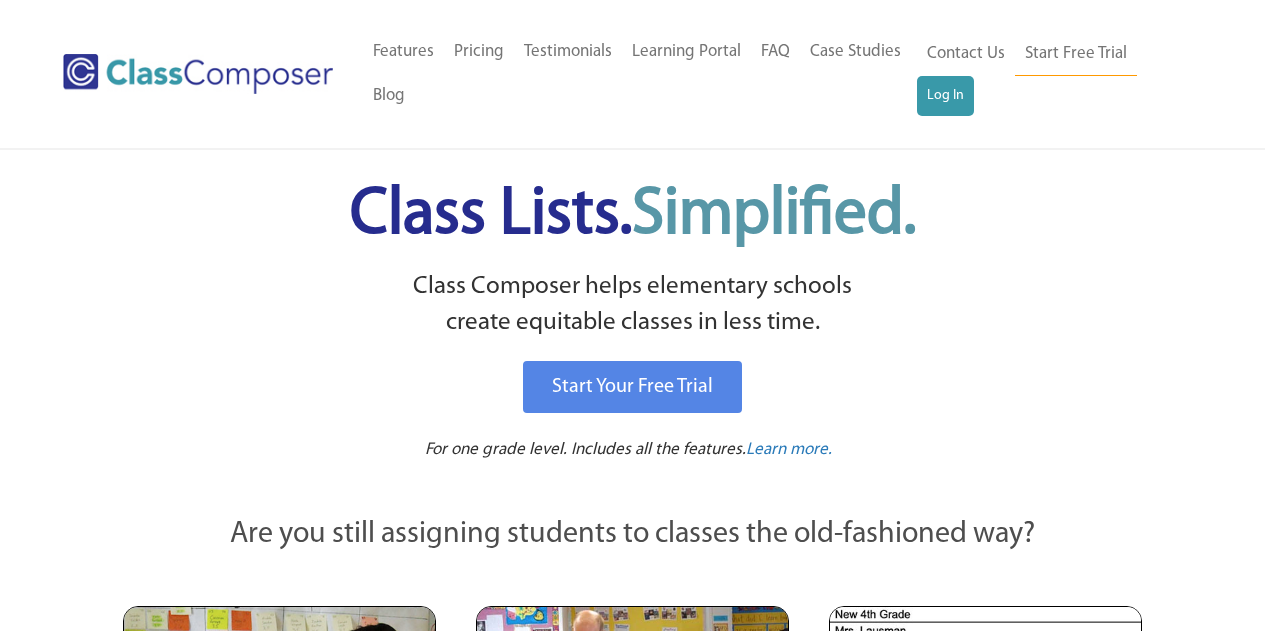 scroll, scrollTop: 0, scrollLeft: 0, axis: both 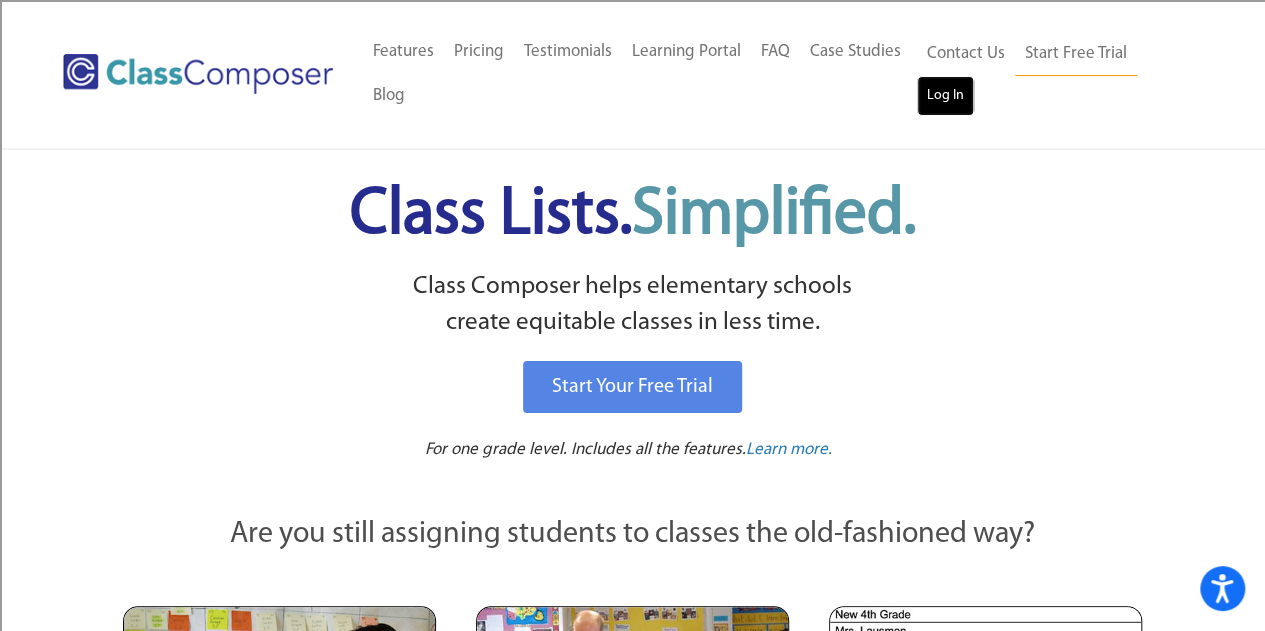 click on "Log In" at bounding box center [945, 96] 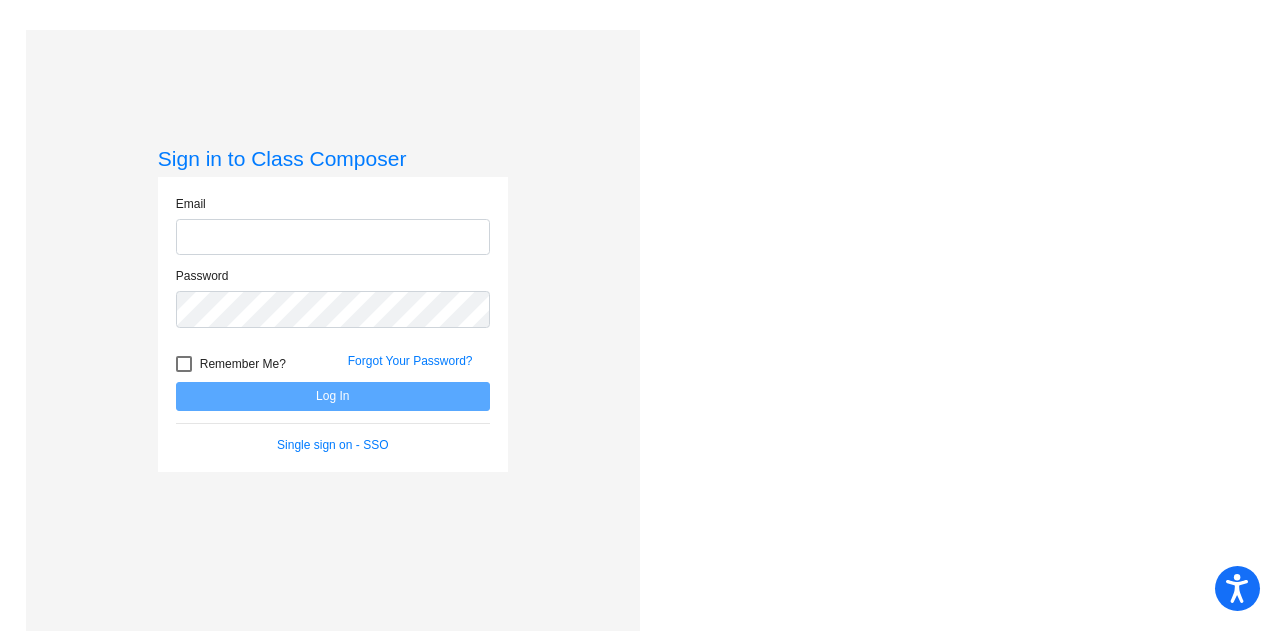 scroll, scrollTop: 0, scrollLeft: 0, axis: both 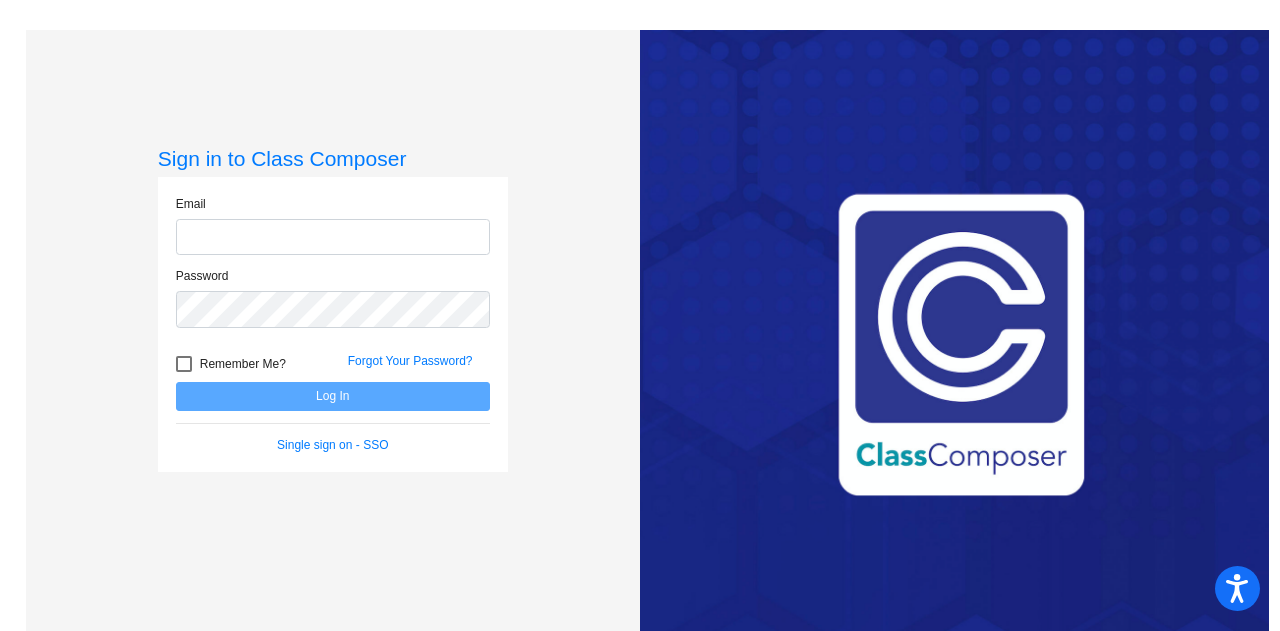 type on "[EMAIL_ADDRESS][DOMAIN_NAME]" 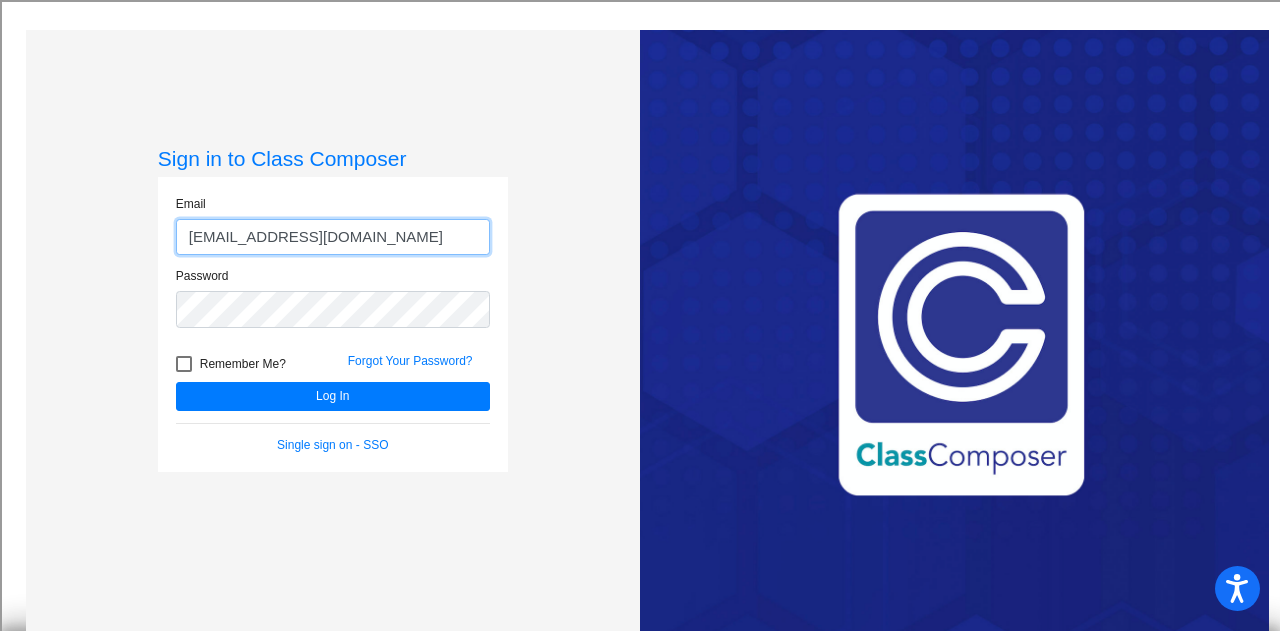 scroll, scrollTop: 0, scrollLeft: 0, axis: both 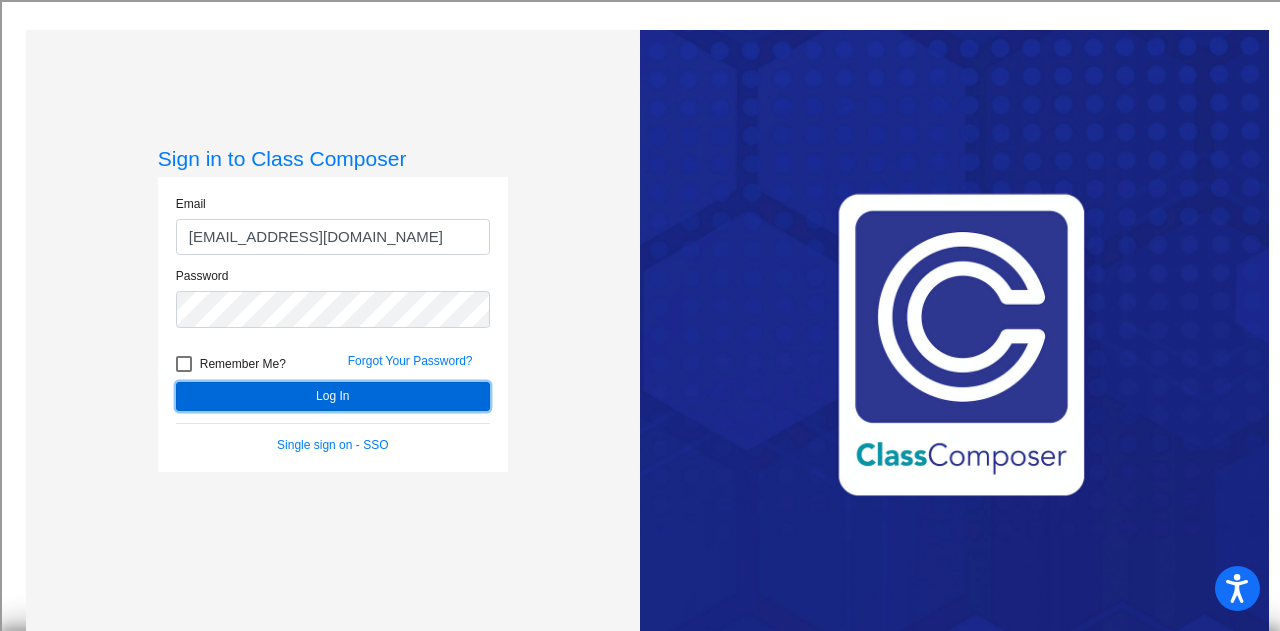 click on "Log In" 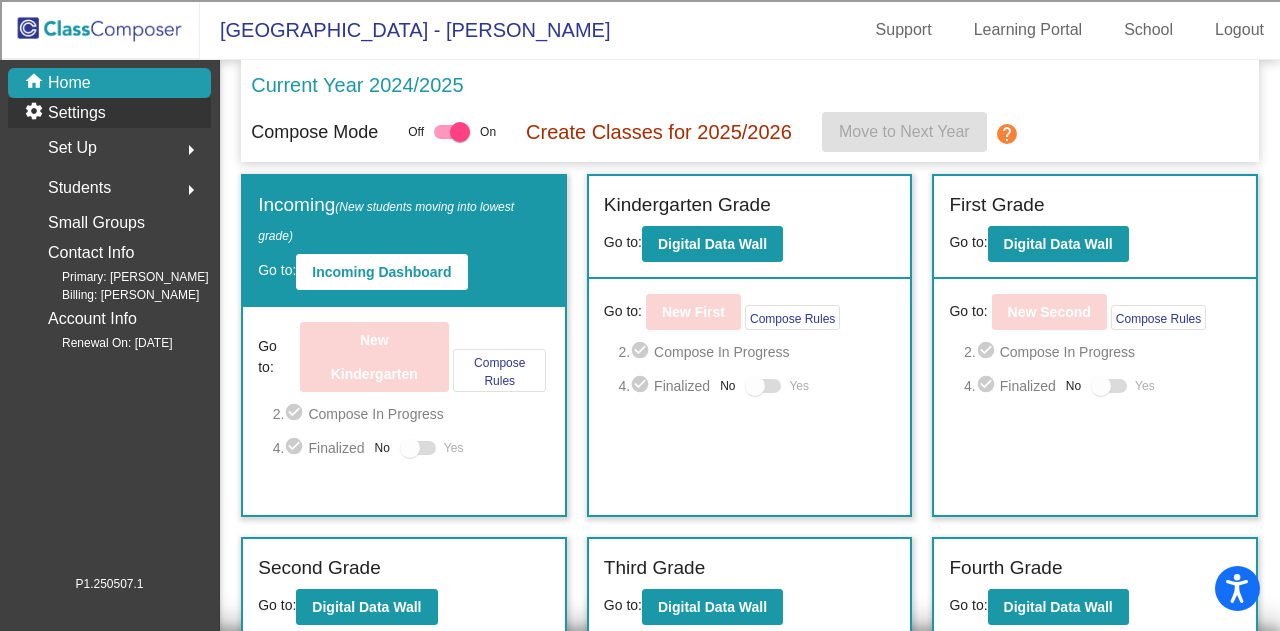 click on "settings Settings" 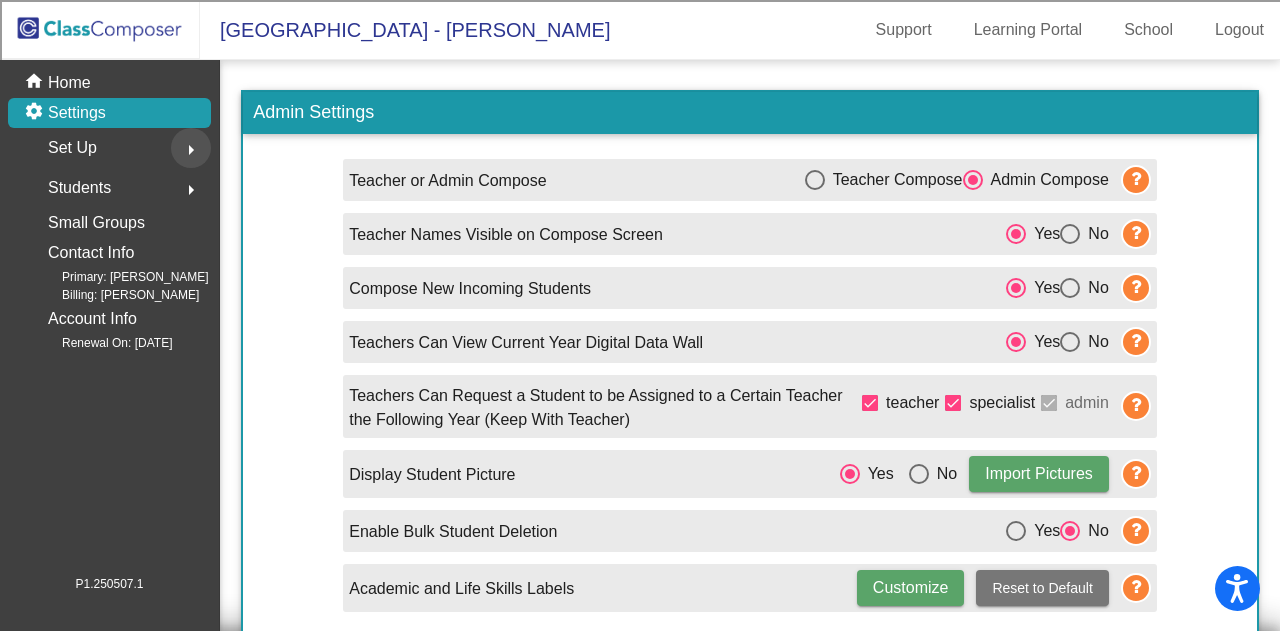 click on "arrow_right" 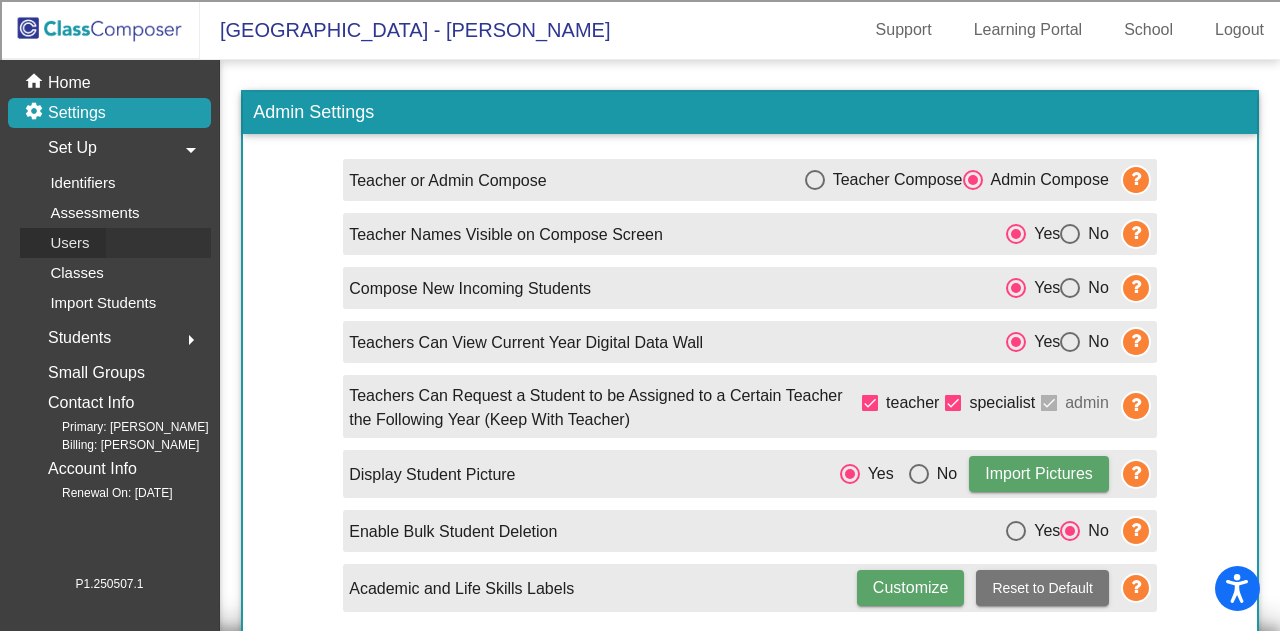 click on "Users" 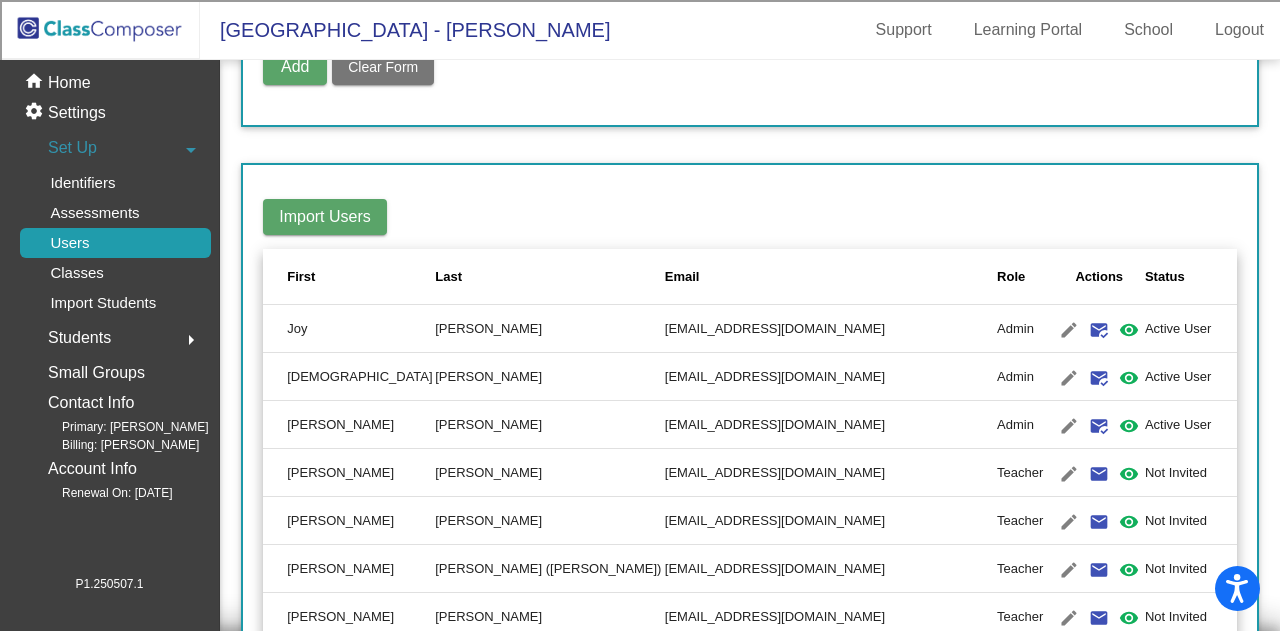 scroll, scrollTop: 200, scrollLeft: 0, axis: vertical 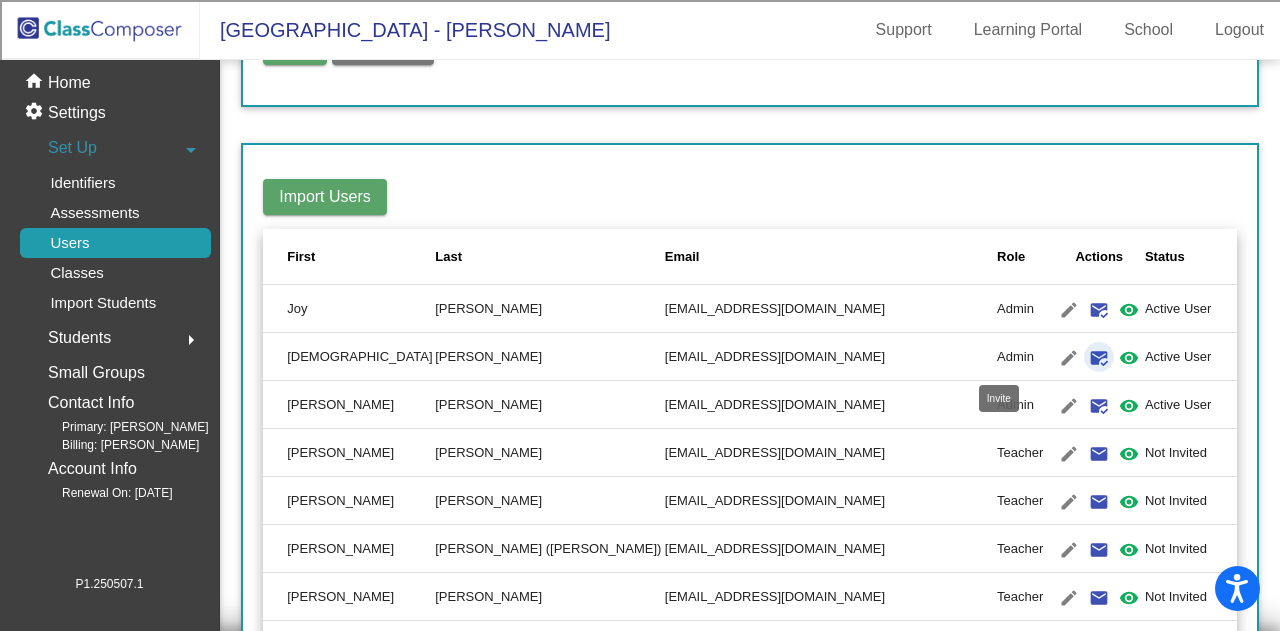 click on "mark_email_read" 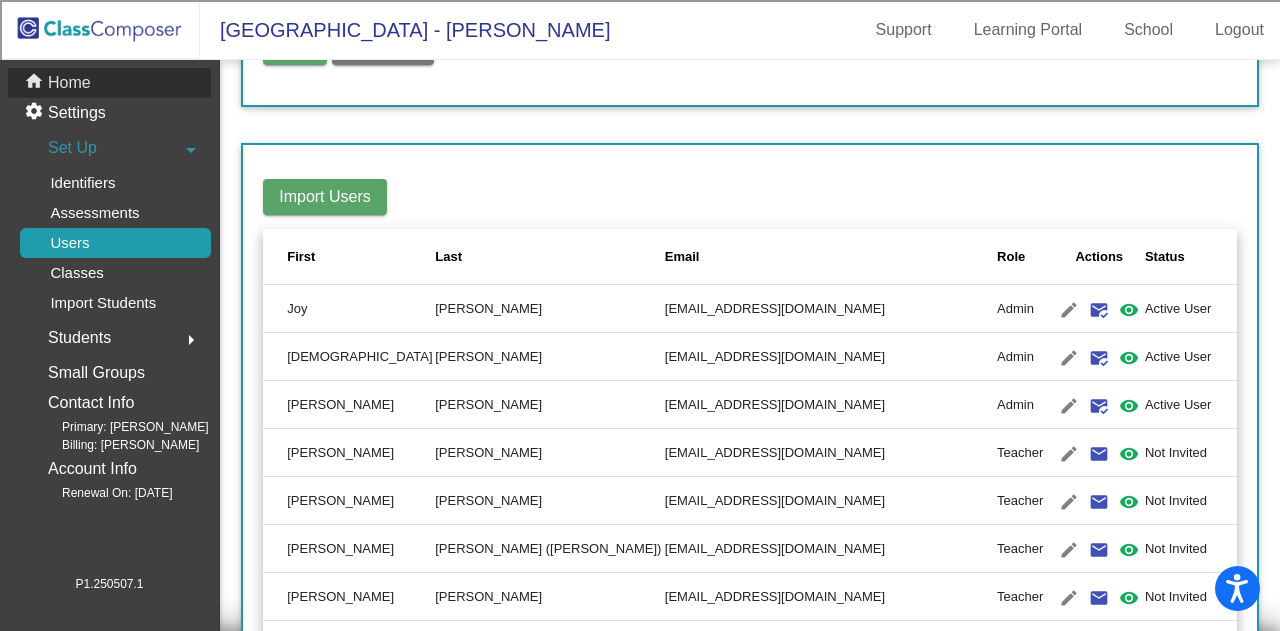 click on "home Home" 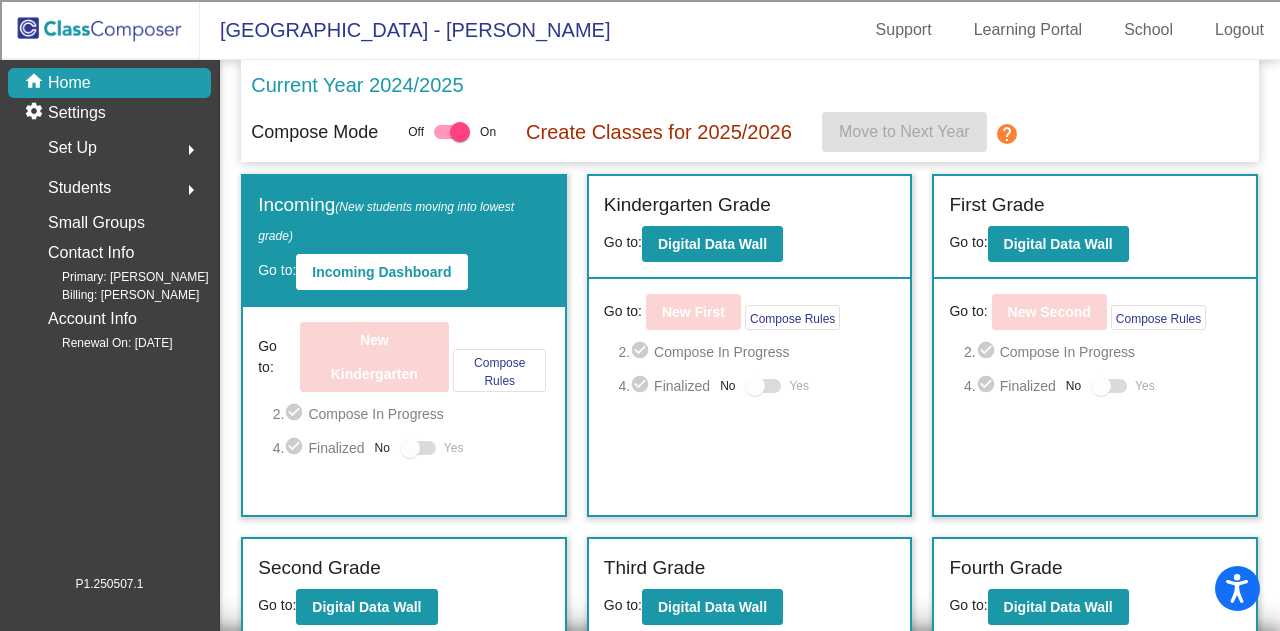 click on "Create Classes for 2025/2026" 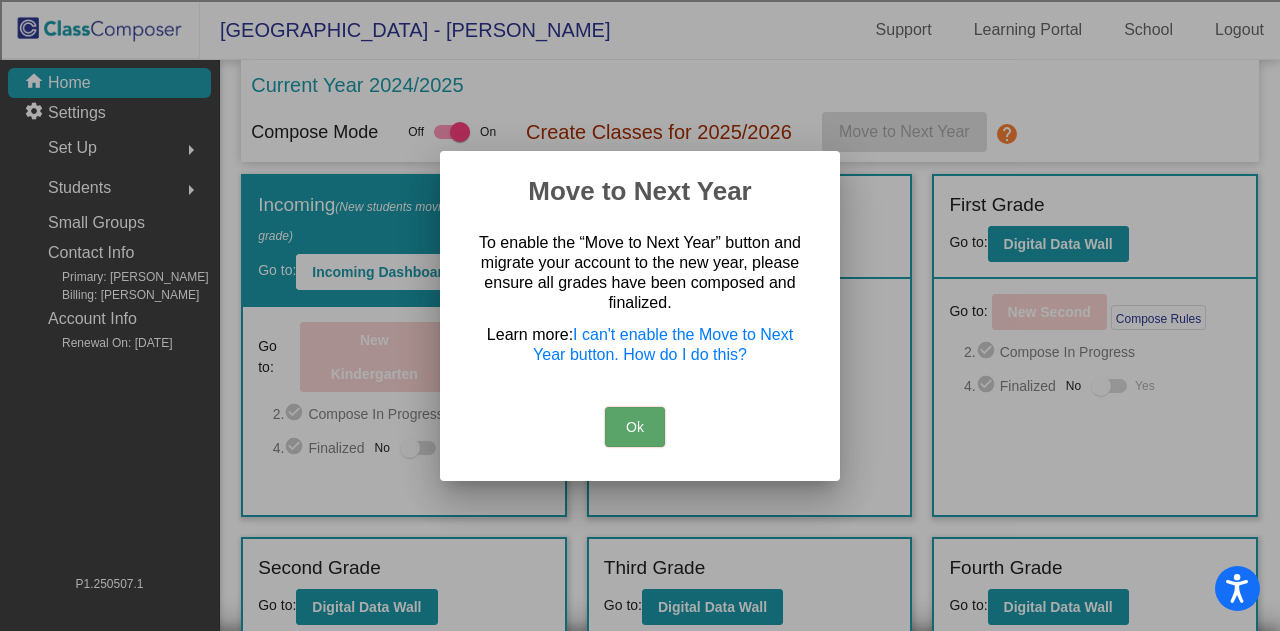 drag, startPoint x: 484, startPoint y: 258, endPoint x: 694, endPoint y: 309, distance: 216.10414 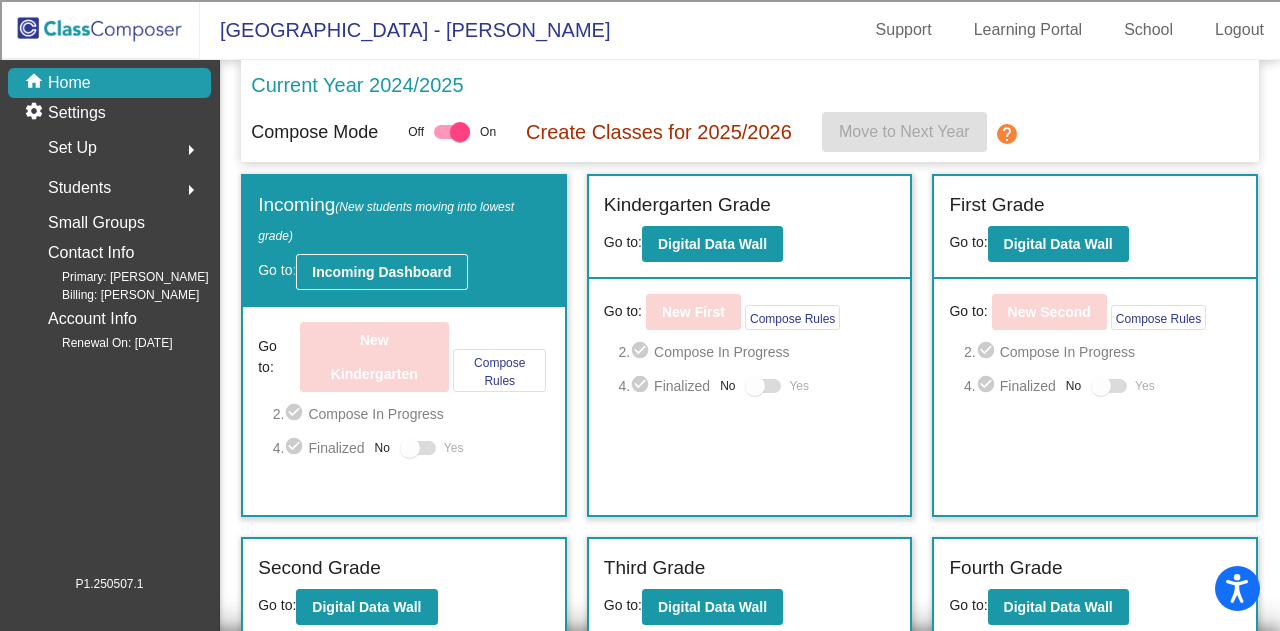 click on "Incoming Dashboard" 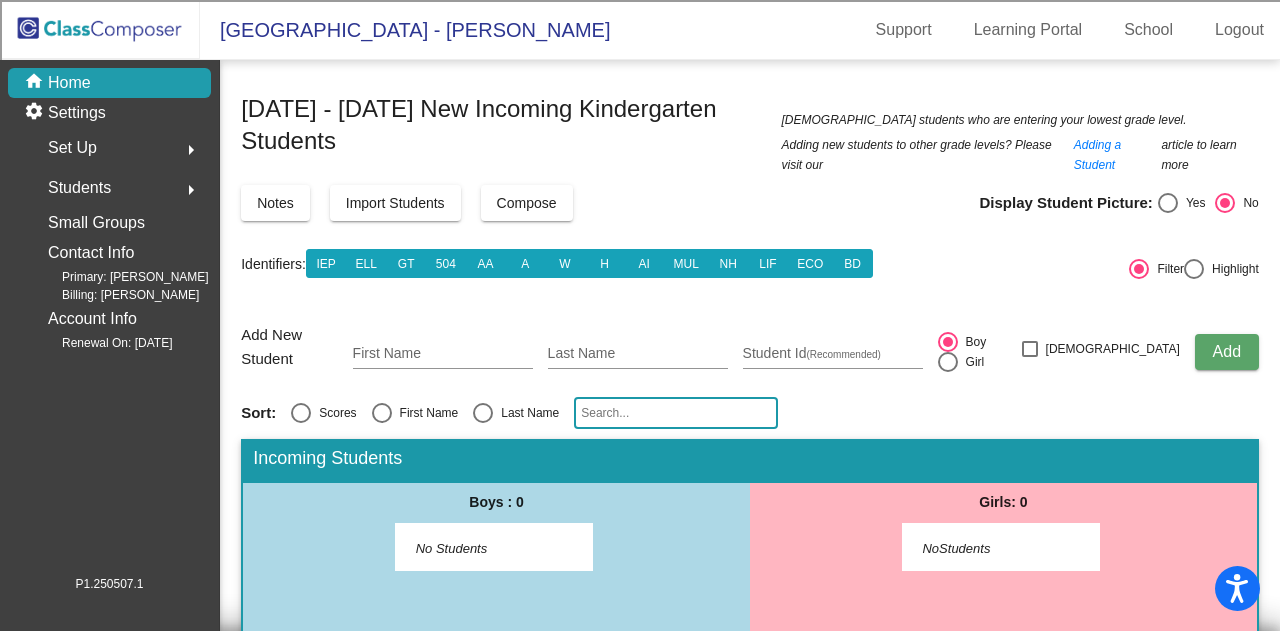 click on "Import Students" 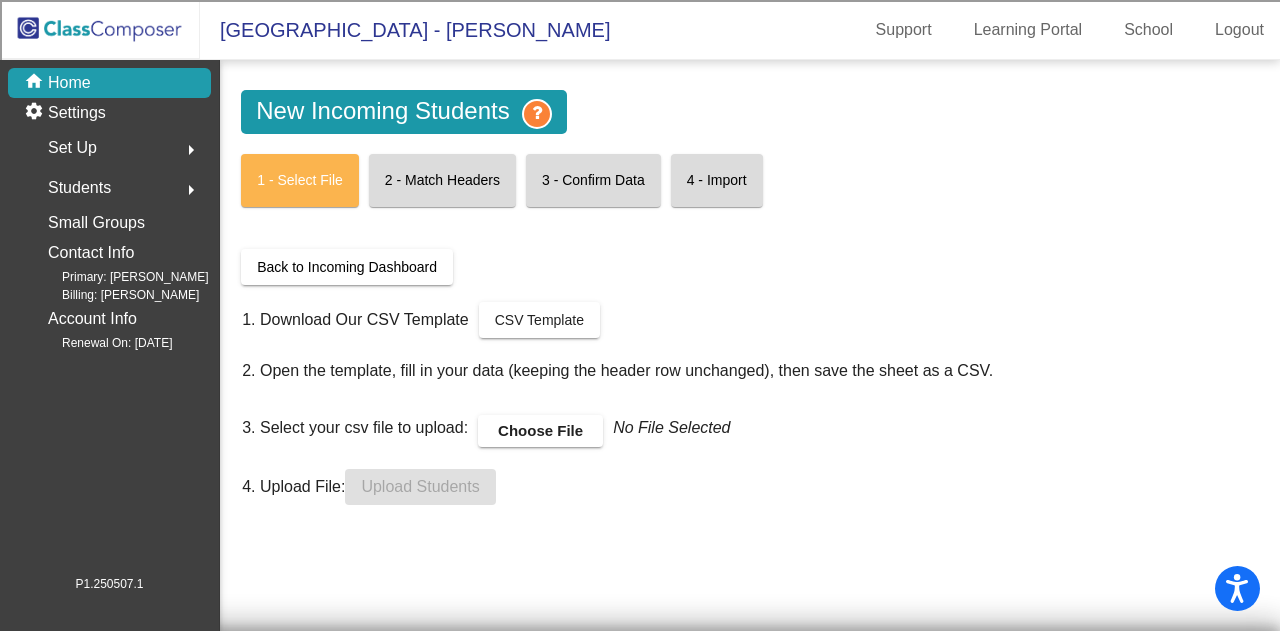 click on "1 - Select File" at bounding box center (300, 180) 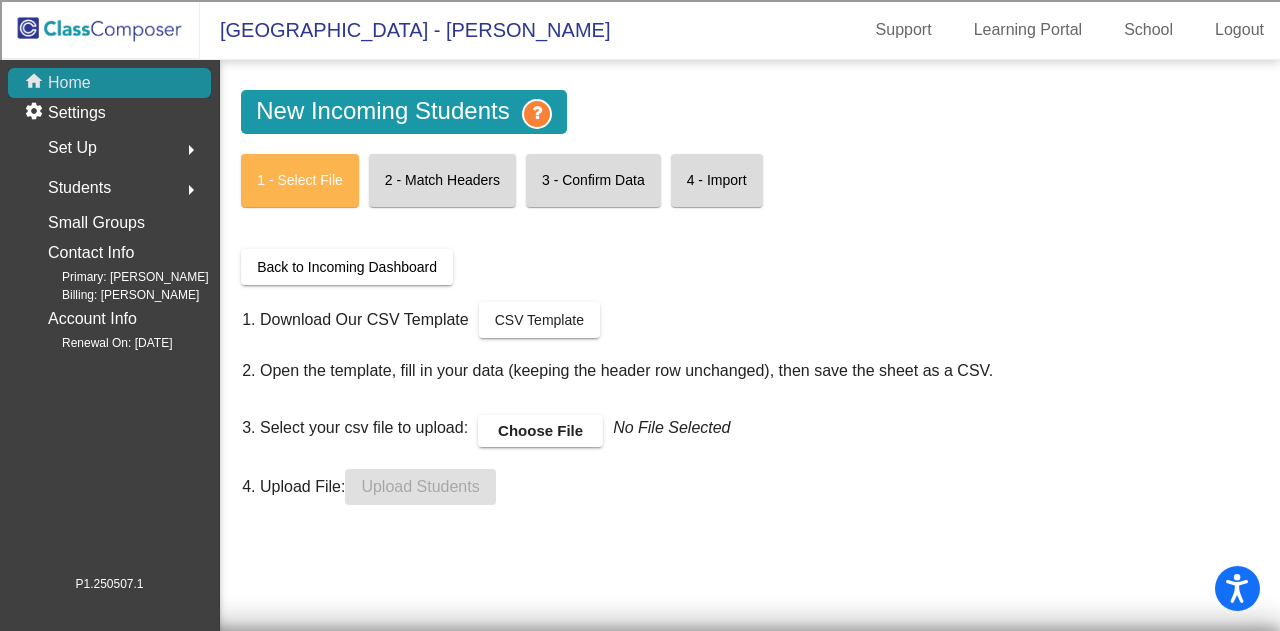 click on "home Home" 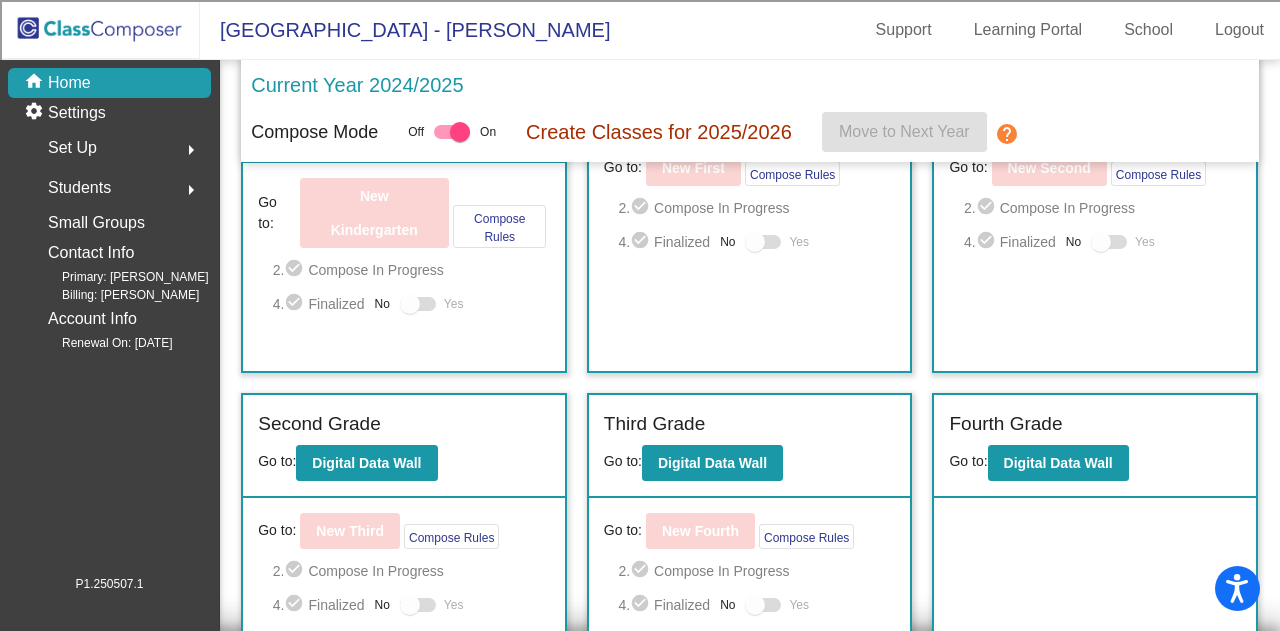 scroll, scrollTop: 150, scrollLeft: 0, axis: vertical 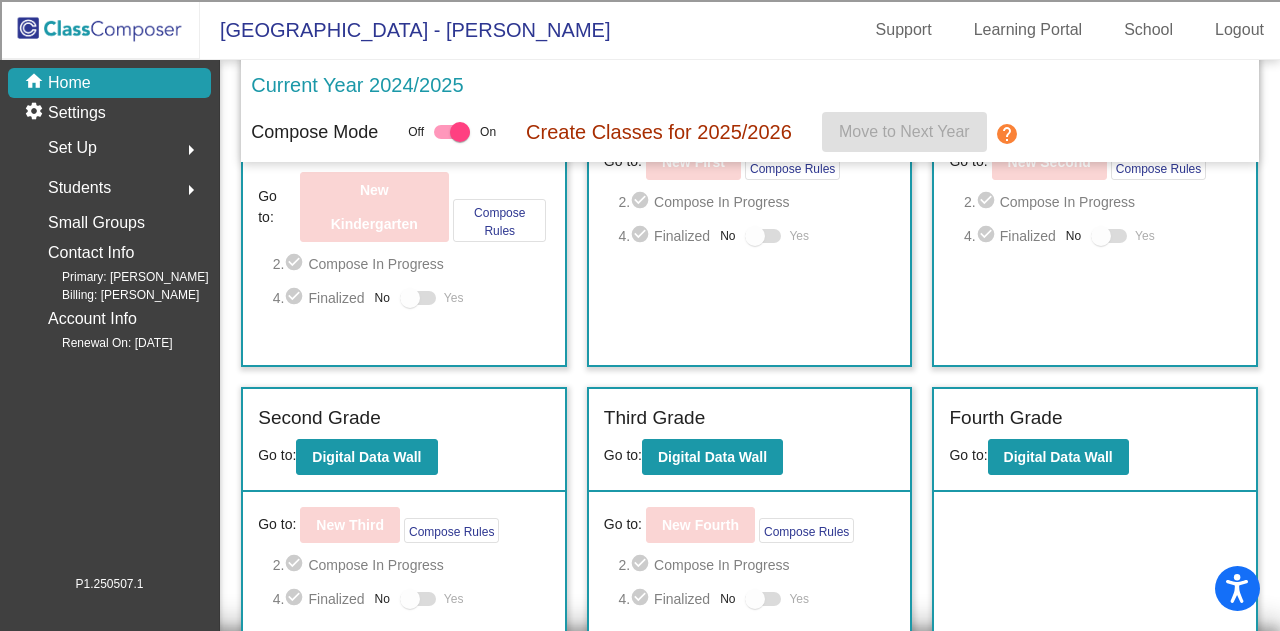 click on "Students  arrow_right" 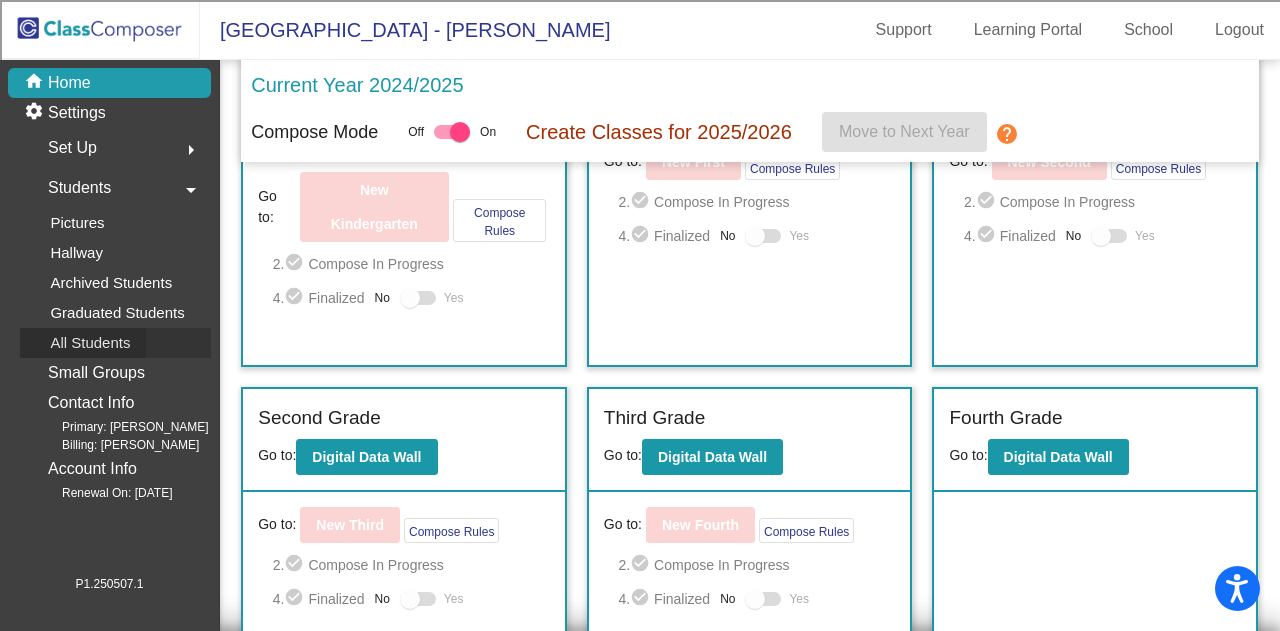 click on "All Students" 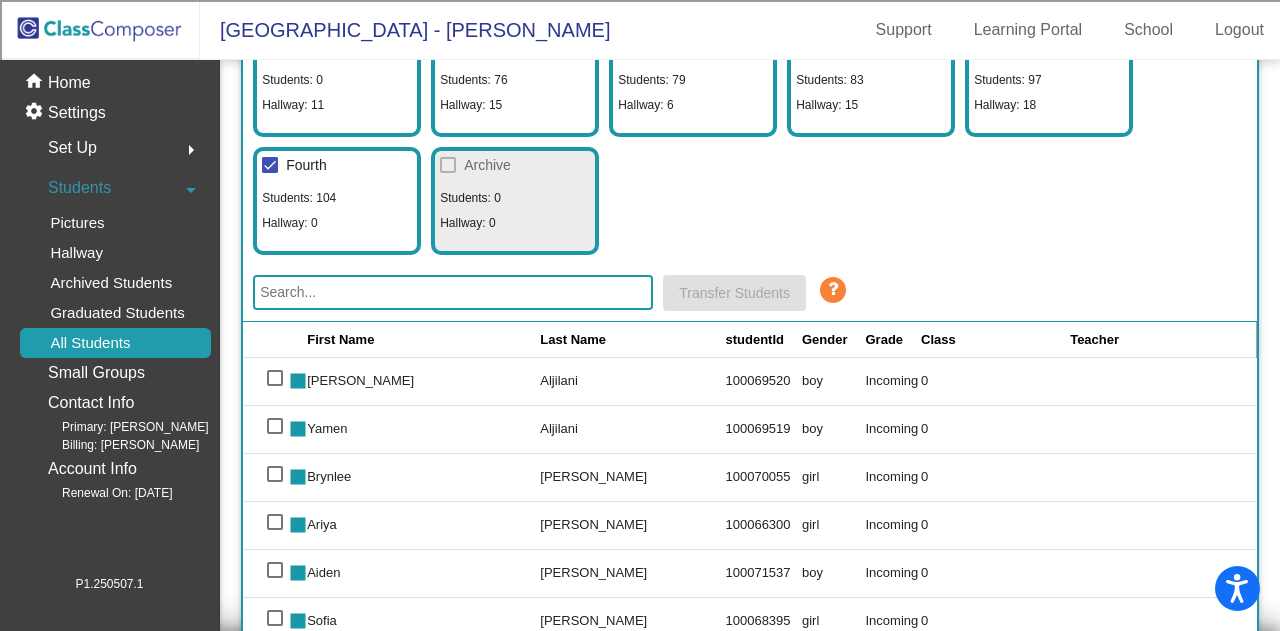 scroll, scrollTop: 200, scrollLeft: 0, axis: vertical 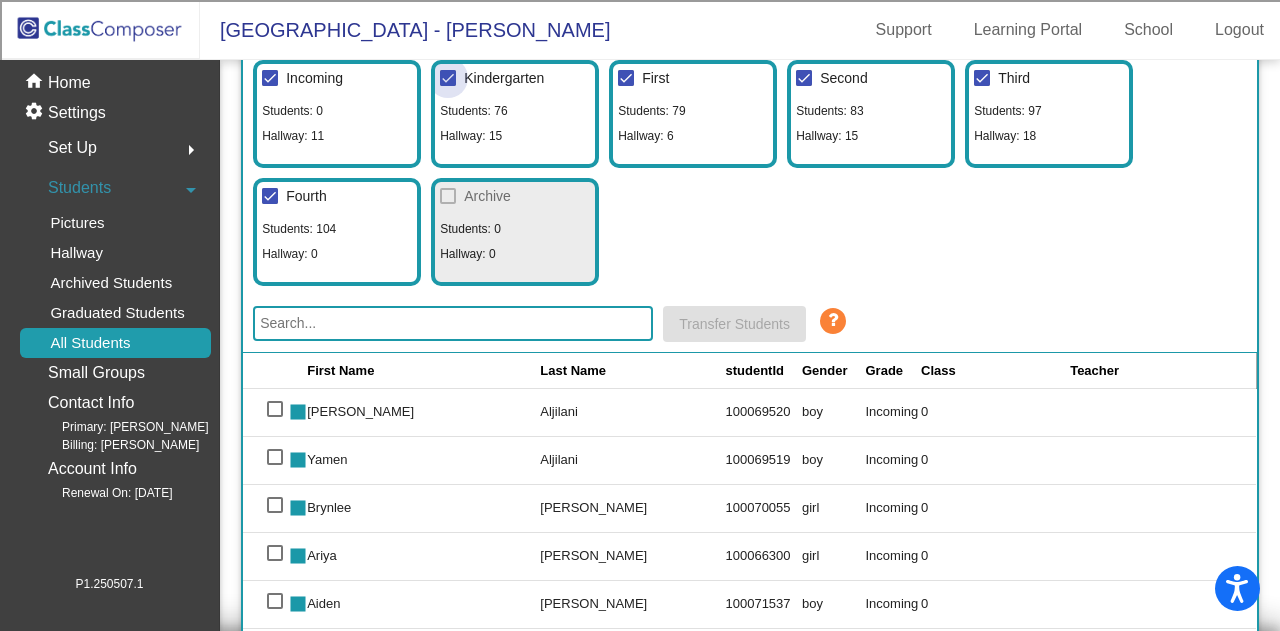 click on "Kindergarten" at bounding box center (504, 78) 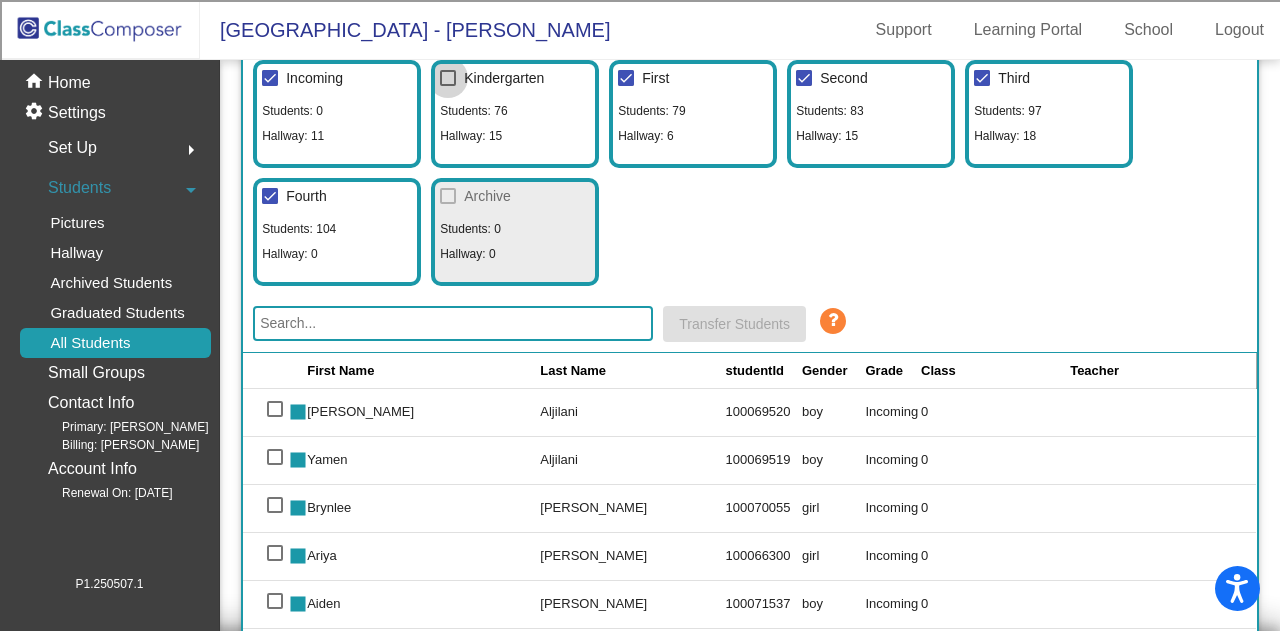click on "Kindergarten" at bounding box center [504, 78] 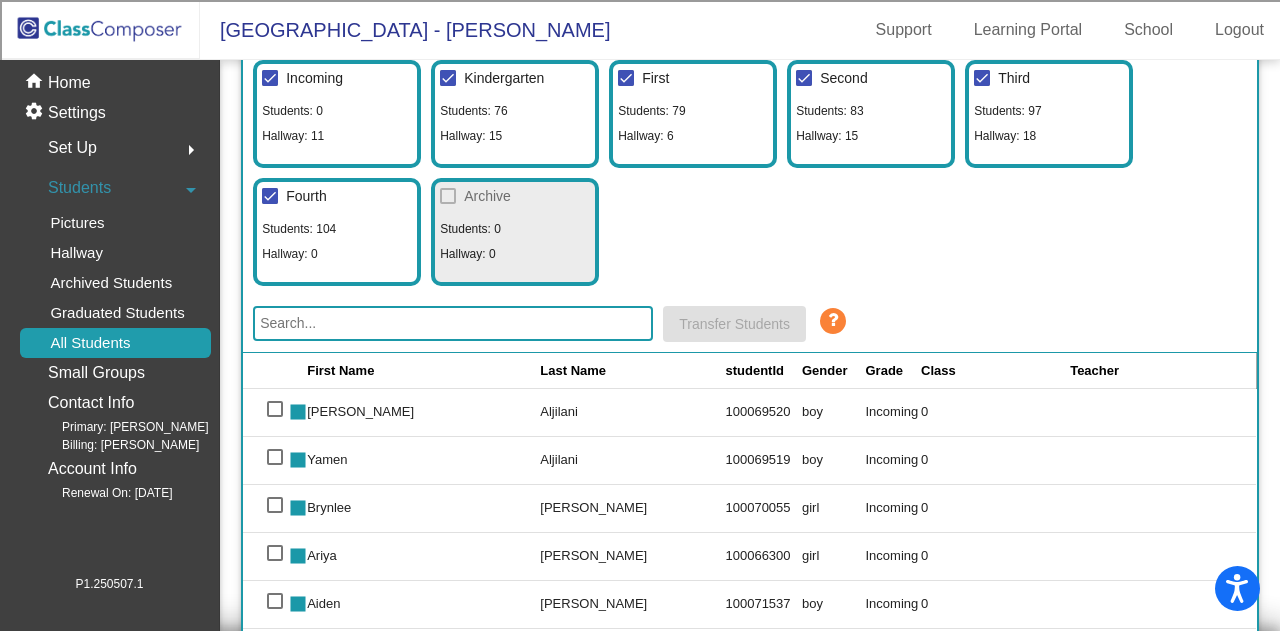 click on "Incoming Students: 0 Hallway: 11" 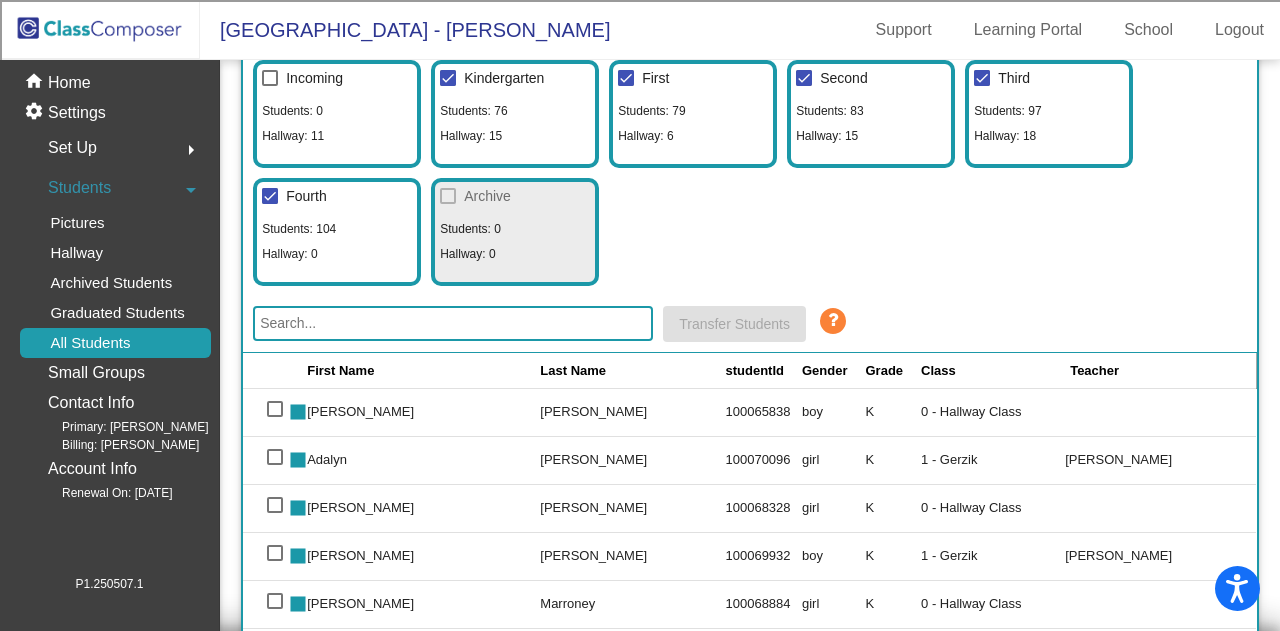 click on "Students: 104" 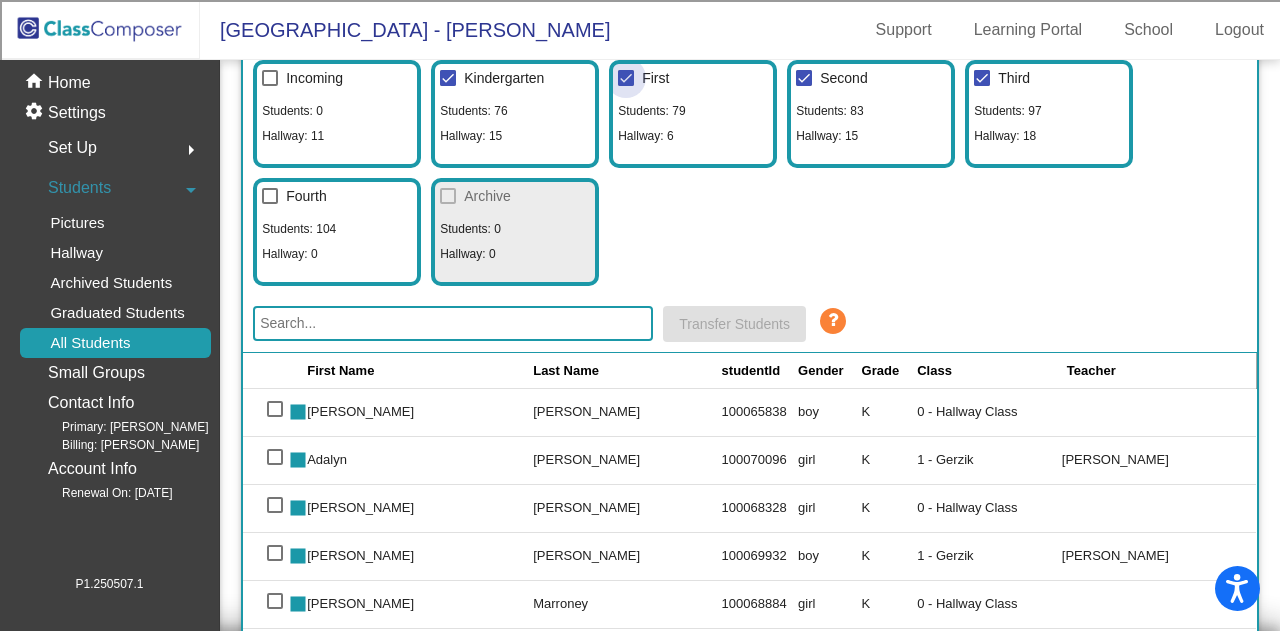 click on "First" at bounding box center (643, 78) 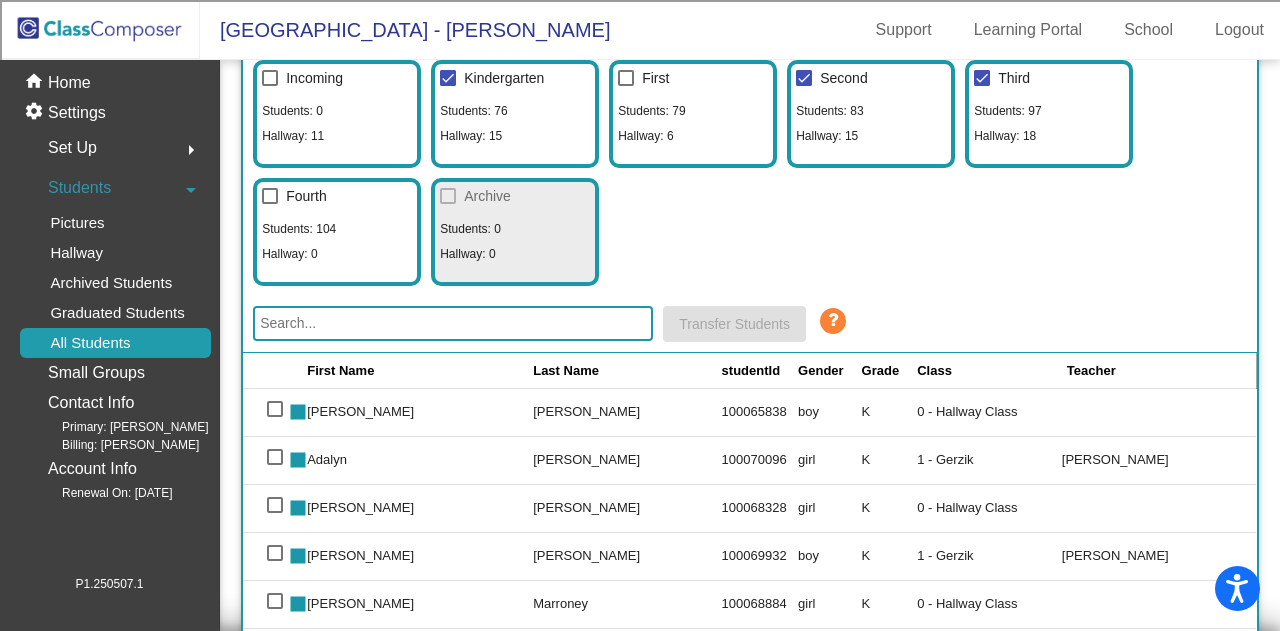 click on "Second" at bounding box center [831, 78] 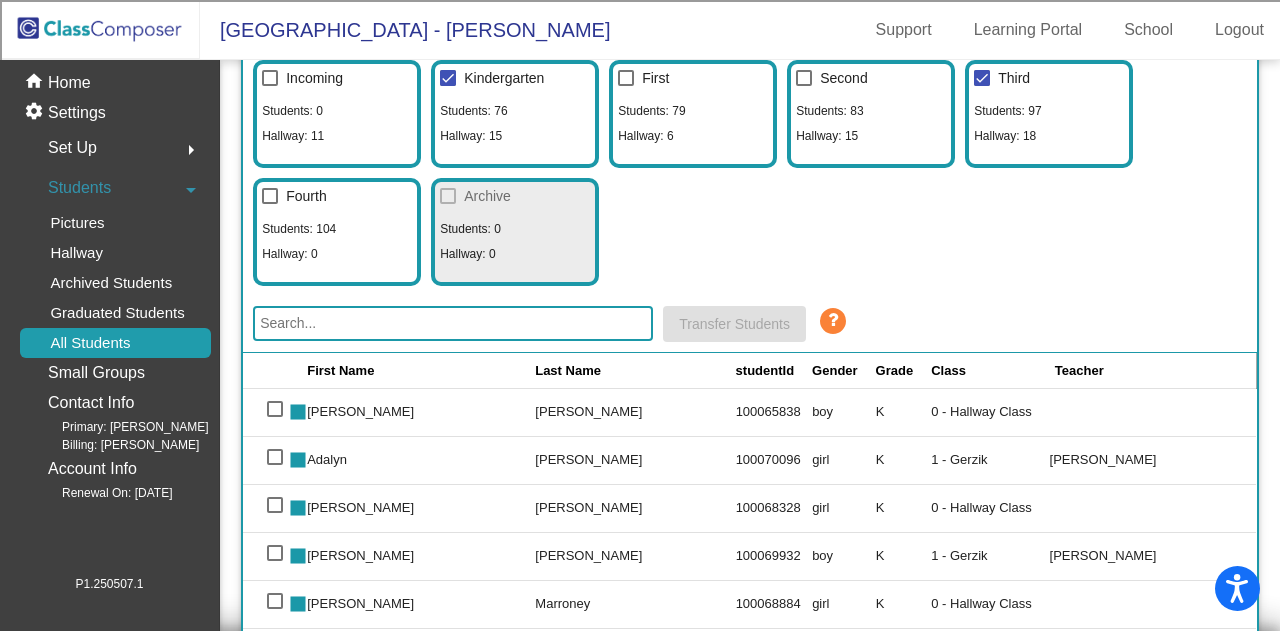 click on "Third Students: 97 Hallway: 18" 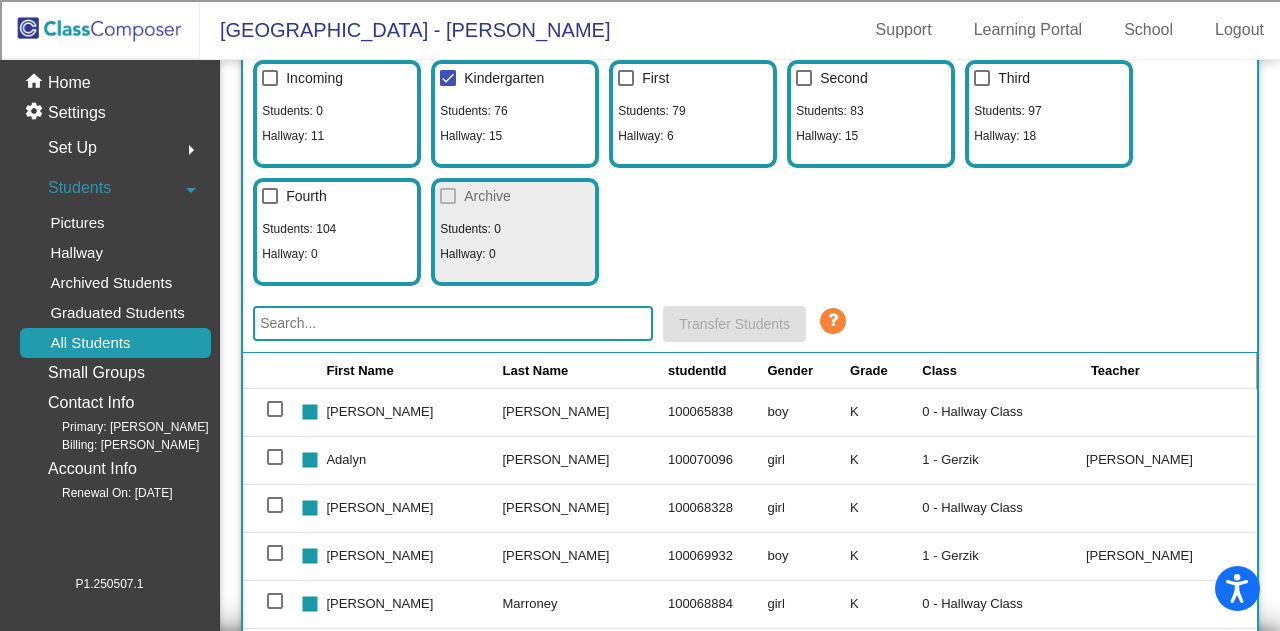 click on "Cash Wayne" 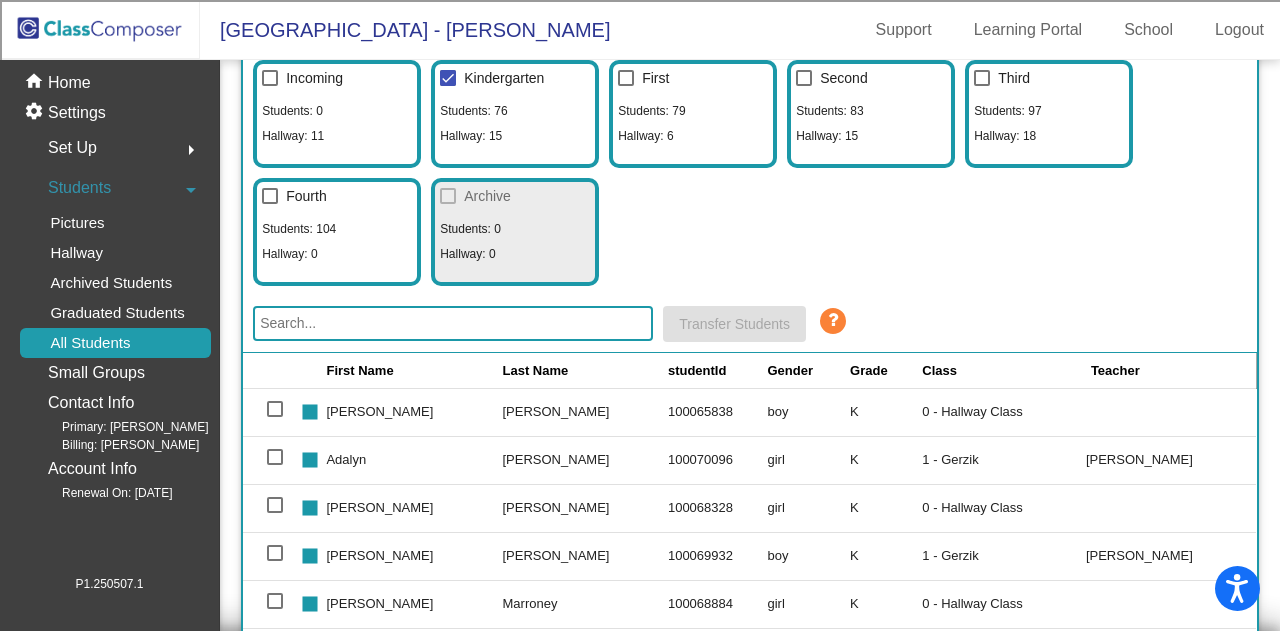 click 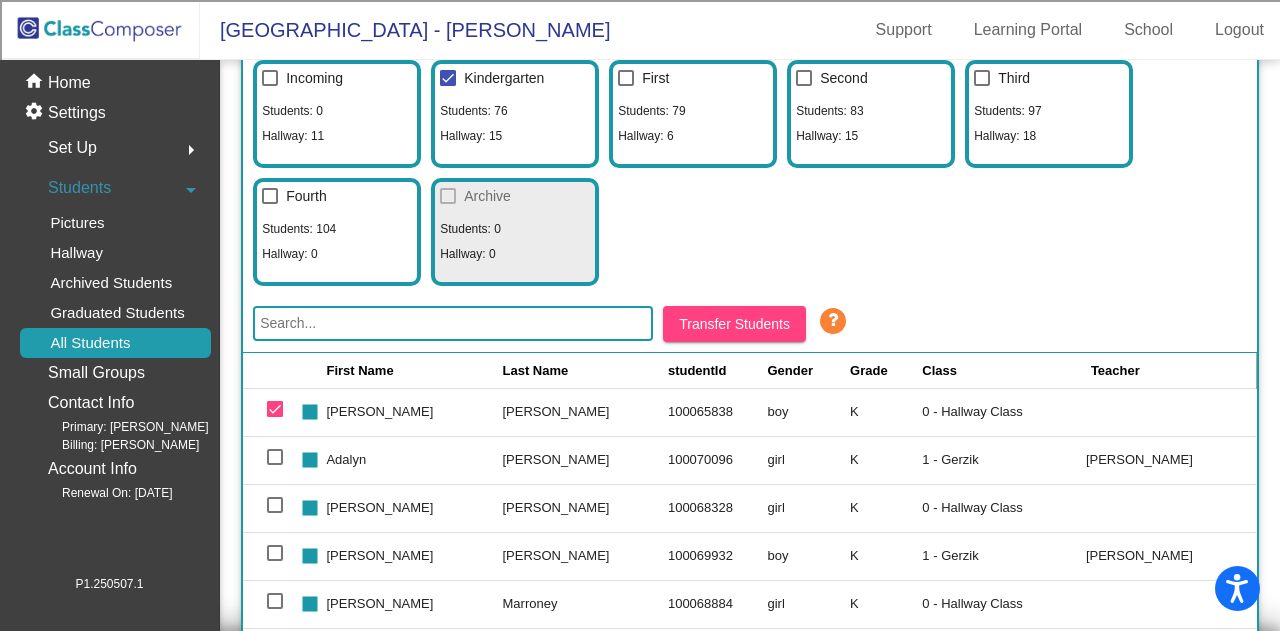 click on "Cash Wayne" 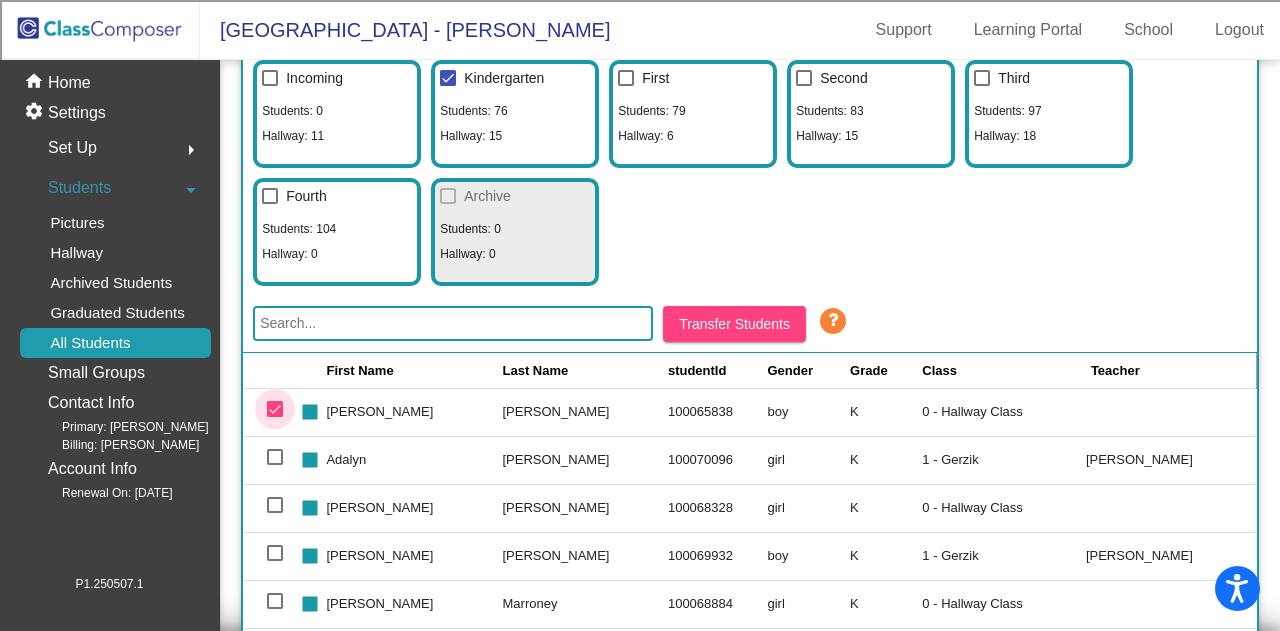 click at bounding box center [275, 409] 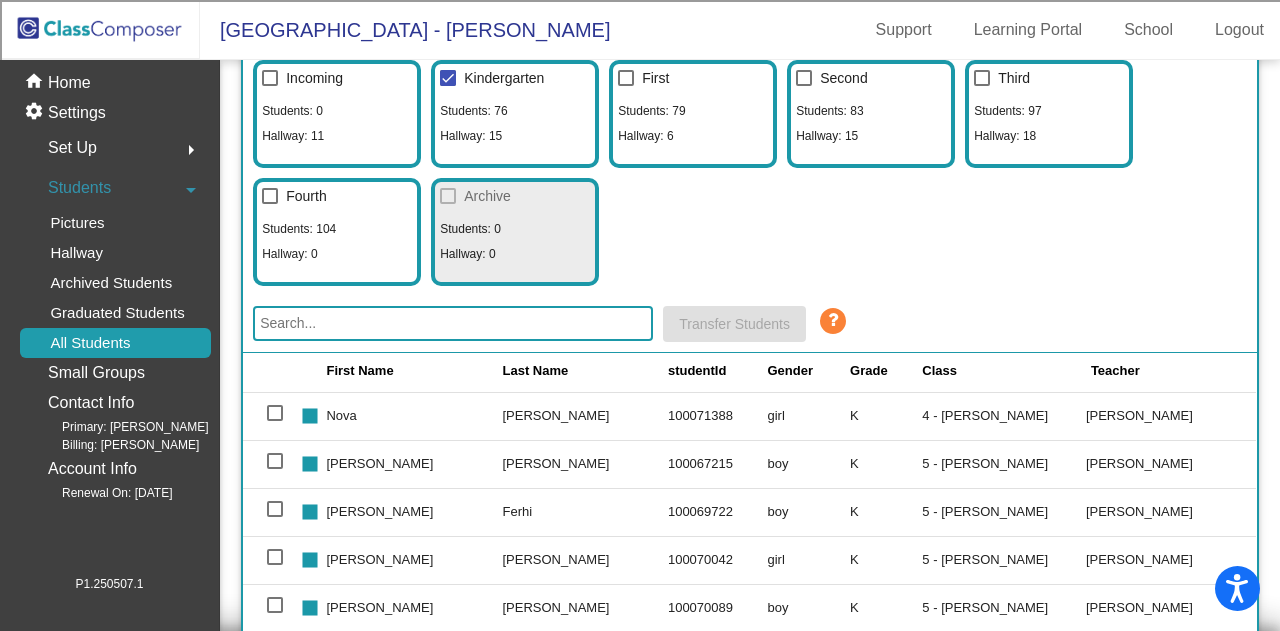 scroll, scrollTop: 3903, scrollLeft: 0, axis: vertical 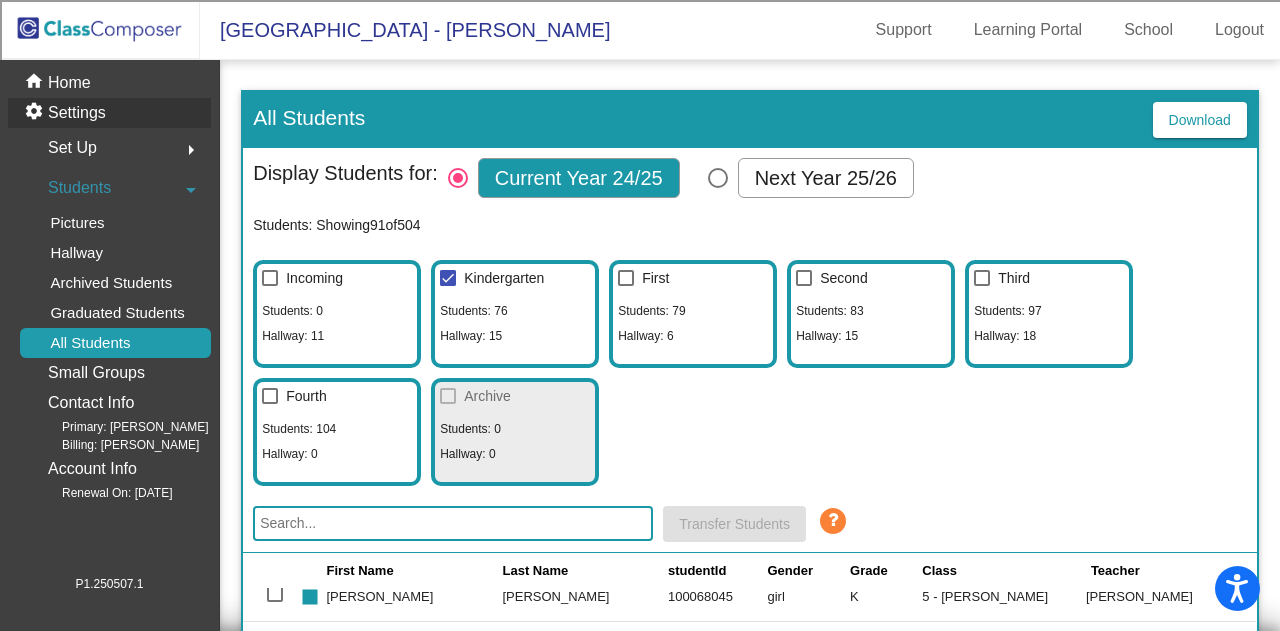 click on "settings Settings" 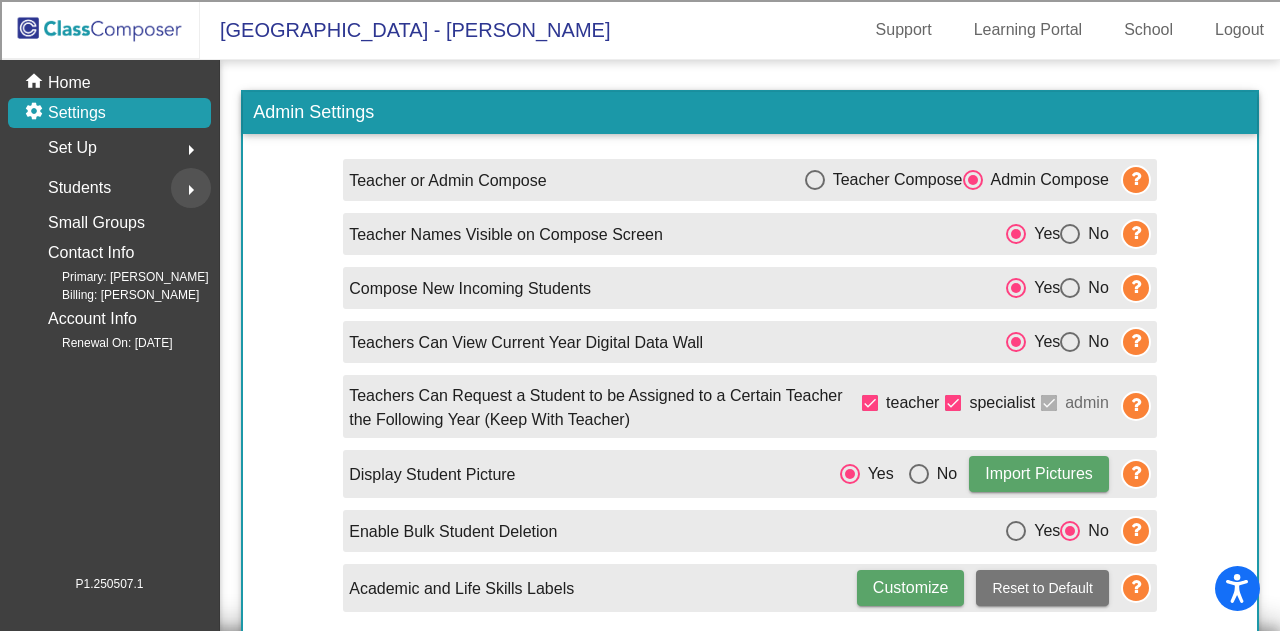 click on "arrow_right" 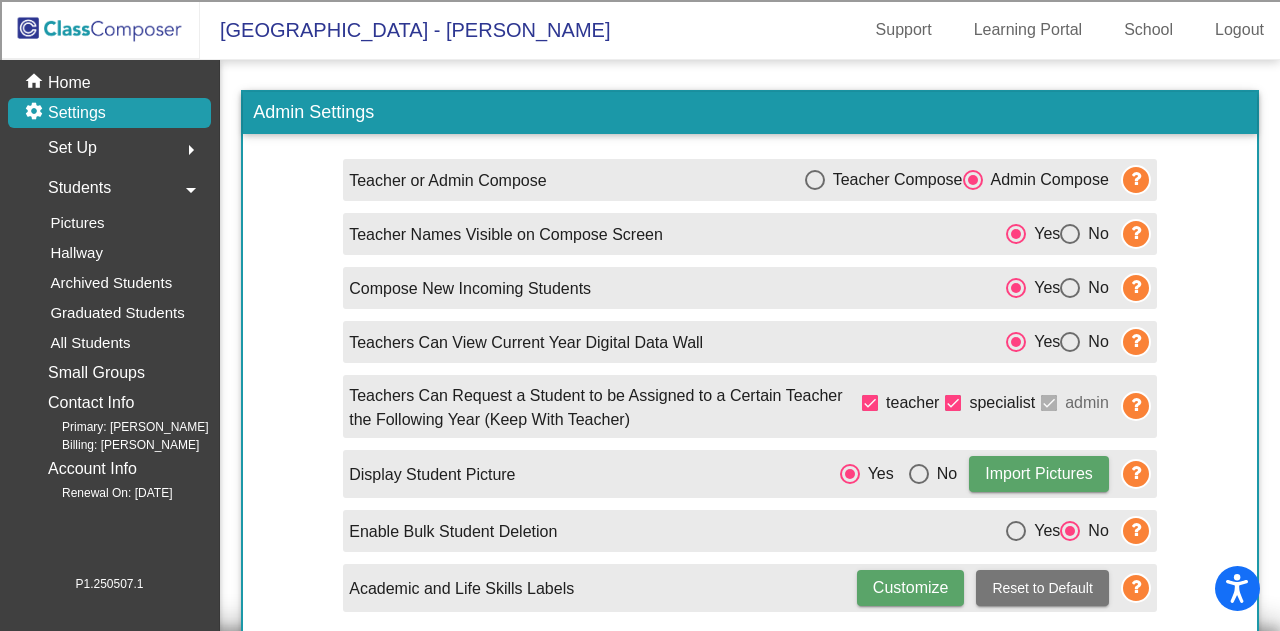 click on "Set Up" 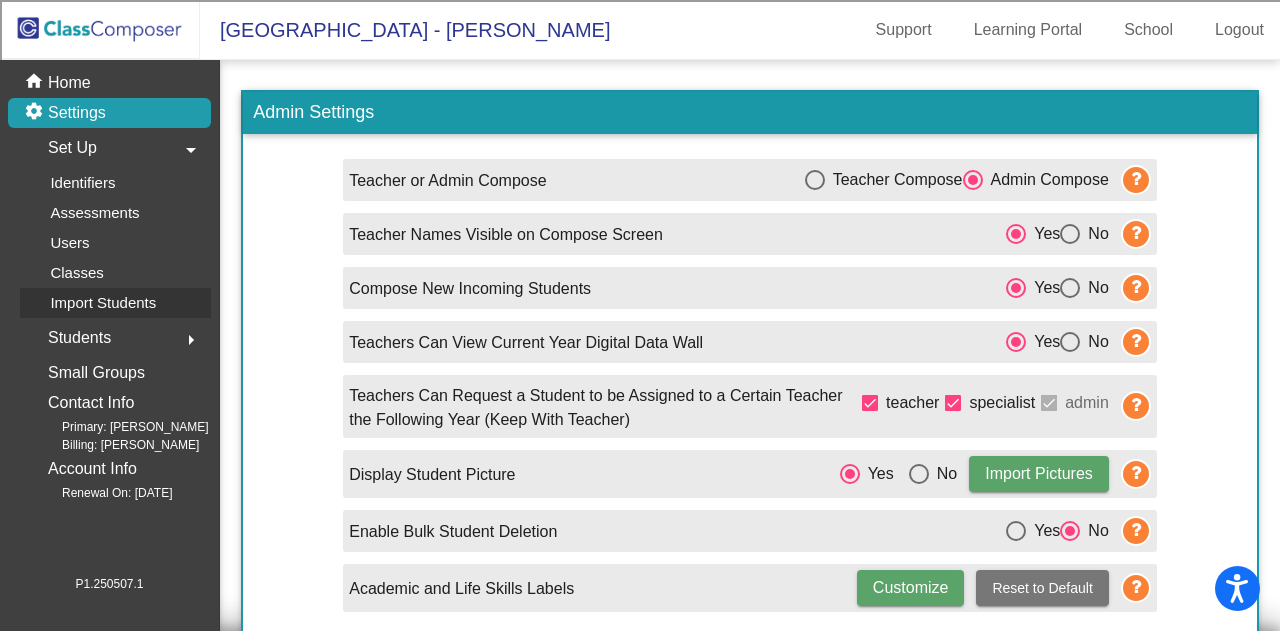 click on "Import Students" 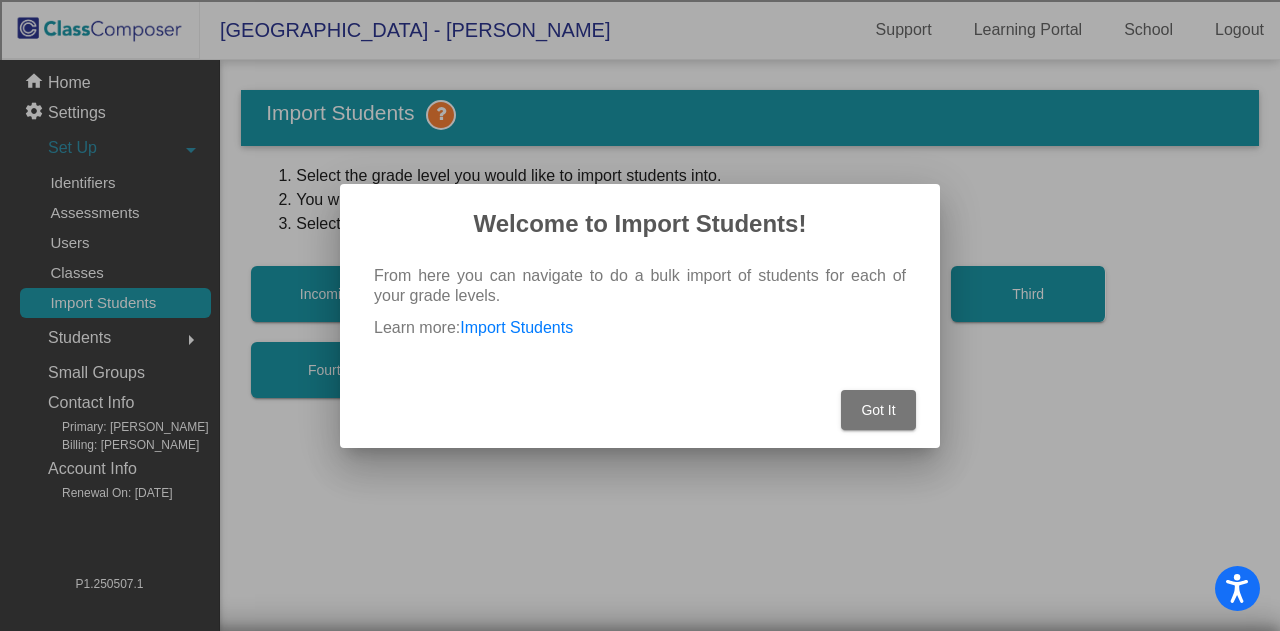 click on "Got It" at bounding box center [878, 410] 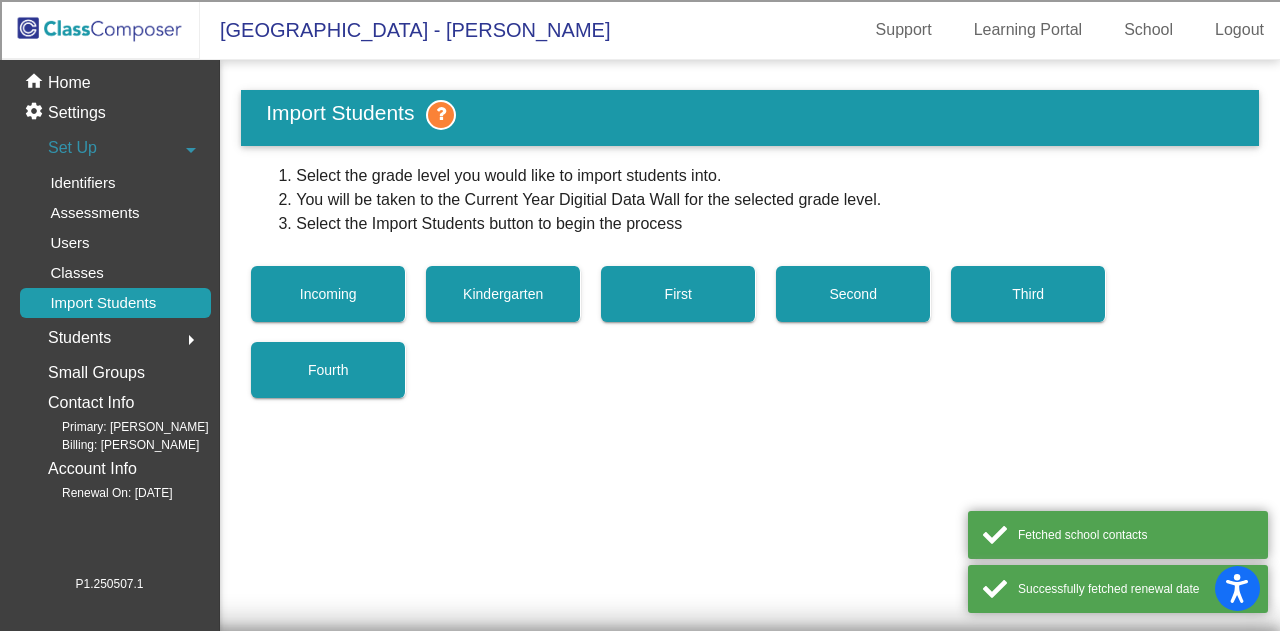 click on "First" at bounding box center [678, 294] 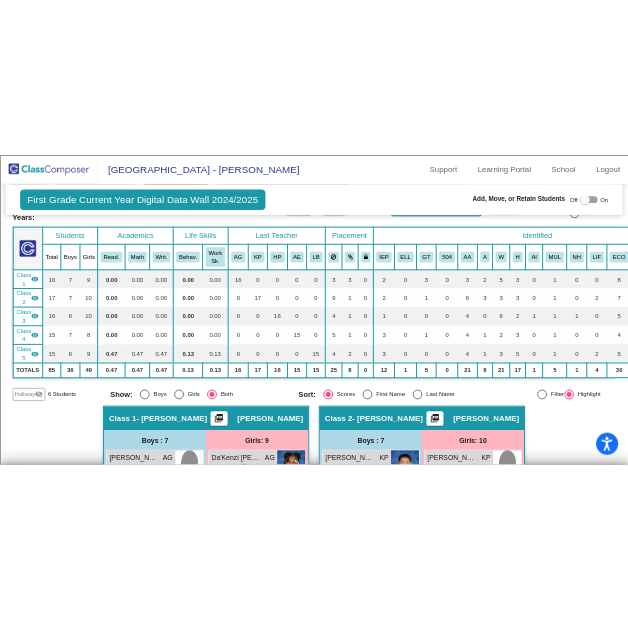 scroll, scrollTop: 500, scrollLeft: 0, axis: vertical 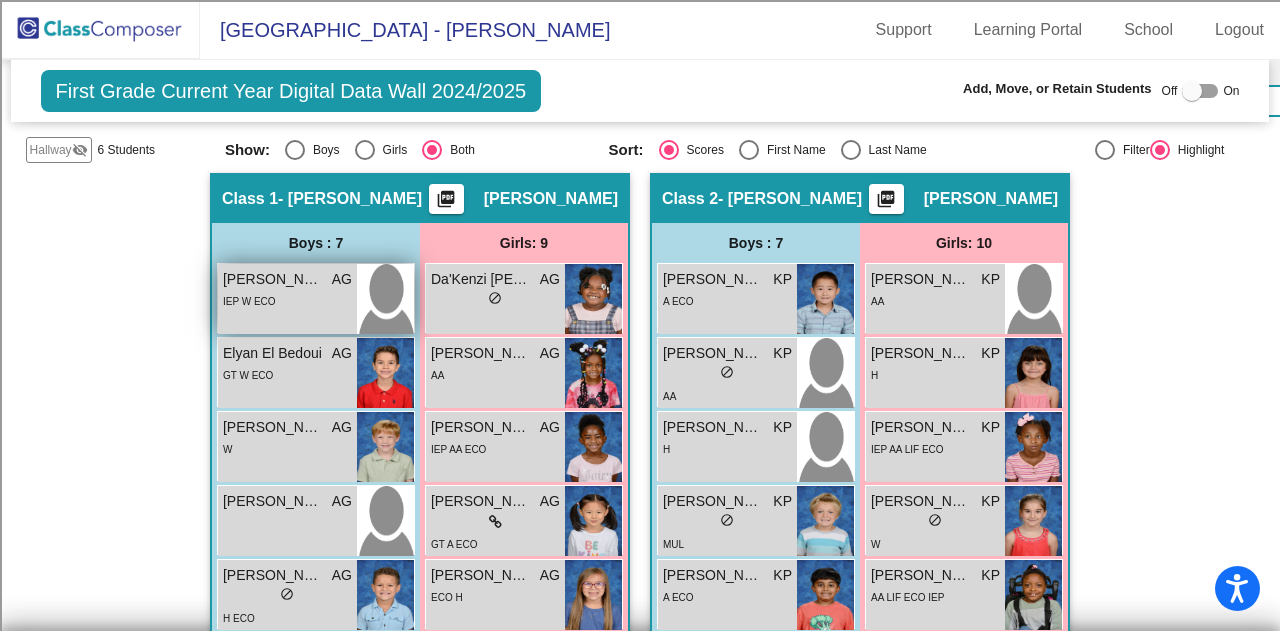 click on "IEP W ECO" at bounding box center (287, 300) 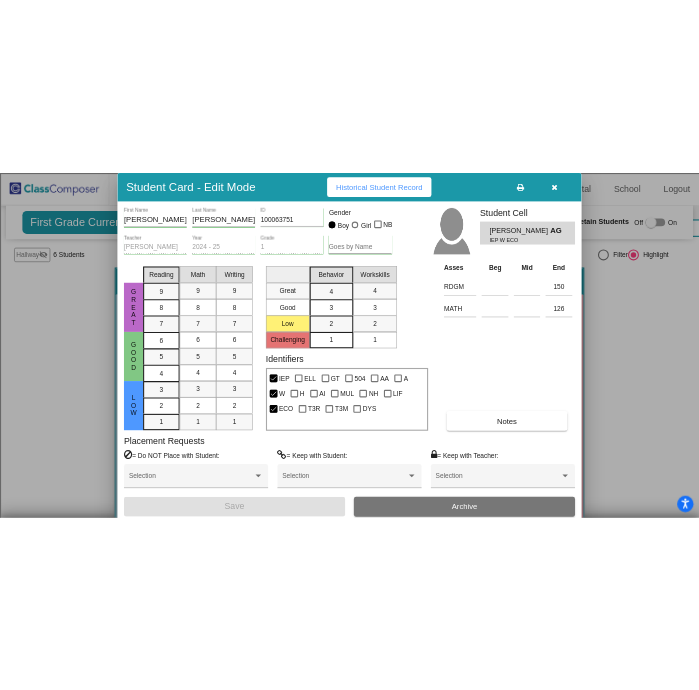 scroll, scrollTop: 632, scrollLeft: 0, axis: vertical 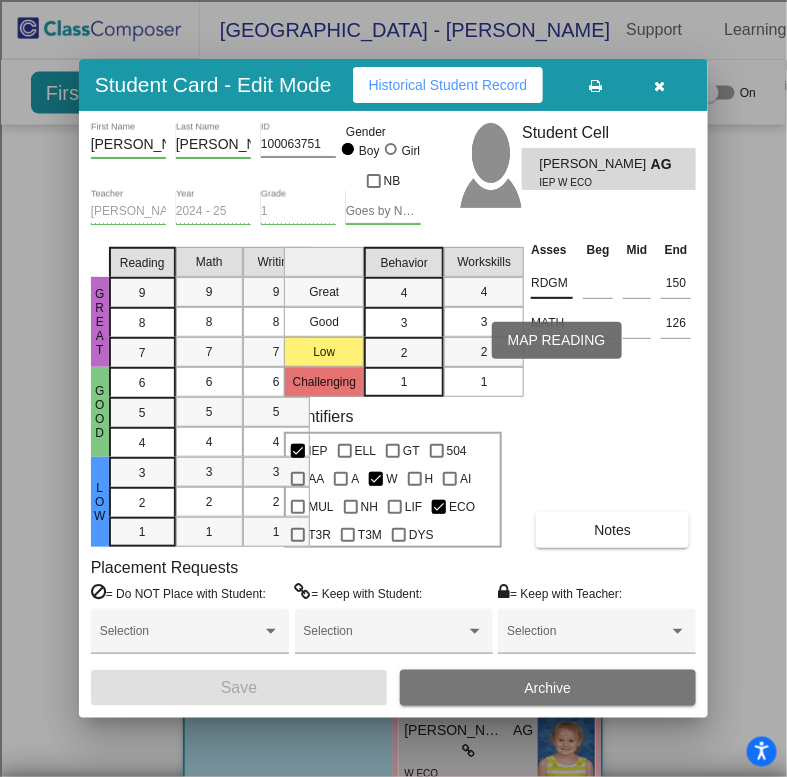 click on "RDGM" at bounding box center [552, 283] 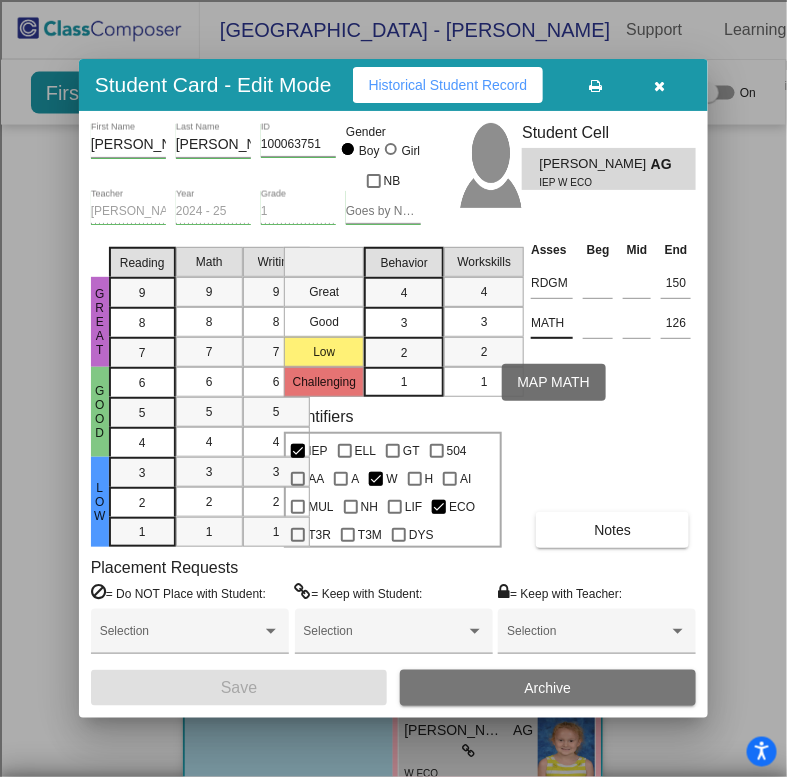 click on "MATH" at bounding box center (552, 323) 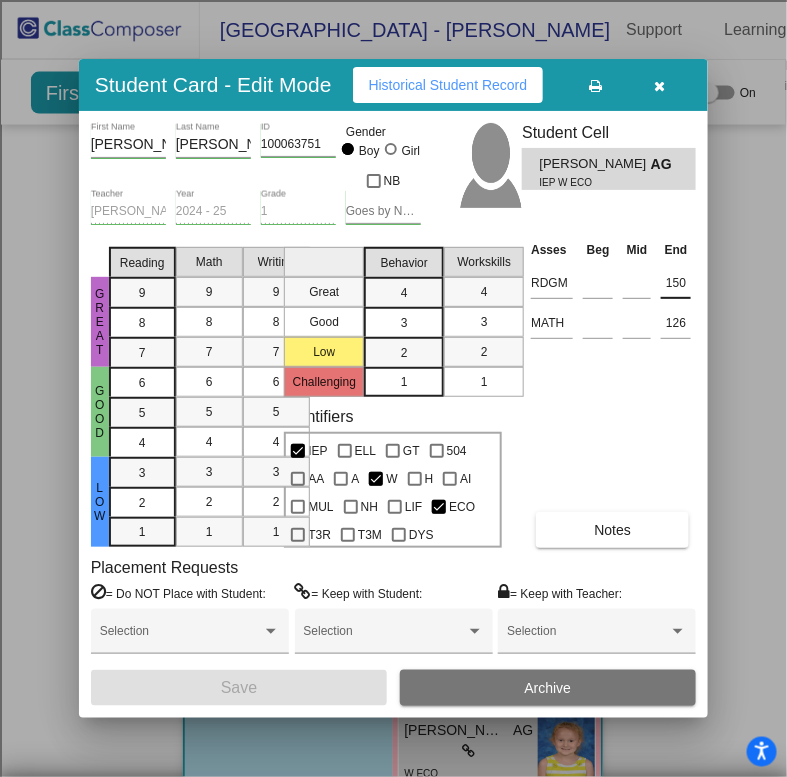 click on "150" at bounding box center (676, 283) 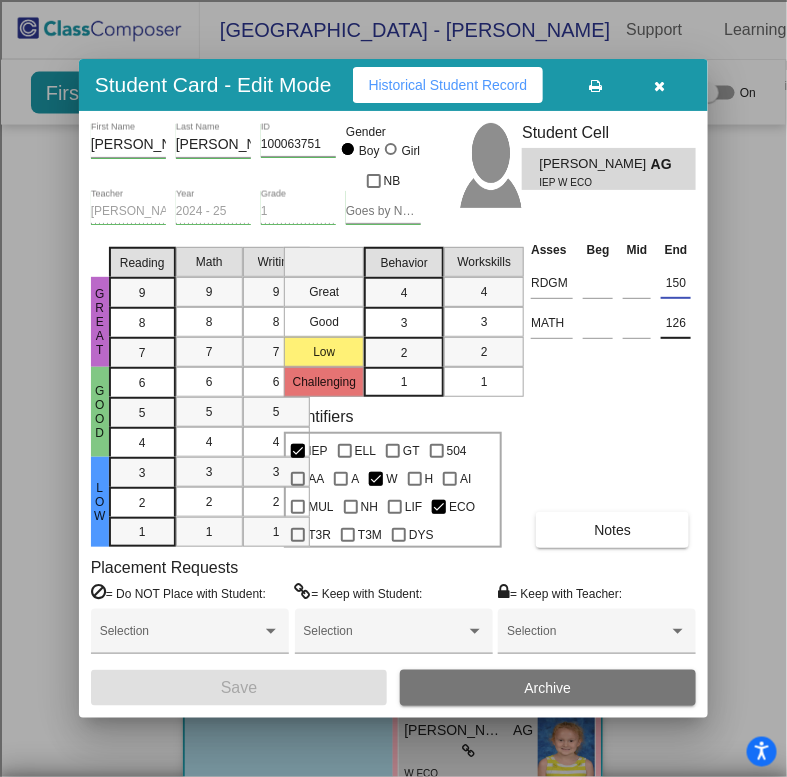 click on "126" at bounding box center [676, 323] 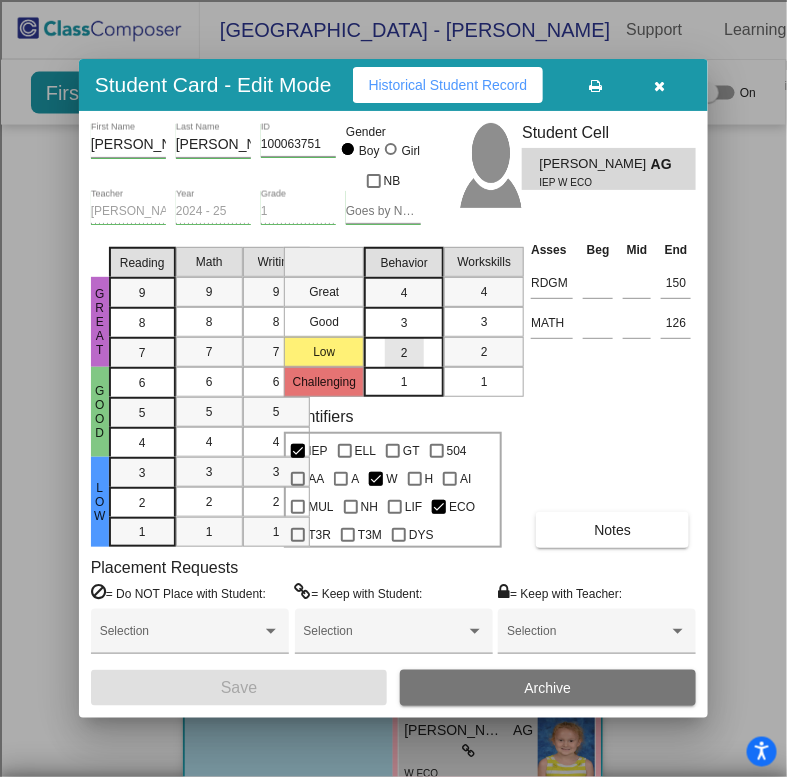 click on "2" at bounding box center (404, 353) 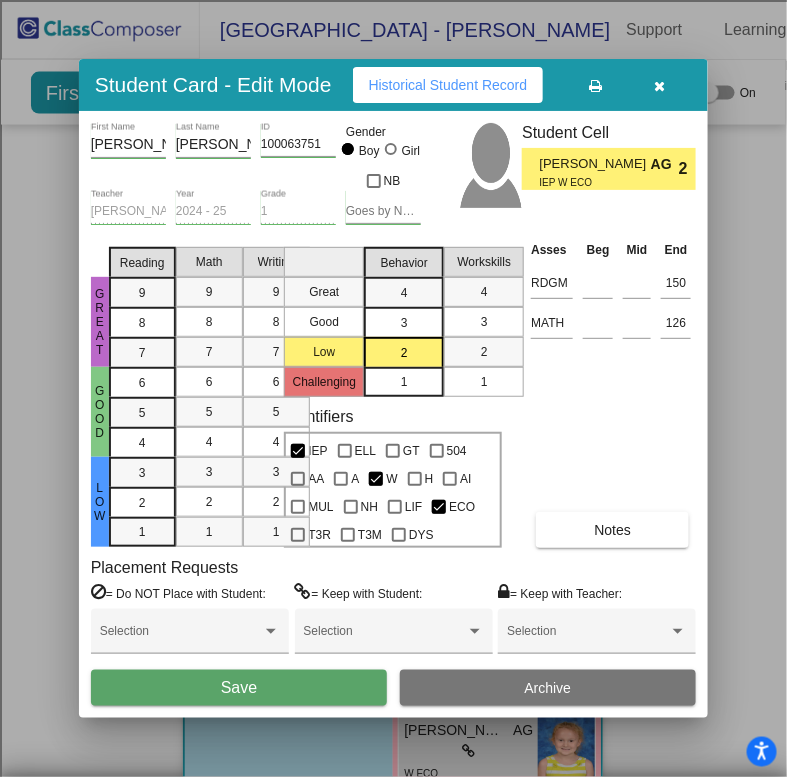 click on "1" at bounding box center [404, 382] 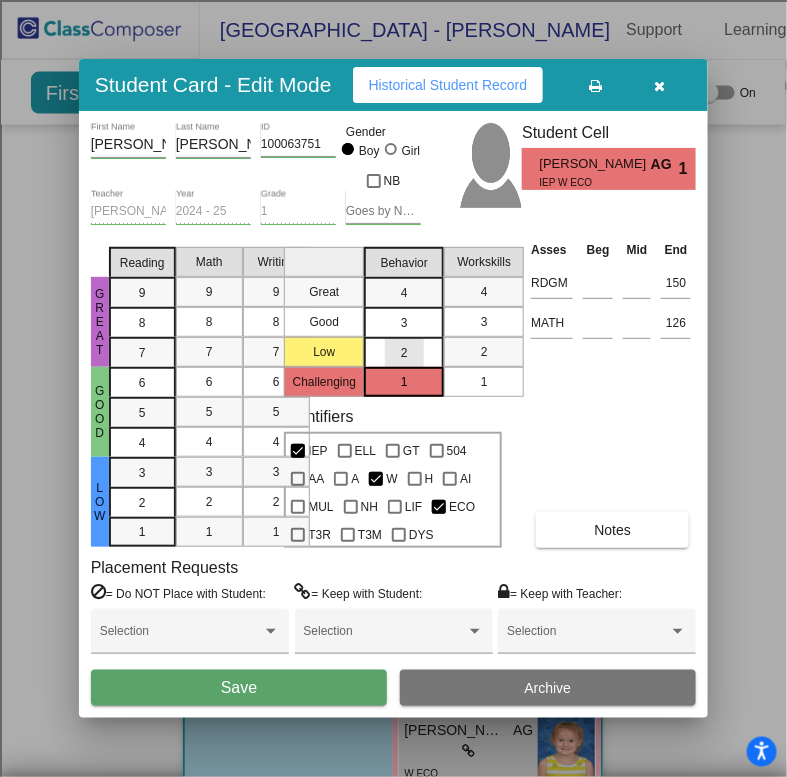 click on "2" at bounding box center (404, 352) 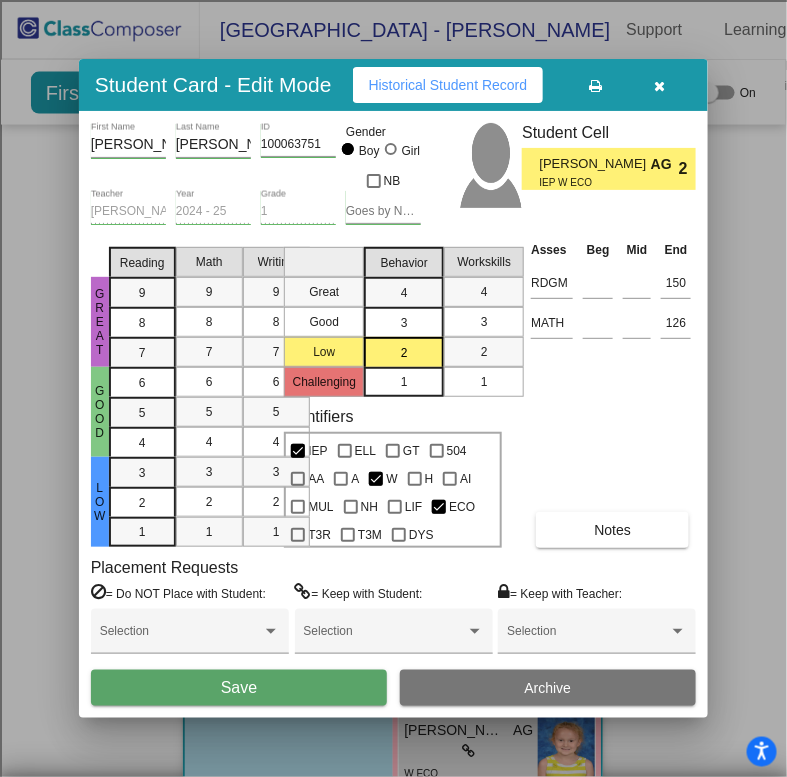 click on "Asses Beg Mid End RDGM 150 MATH 126  Notes" at bounding box center [611, 393] 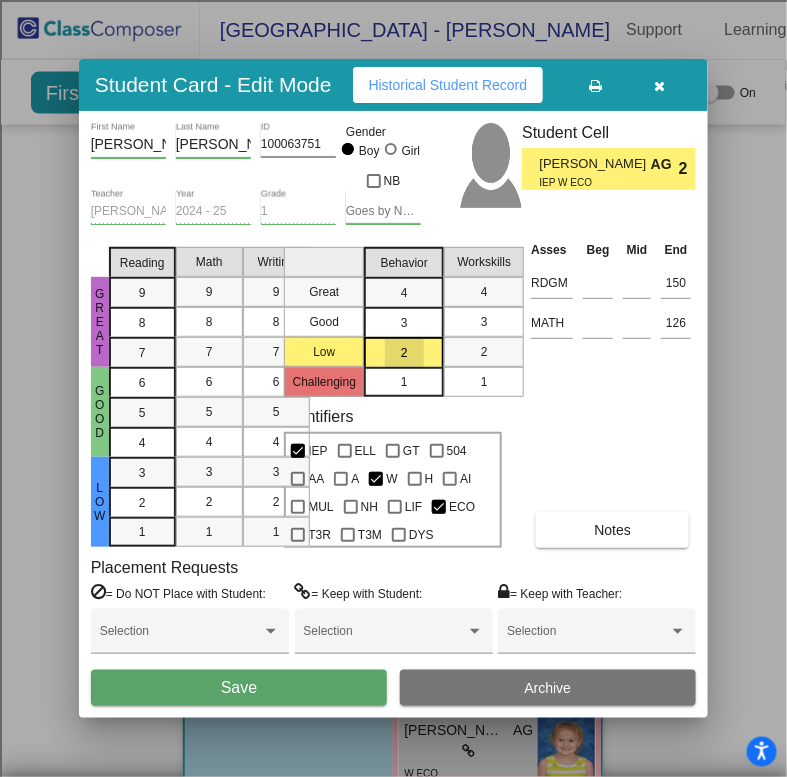 click on "1" at bounding box center [404, 382] 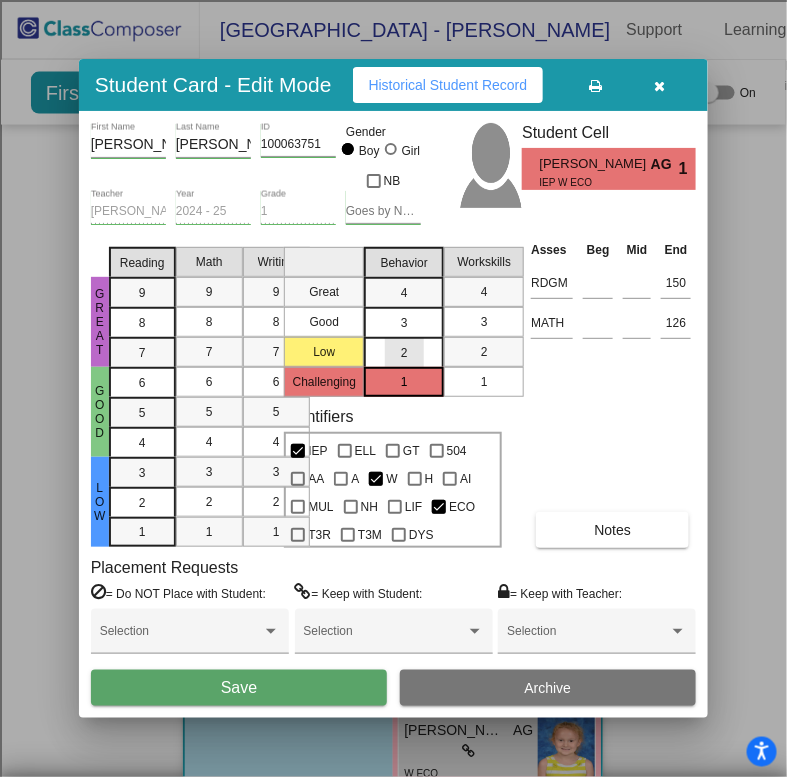 click on "2" at bounding box center [404, 352] 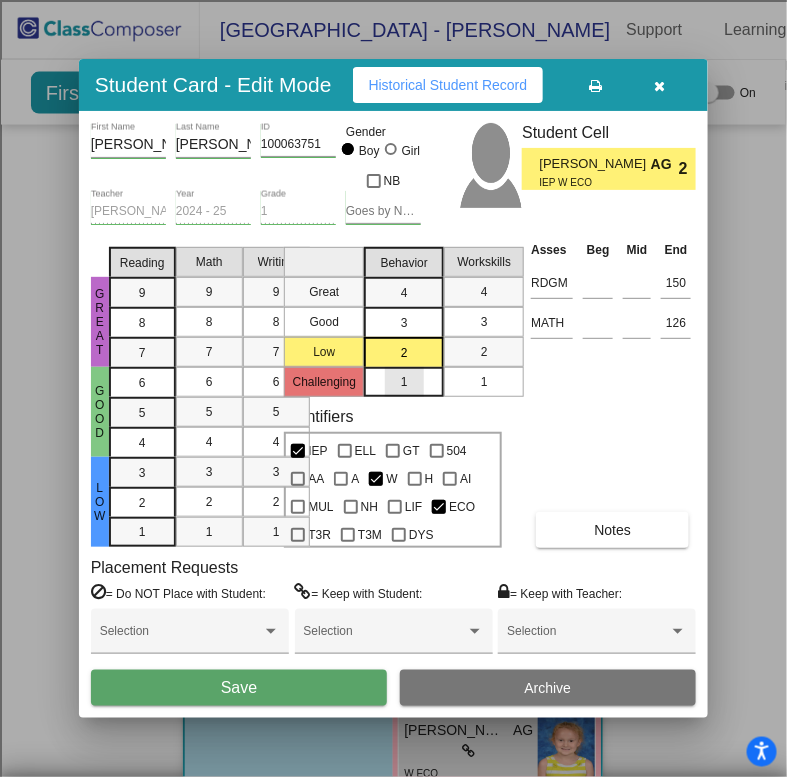 click on "1" at bounding box center [404, 382] 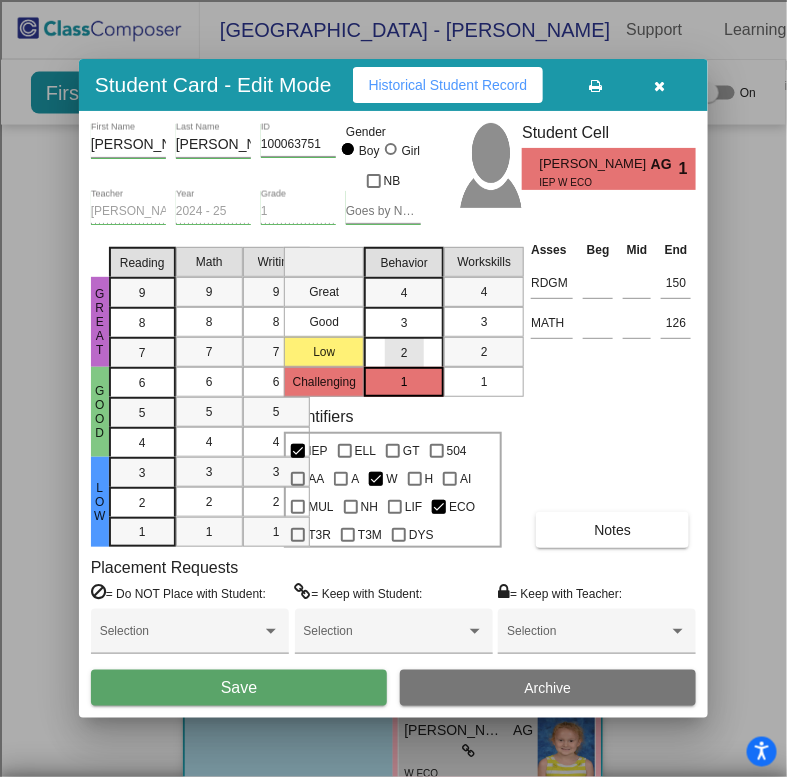 click on "2" at bounding box center [404, 352] 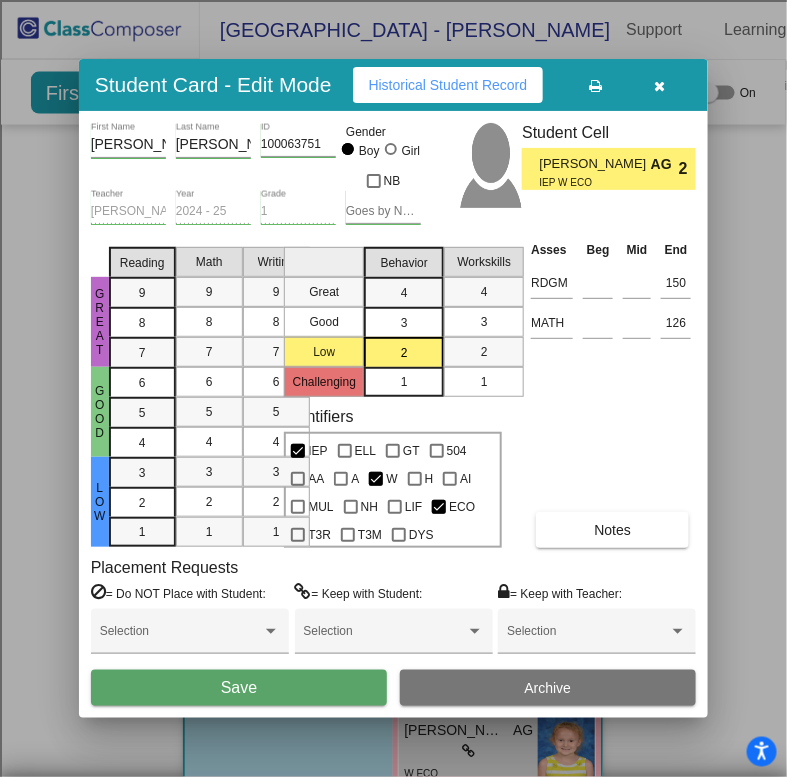 click on "1" at bounding box center [404, 382] 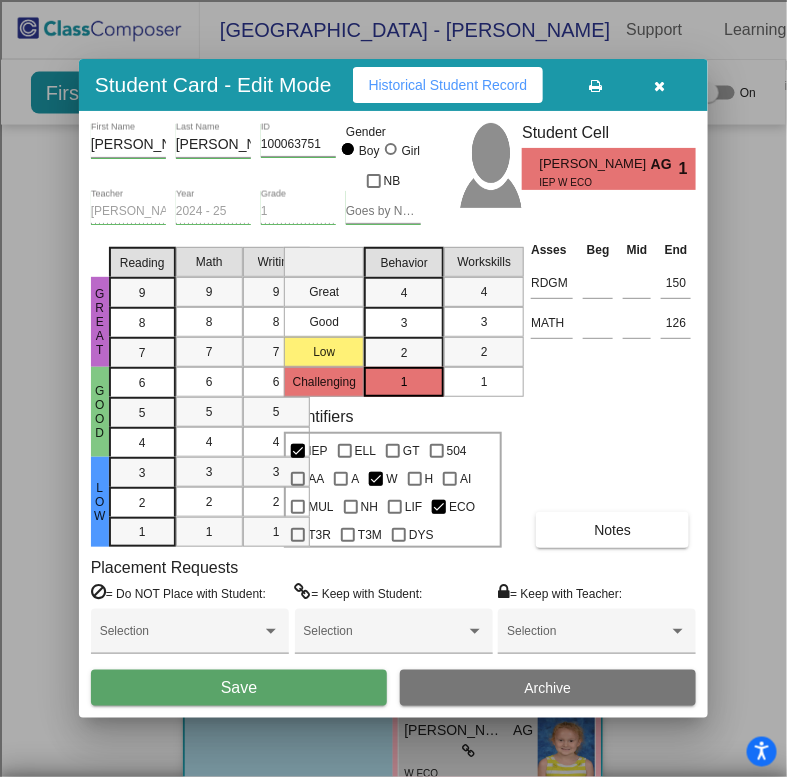 click on "Asses Beg Mid End RDGM 150 MATH 126  Notes" at bounding box center [611, 393] 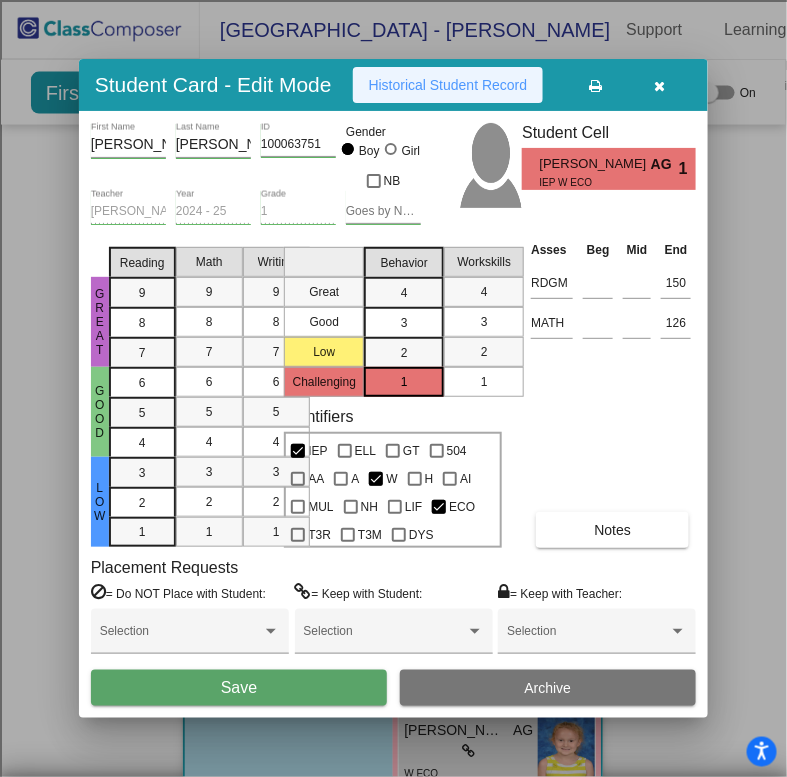 click on "Historical Student Record" at bounding box center [448, 85] 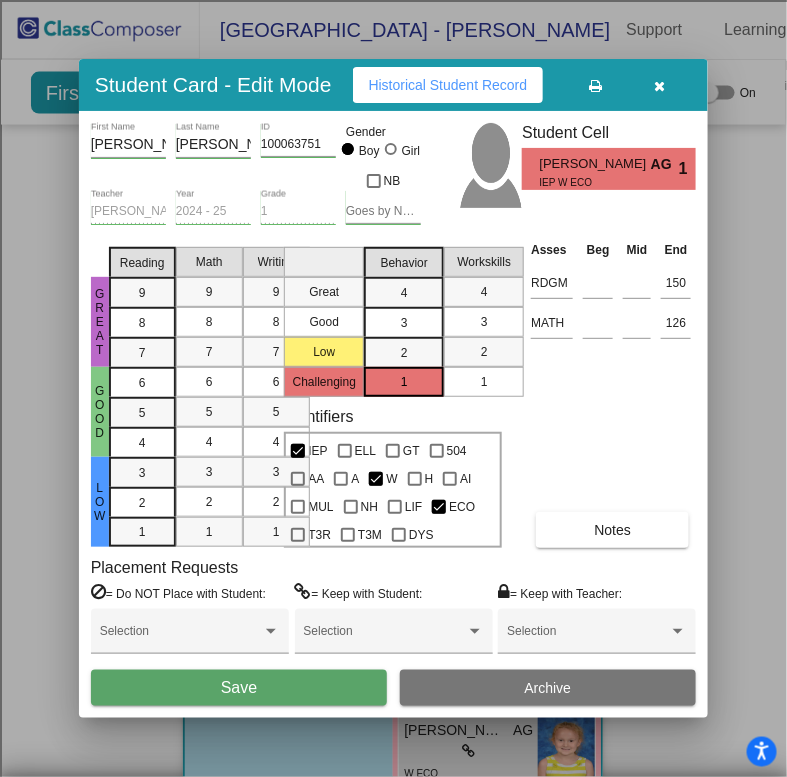 click at bounding box center (660, 85) 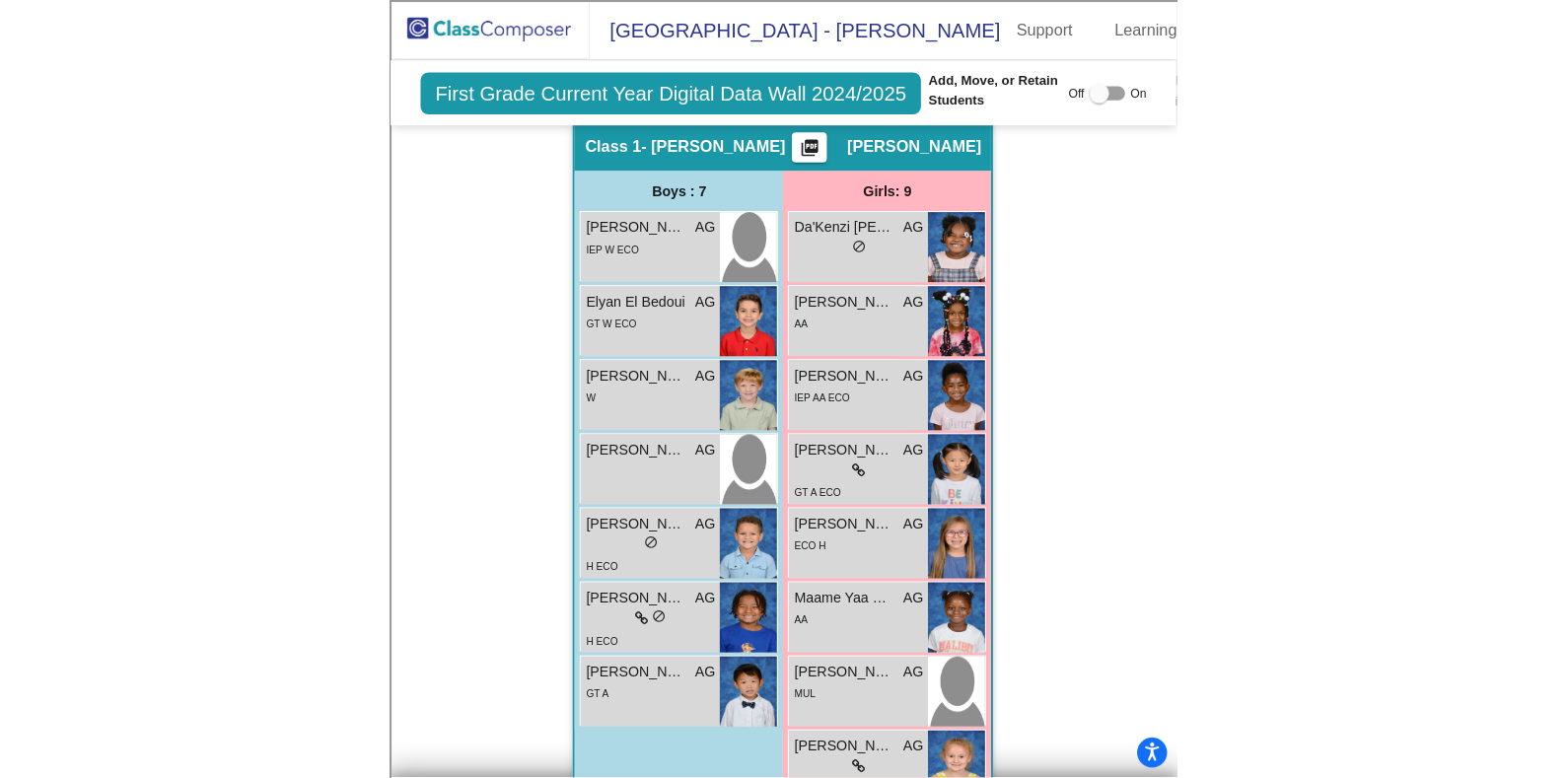 scroll, scrollTop: 616, scrollLeft: 0, axis: vertical 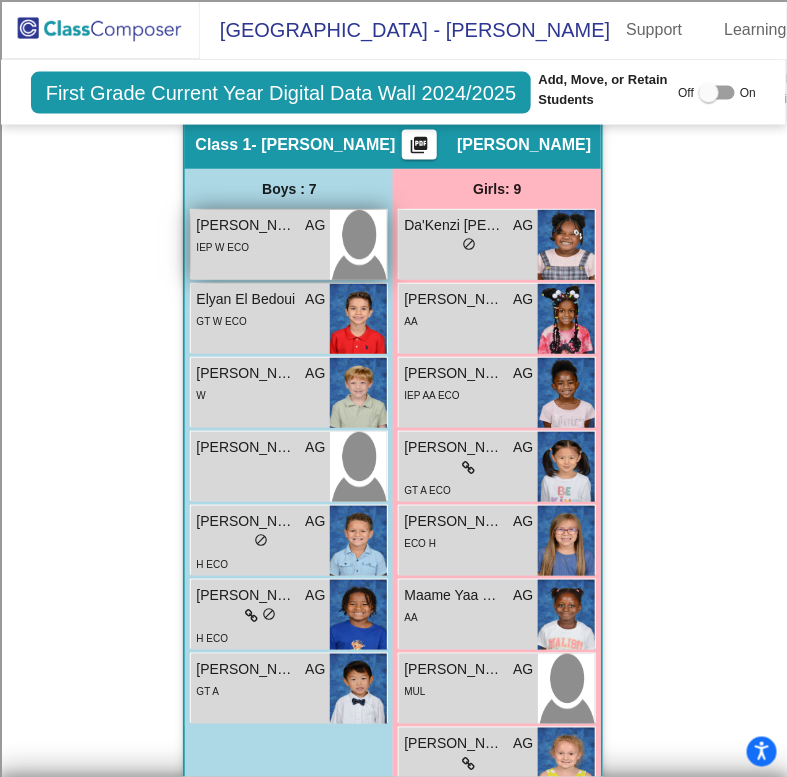 click on "IEP W ECO" at bounding box center (222, 247) 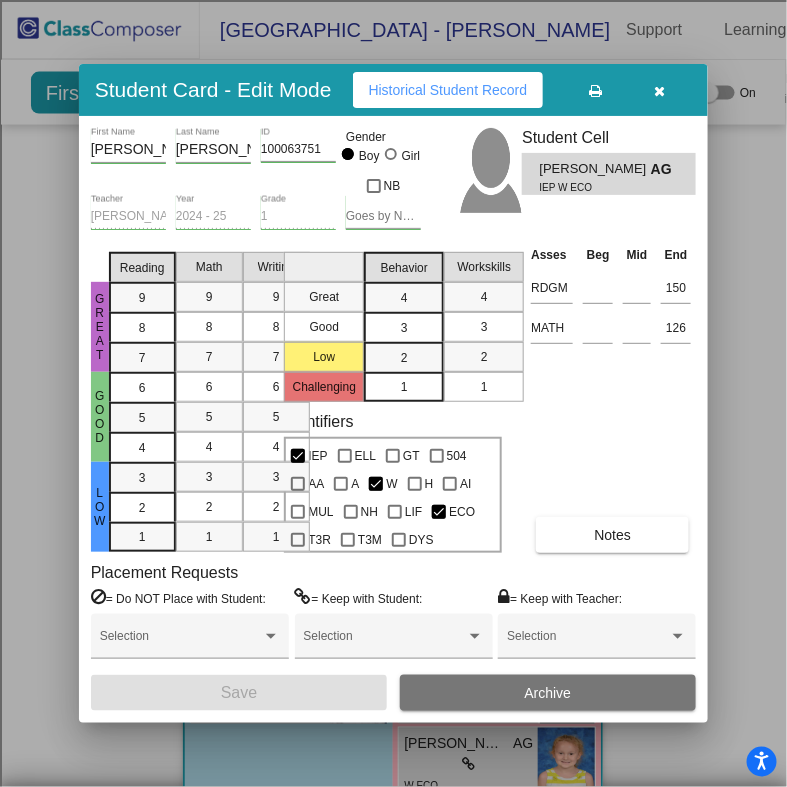 click on "Asses Beg Mid End RDGM 150 MATH 126  Notes" at bounding box center (611, 398) 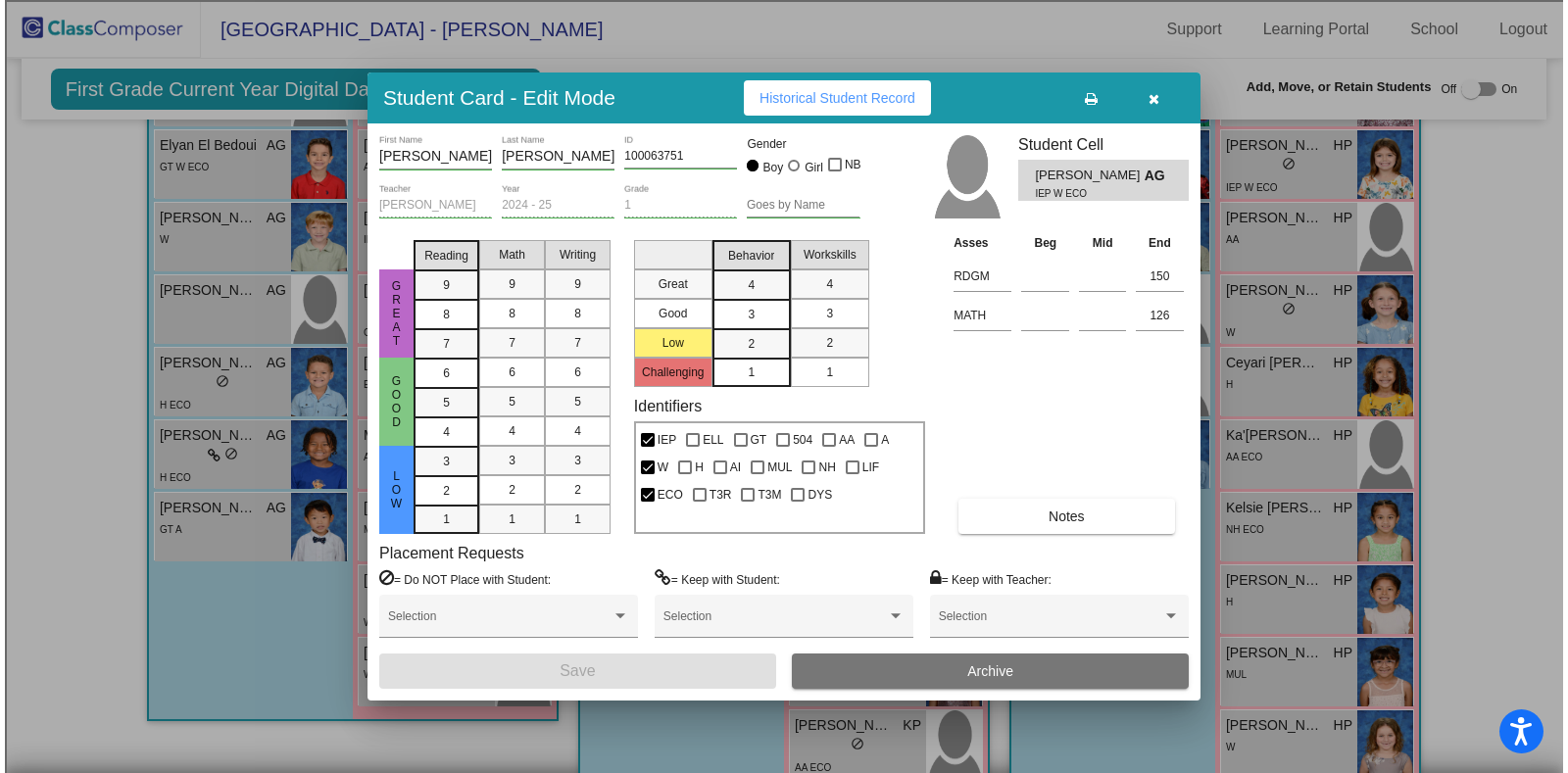 scroll, scrollTop: 479, scrollLeft: 0, axis: vertical 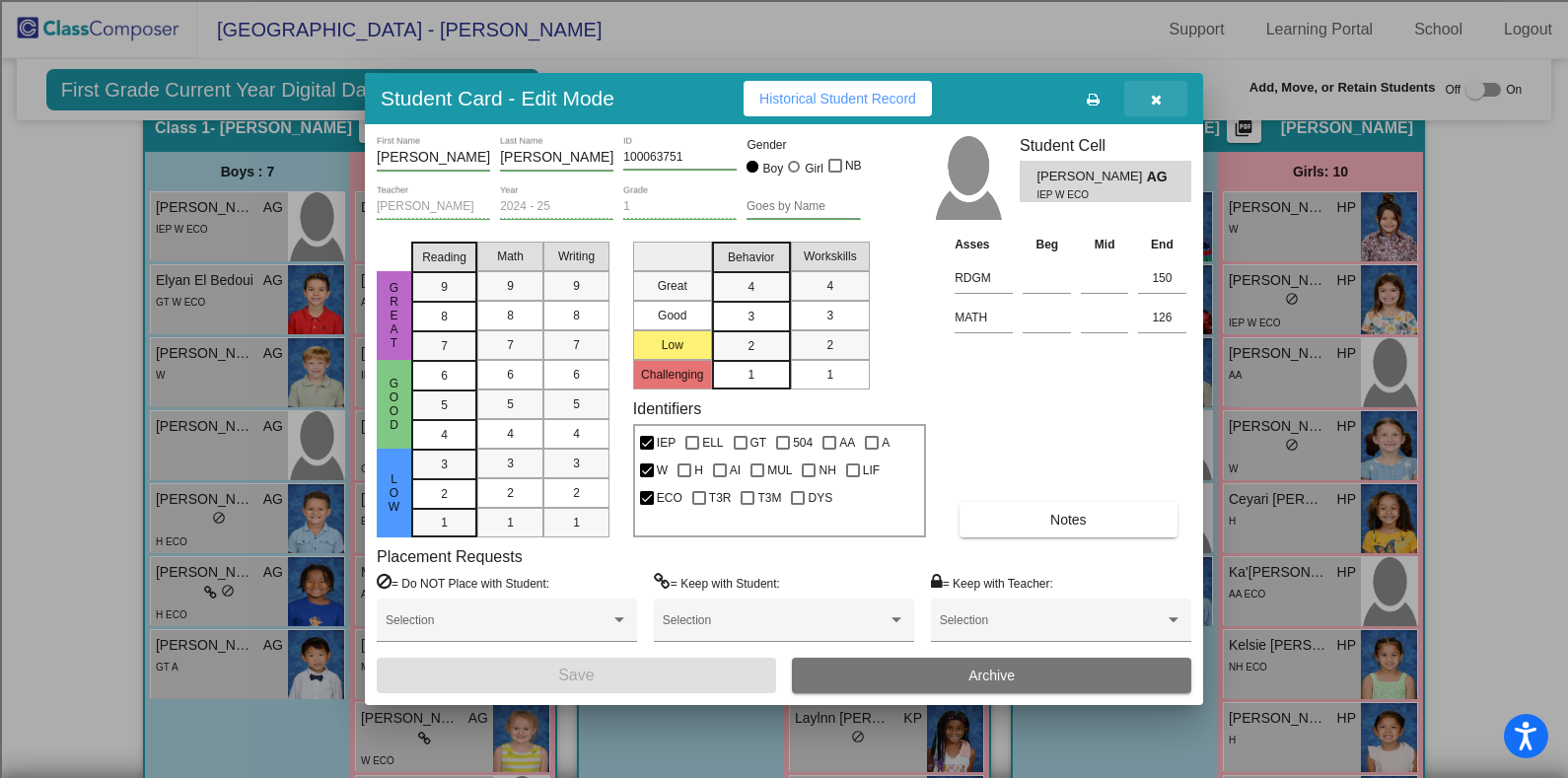 click at bounding box center (1156, 100) 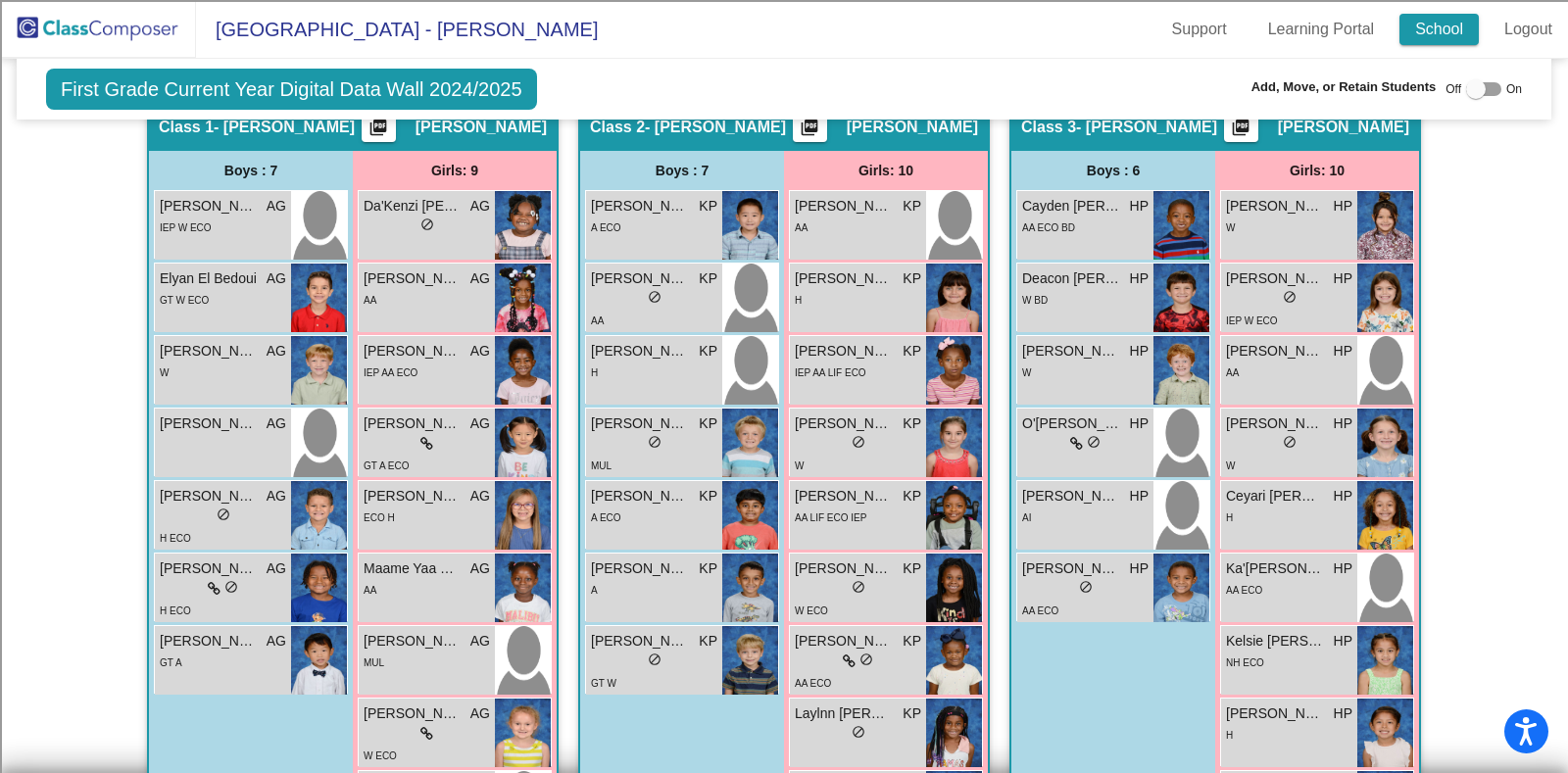 click on "School" 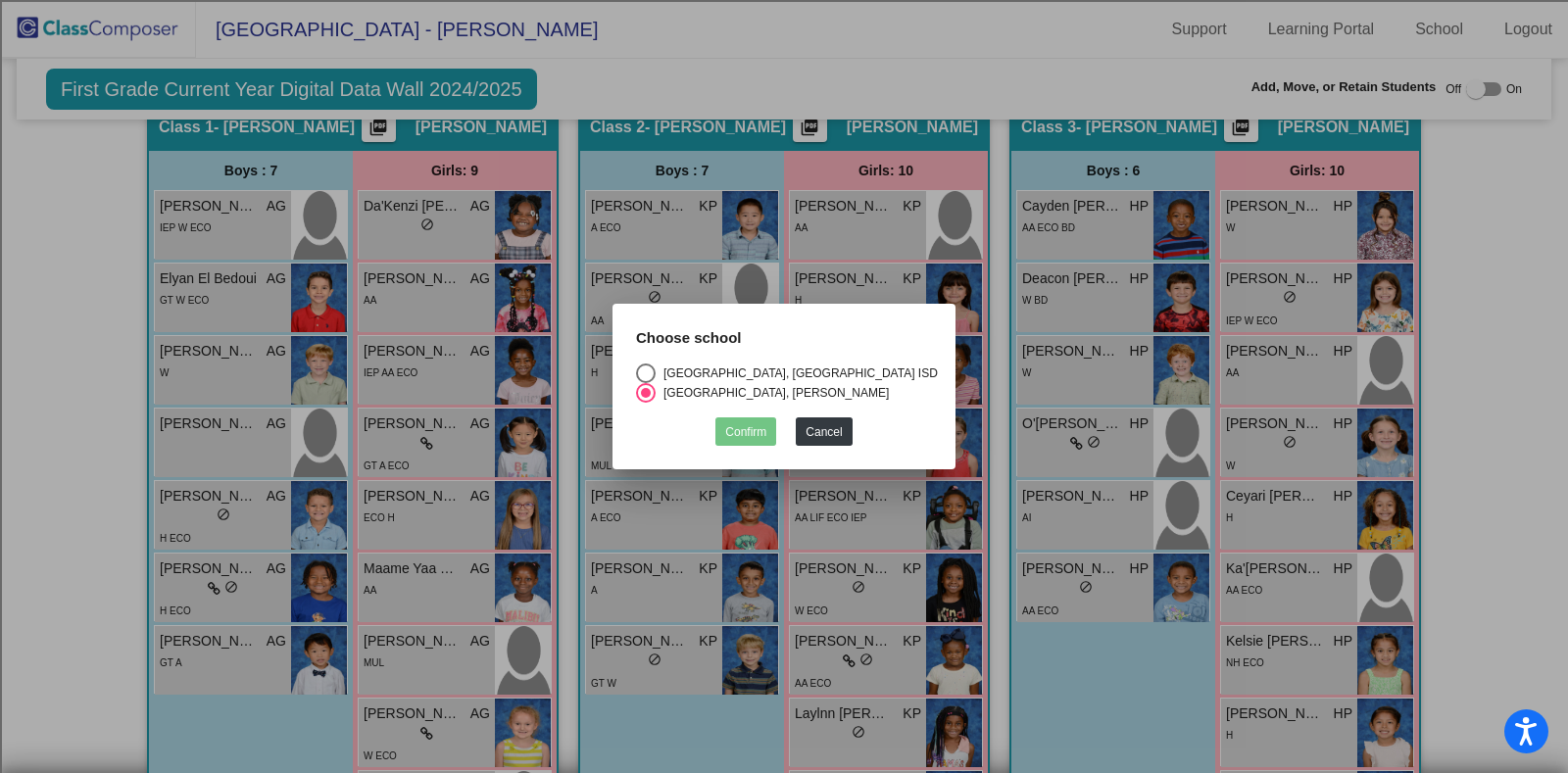 click on "Choose school" at bounding box center (784, 346) 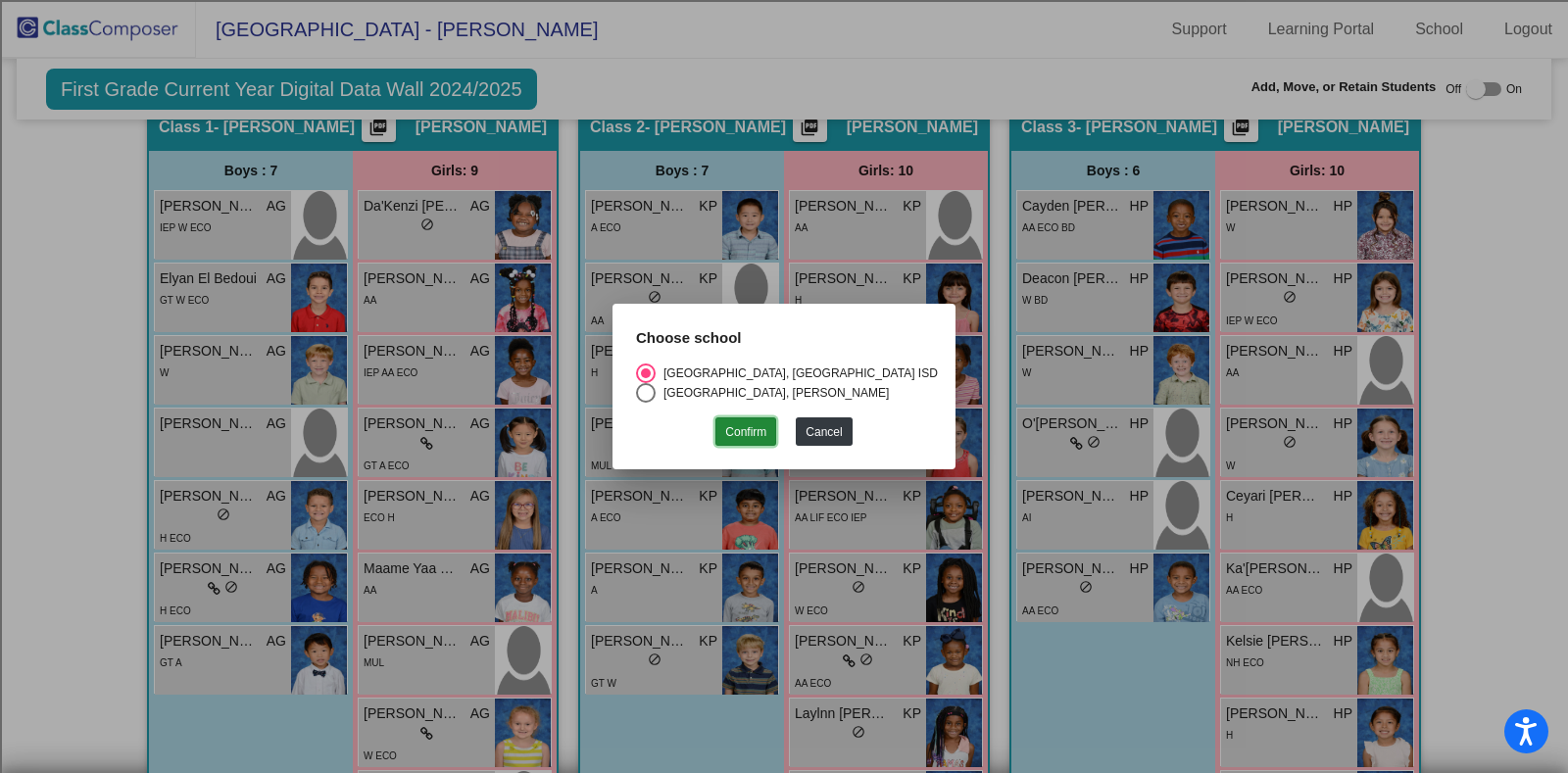 click on "Confirm" at bounding box center (746, 431) 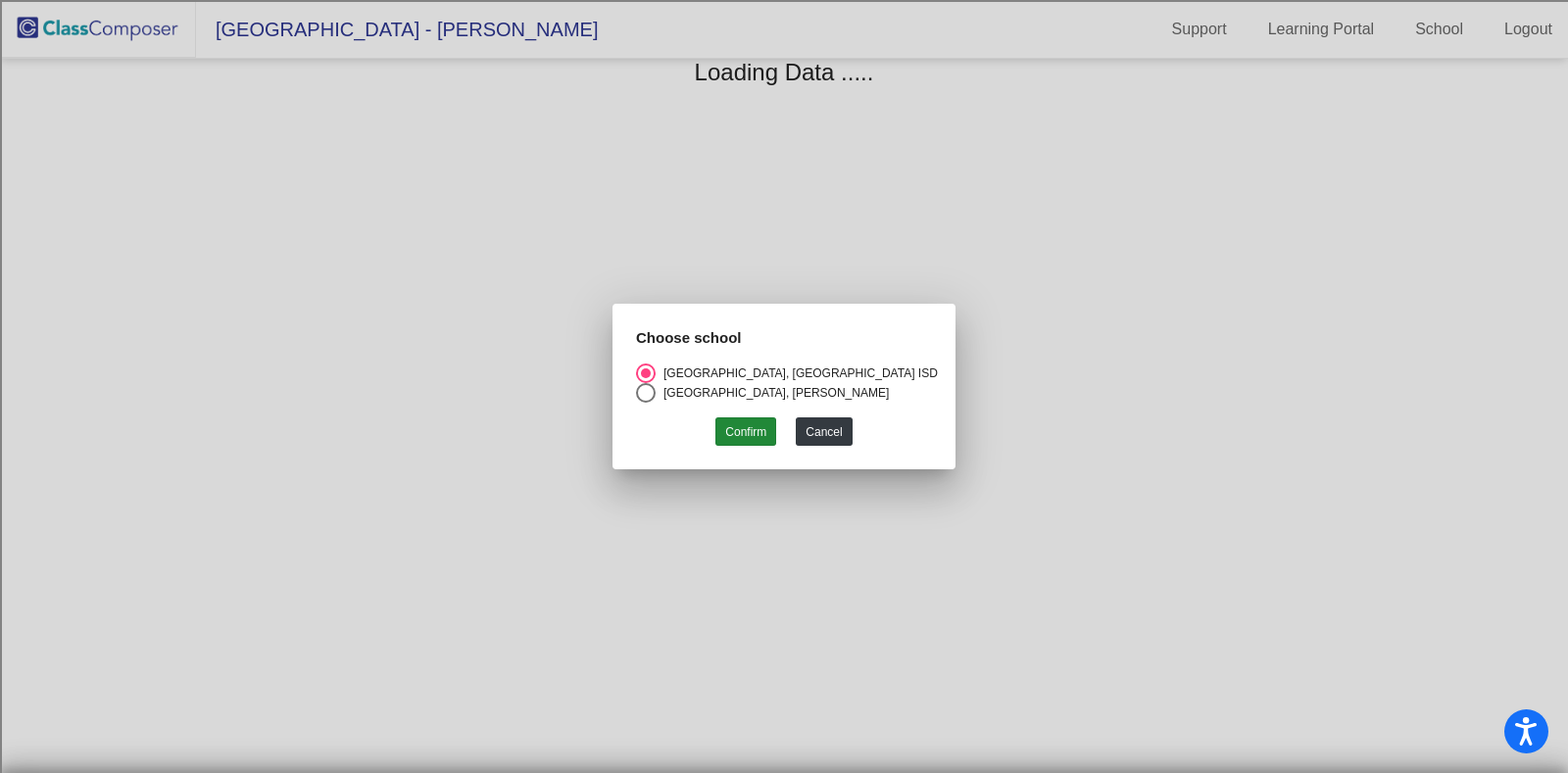 scroll, scrollTop: 0, scrollLeft: 0, axis: both 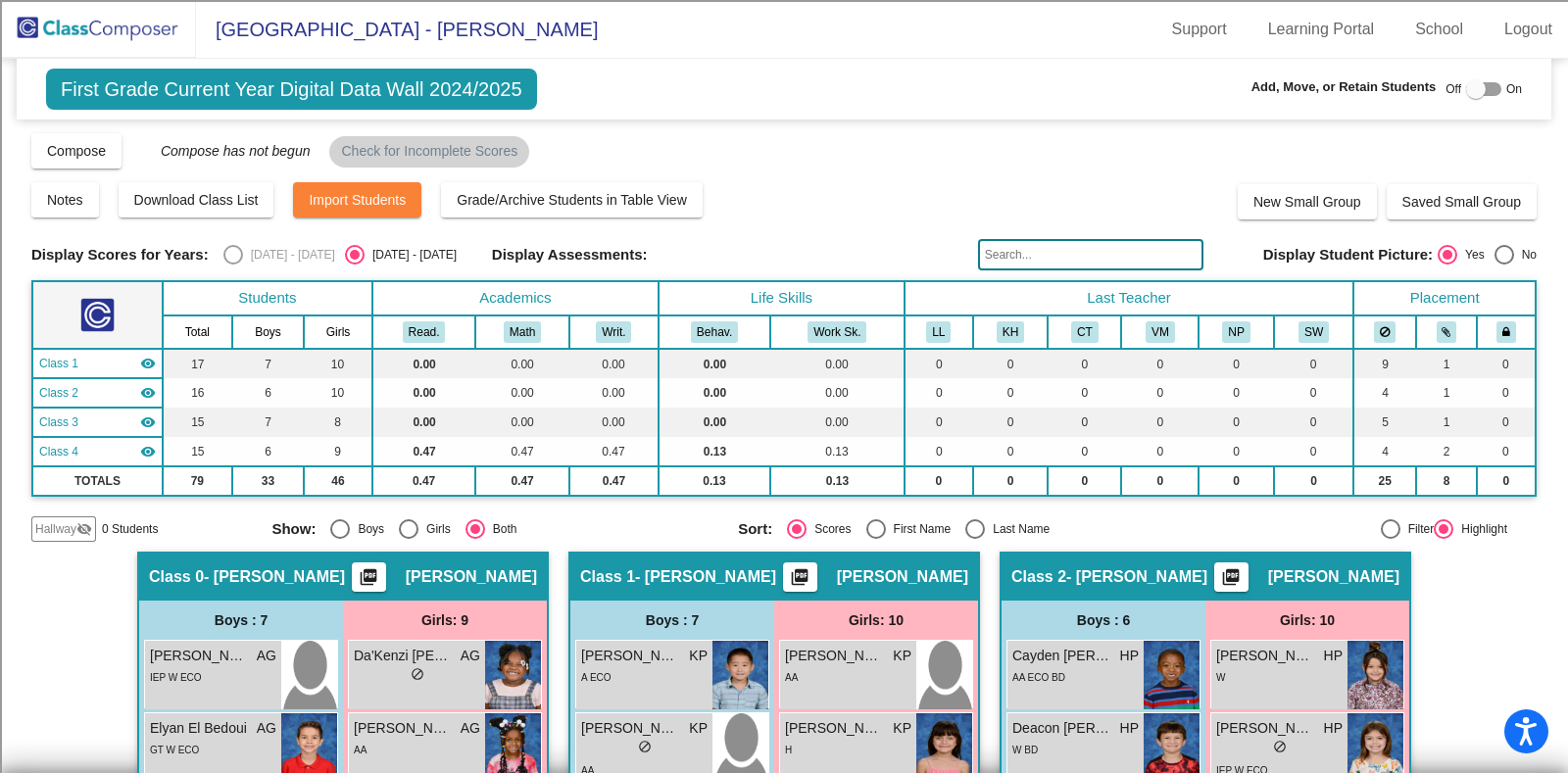click on "Southwood Valley elementary - Dawn" 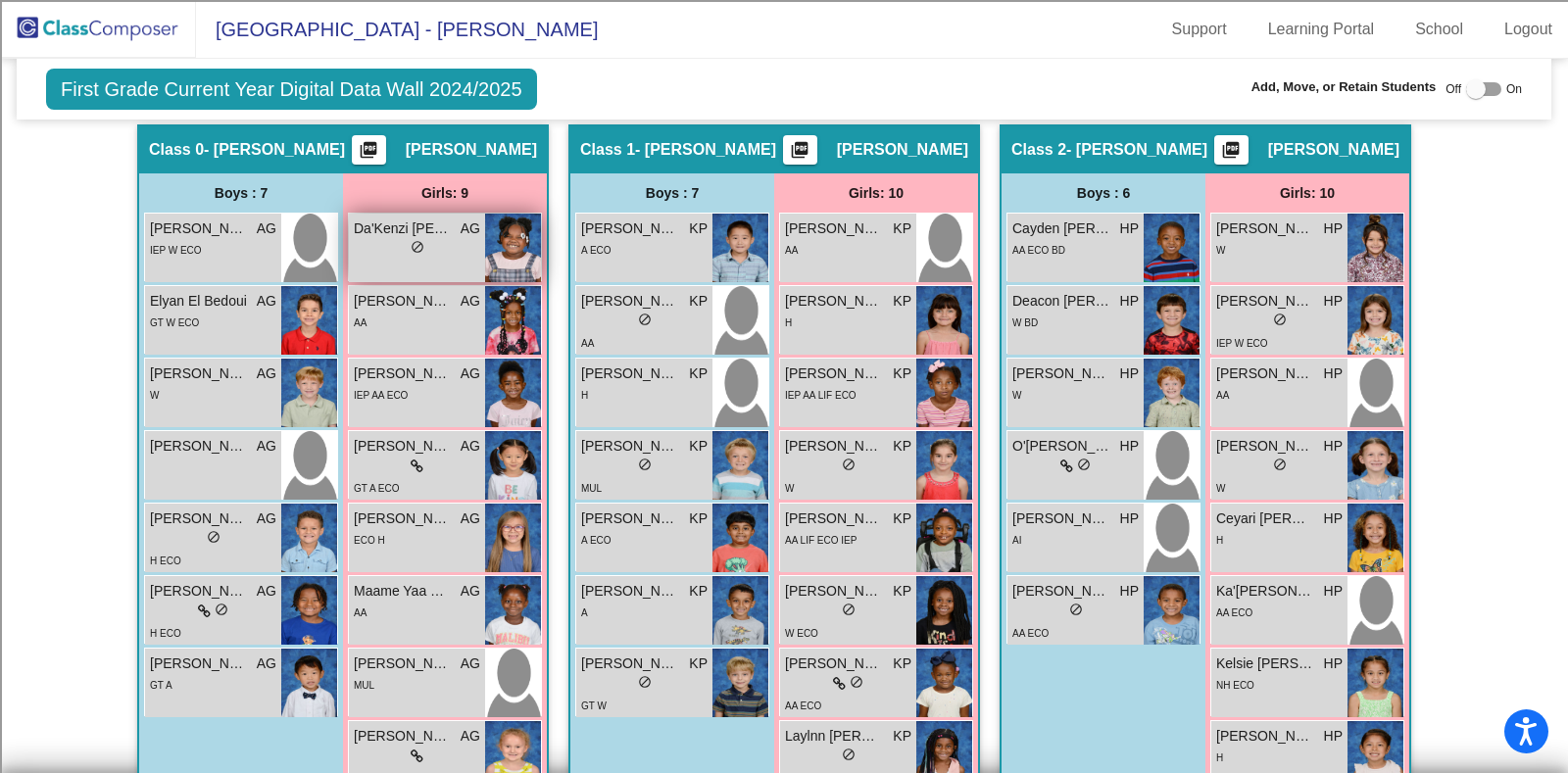 scroll, scrollTop: 0, scrollLeft: 0, axis: both 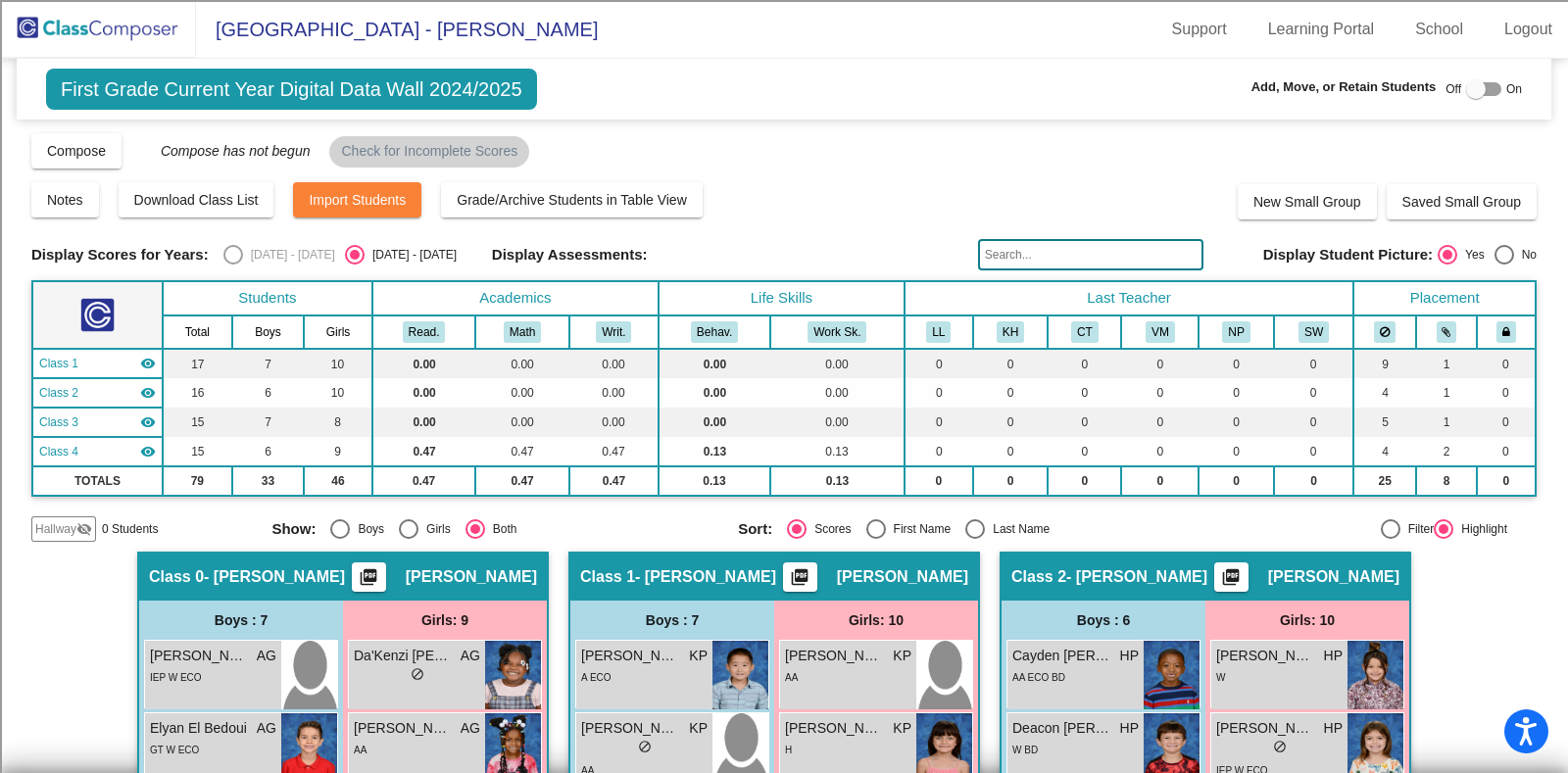 click 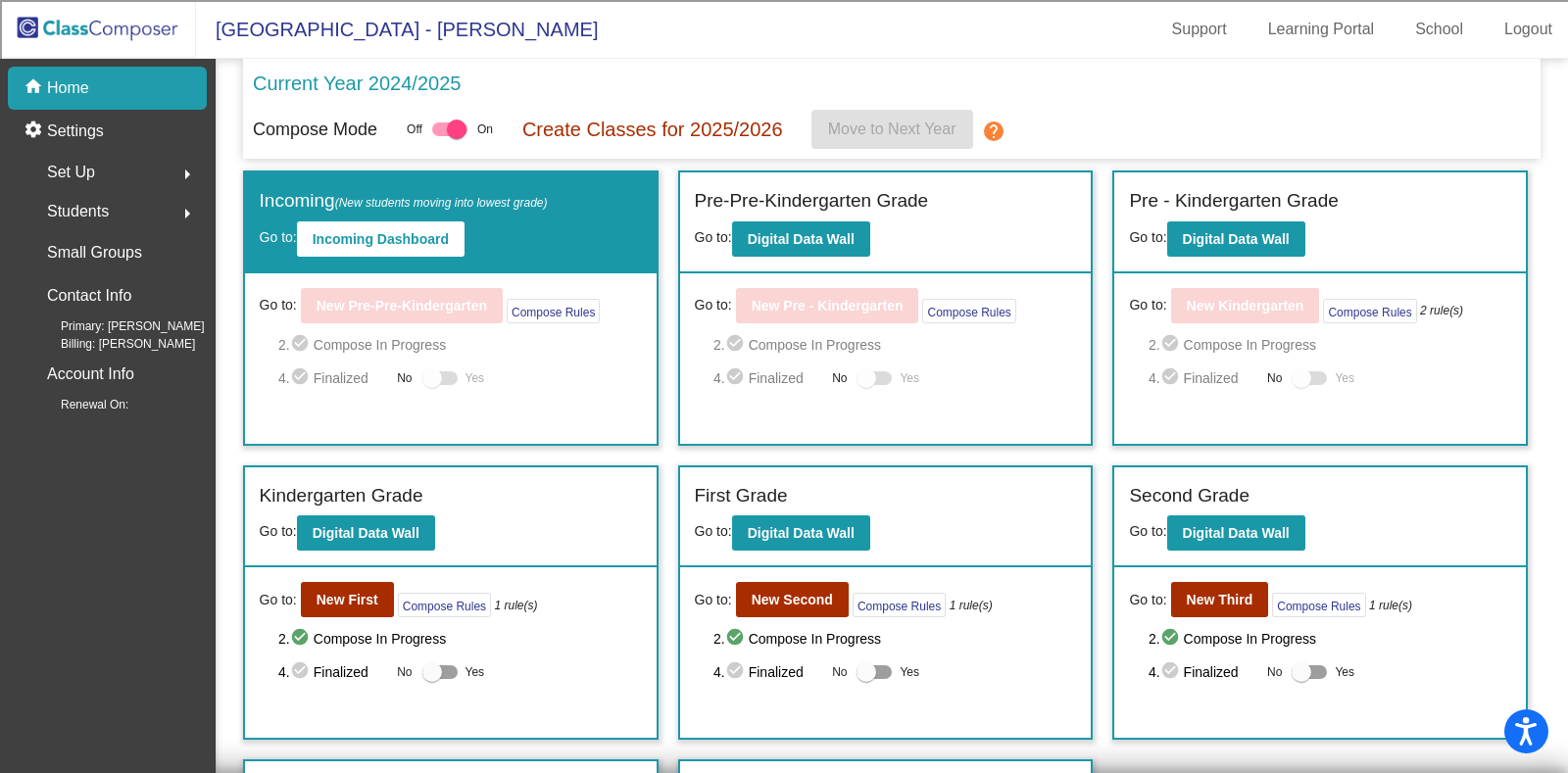 click 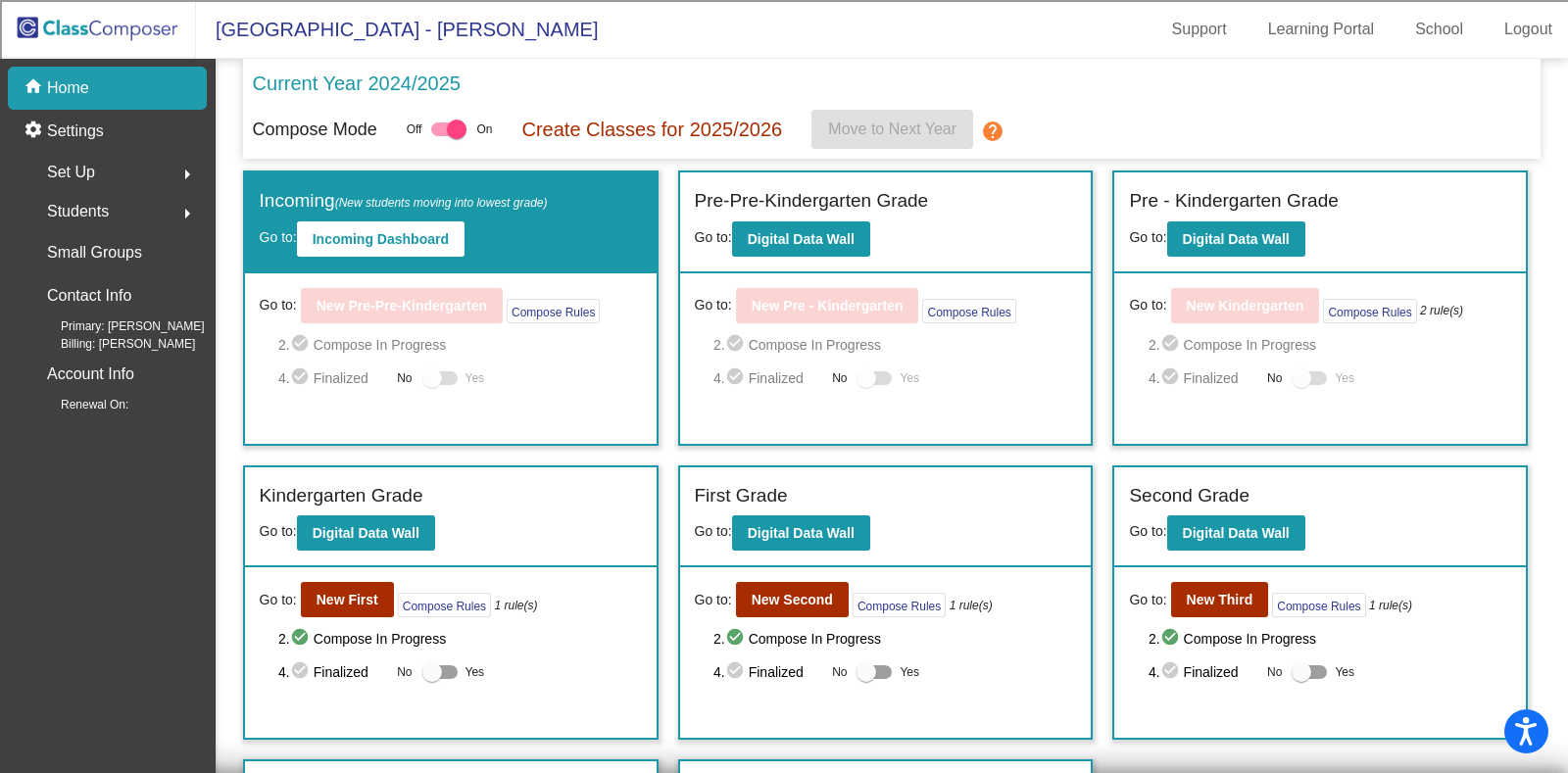 click on "Students  arrow_right" 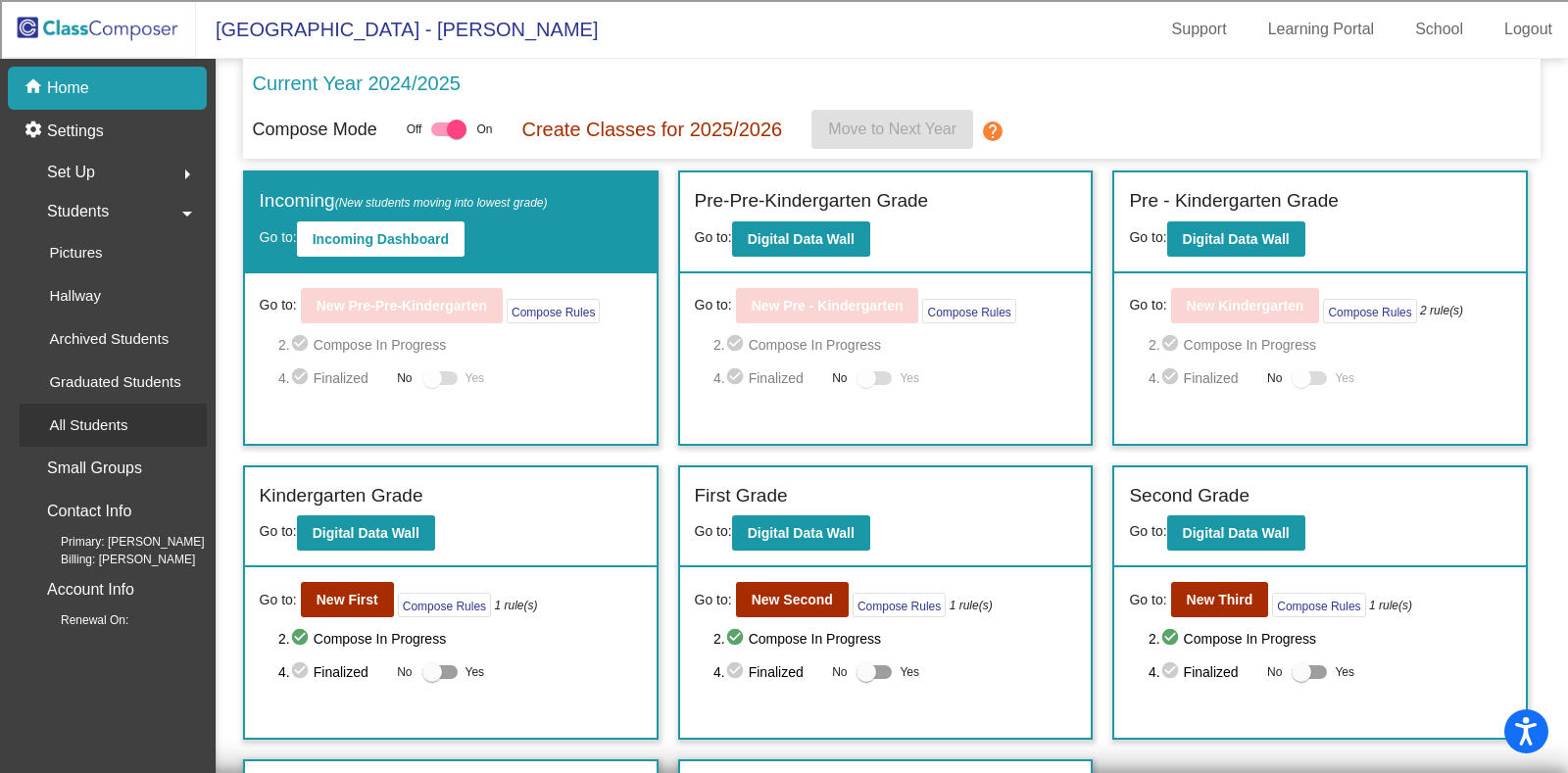 click on "All Students" 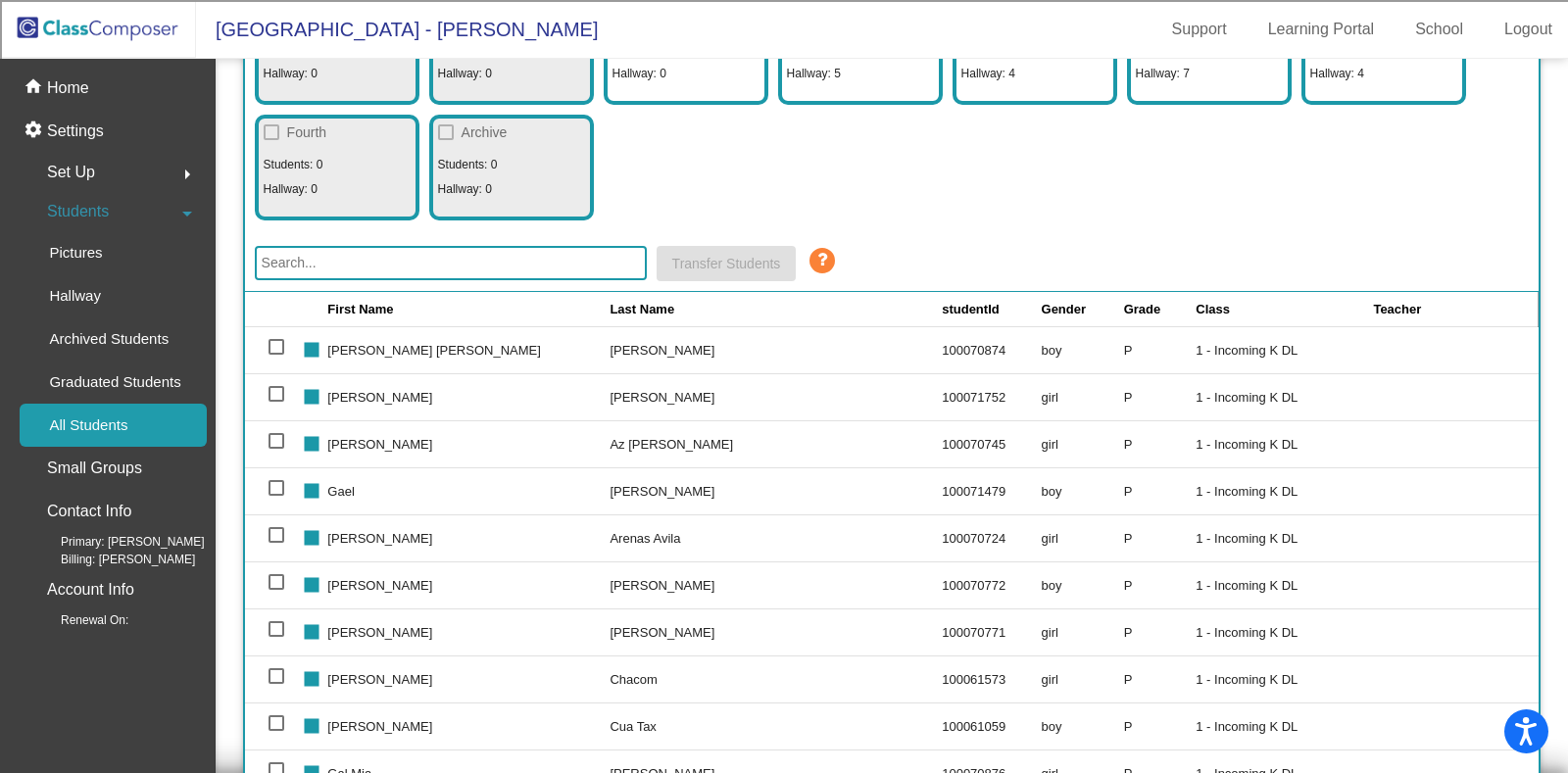 scroll, scrollTop: 265, scrollLeft: 0, axis: vertical 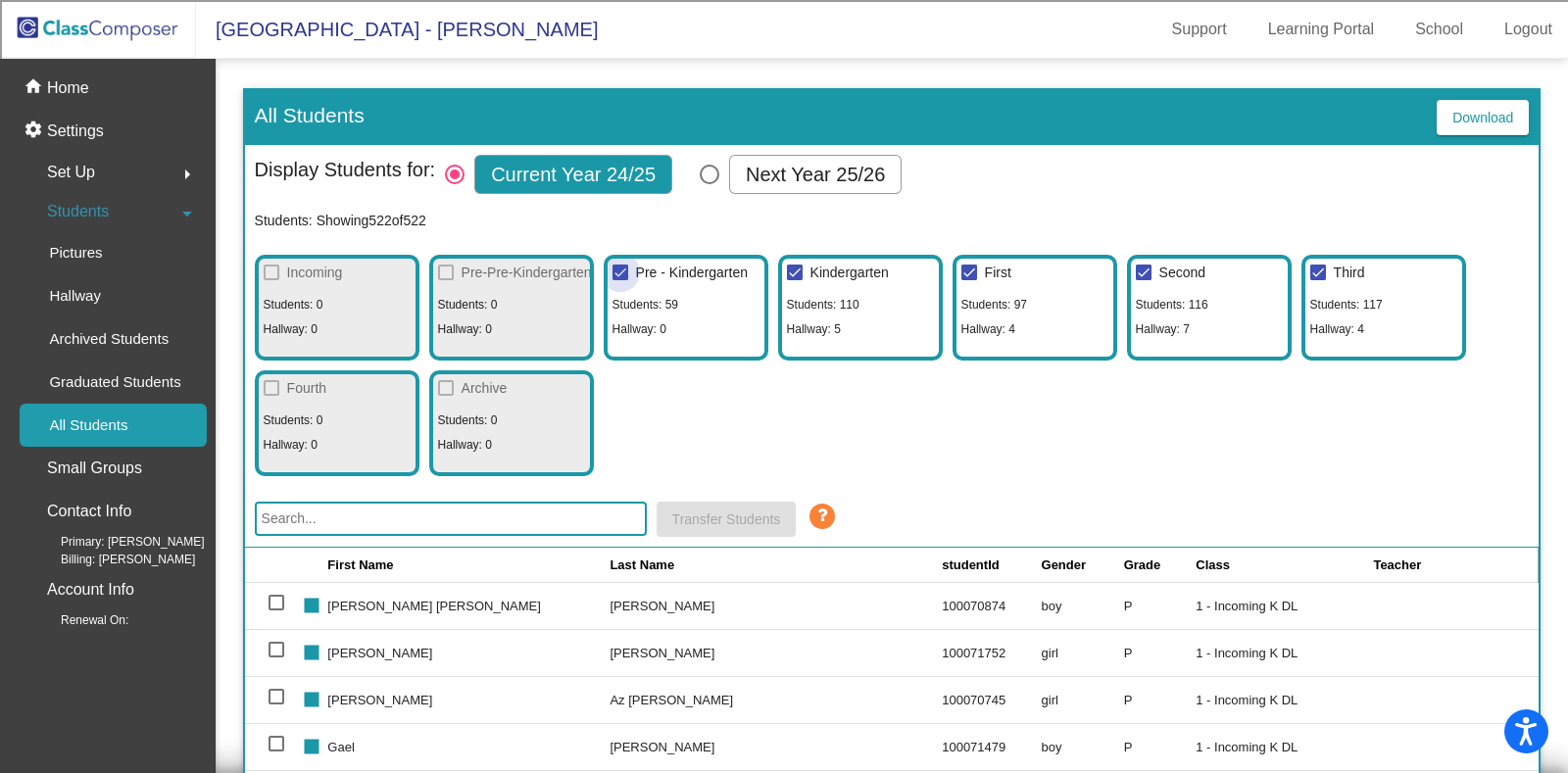 click at bounding box center [620, 272] 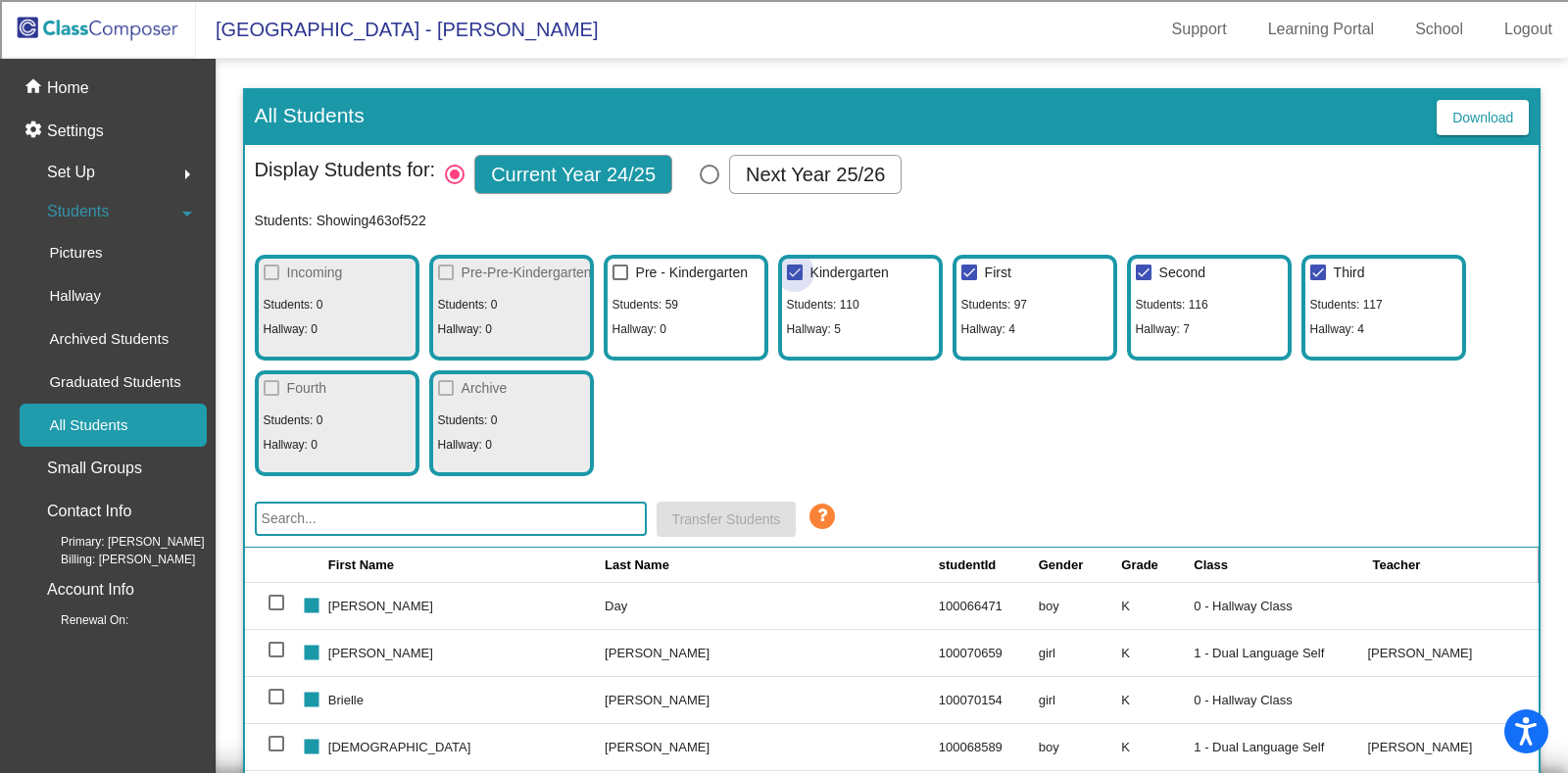 click on "Kindergarten" at bounding box center [850, 272] 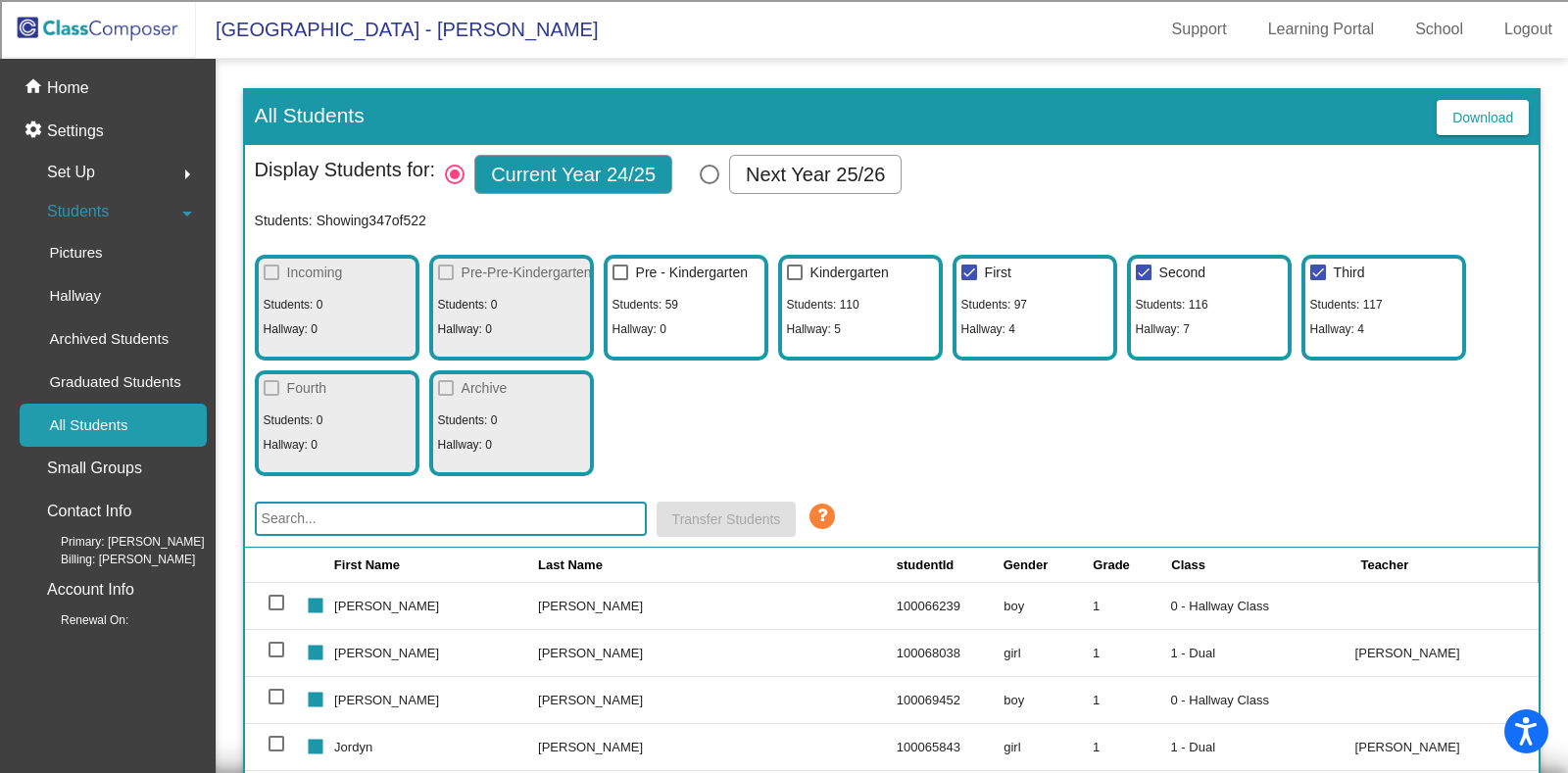click on "First Students: 97 Hallway: 4" 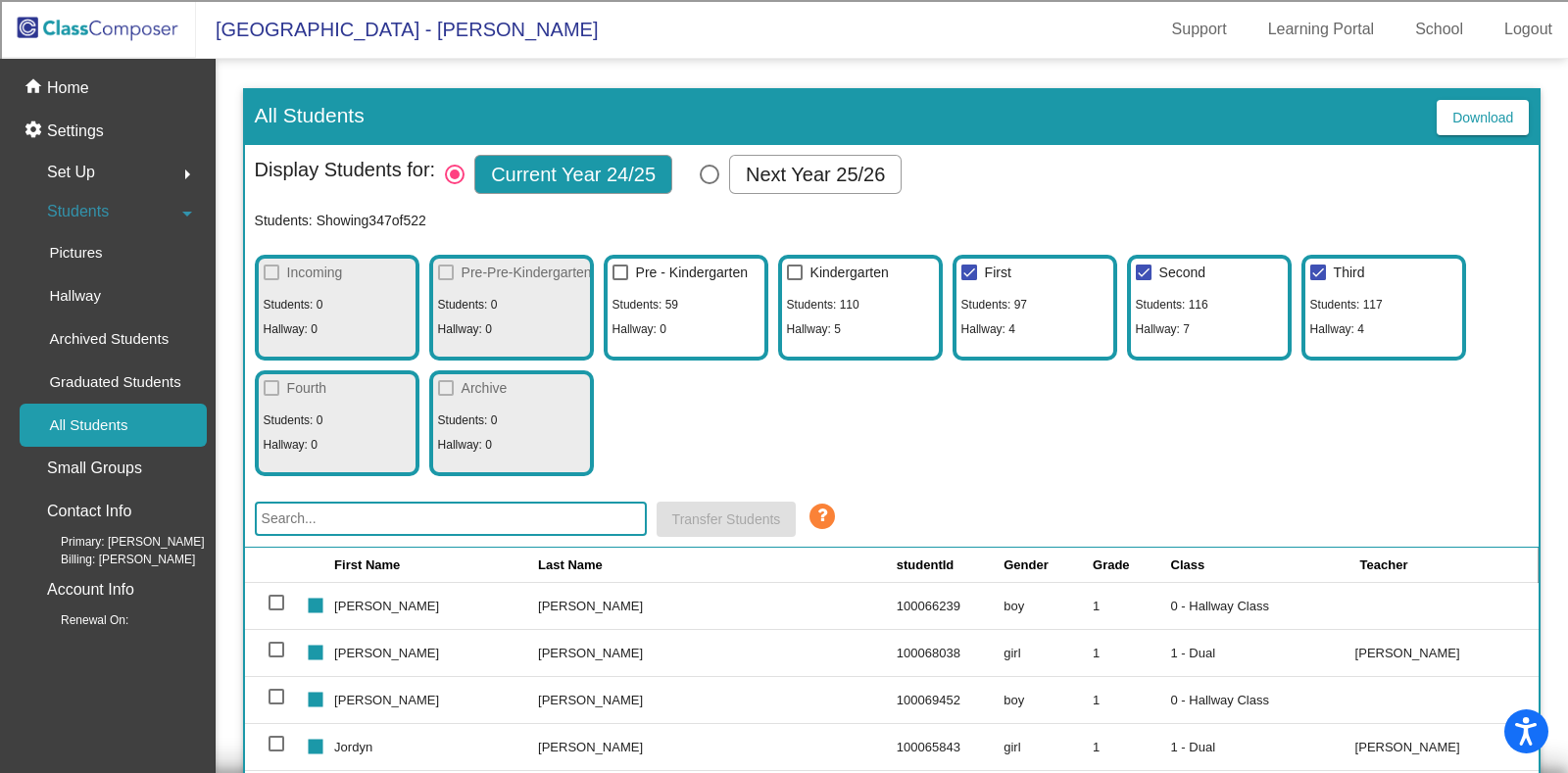 click on "Set Up  arrow_right" 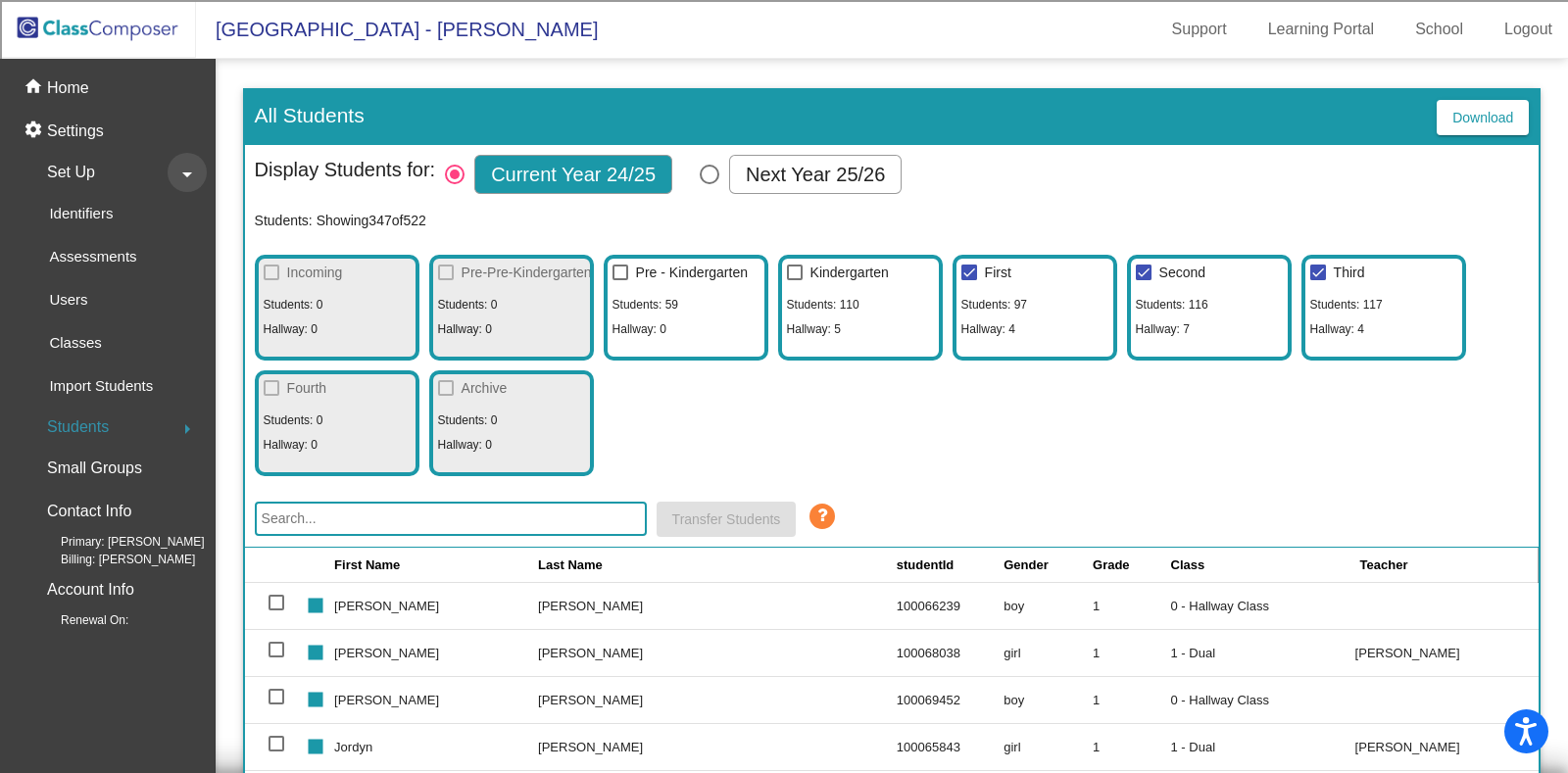 click on "arrow_drop_down" 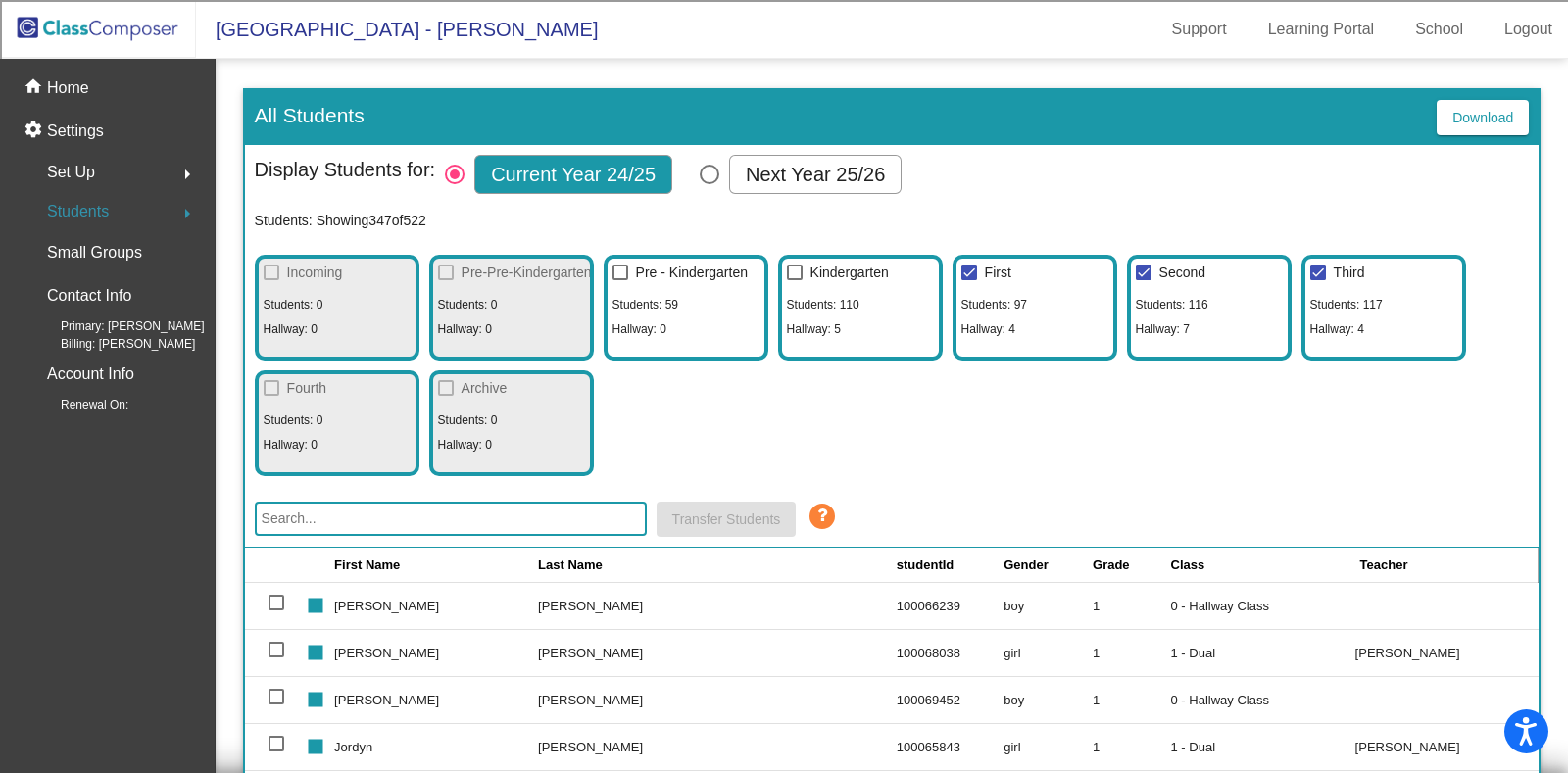 click on "Set Up" 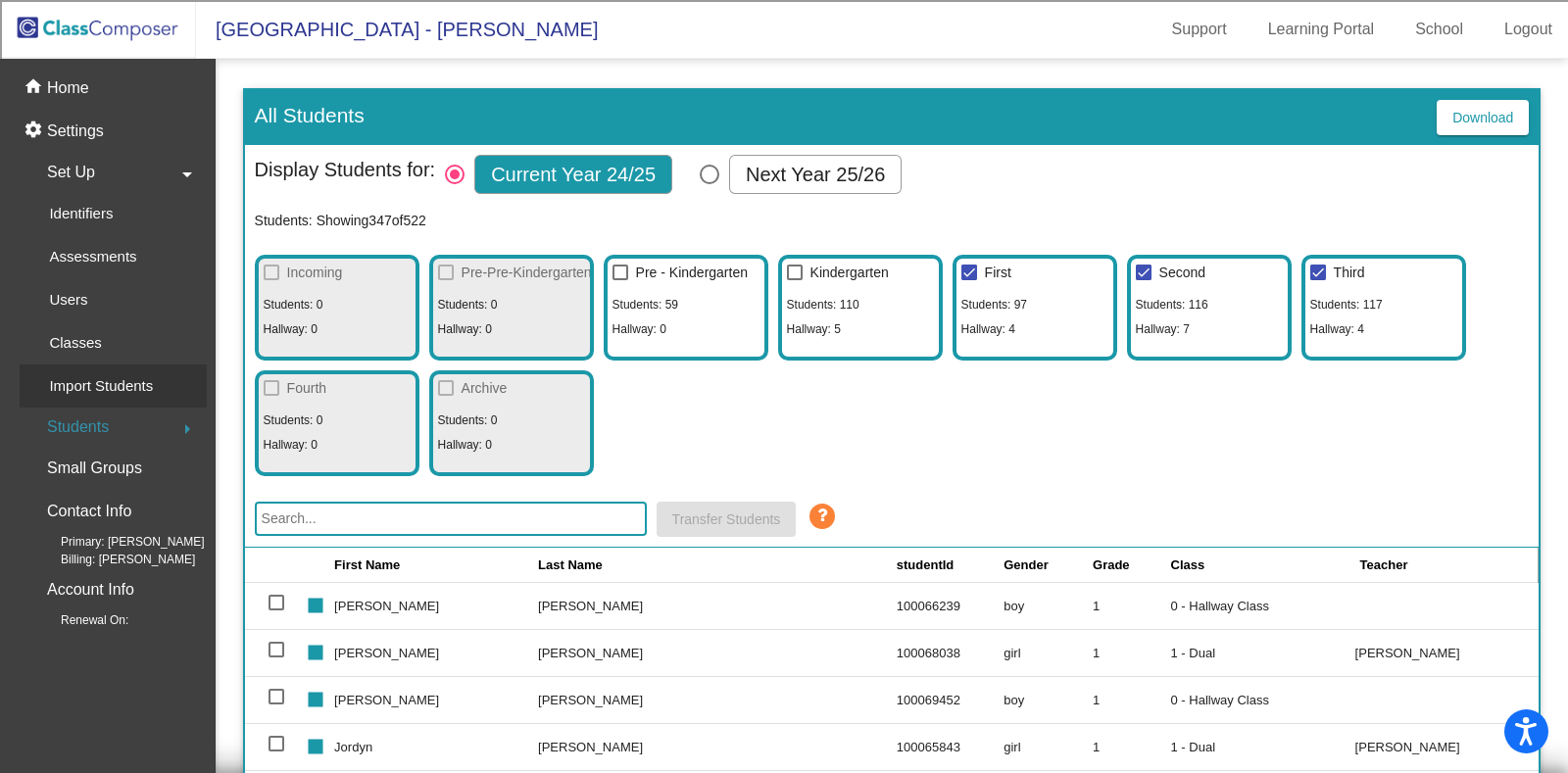 click on "Import Students" 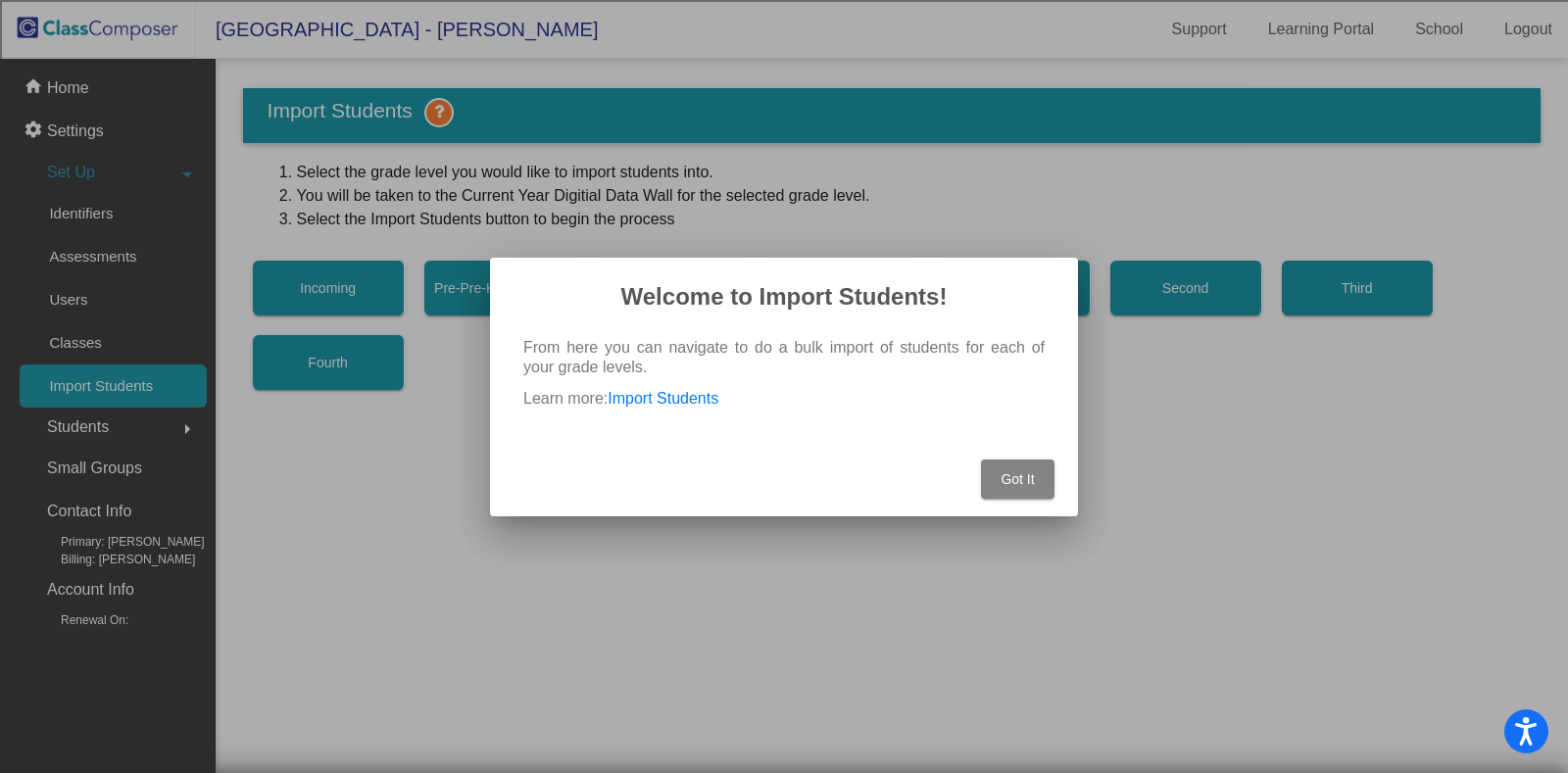 click on "Got It" at bounding box center [1017, 479] 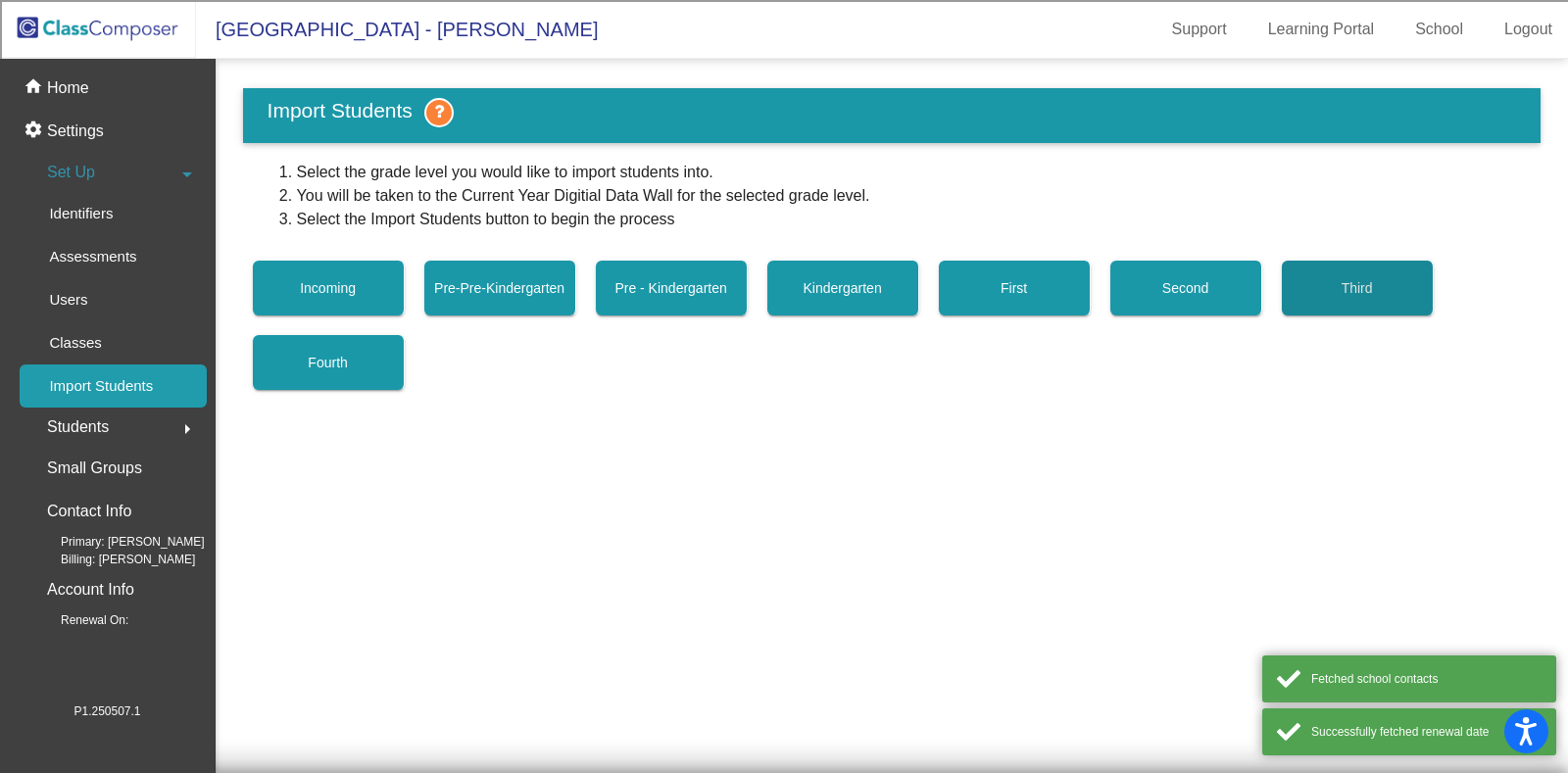click on "Third" at bounding box center [1357, 288] 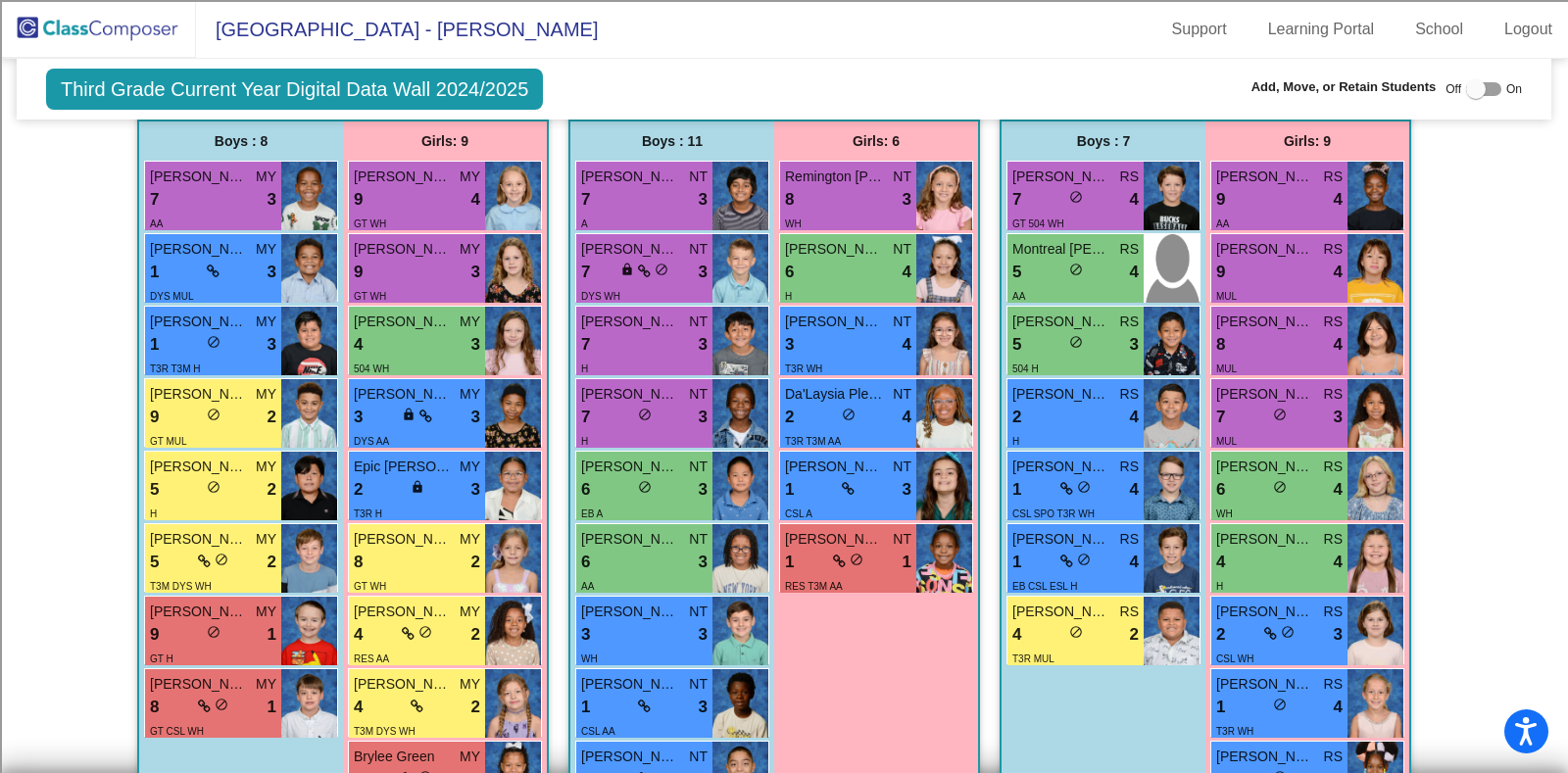 scroll, scrollTop: 1591, scrollLeft: 0, axis: vertical 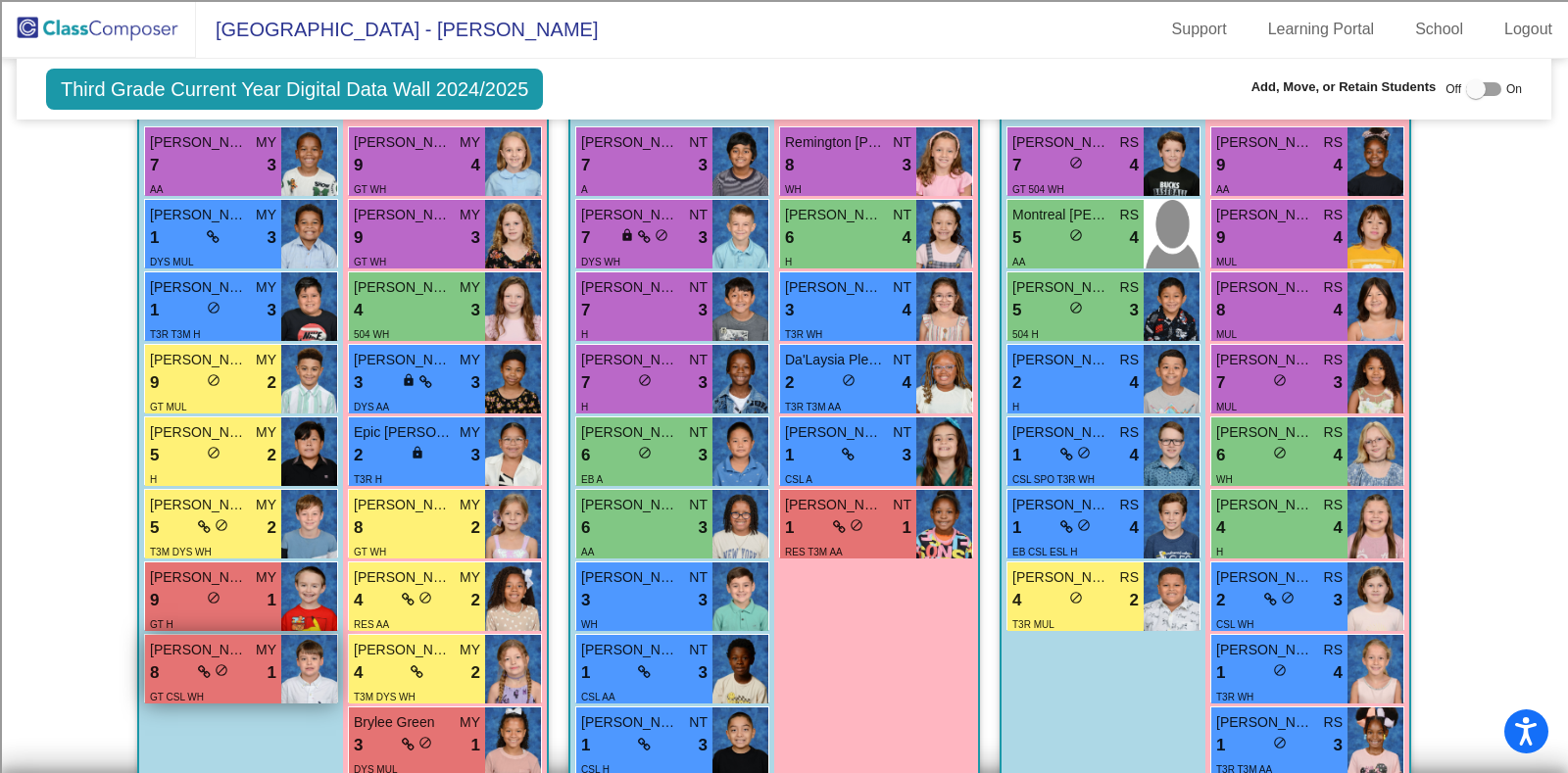 click on "Cole Huckelba" at bounding box center (199, 650) 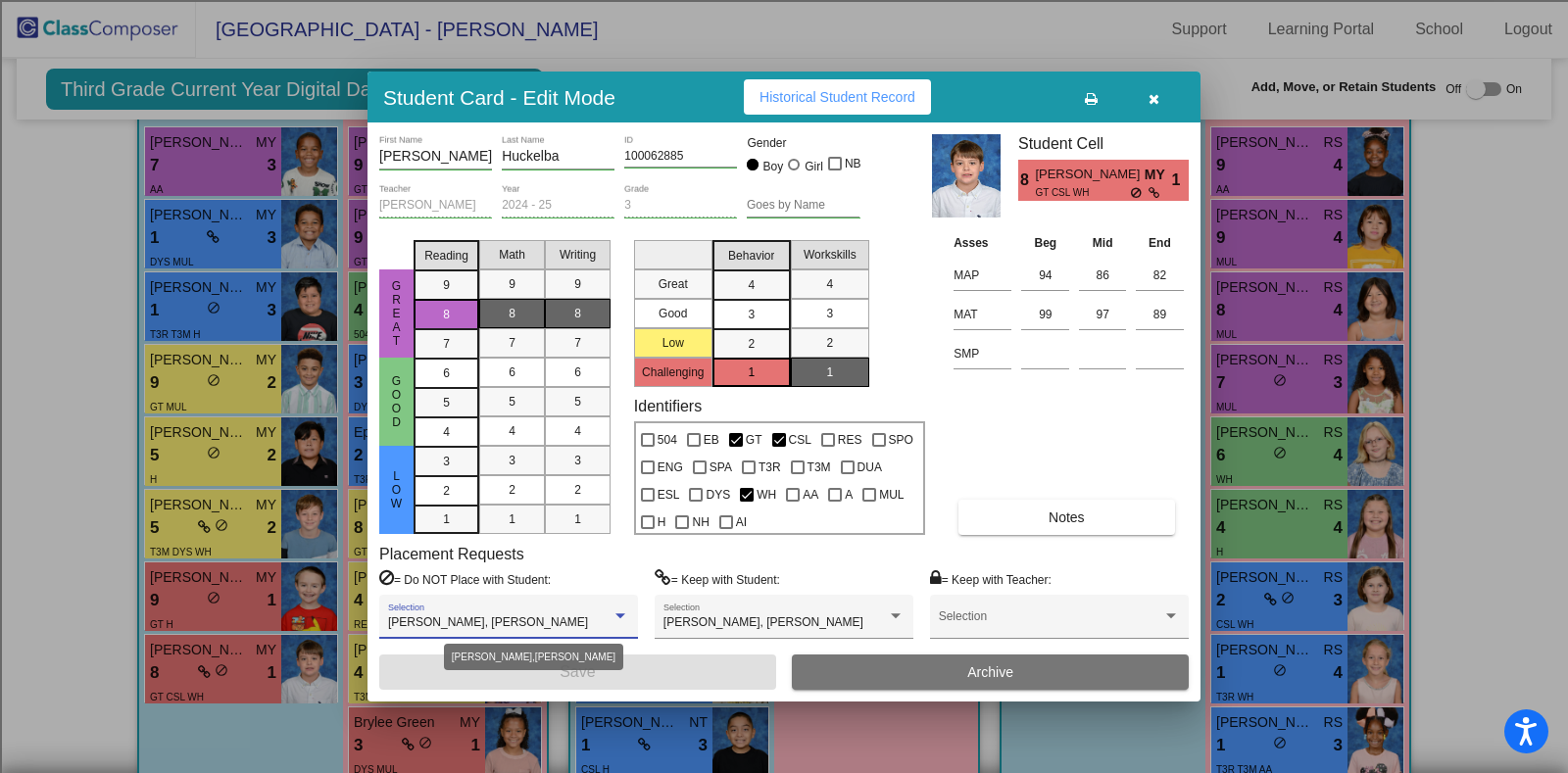 click on "Nolan Martin, Wyatt Wright" at bounding box center (500, 623) 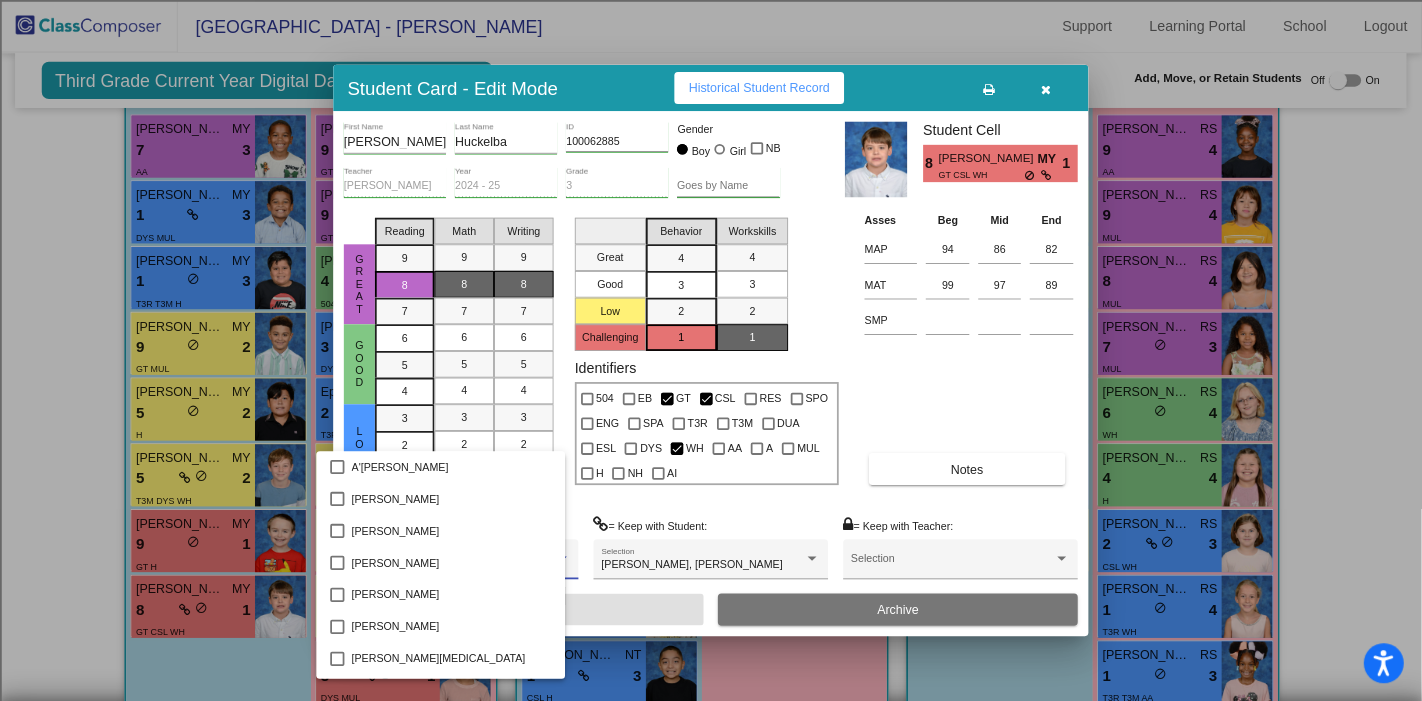 scroll, scrollTop: 3345, scrollLeft: 0, axis: vertical 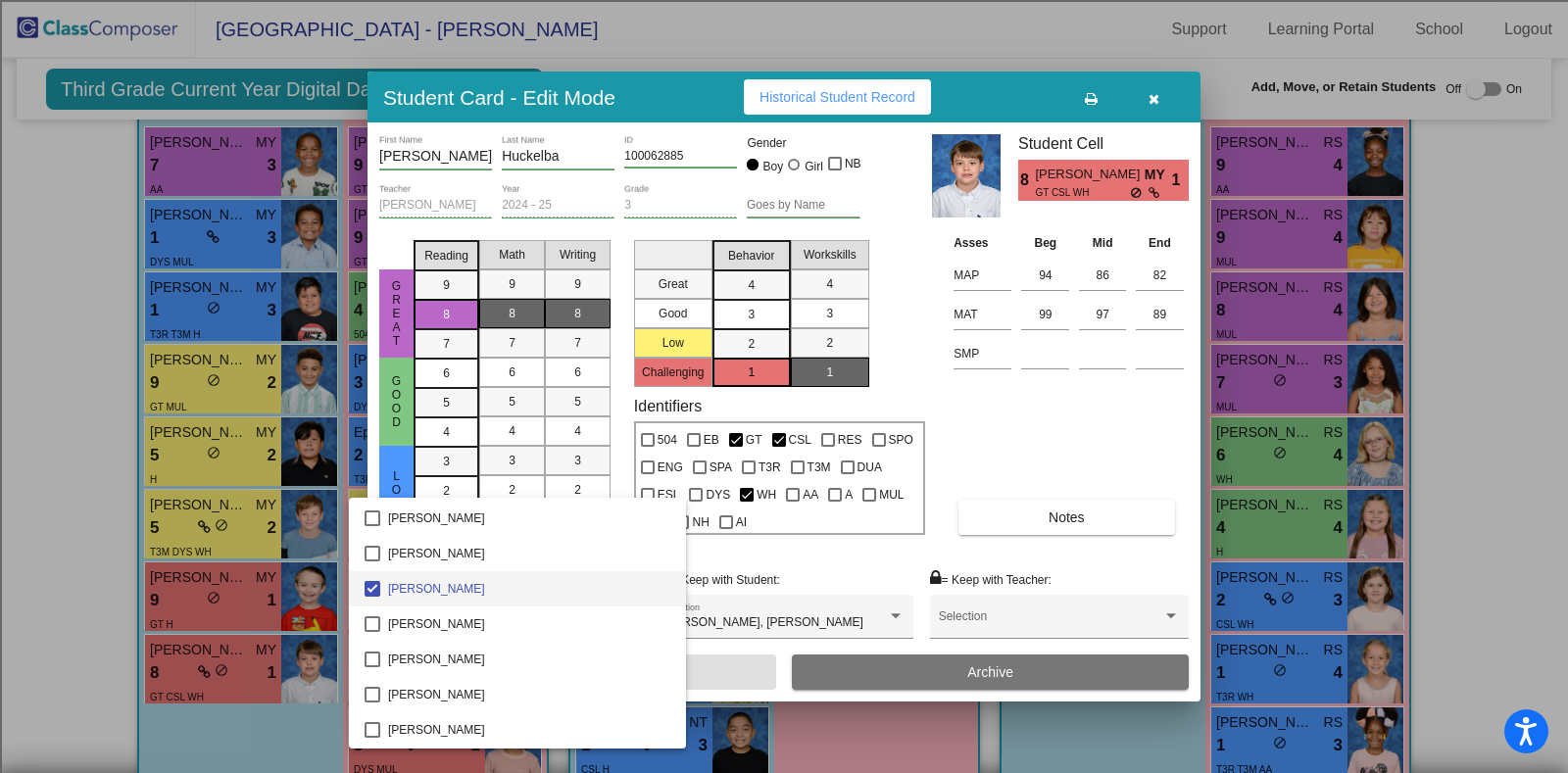 click at bounding box center (784, 386) 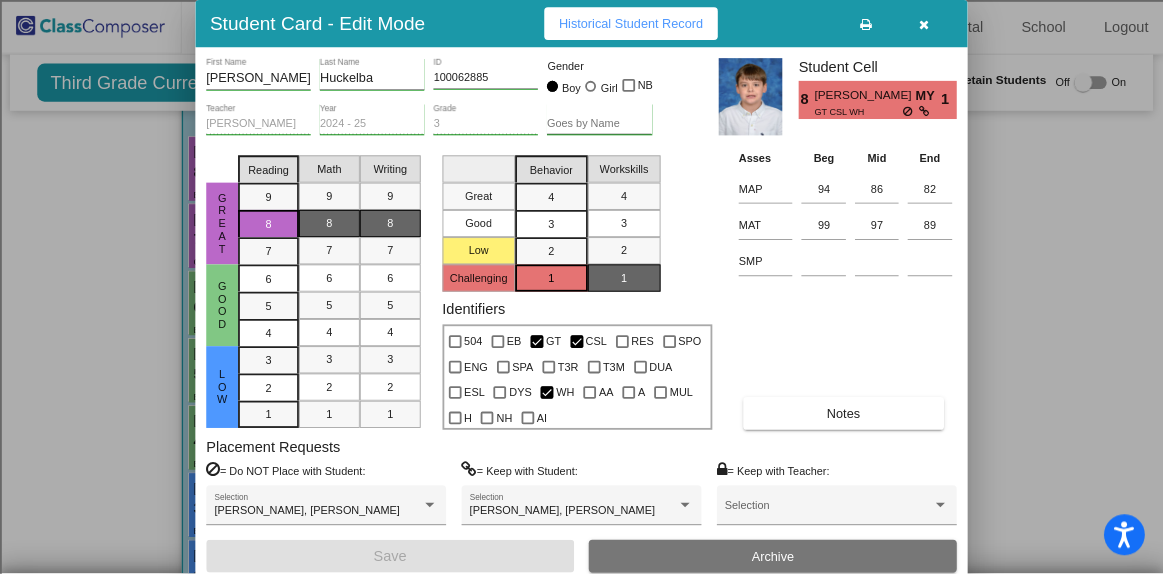 scroll, scrollTop: 1630, scrollLeft: 0, axis: vertical 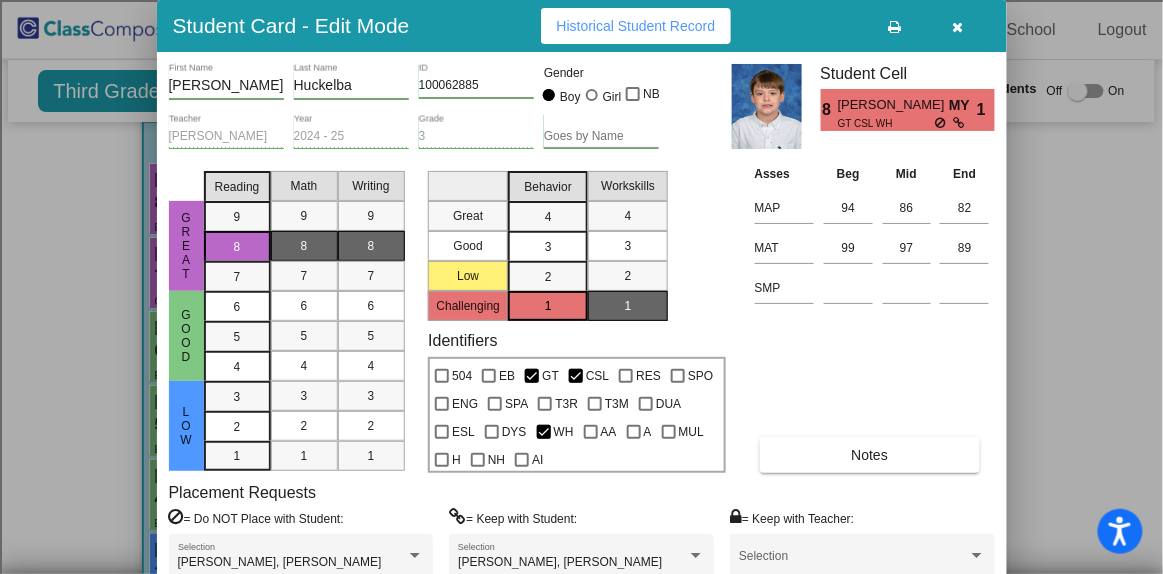 click on "Goes by Name" at bounding box center [601, 137] 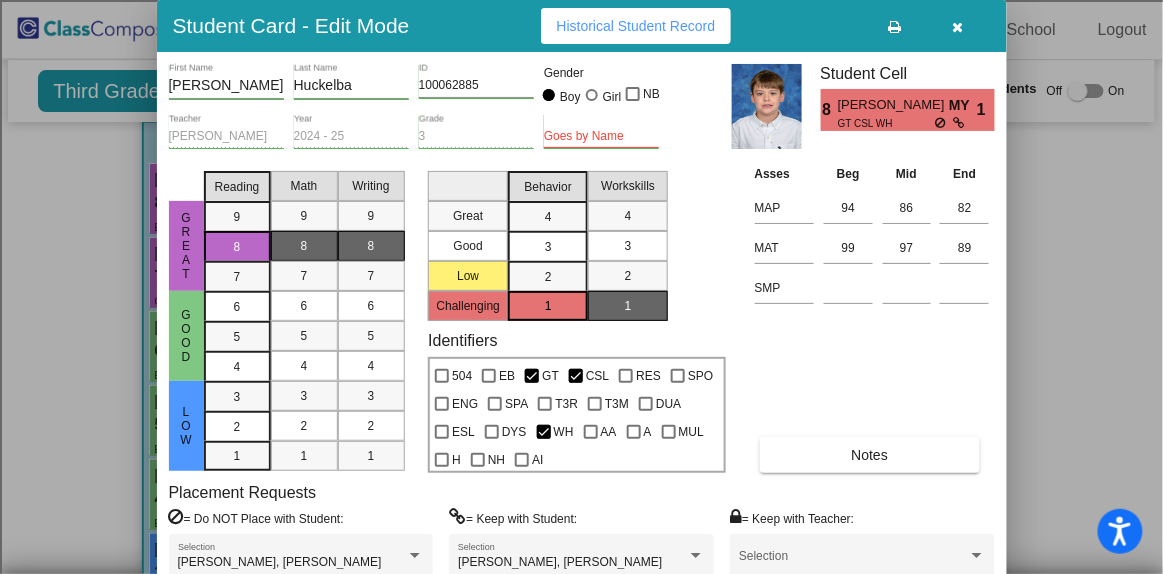 click on "Asses Beg Mid End MAP 94 86 82 MAT 99 97 89 SMP  Notes" at bounding box center [872, 317] 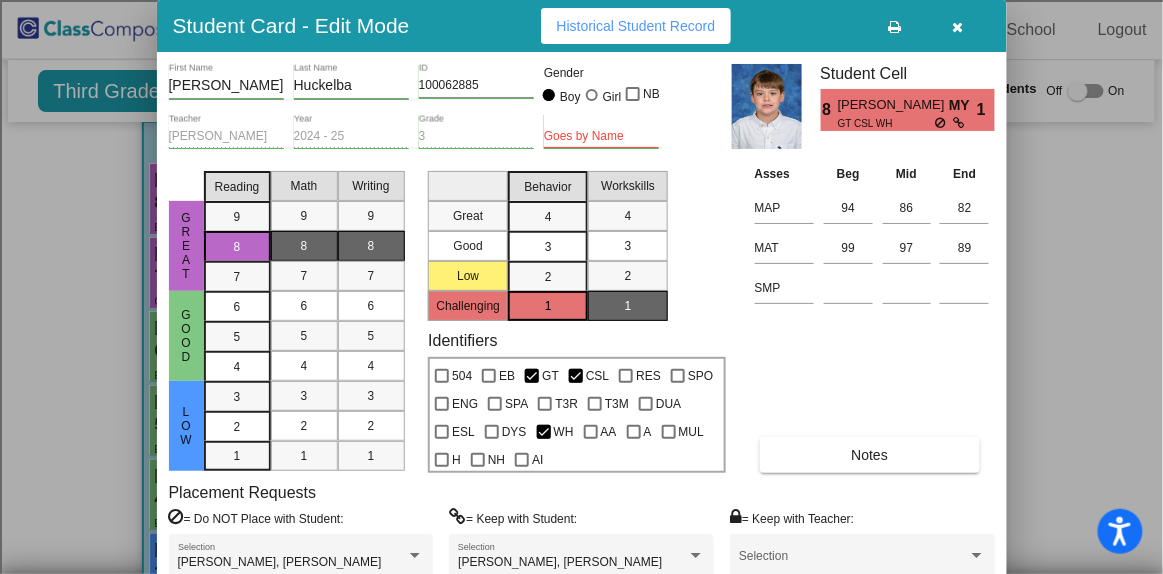 click on "Asses Beg Mid End MAP 94 86 82 MAT 99 97 89 SMP  Notes" at bounding box center (872, 317) 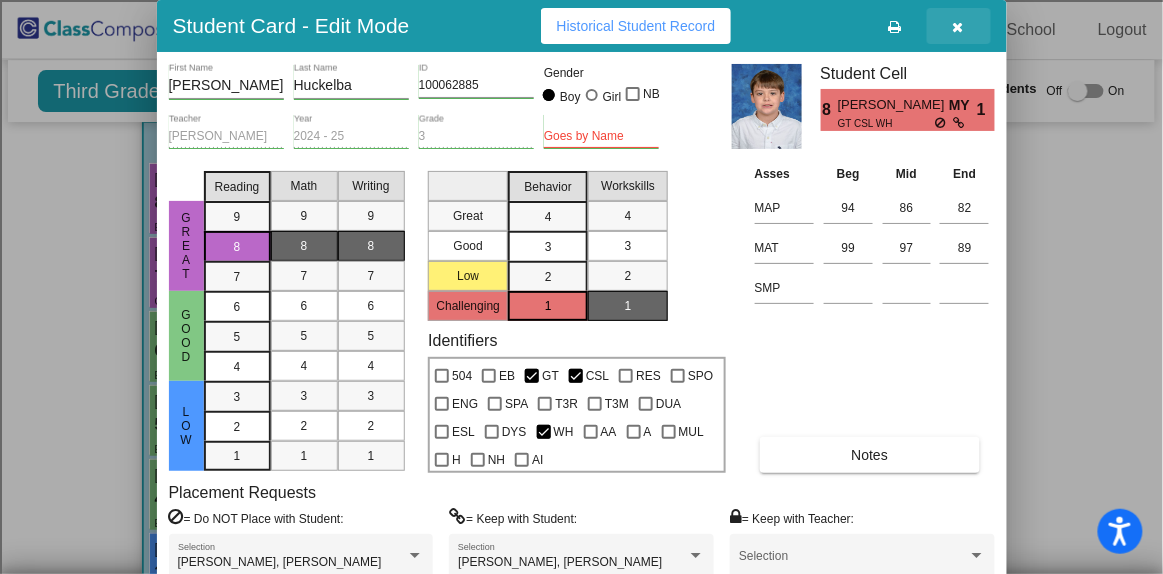 click at bounding box center [958, 27] 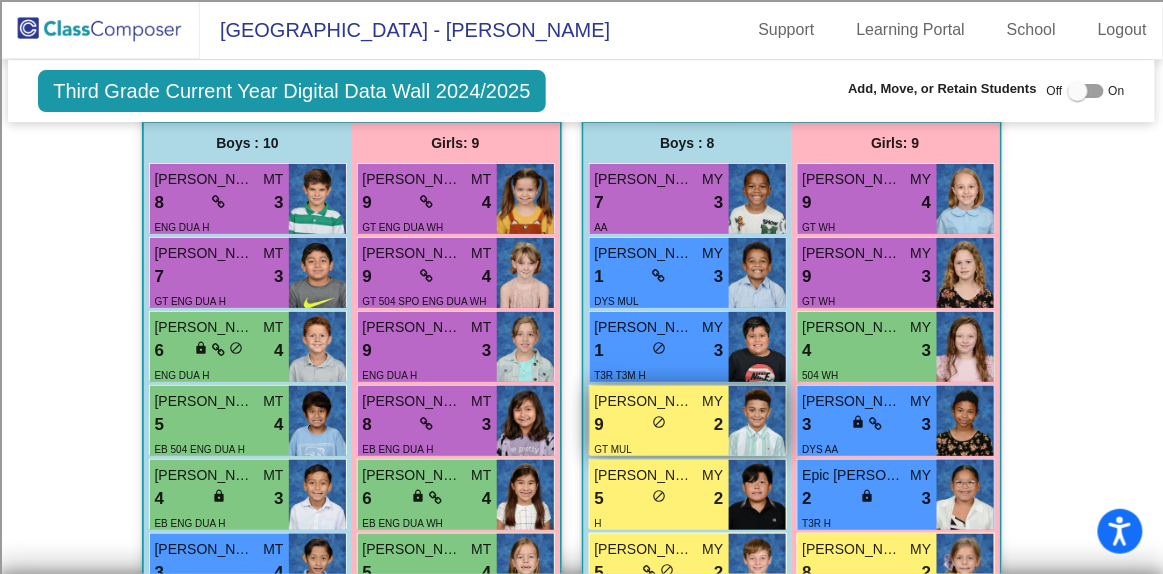 click on "Elijah Carter" at bounding box center [645, 401] 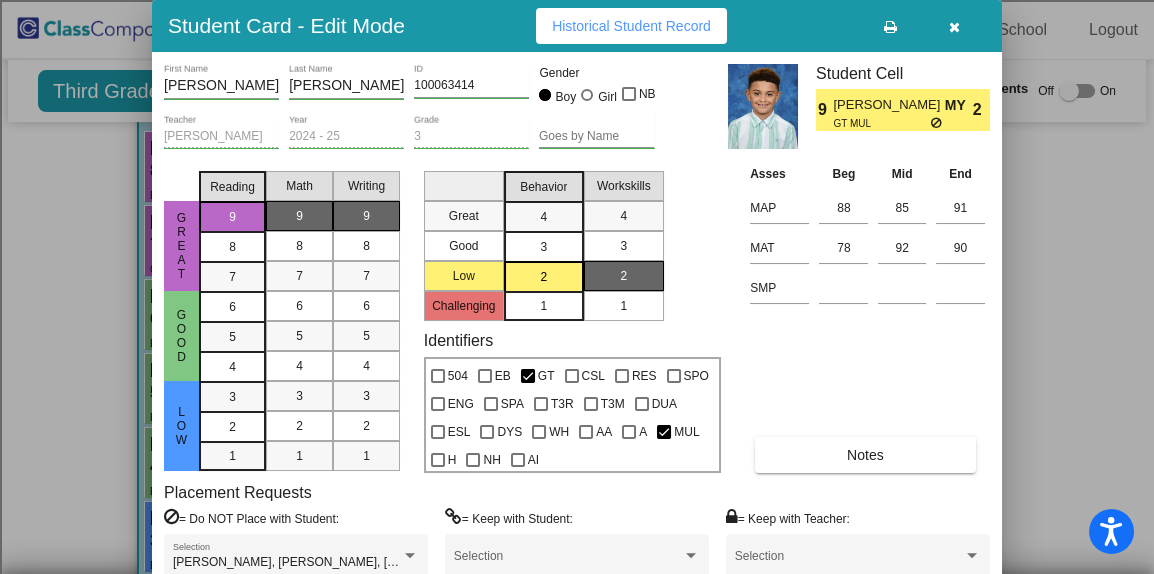 click on "Historical Student Record" at bounding box center (631, 26) 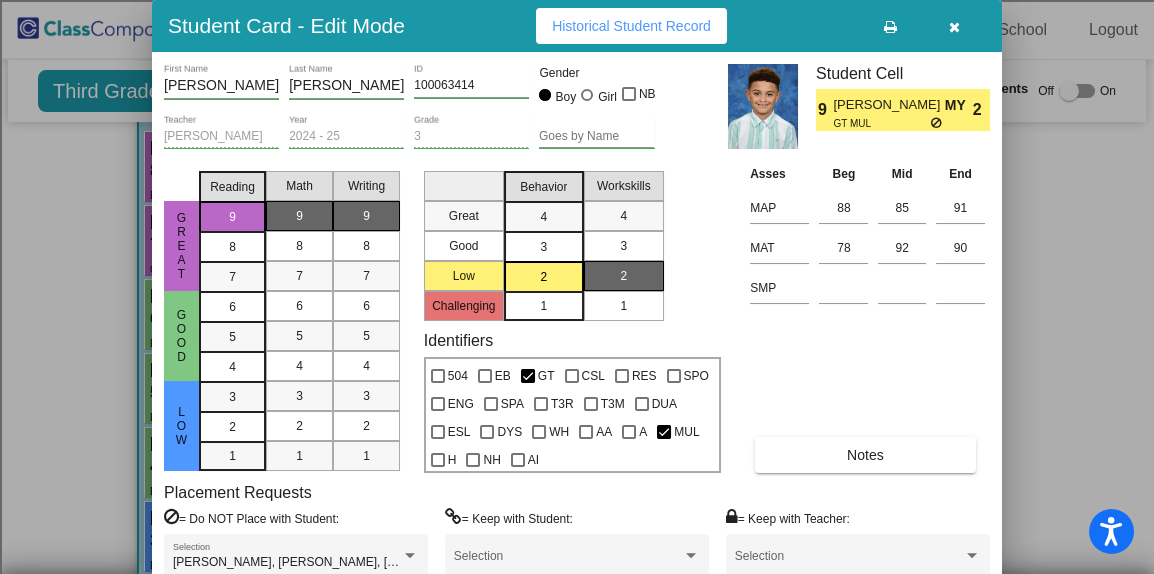 click on "3" at bounding box center (543, 217) 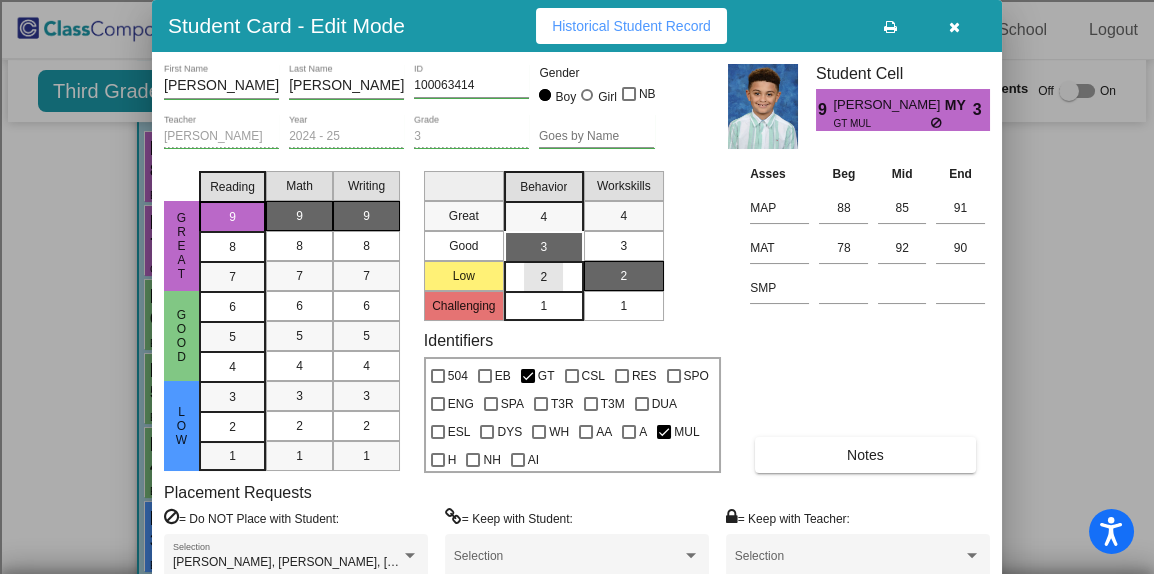 click on "2" at bounding box center (543, 277) 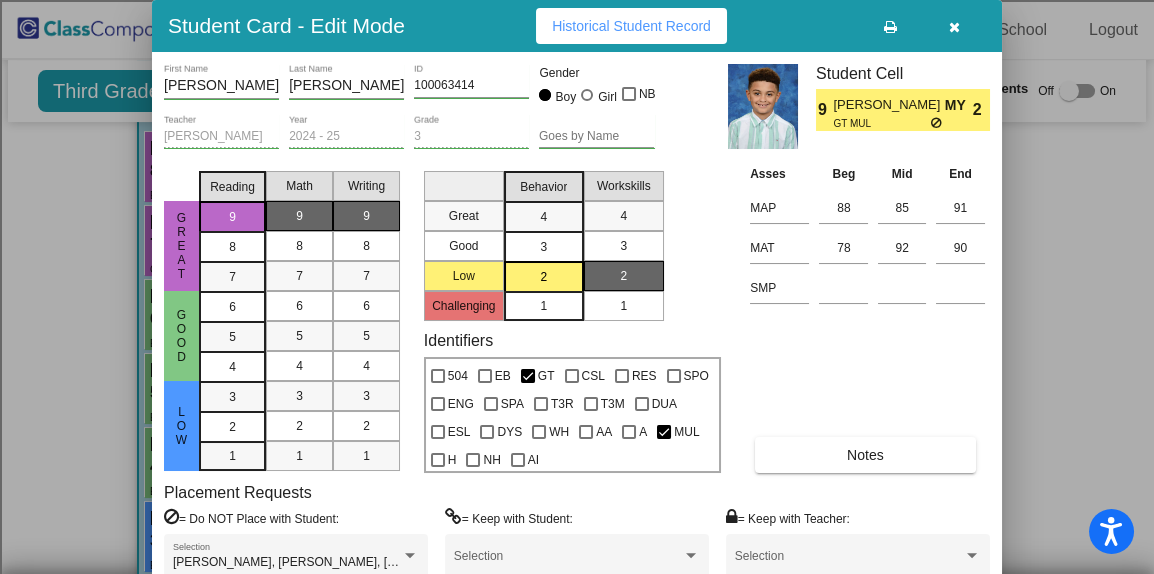 click on "2" at bounding box center [543, 277] 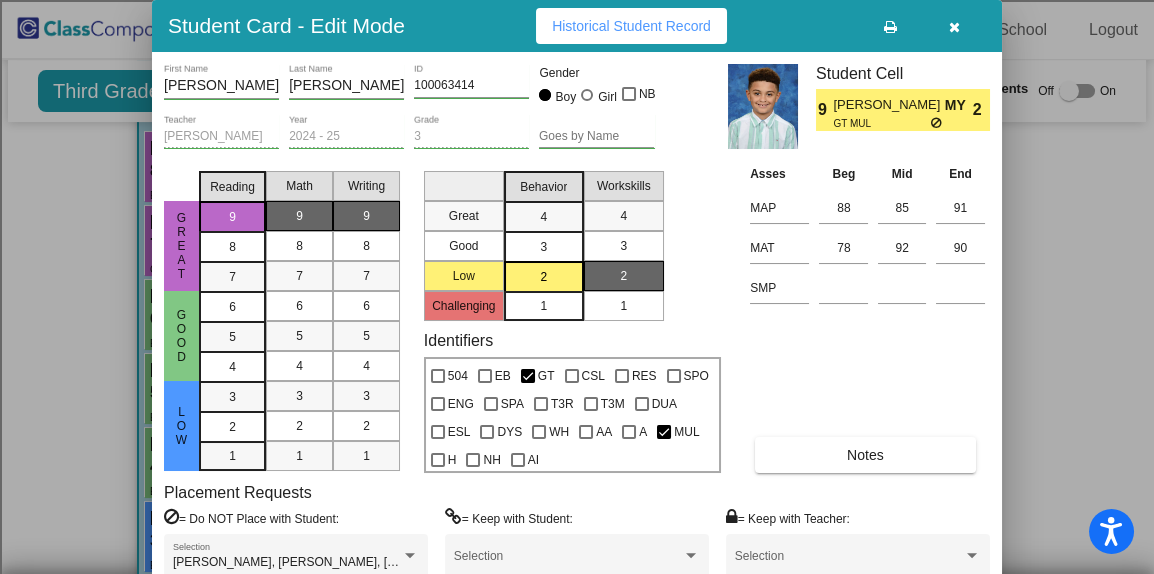 click on "3" at bounding box center [543, 217] 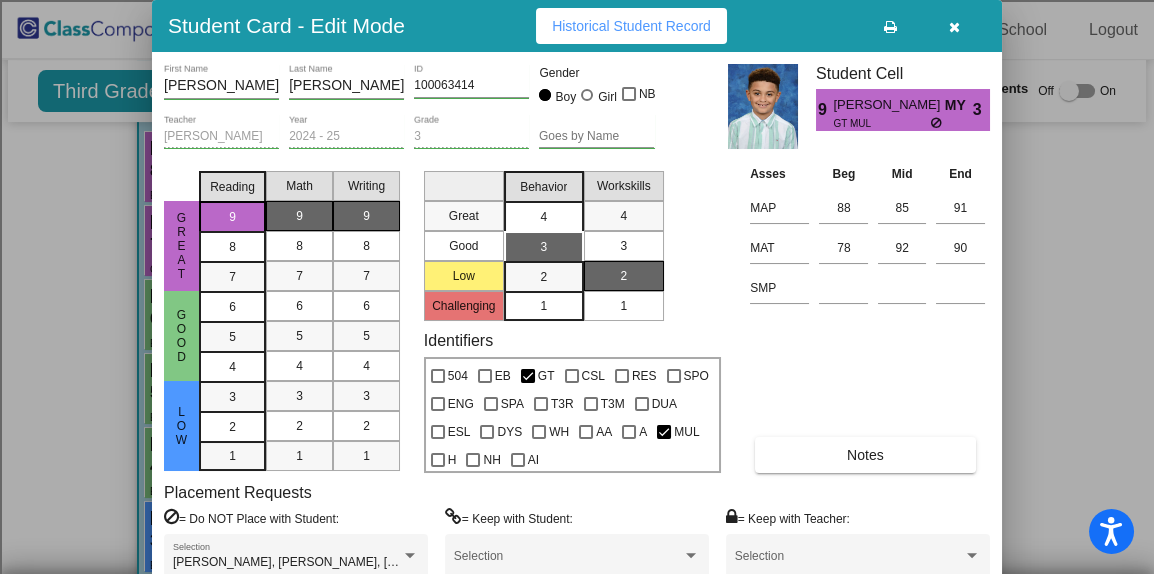 click on "4" at bounding box center [543, 217] 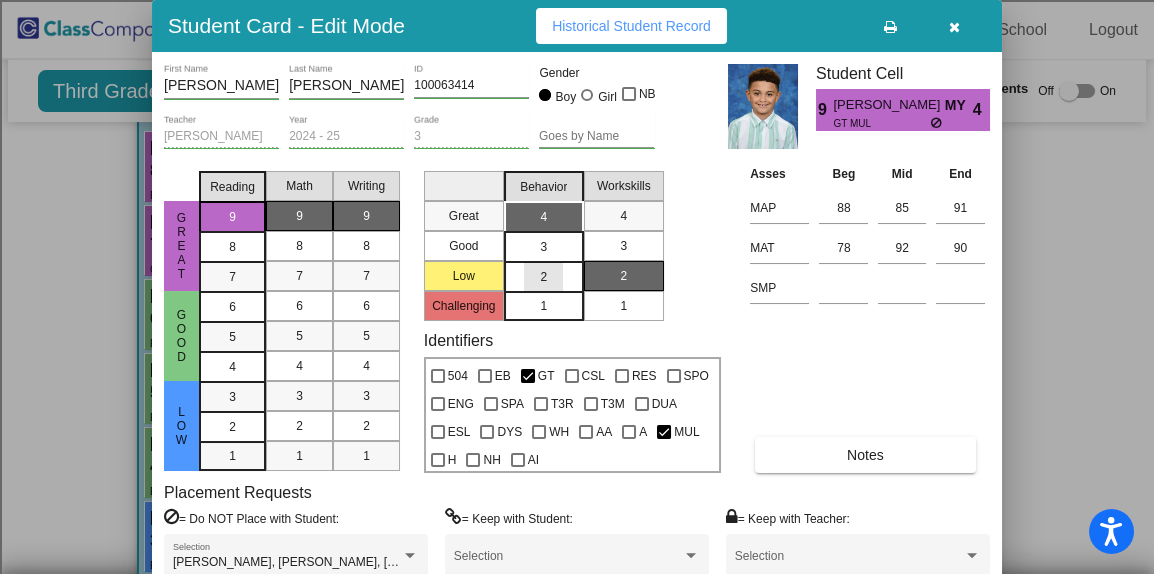 click on "2" at bounding box center (544, 276) 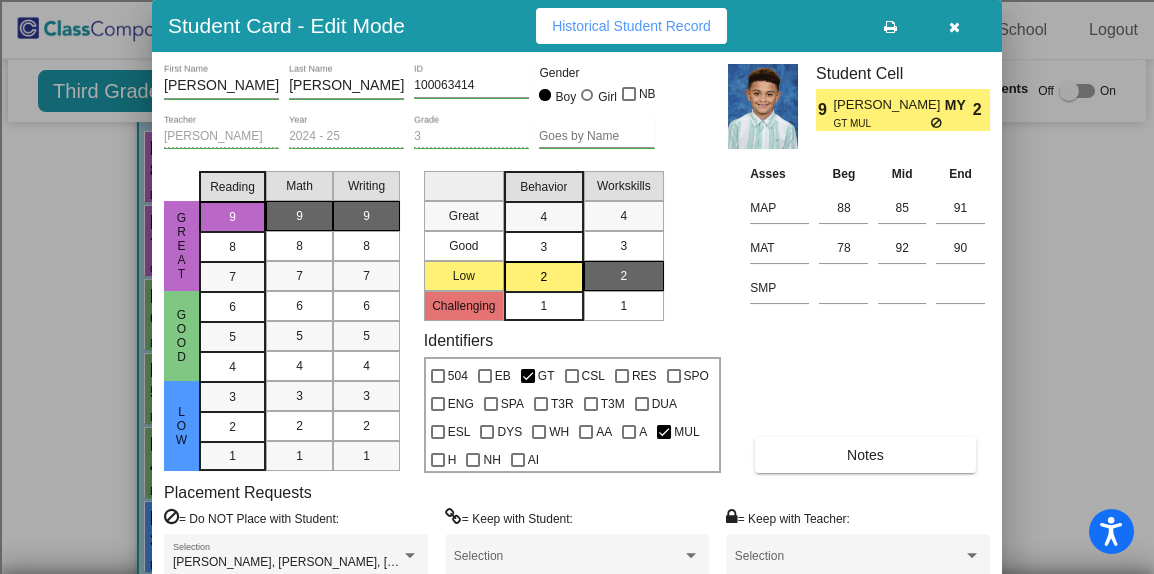 click on "1" at bounding box center [543, 306] 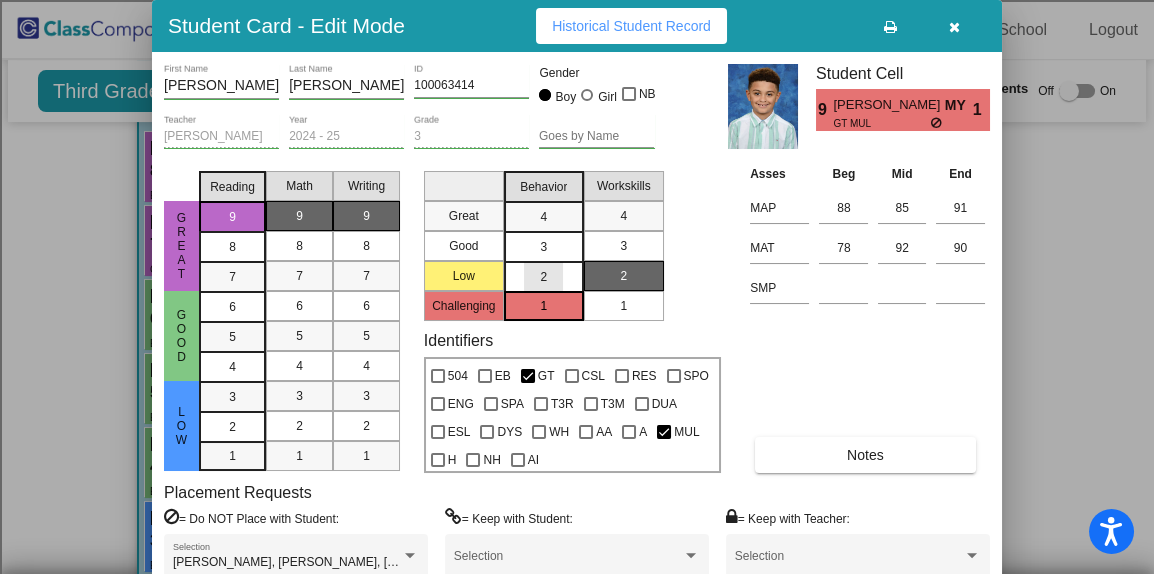 click on "2" at bounding box center [544, 276] 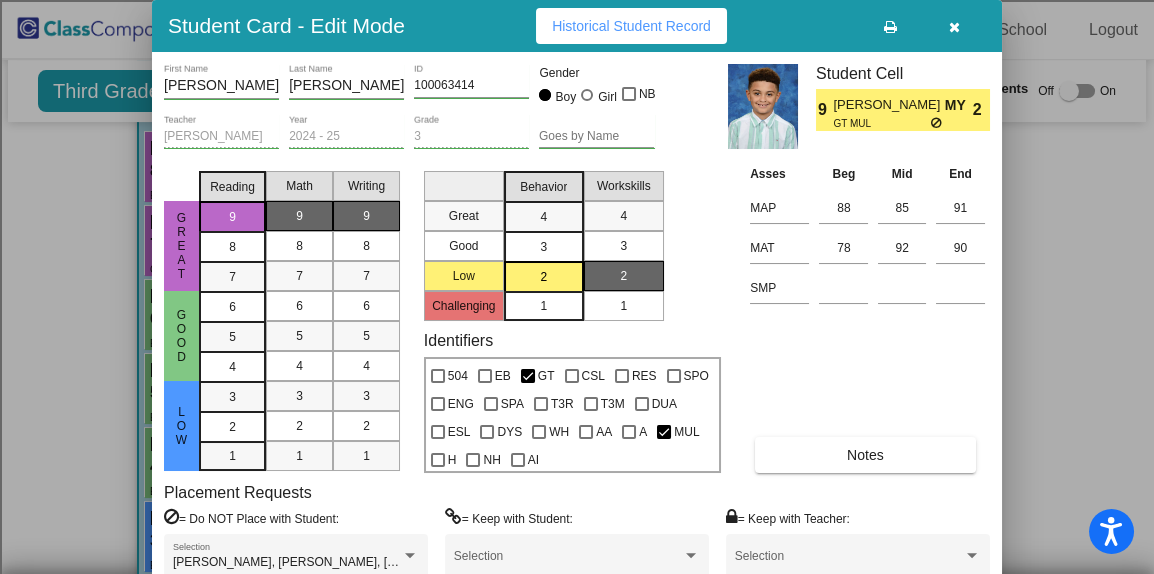 click at bounding box center [954, 27] 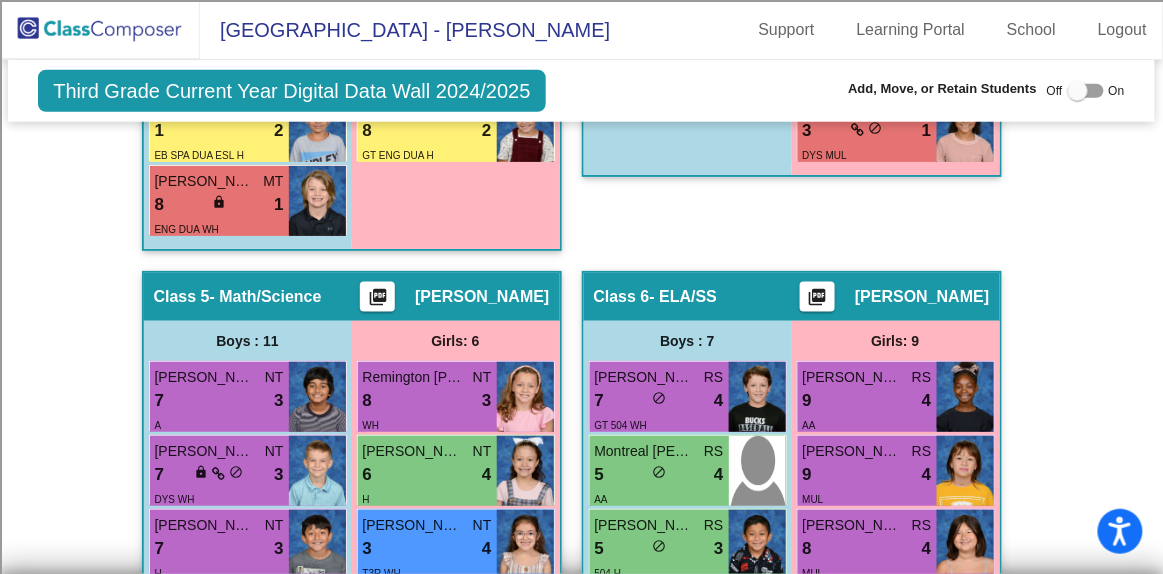 scroll, scrollTop: 2267, scrollLeft: 0, axis: vertical 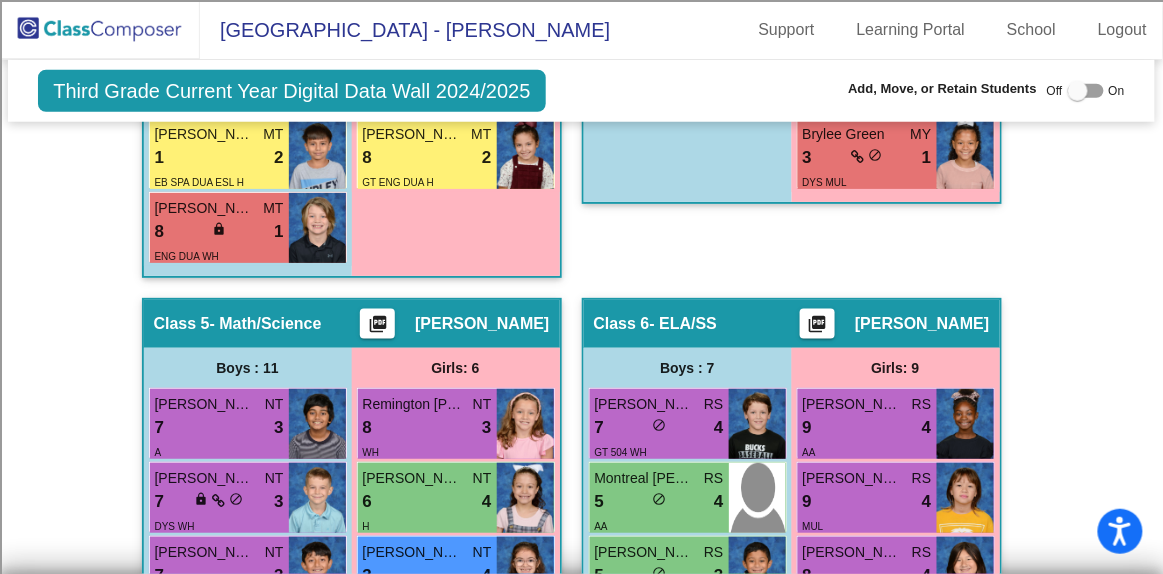 click on "Support Learning Portal School Logout" 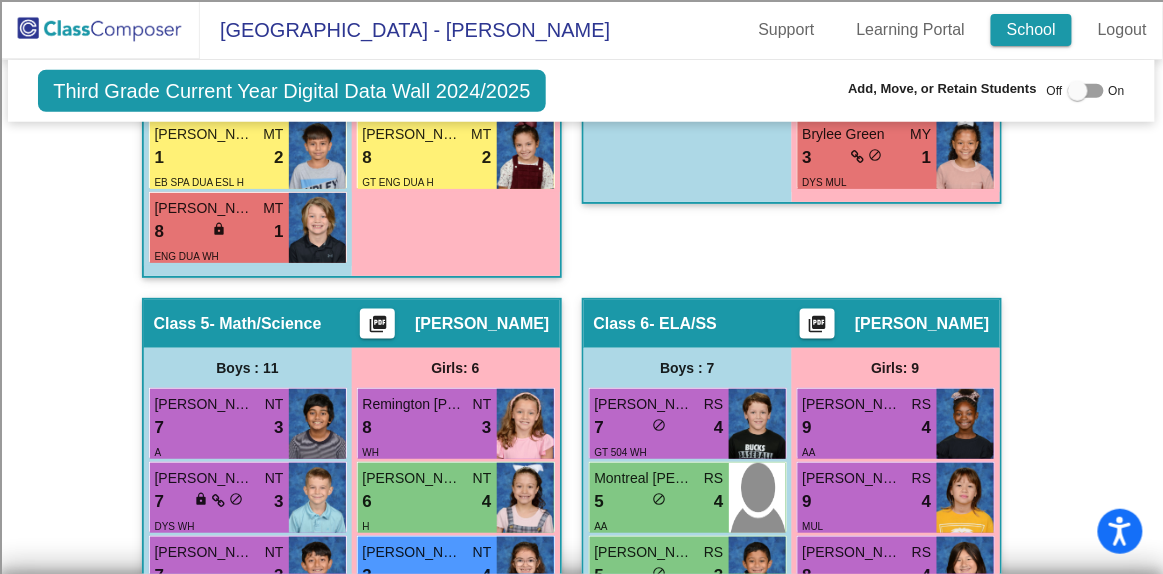 click on "School" 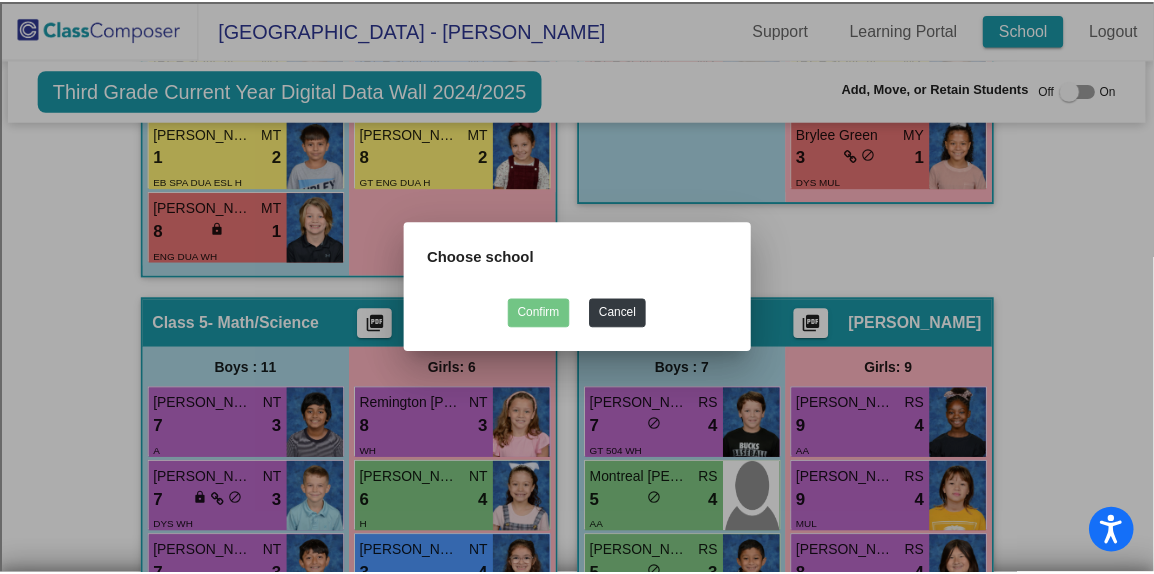scroll, scrollTop: 2299, scrollLeft: 0, axis: vertical 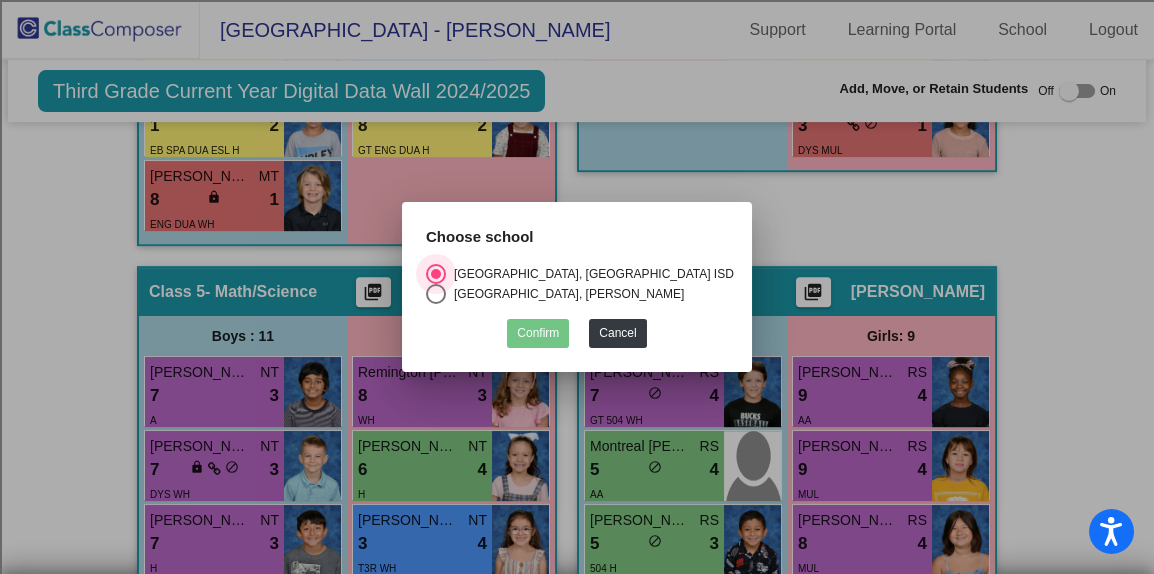 click on "Rock Prairie Elementary, Renee Sanders" at bounding box center [565, 294] 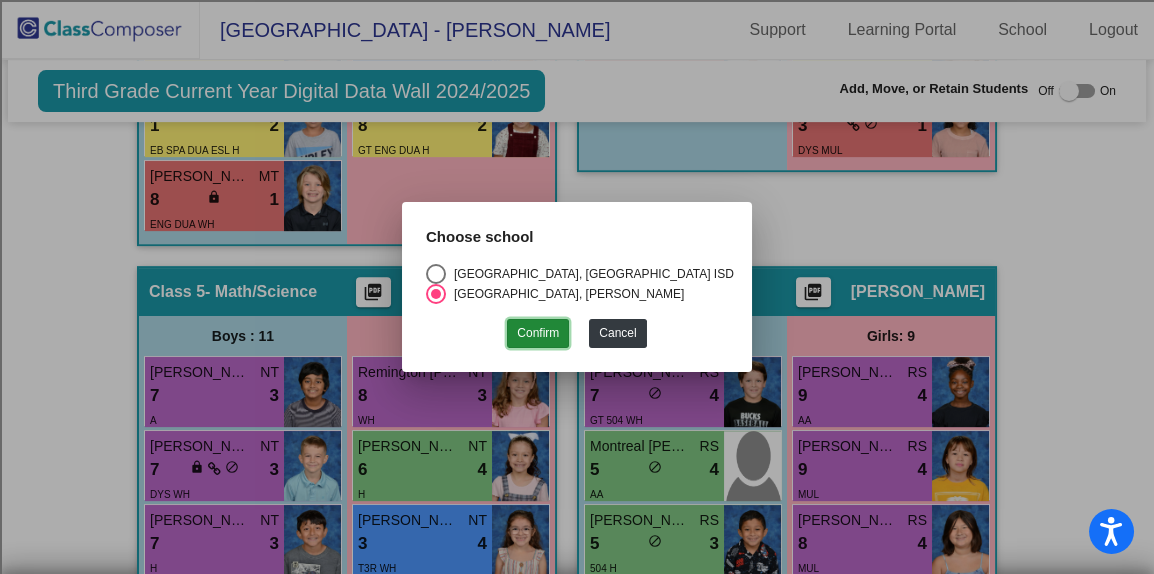 click on "Confirm" at bounding box center (538, 333) 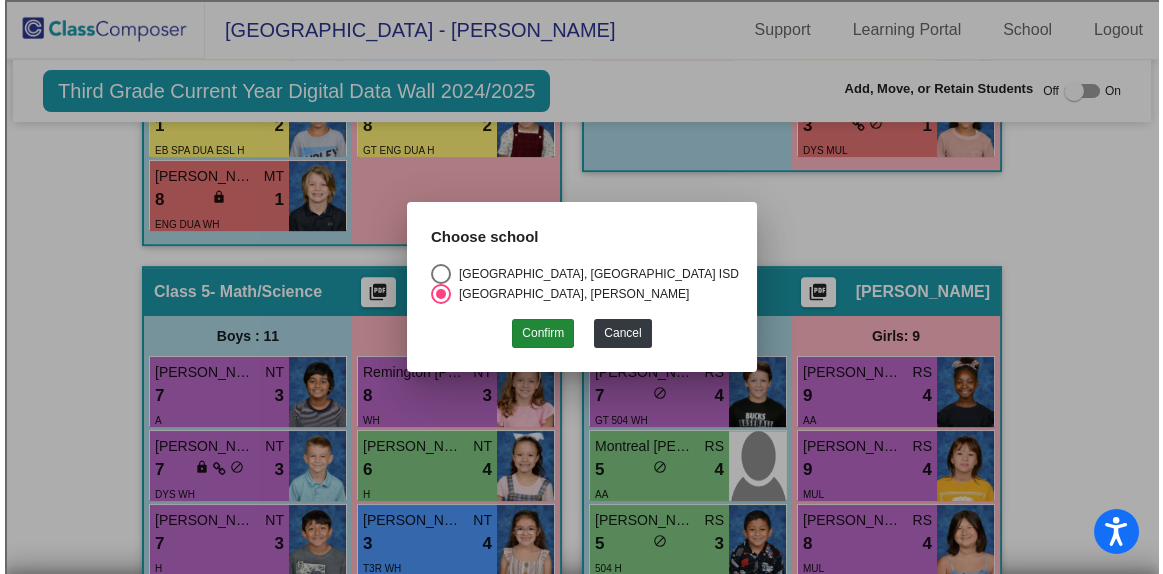 scroll, scrollTop: 0, scrollLeft: 0, axis: both 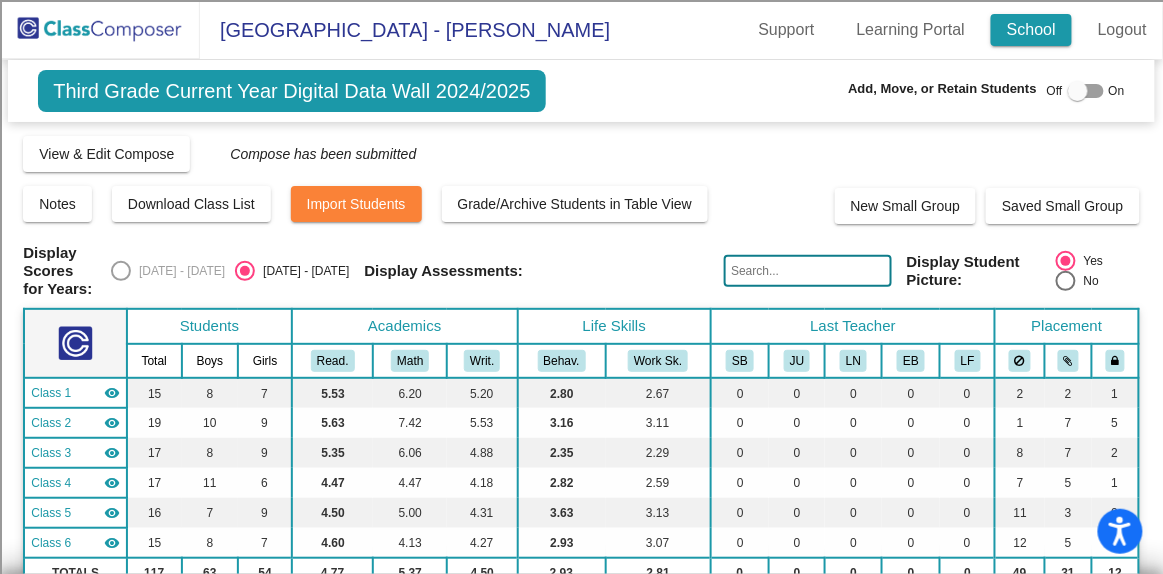 click on "School" 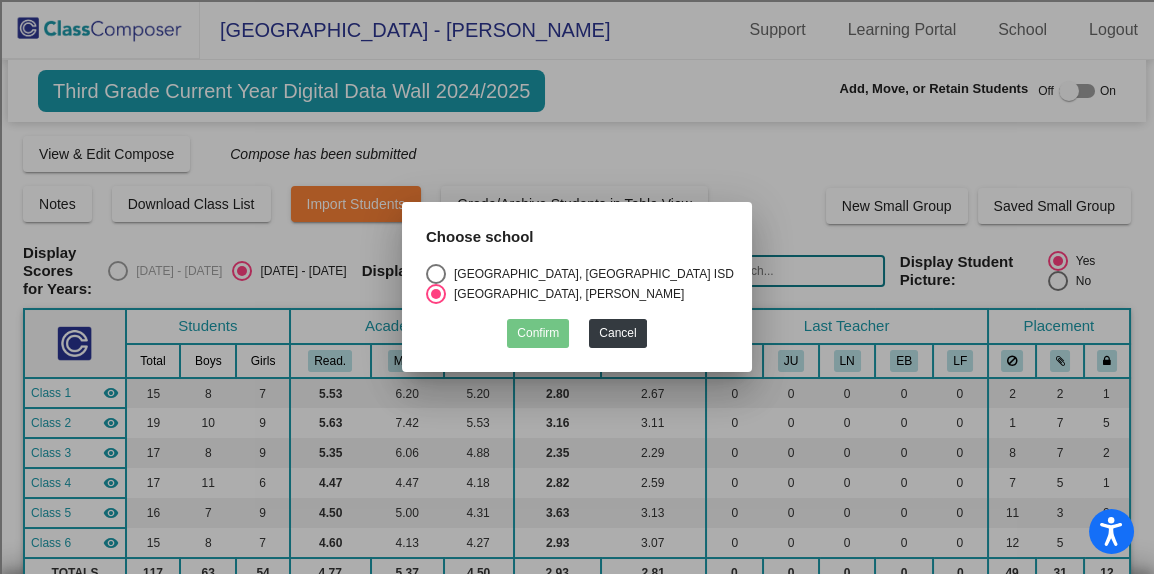click at bounding box center (577, 287) 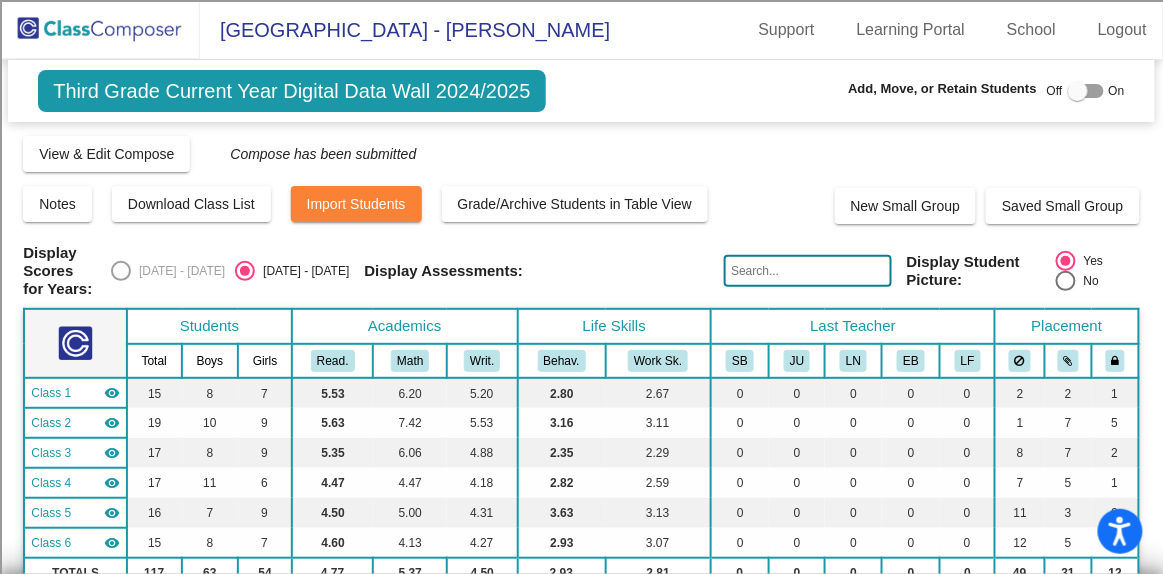 click 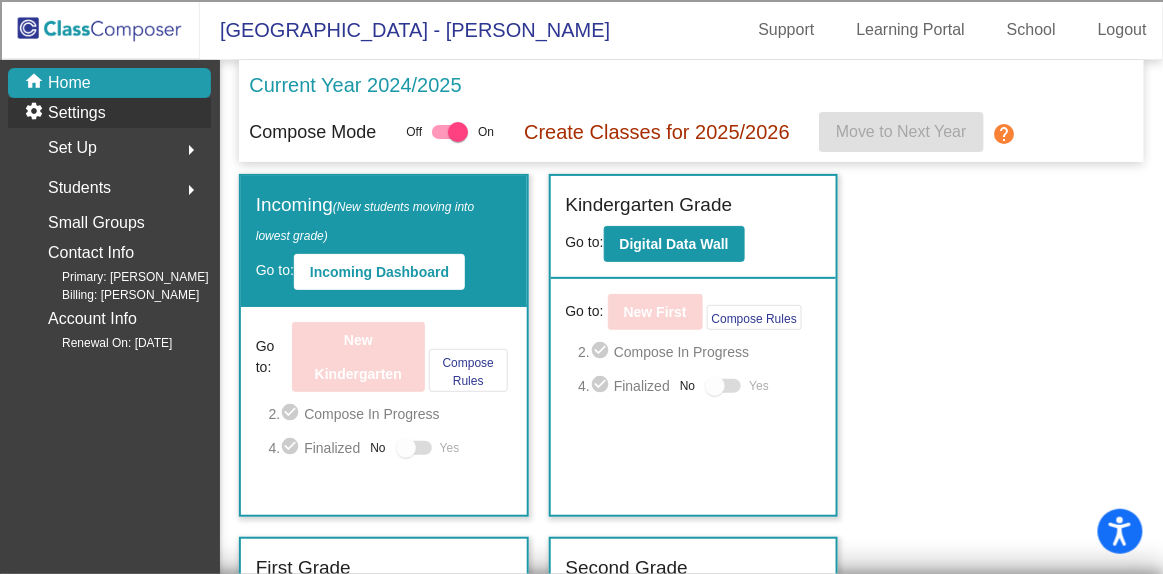 click on "Settings" 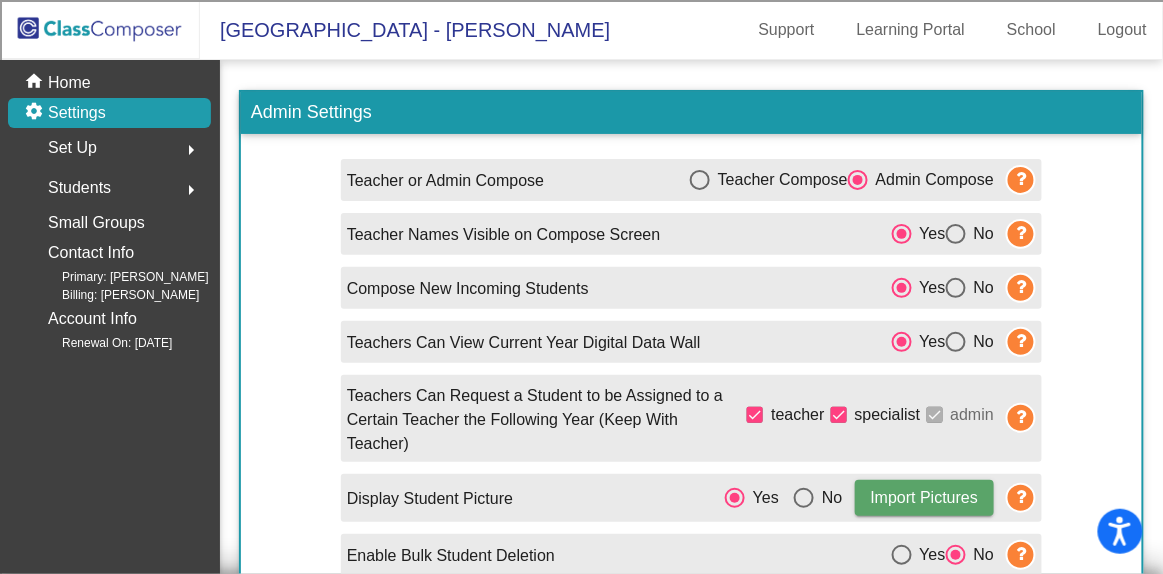 click on "Settings" 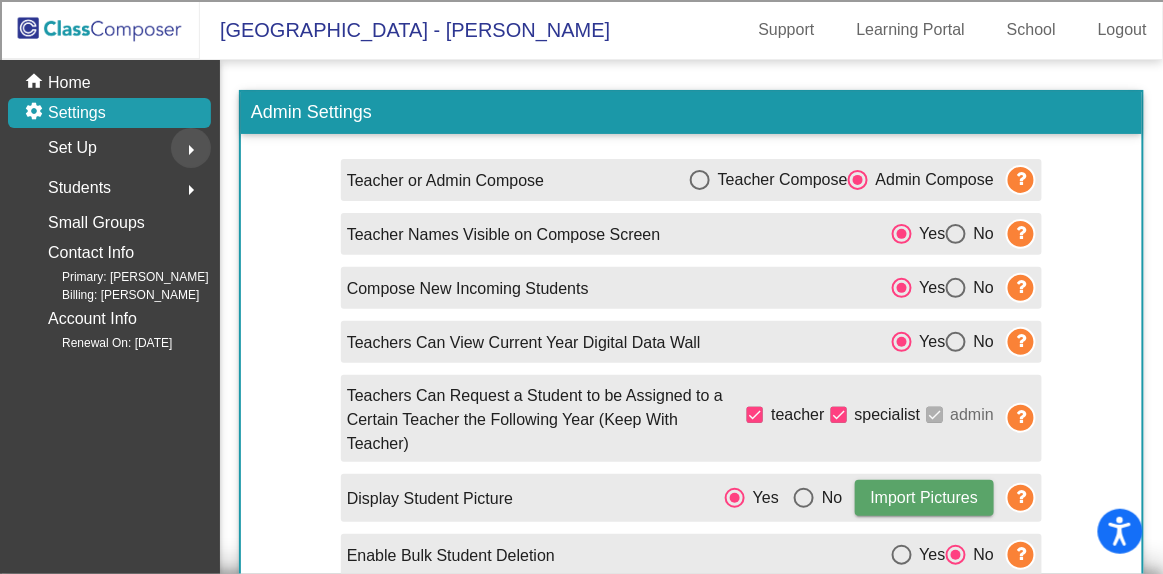 click on "arrow_right" 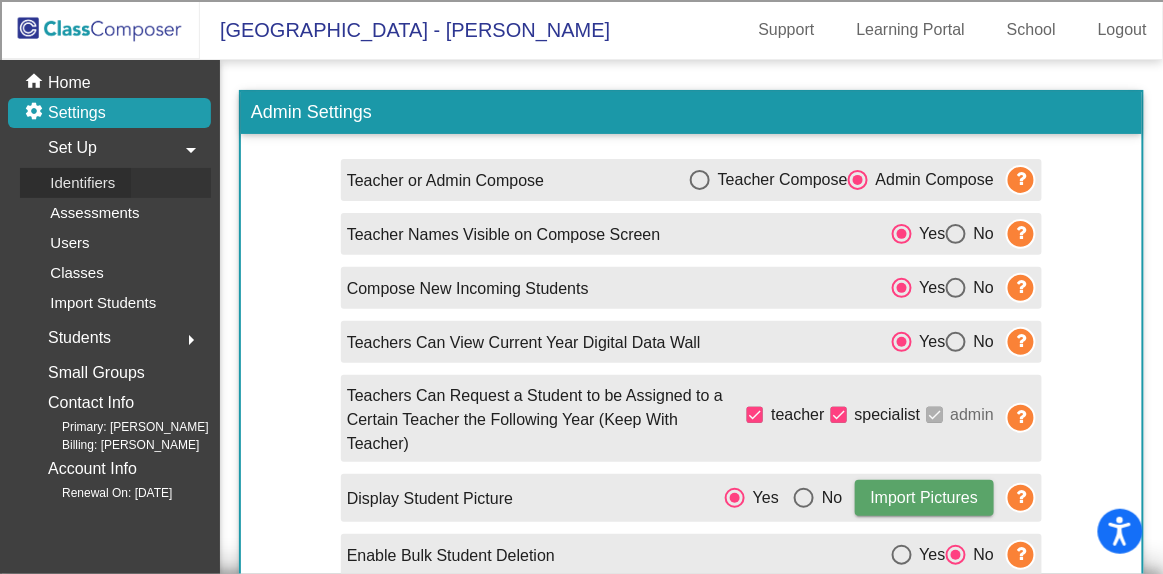 click on "Identifiers" 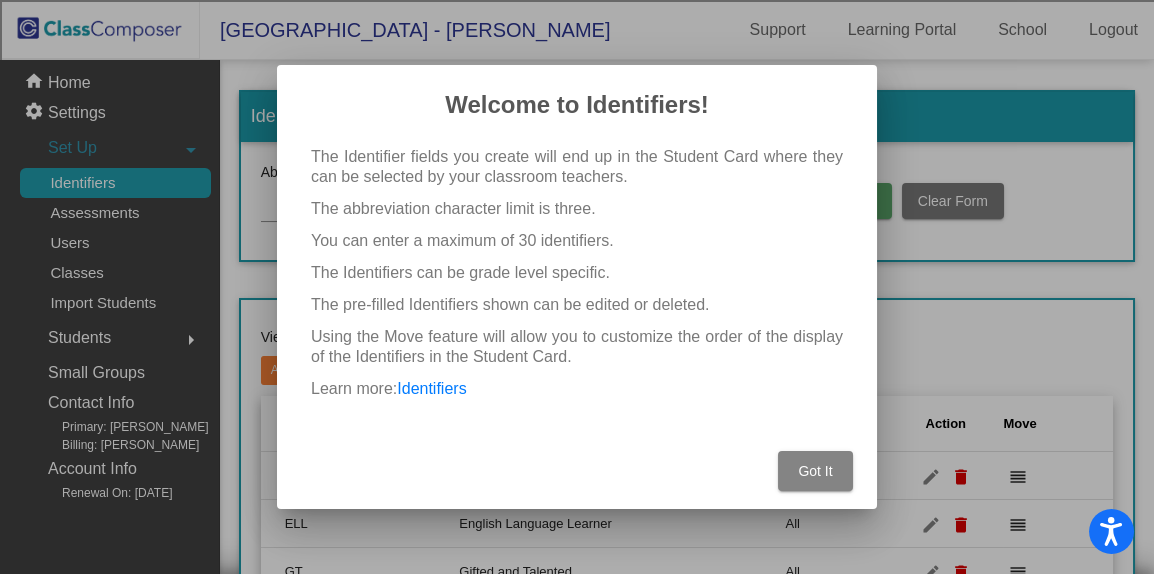 click on "Got It" at bounding box center [815, 471] 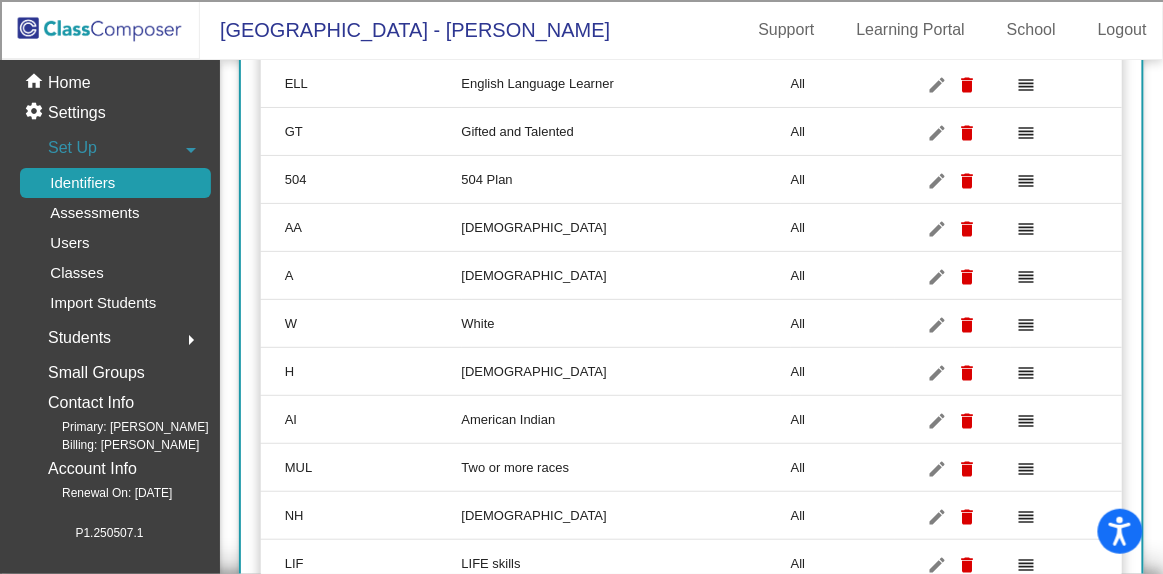 scroll, scrollTop: 545, scrollLeft: 0, axis: vertical 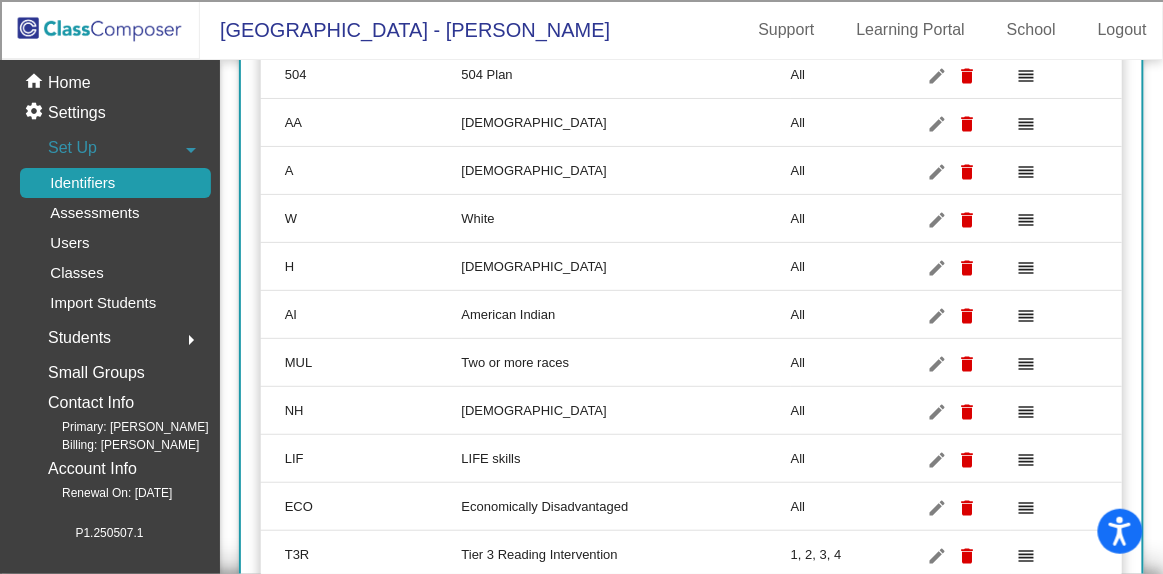 click on "Two or more races" at bounding box center [626, 363] 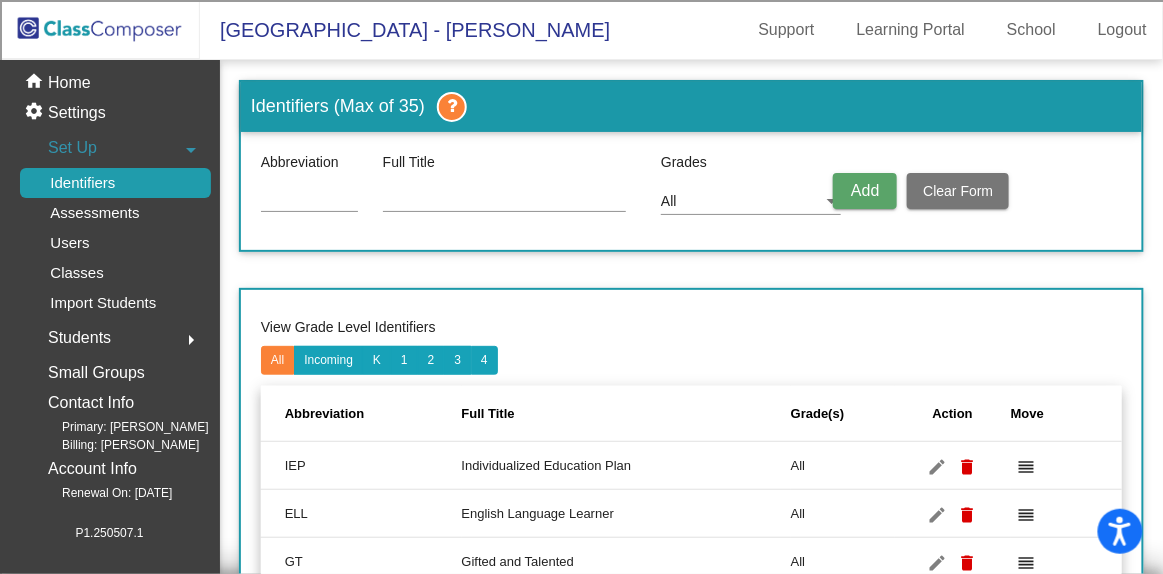 scroll, scrollTop: 0, scrollLeft: 0, axis: both 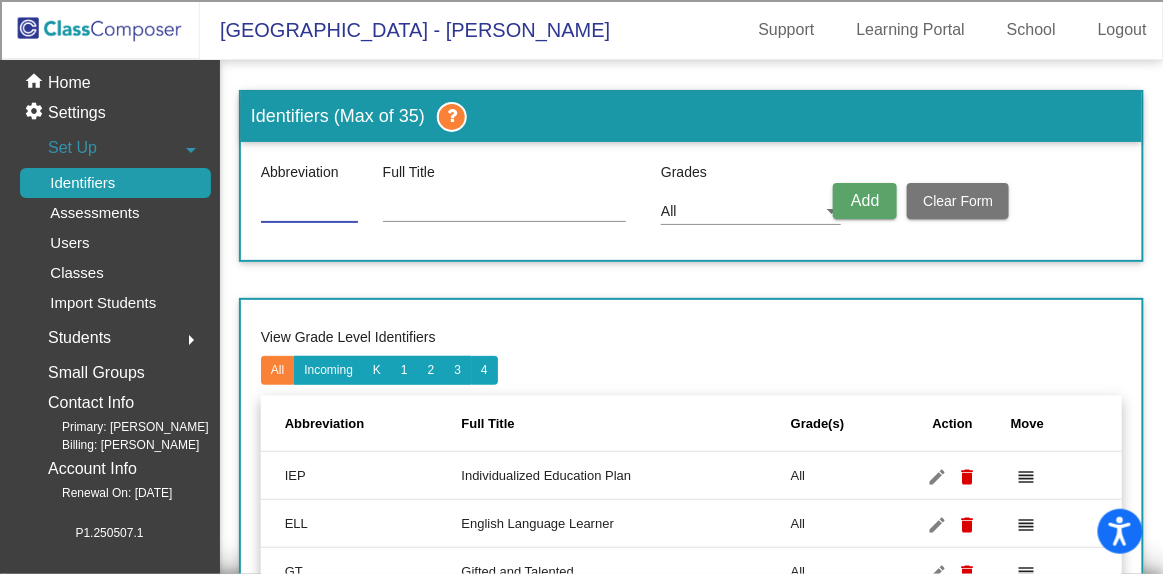 click at bounding box center [309, 208] 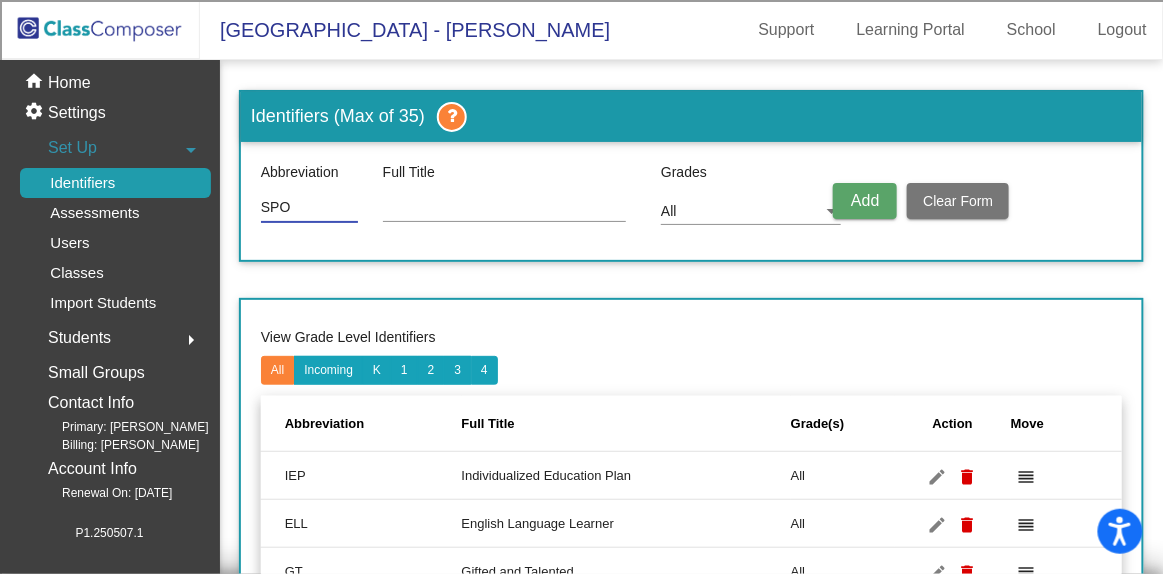 type on "SPO" 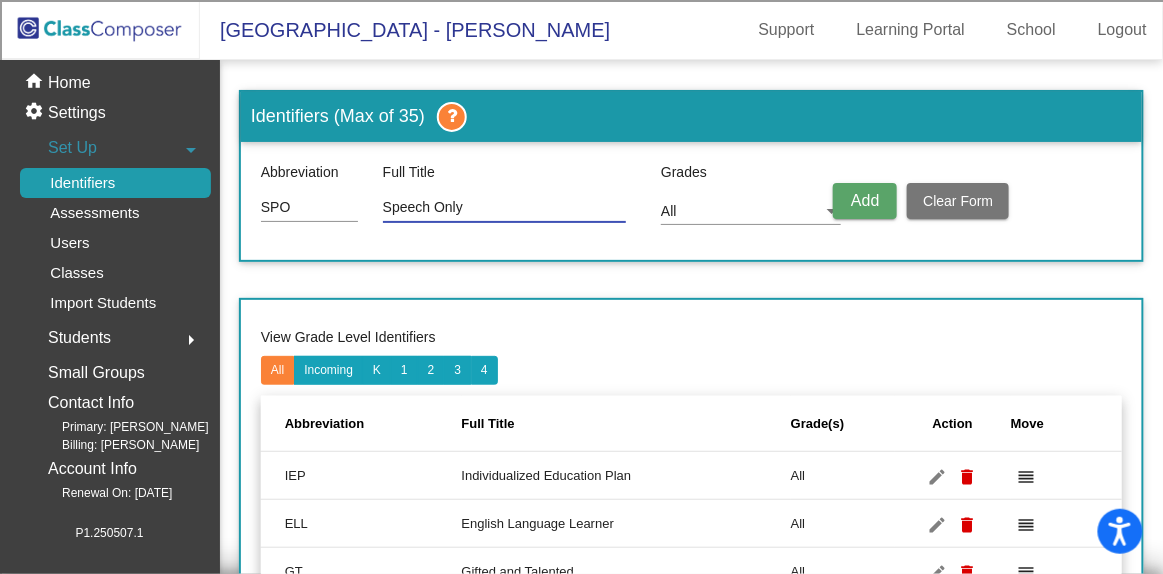 type on "Speech Only" 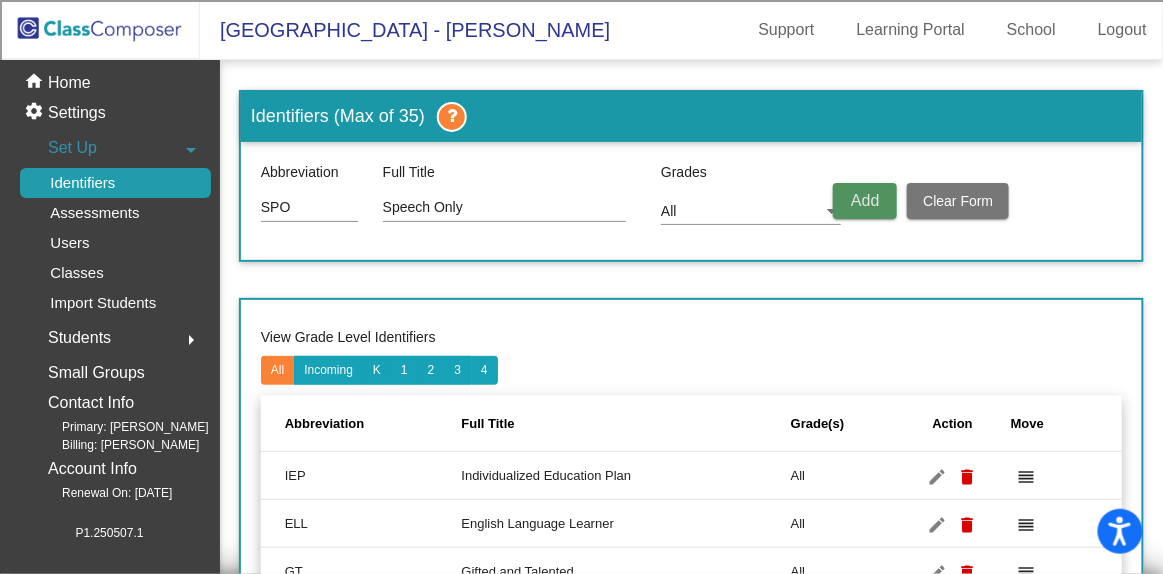 click on "Add" 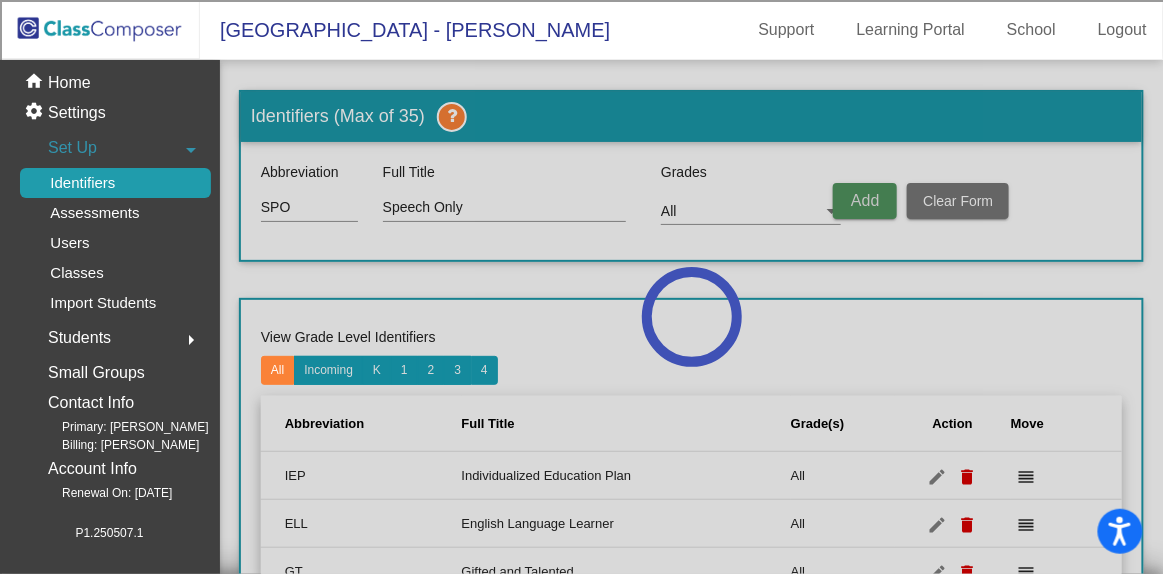 type 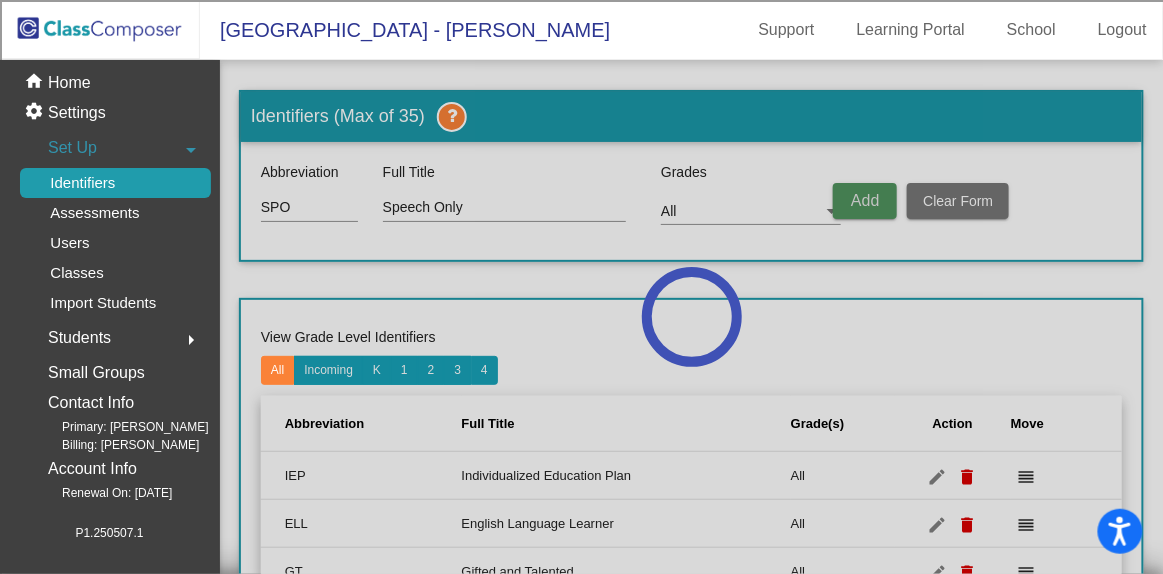 type 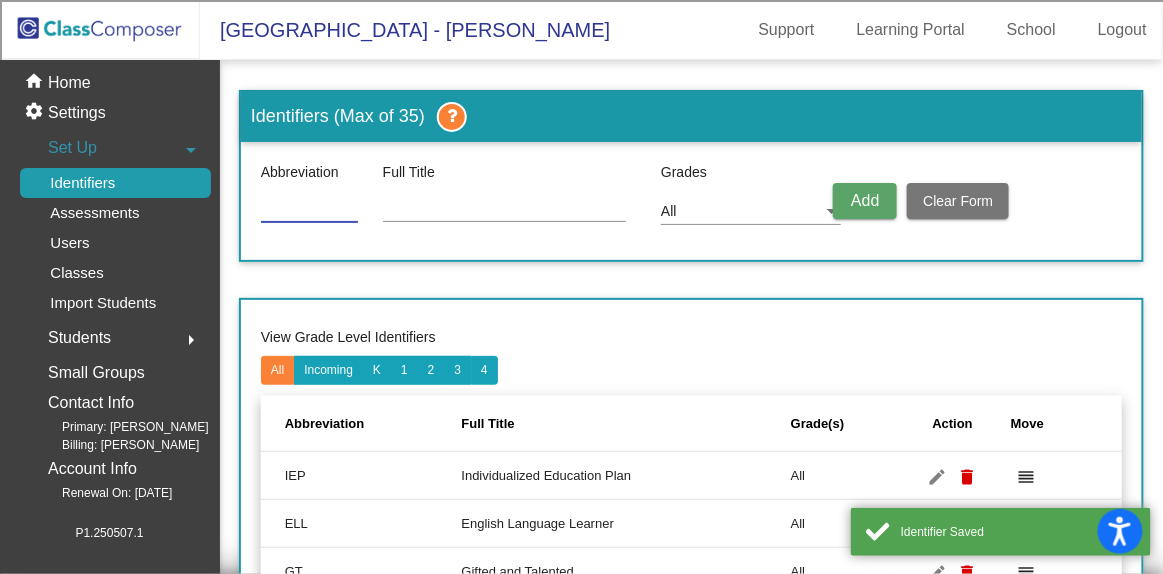 click at bounding box center [309, 208] 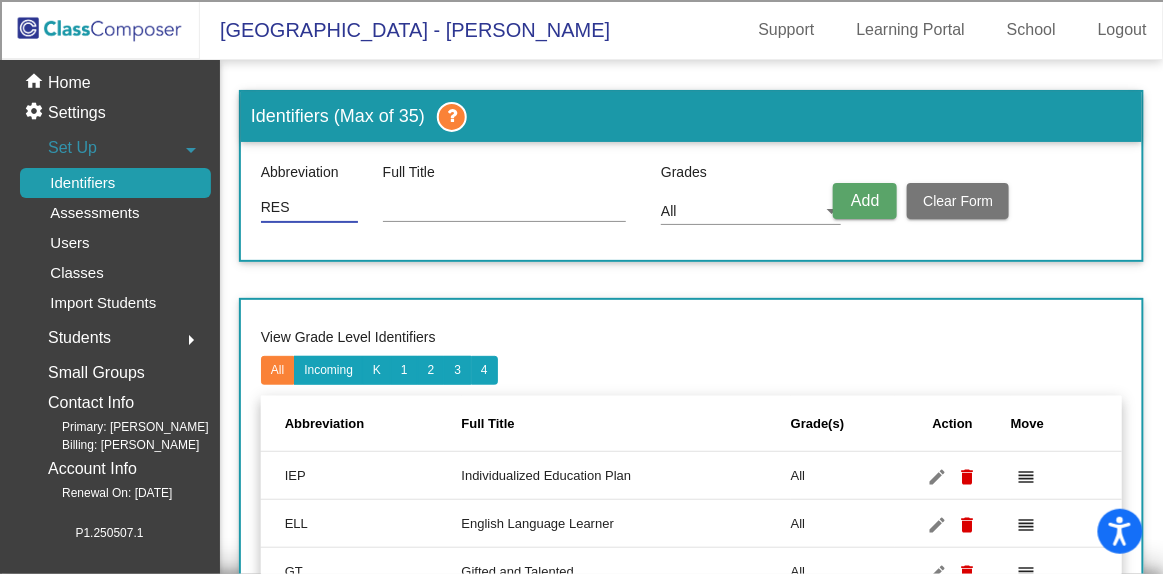 type on "RES" 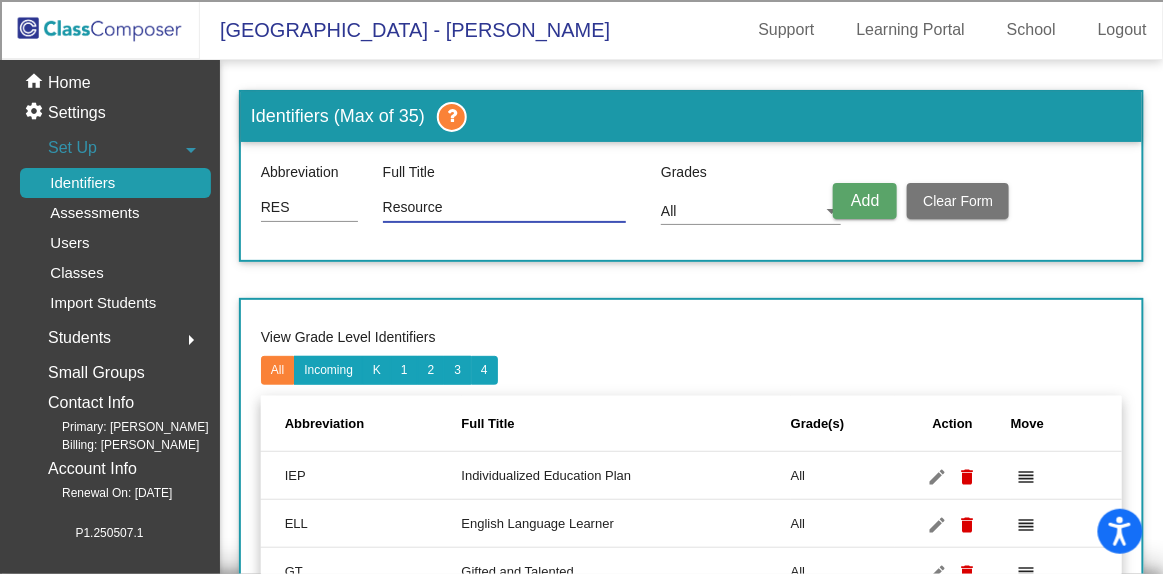 type on "Resource" 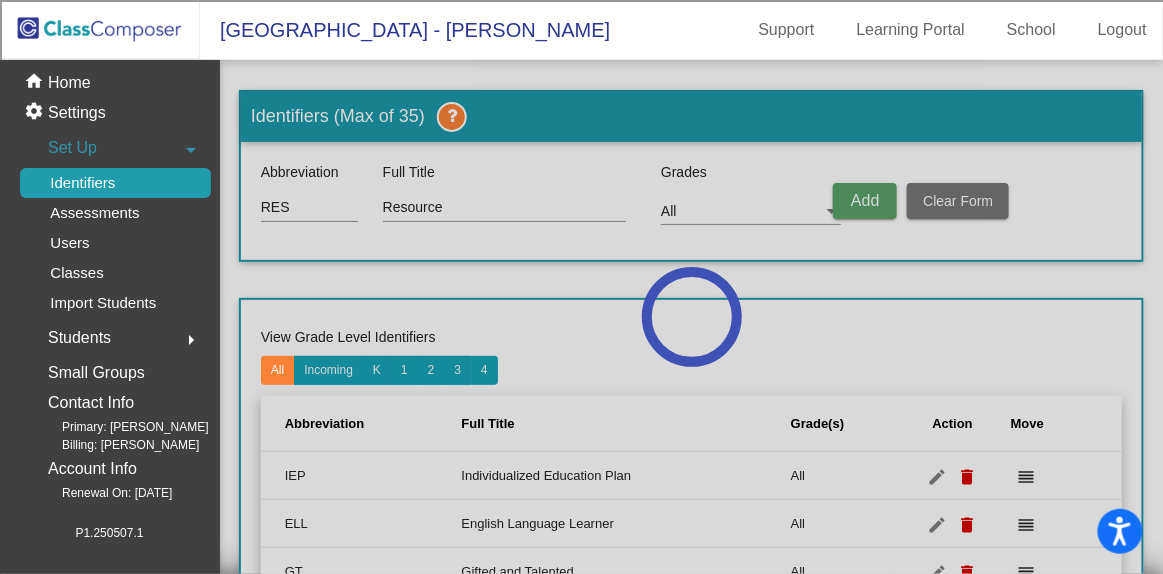 type 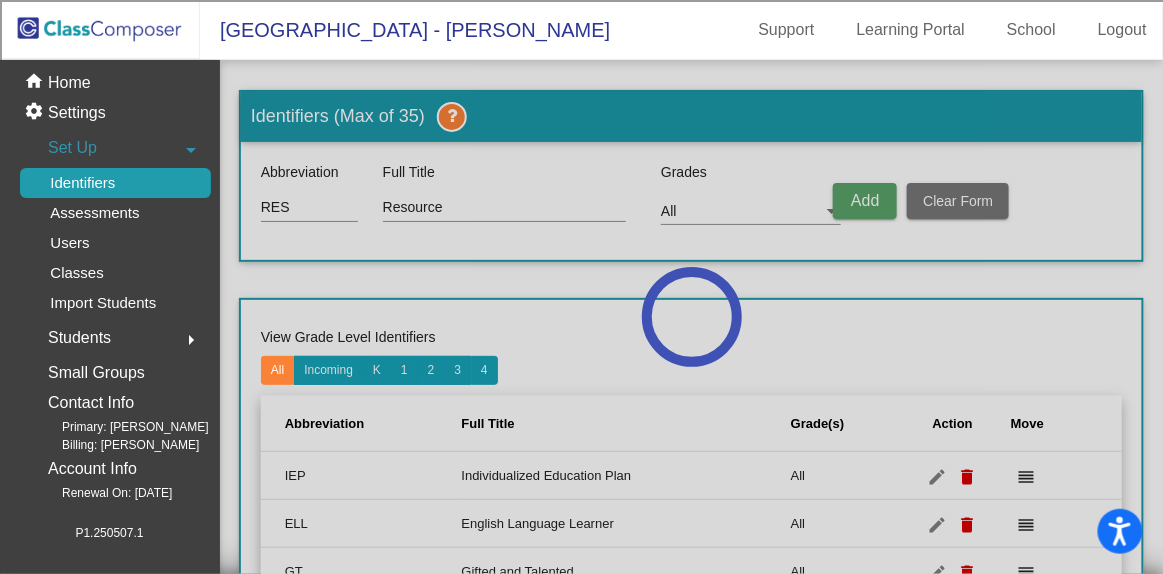 type 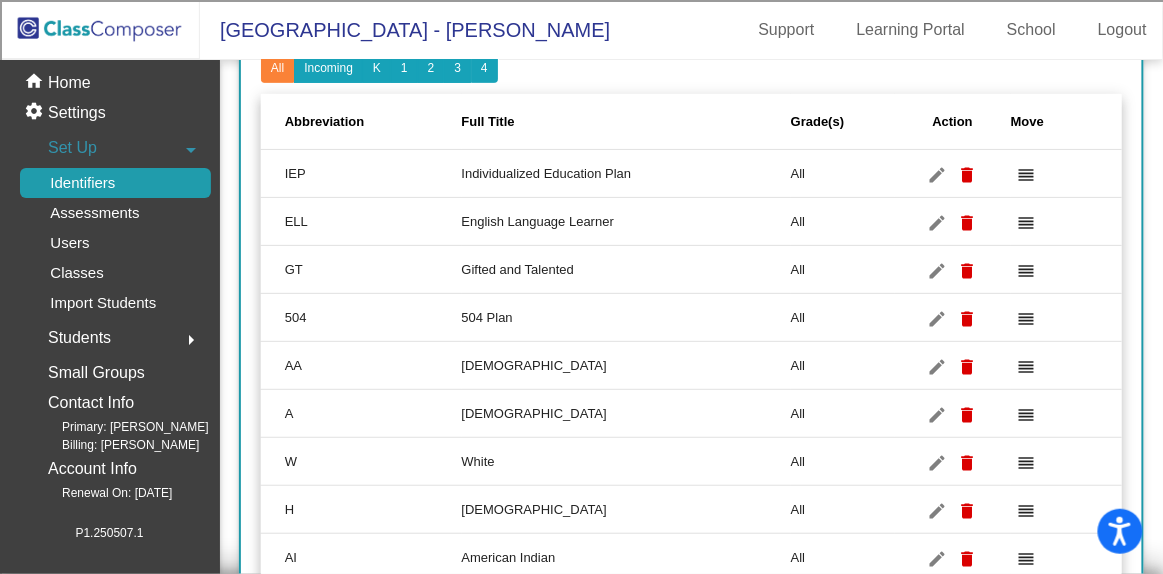 scroll, scrollTop: 0, scrollLeft: 0, axis: both 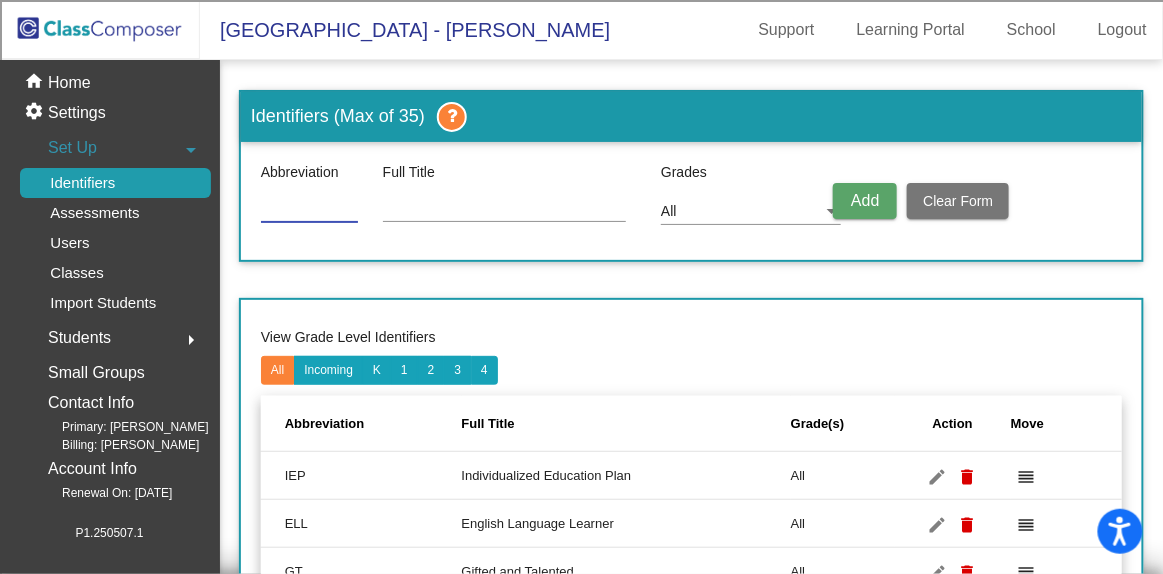 click at bounding box center (309, 208) 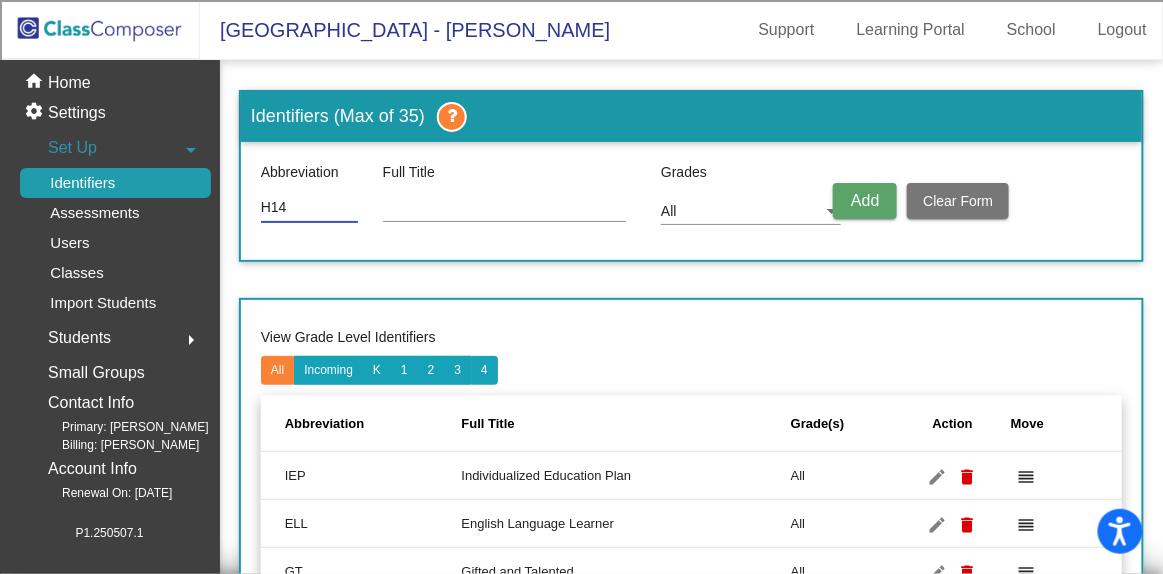 type on "H14" 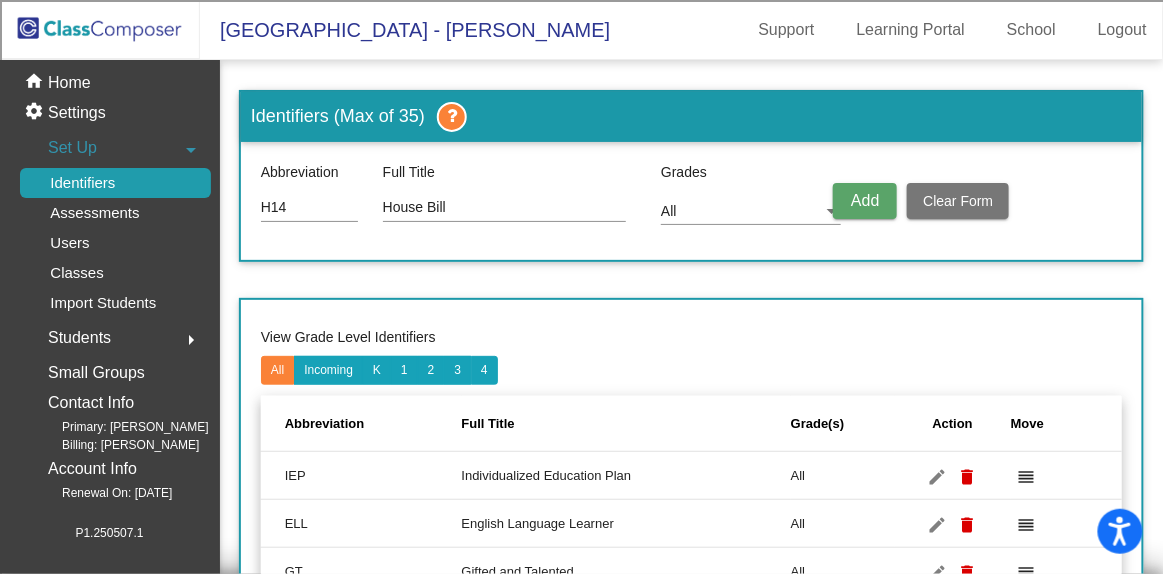 drag, startPoint x: 524, startPoint y: 217, endPoint x: 329, endPoint y: 216, distance: 195.00256 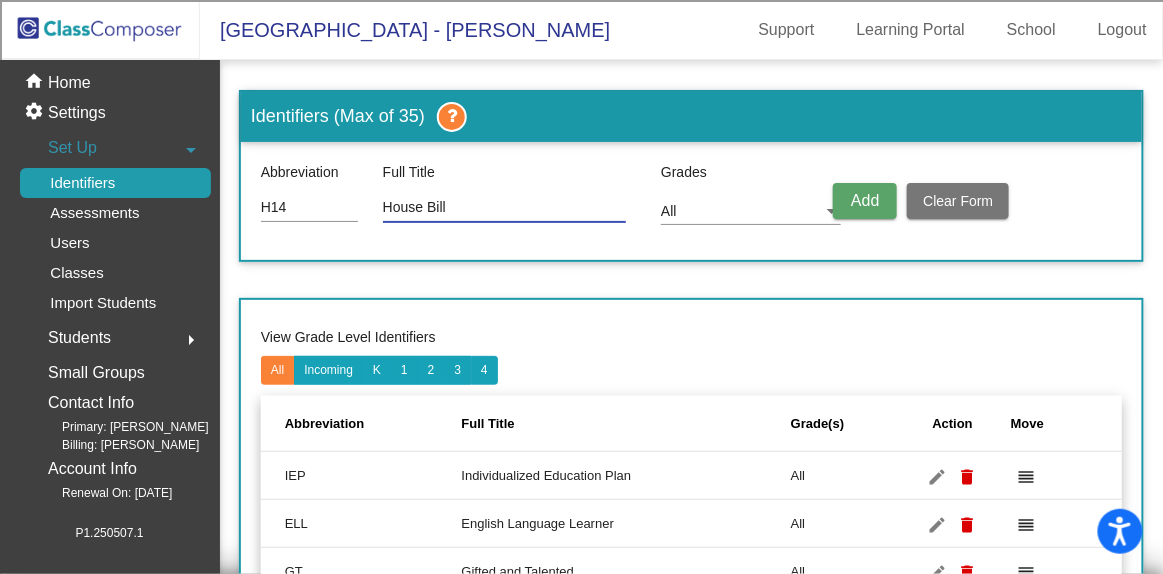 click on "House Bill" at bounding box center [504, 208] 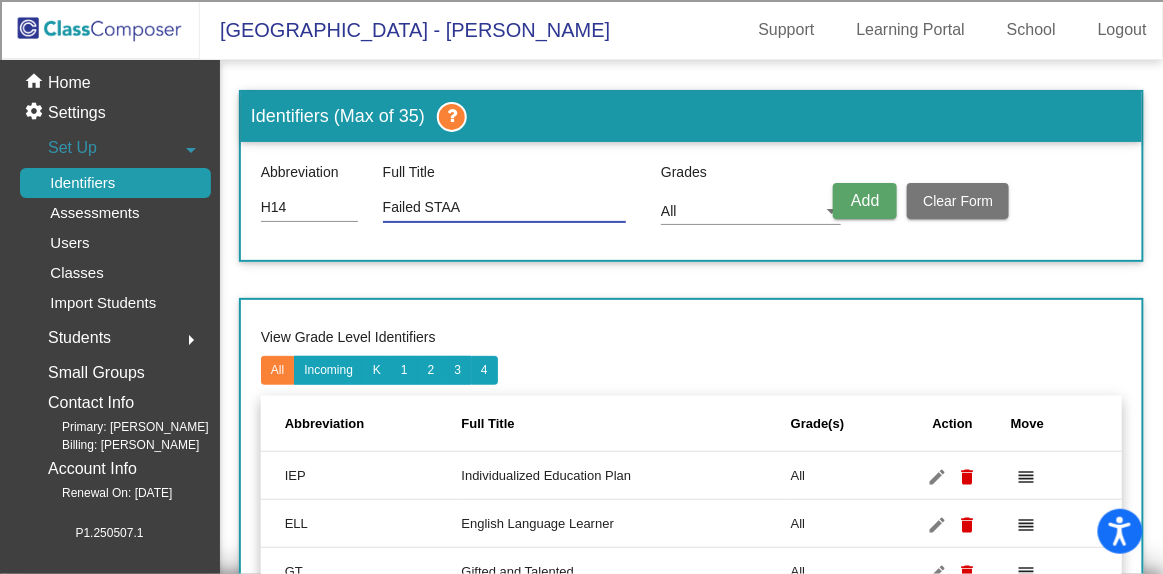 type on "Failed STAAR" 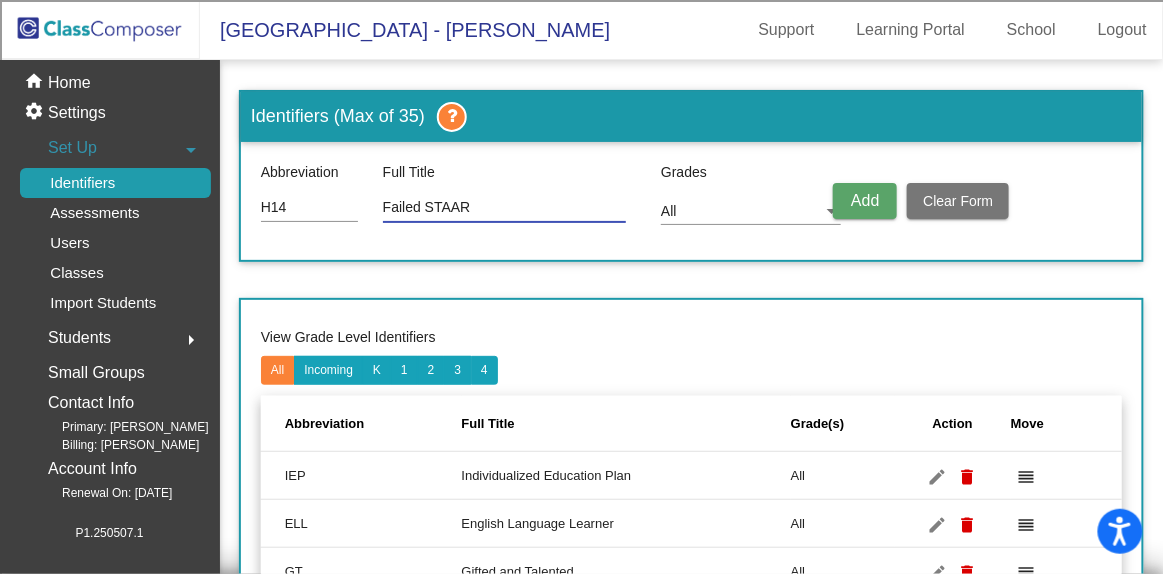 click on "Failed STAAR" at bounding box center [504, 208] 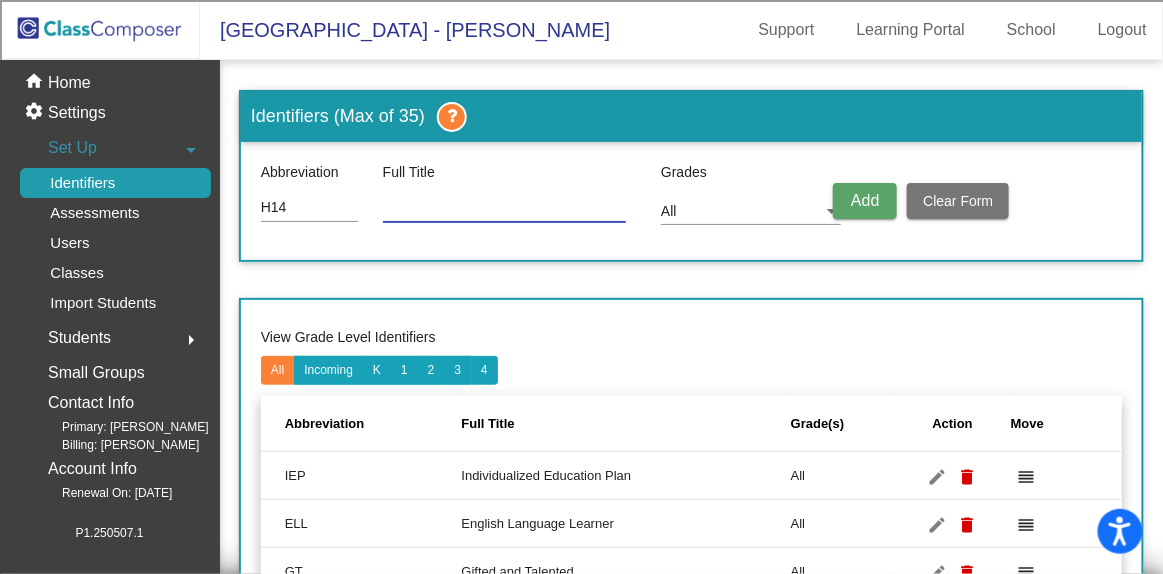 type 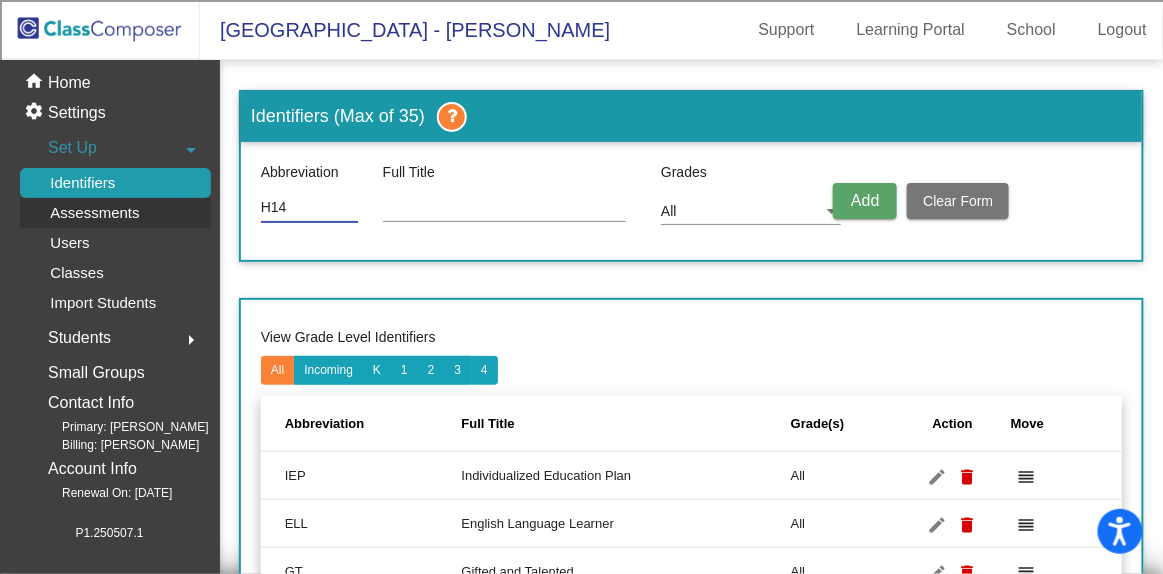 drag, startPoint x: 333, startPoint y: 208, endPoint x: 108, endPoint y: 213, distance: 225.05554 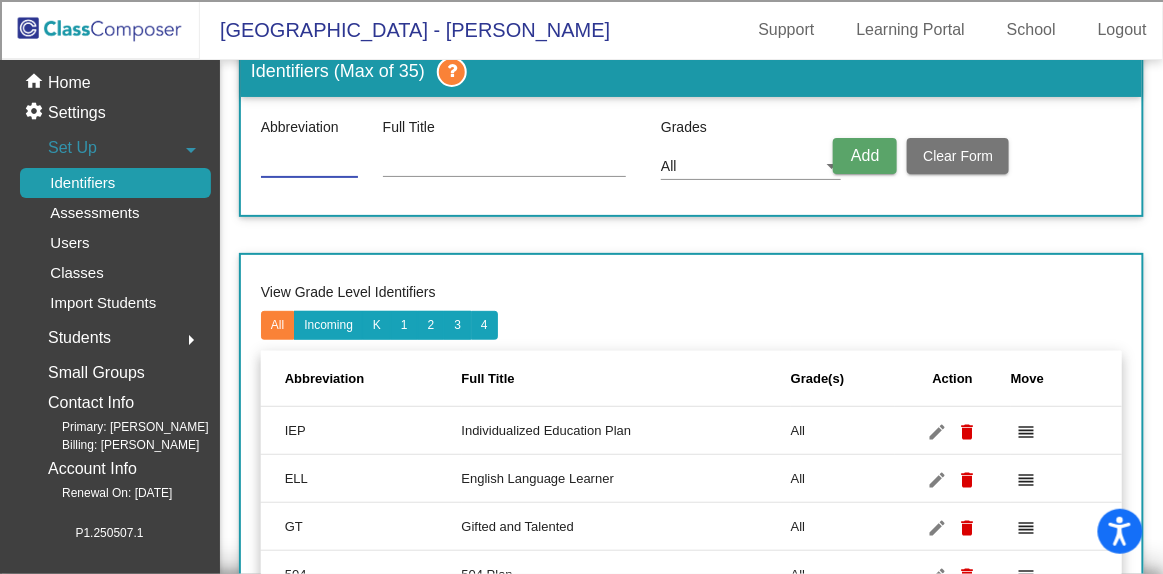 scroll, scrollTop: 0, scrollLeft: 0, axis: both 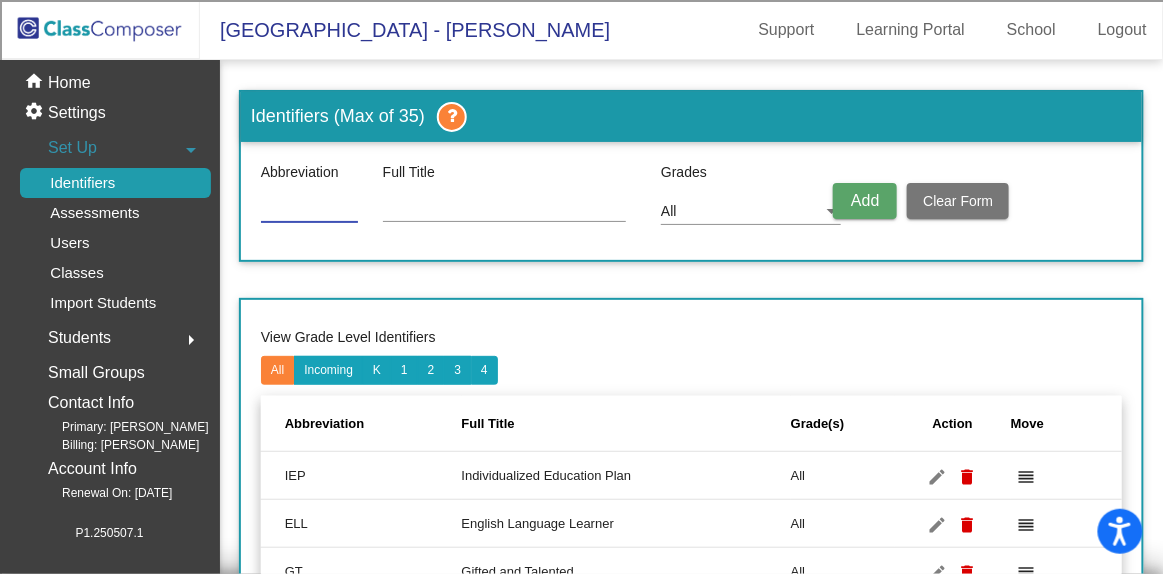 click at bounding box center (309, 208) 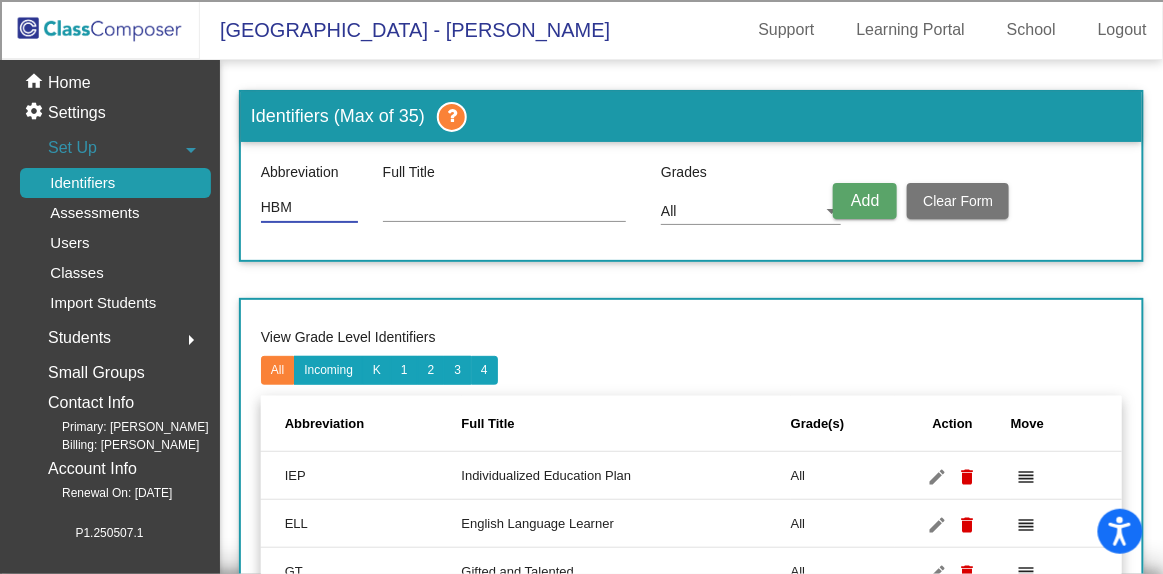 type on "HBM" 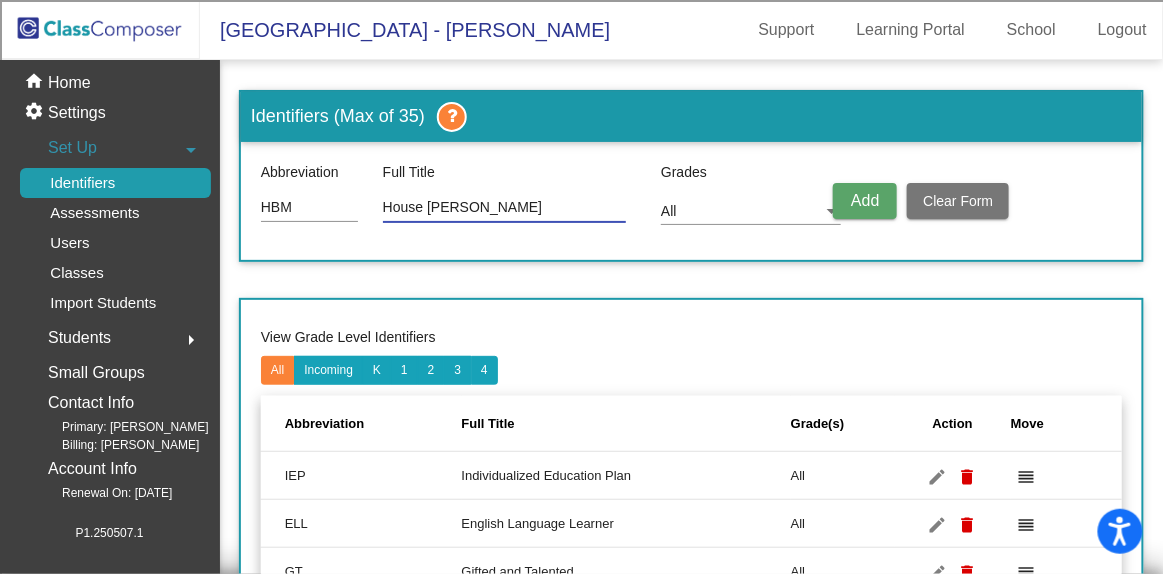 type on "House Bill Math" 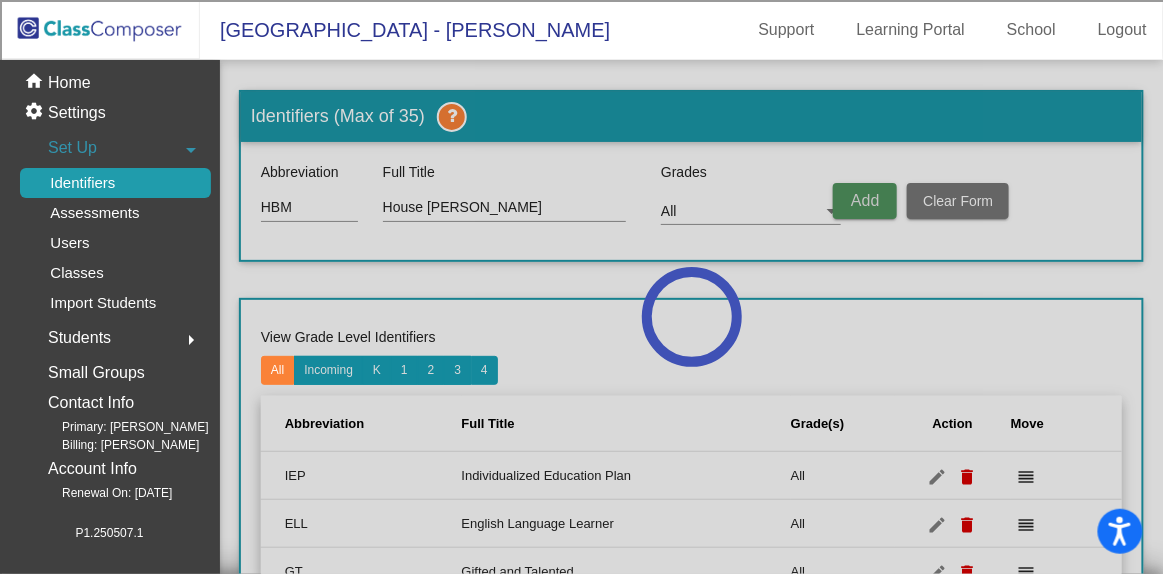 type 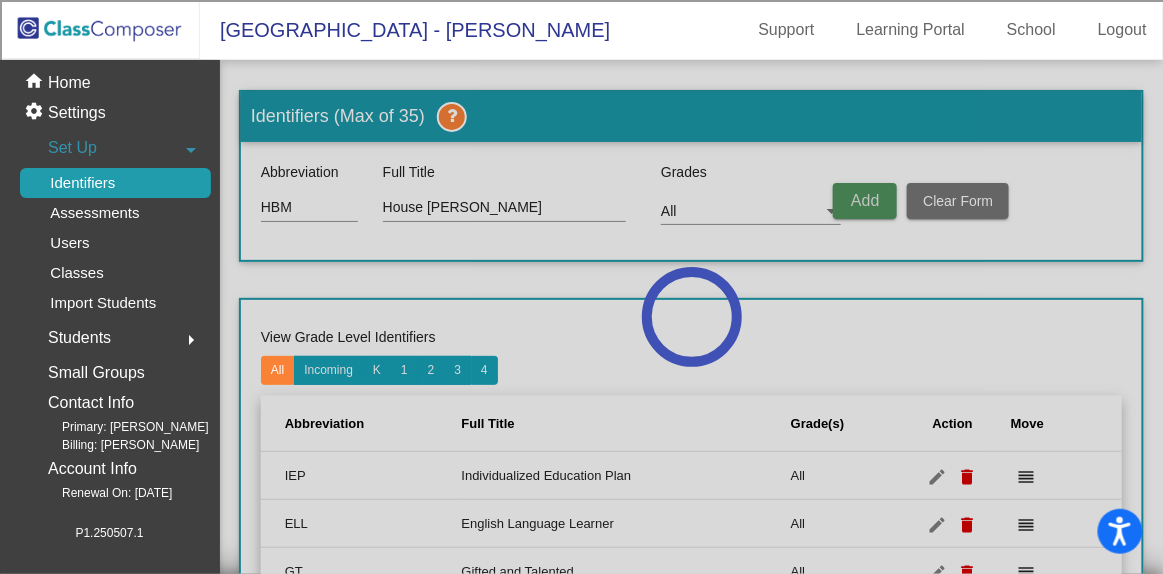 type 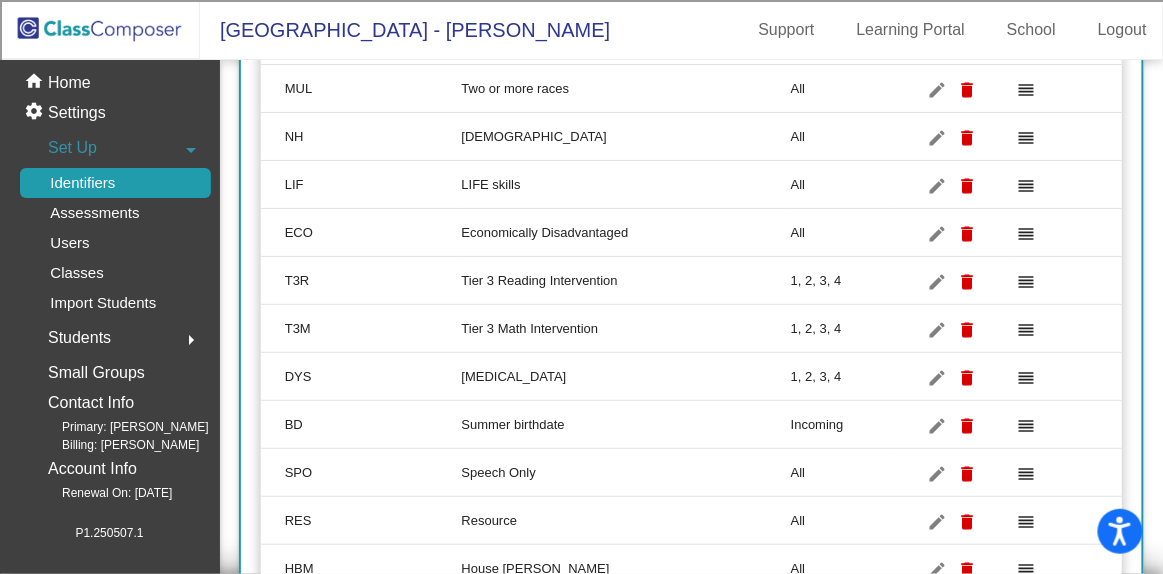 scroll, scrollTop: 895, scrollLeft: 0, axis: vertical 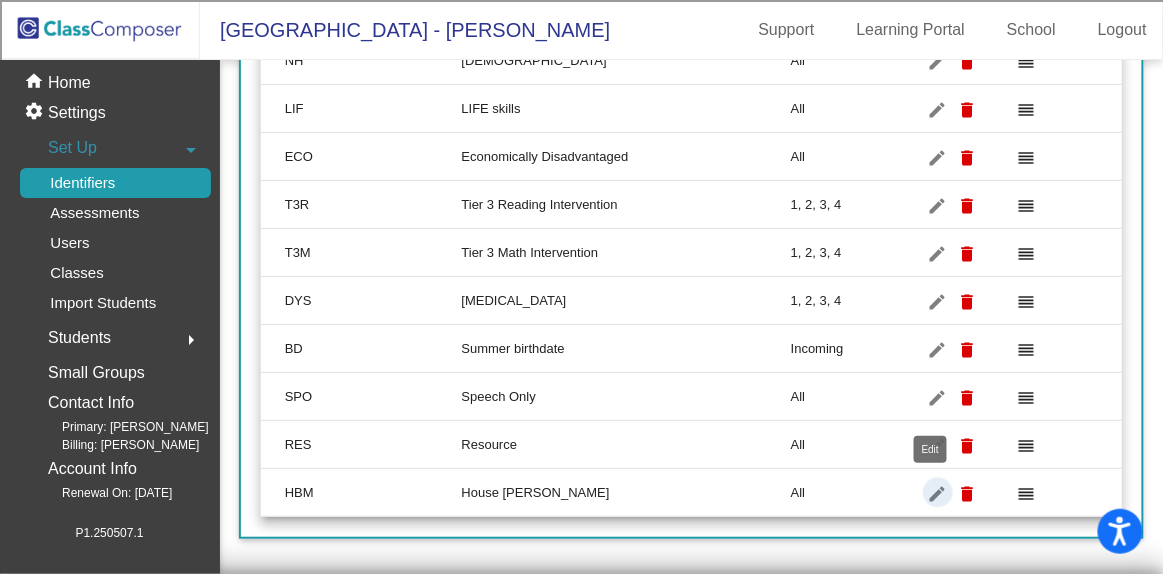 click on "edit" at bounding box center (938, 494) 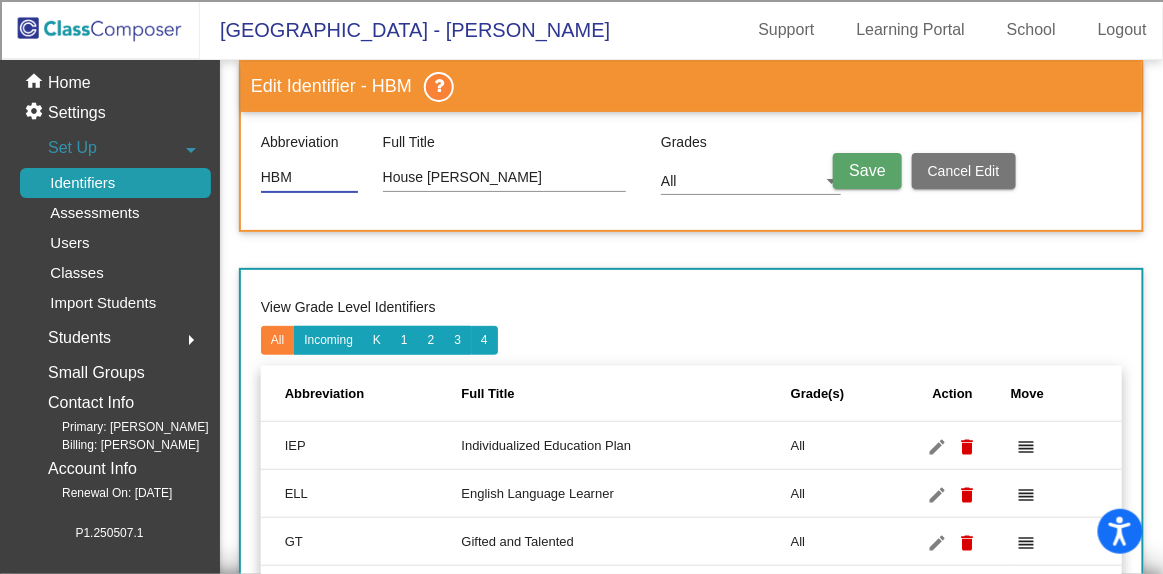 click on "All" at bounding box center [742, 182] 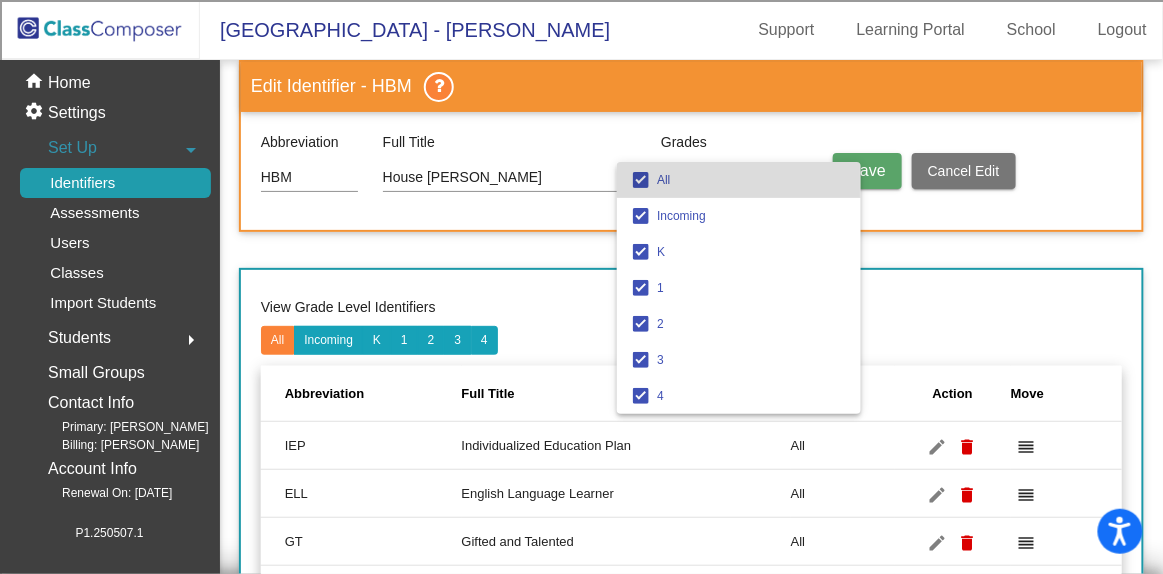 click on "All" at bounding box center [739, 180] 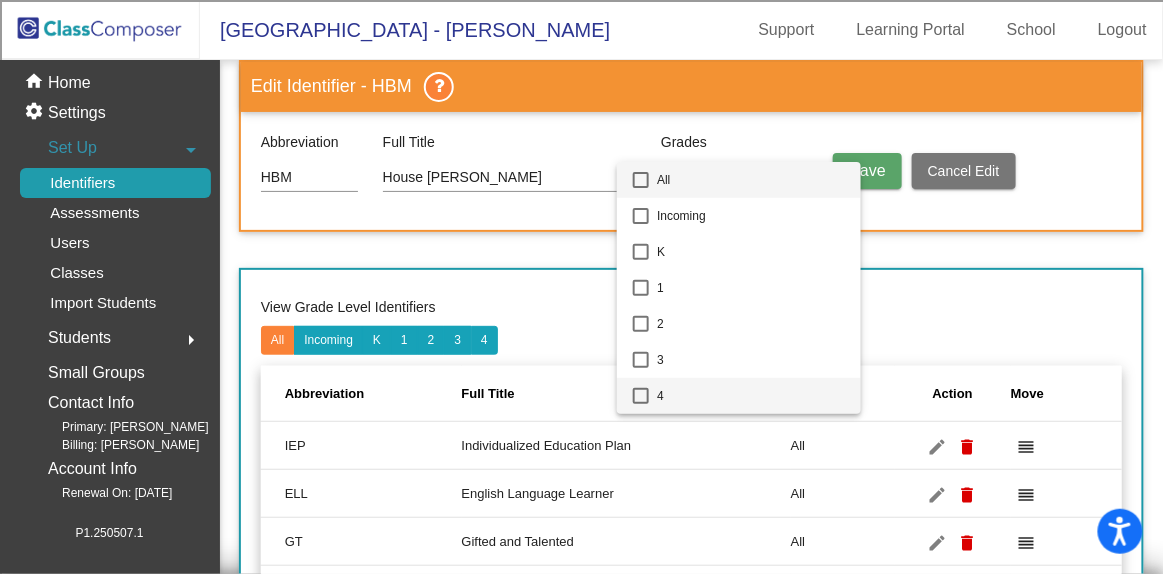 click at bounding box center (641, 396) 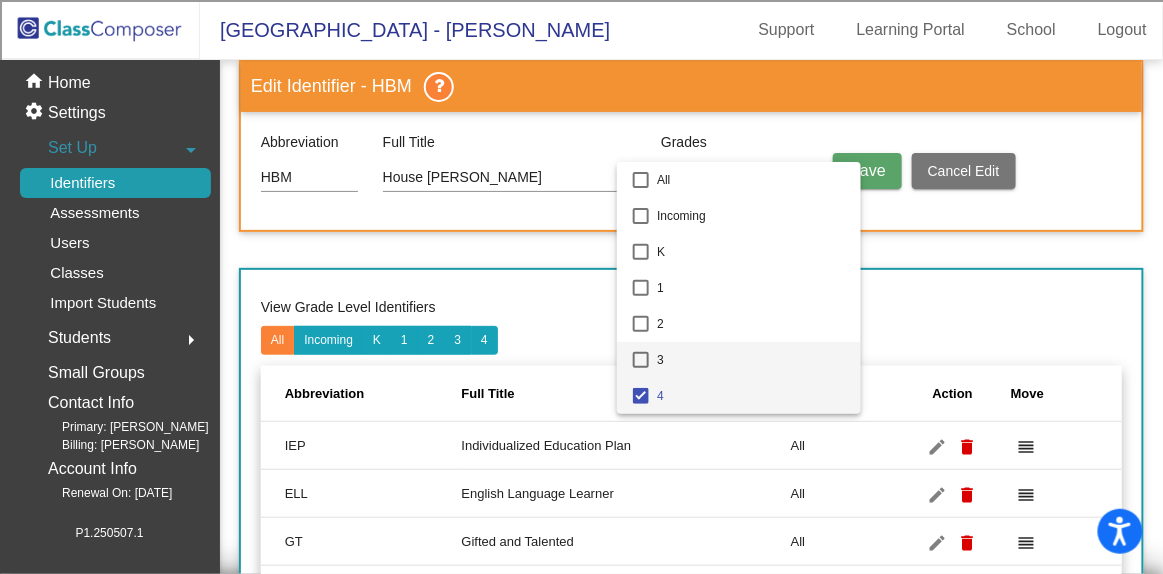 click at bounding box center (641, 360) 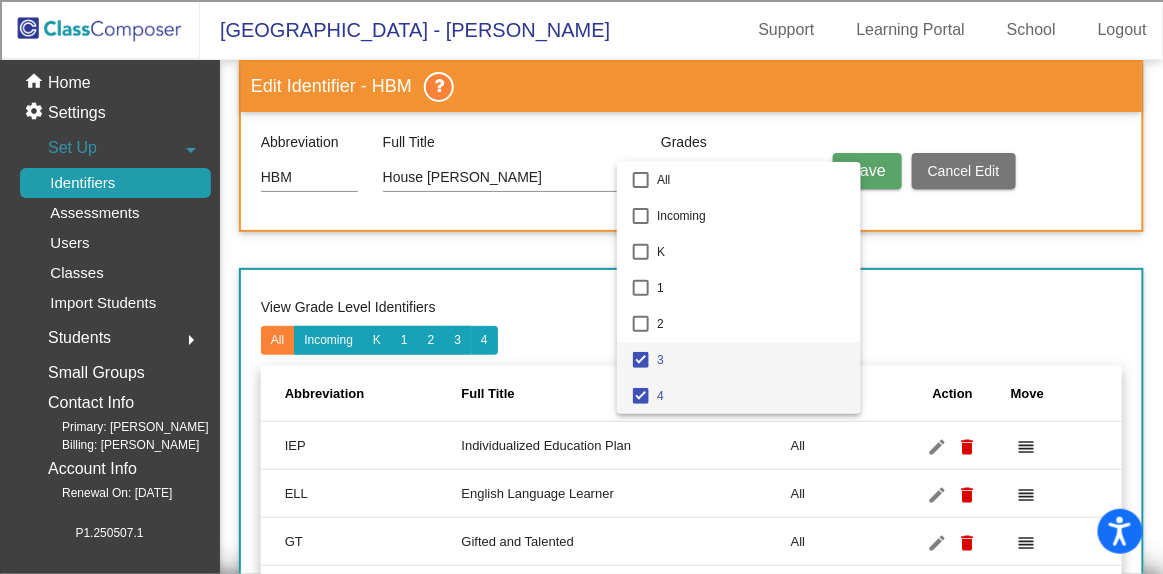 click at bounding box center (641, 396) 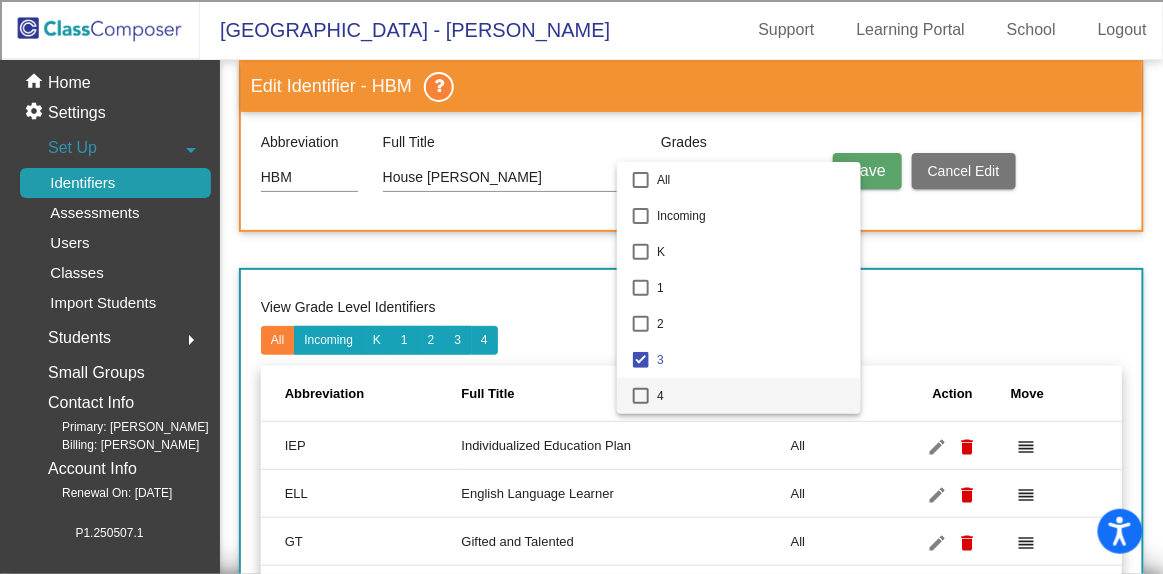 click at bounding box center [641, 396] 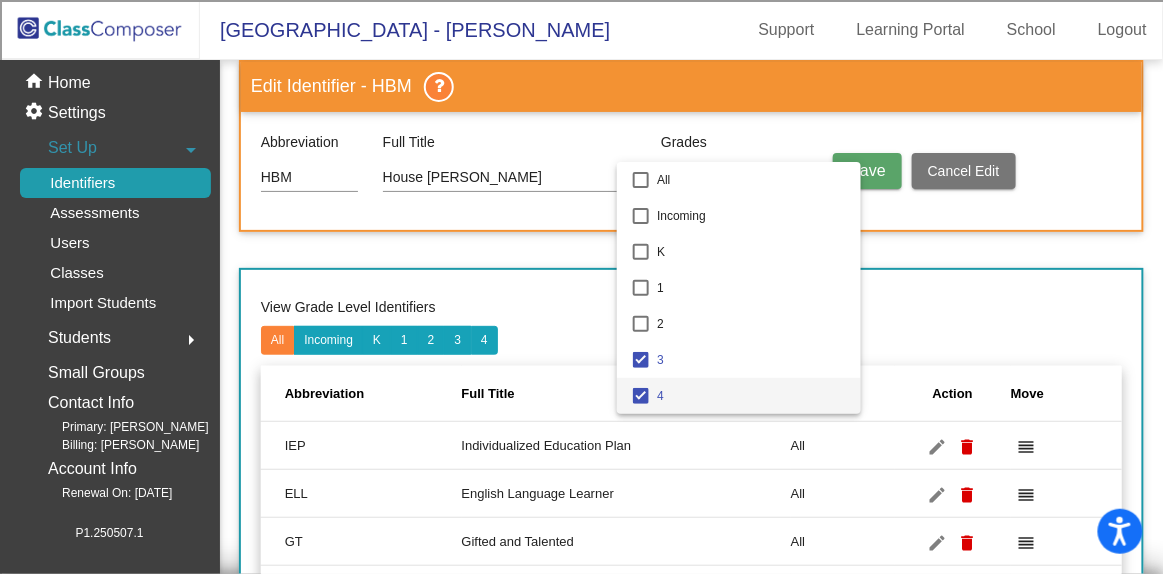 click at bounding box center [581, 287] 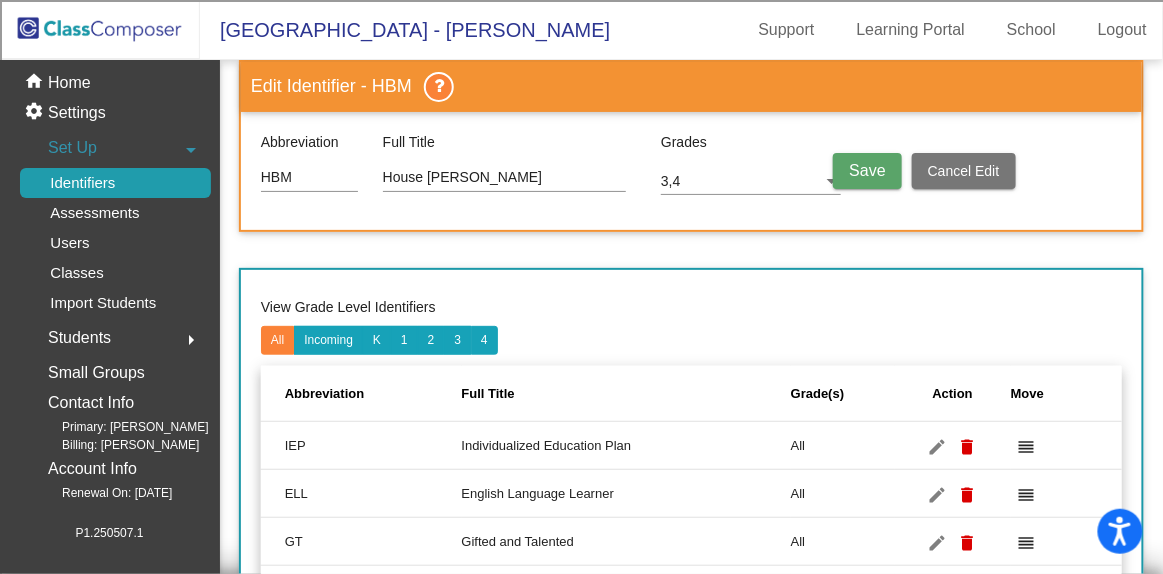 click on "Save" 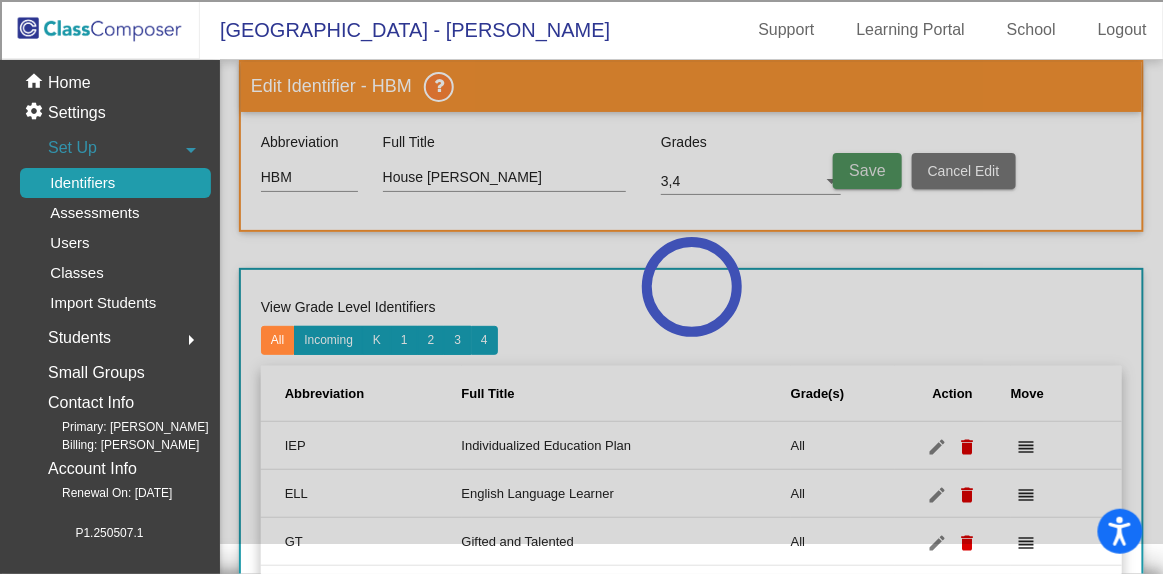type 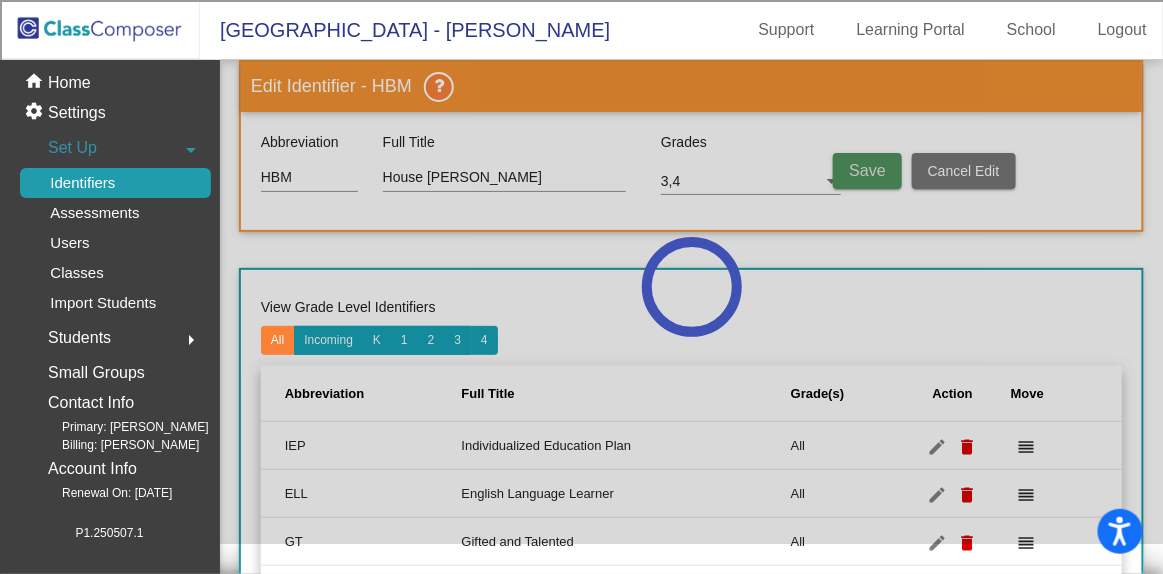 type 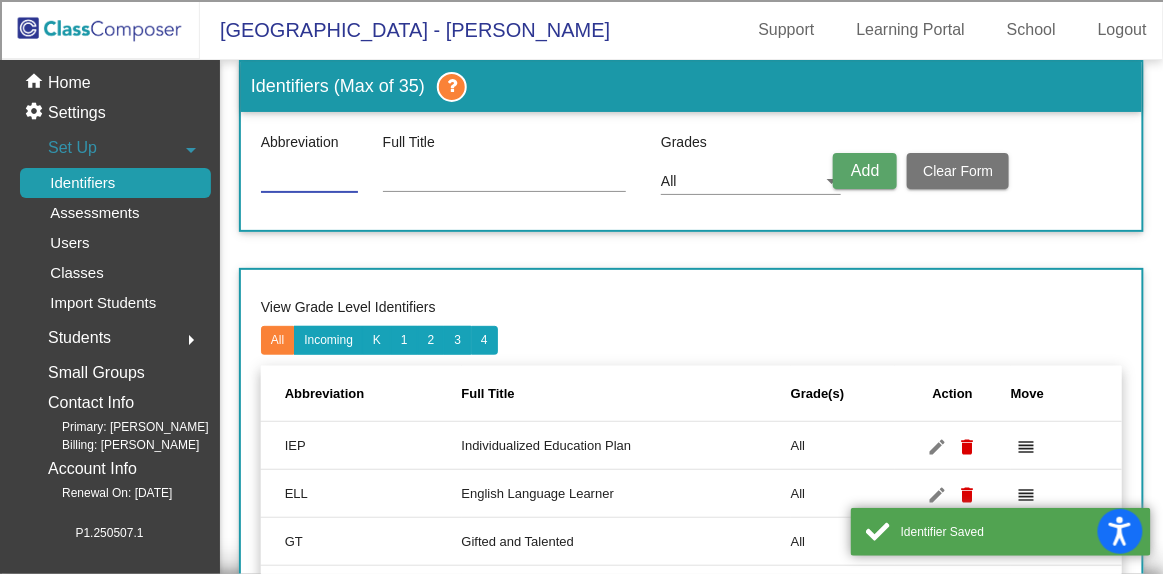 click at bounding box center [309, 178] 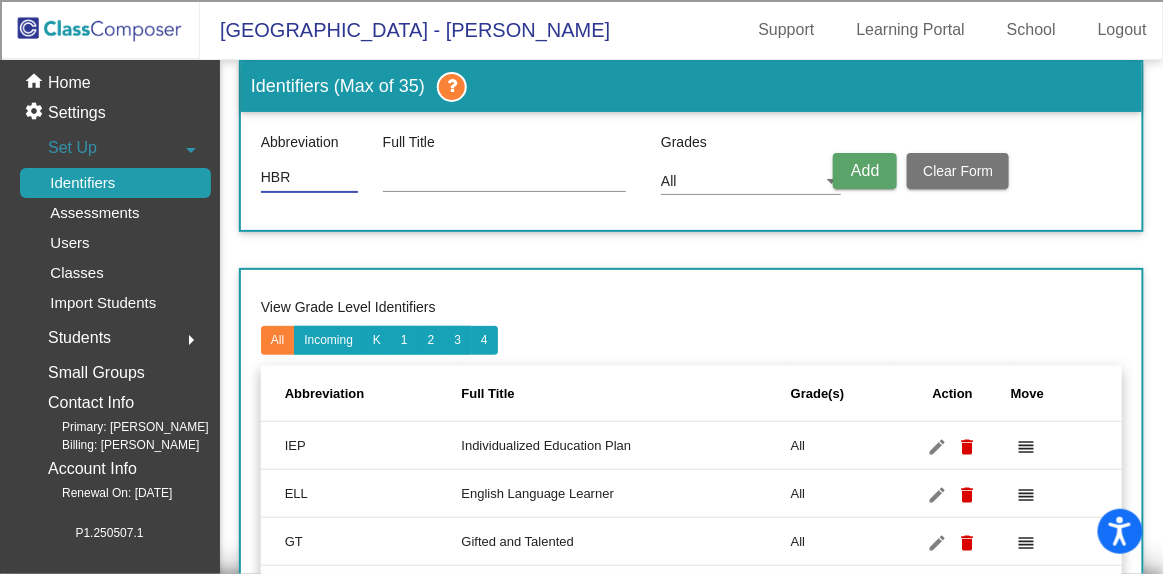type on "HBR" 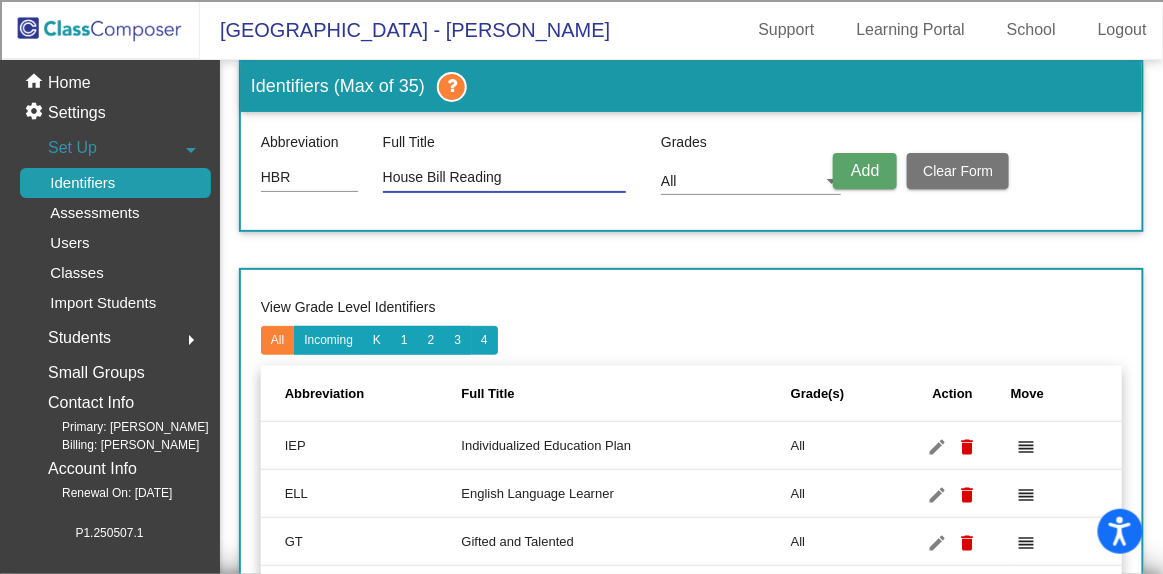 type on "House Bill Reading" 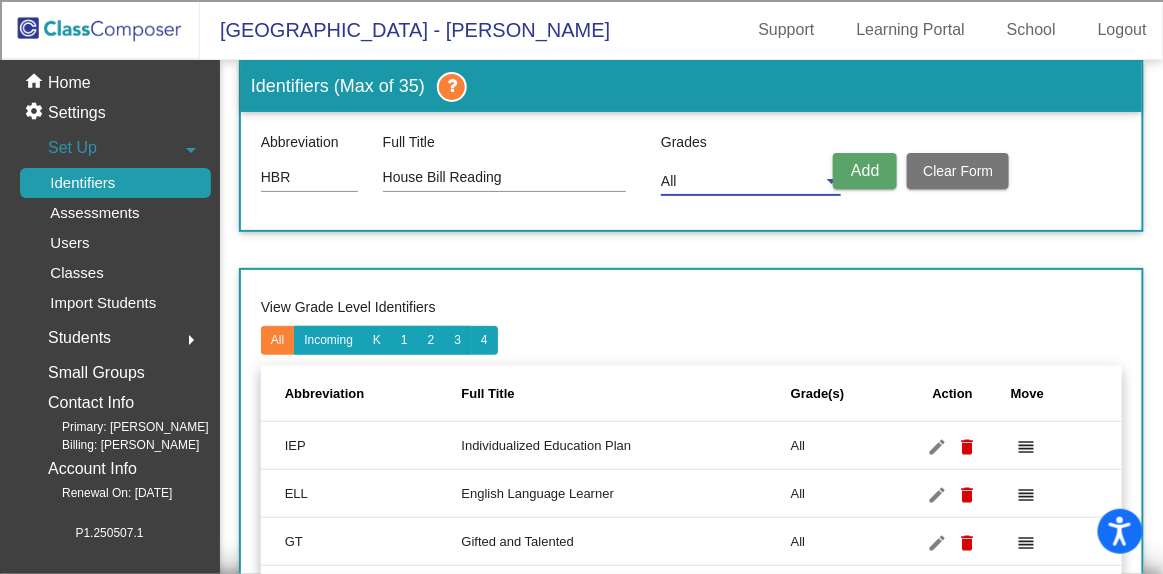 click on "All" at bounding box center (742, 182) 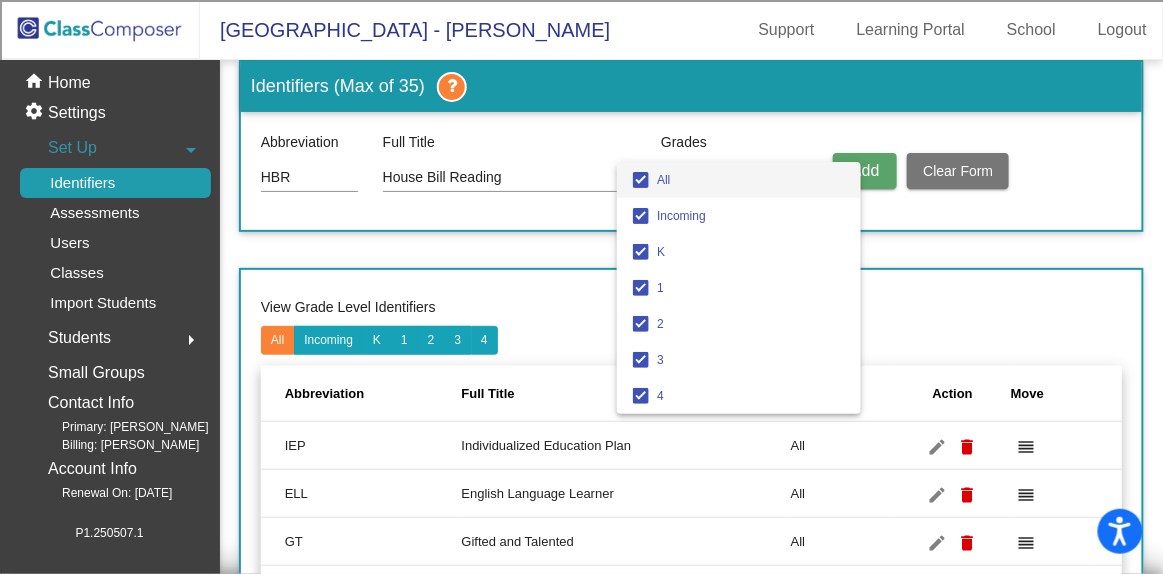 click at bounding box center (641, 180) 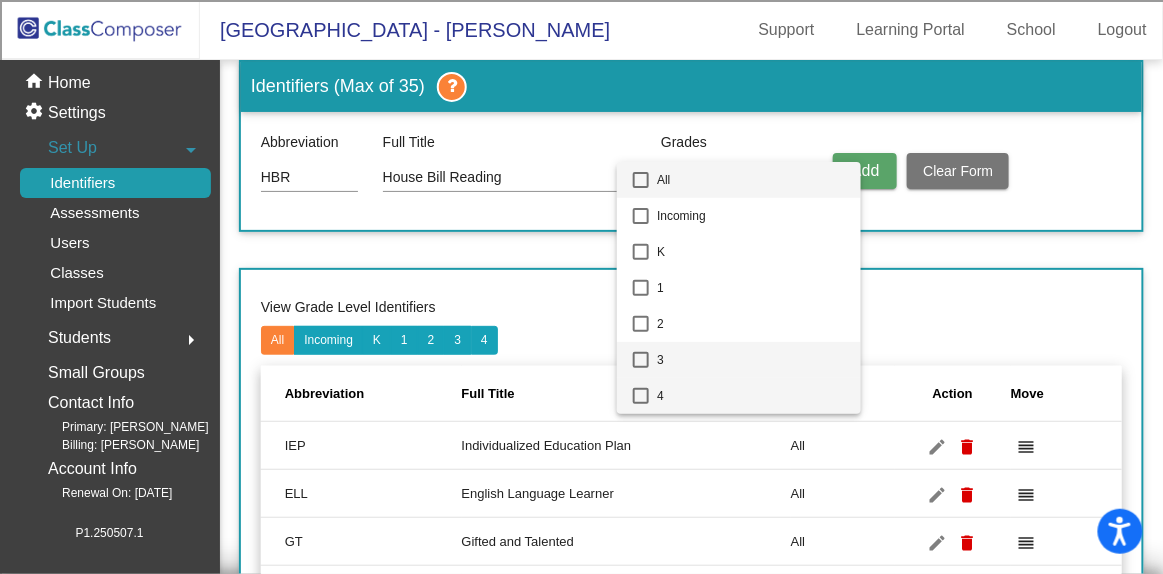drag, startPoint x: 645, startPoint y: 357, endPoint x: 645, endPoint y: 394, distance: 37 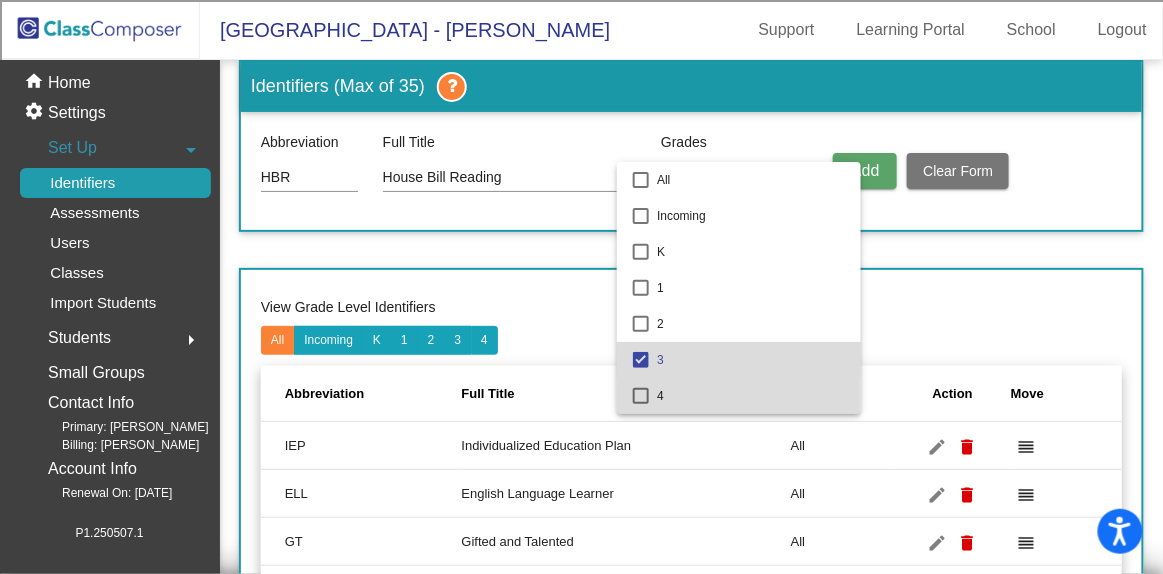 click on "4" at bounding box center [739, 396] 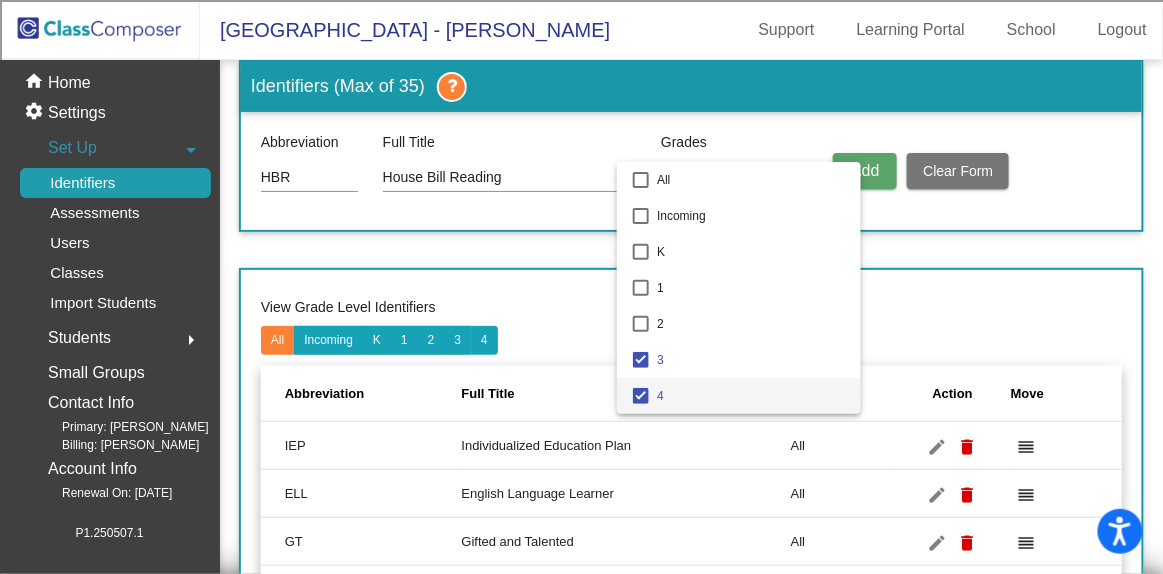 click at bounding box center (581, 287) 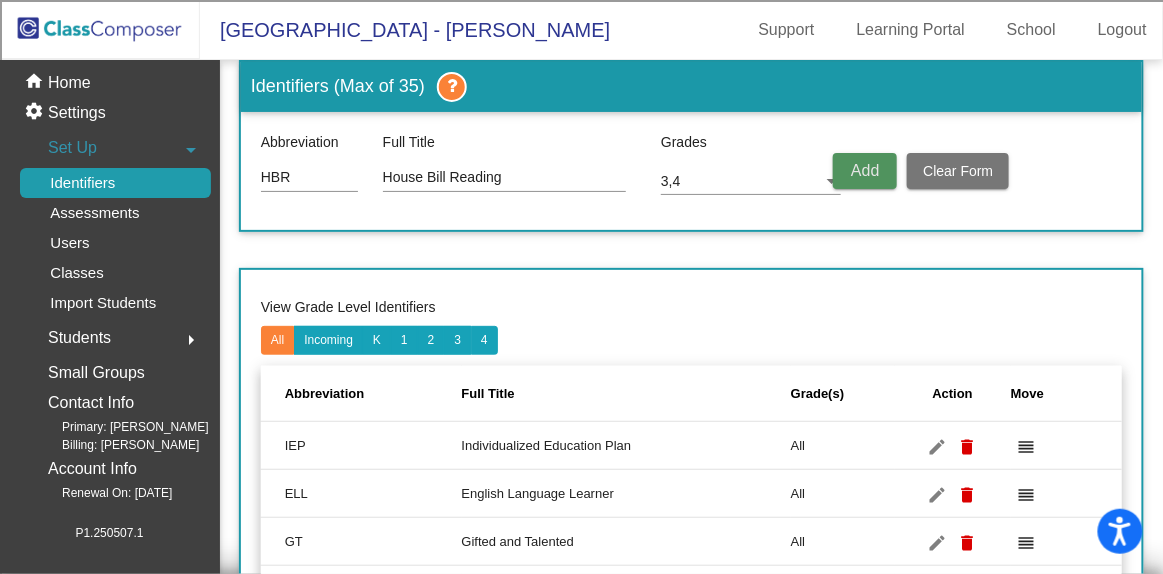 click on "Add" 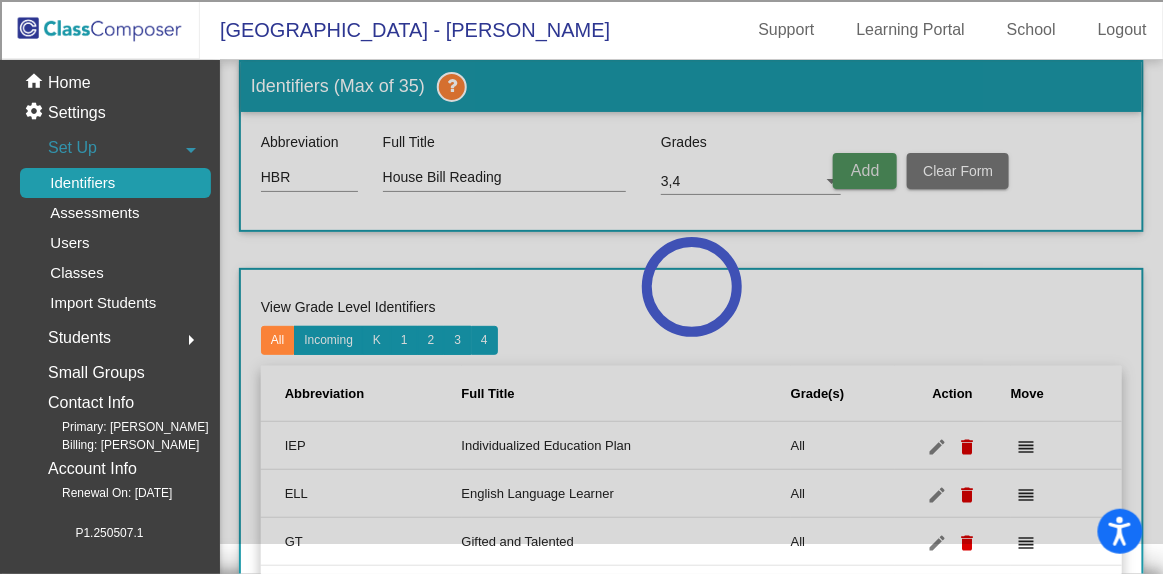 type 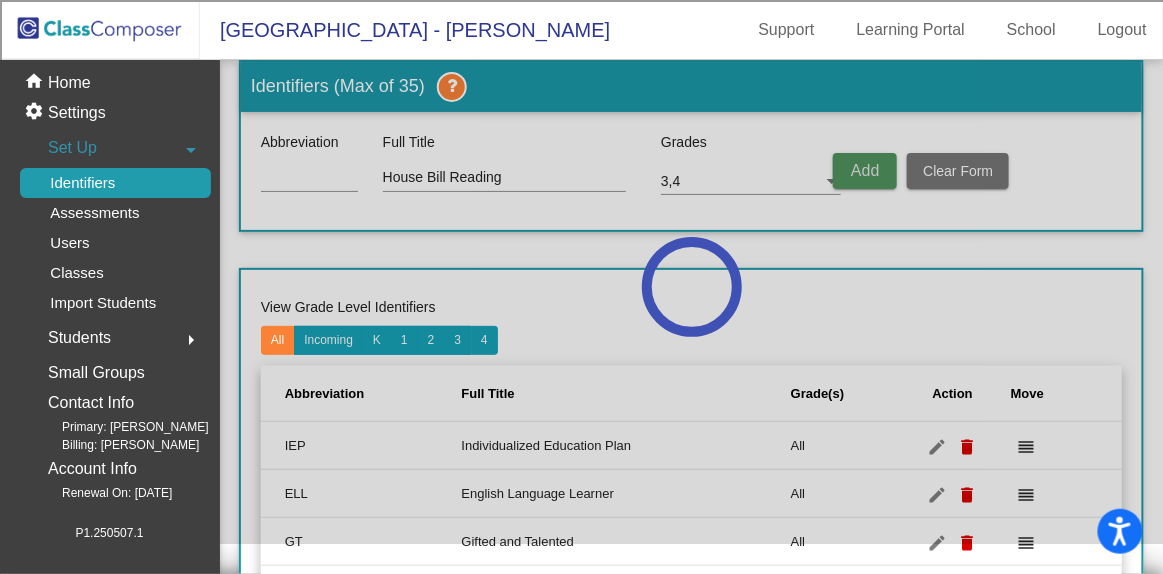 type 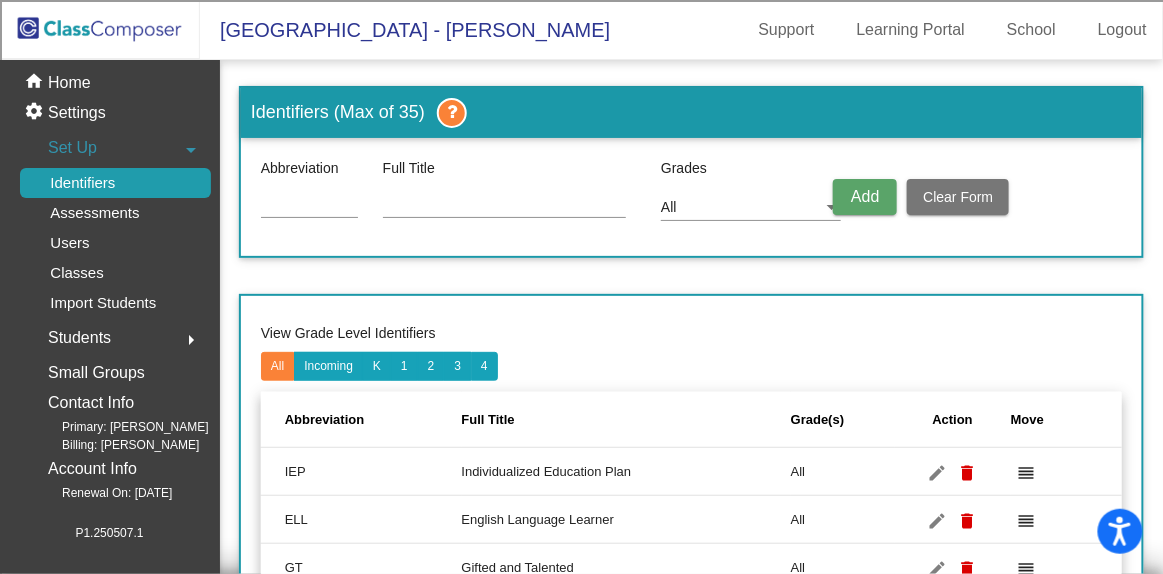 scroll, scrollTop: 0, scrollLeft: 0, axis: both 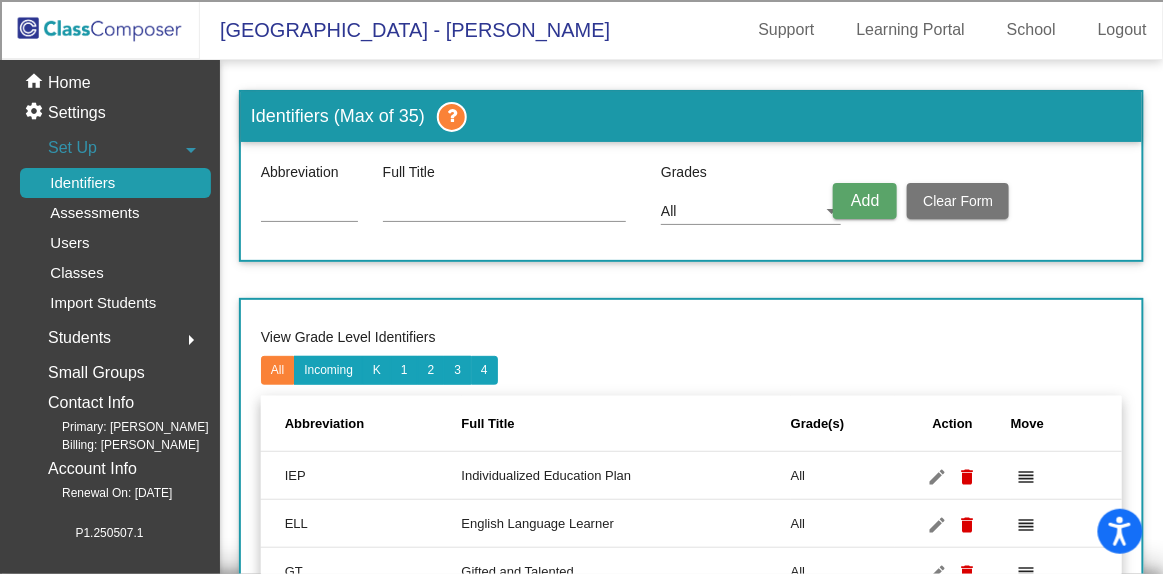 click on "Identifiers" 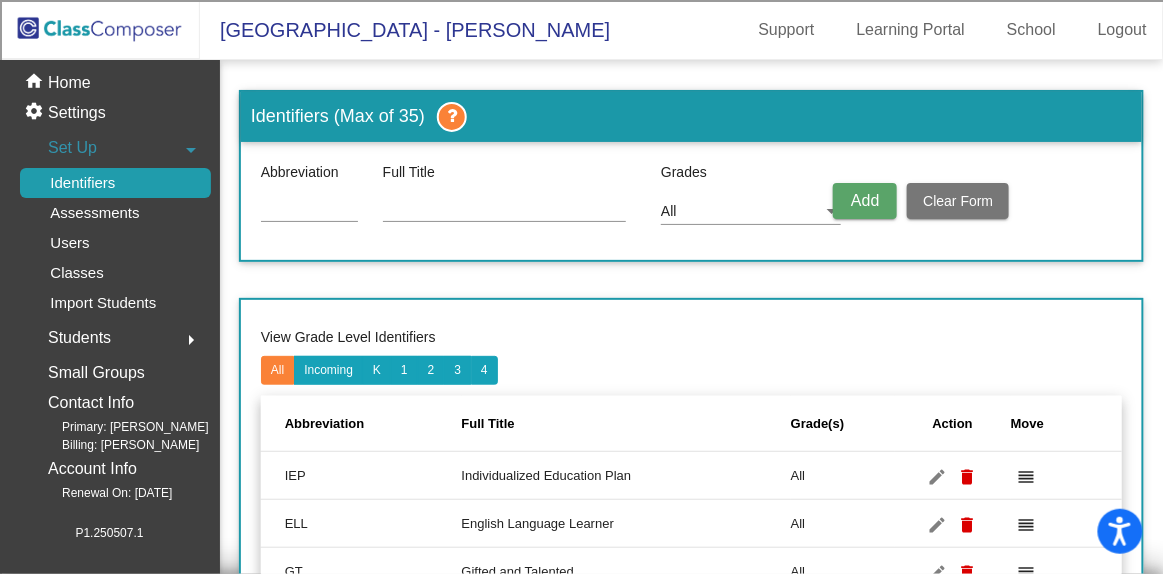 click on "View Grade Level Identifiers All Incoming K 1 2 3 4" at bounding box center (691, 352) 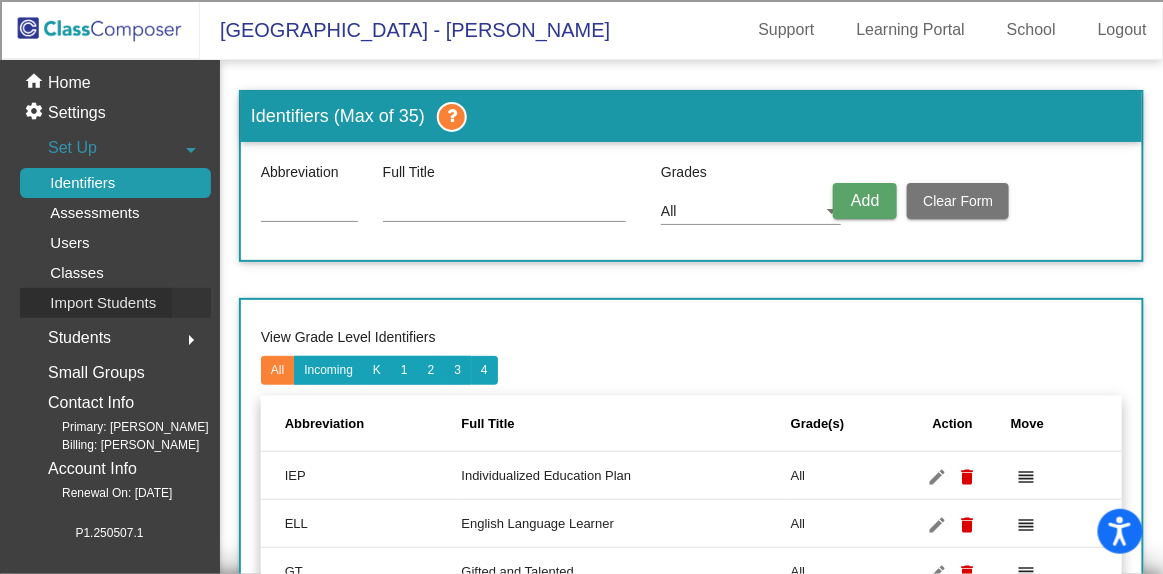 click on "Import Students" 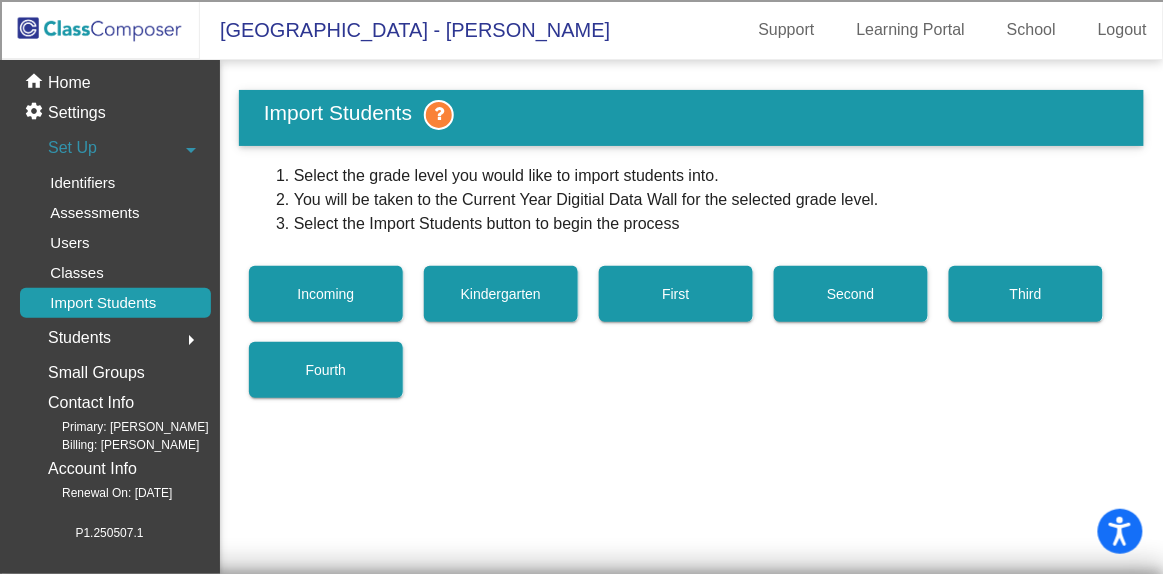 click on "arrow_right" 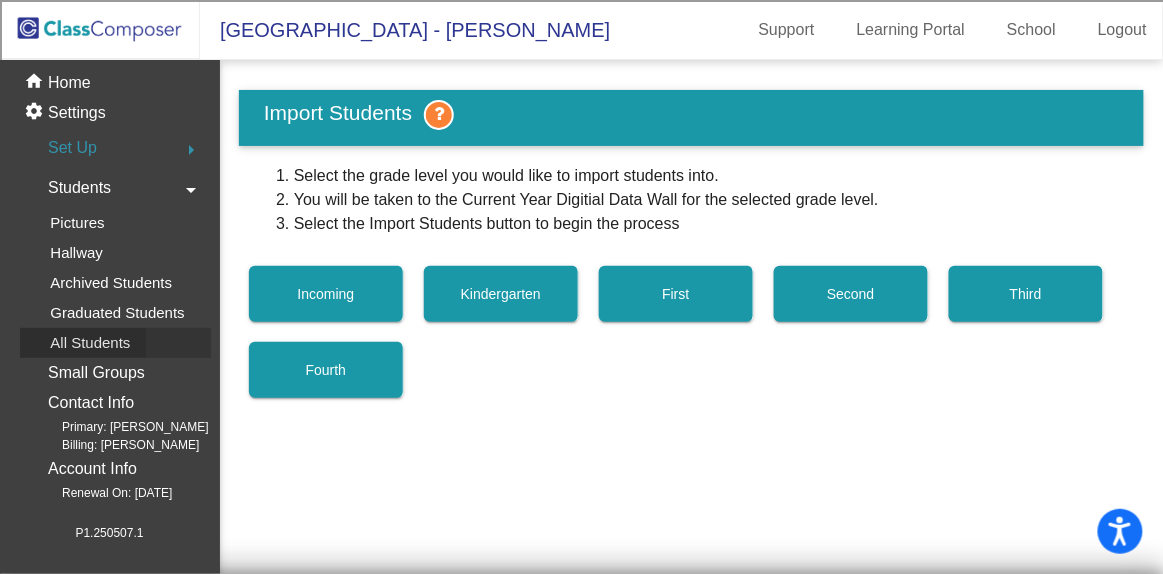 click on "All Students" 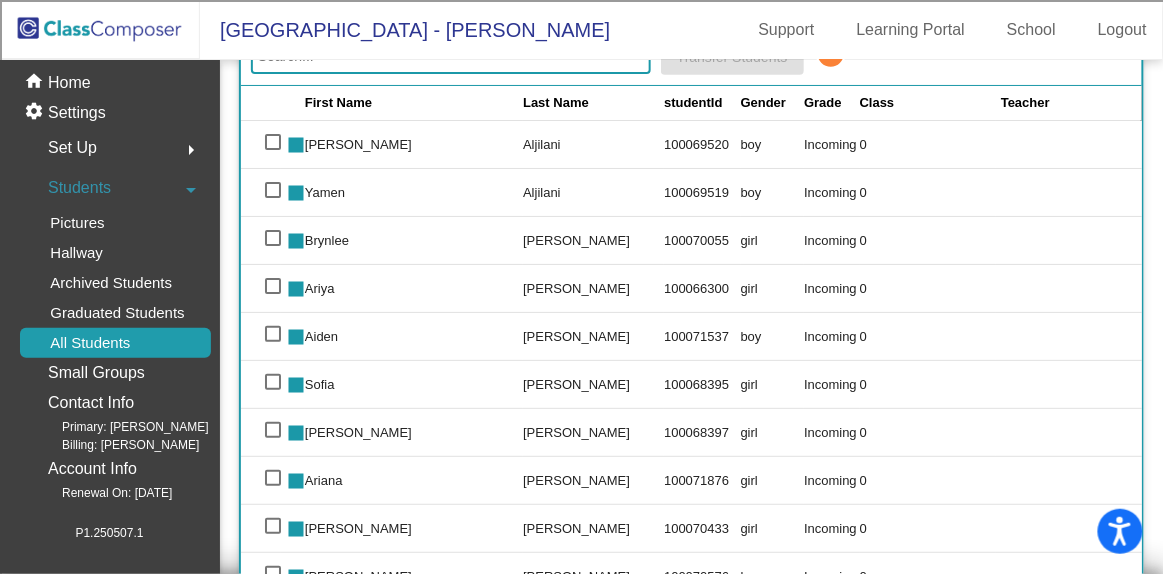 scroll, scrollTop: 477, scrollLeft: 0, axis: vertical 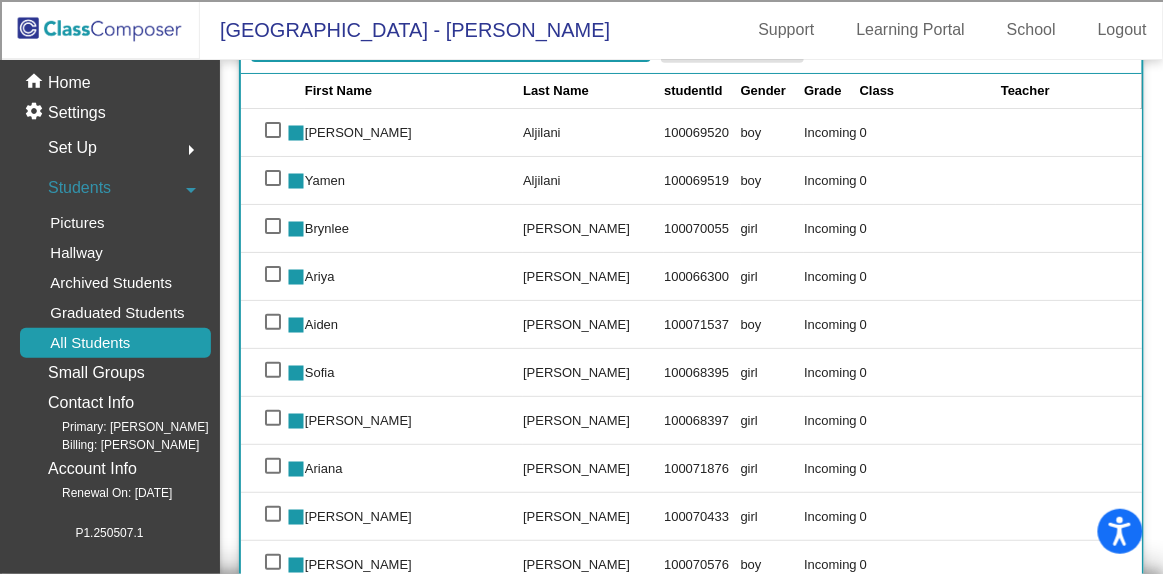 click on "Aljilani" 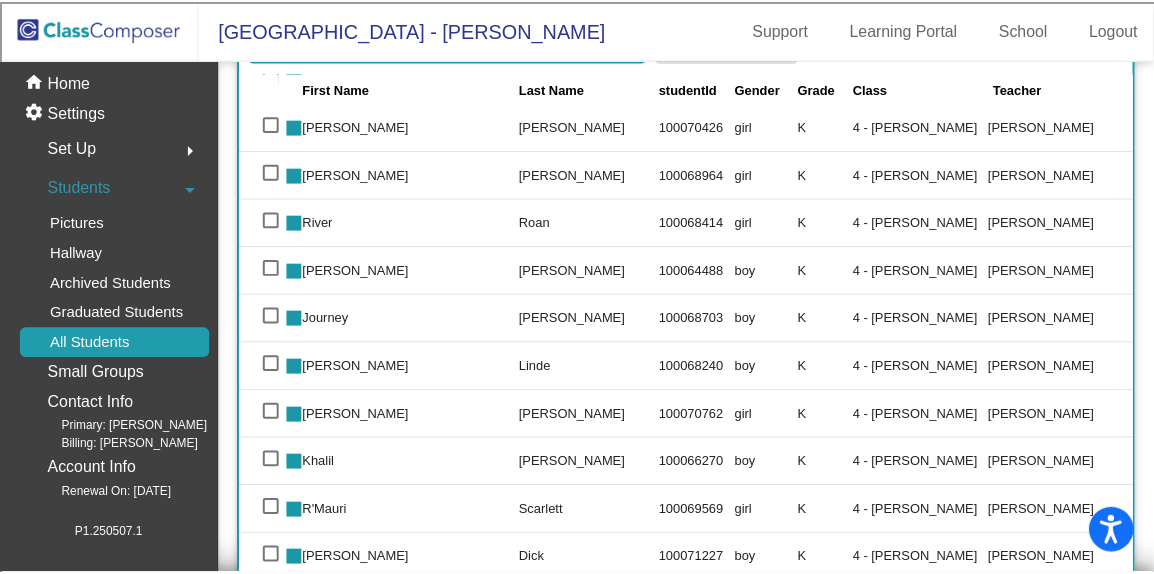 scroll, scrollTop: 3818, scrollLeft: 0, axis: vertical 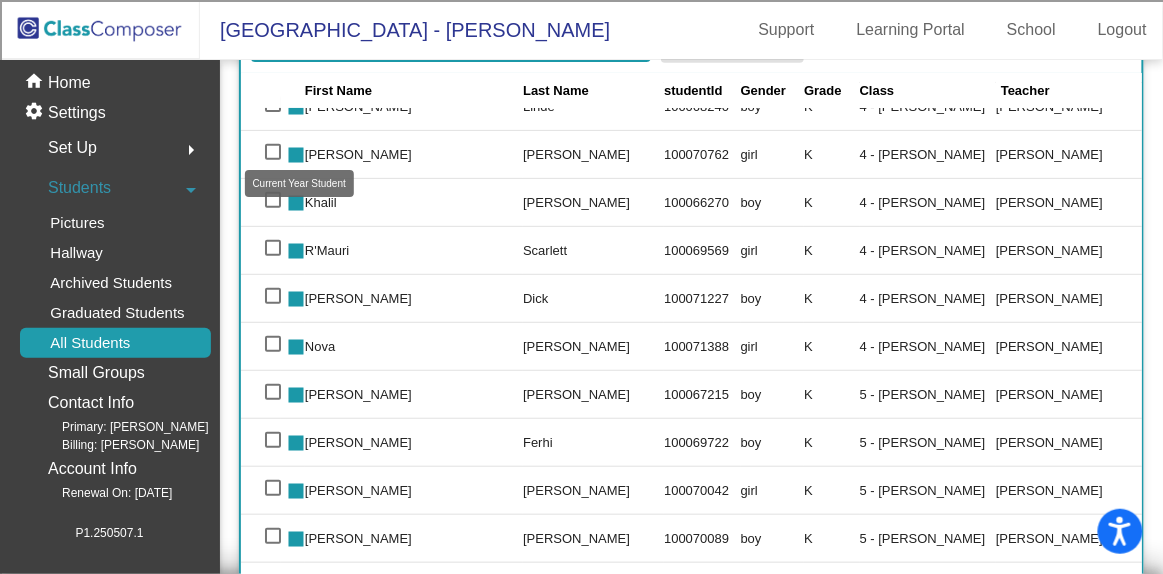 click on "stop" 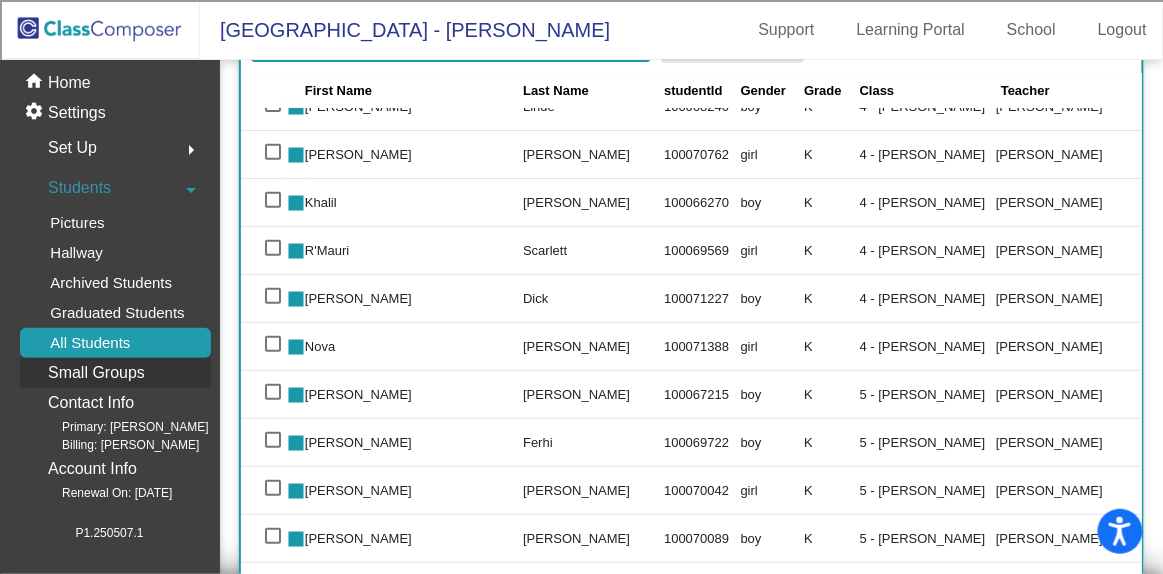 click on "Small Groups" 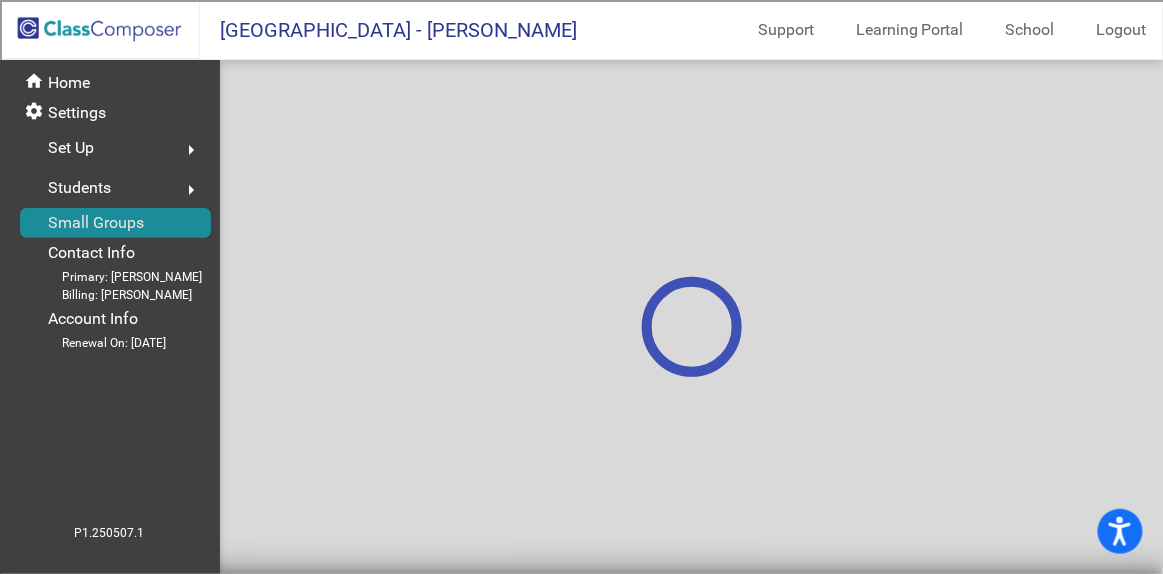 scroll, scrollTop: 0, scrollLeft: 0, axis: both 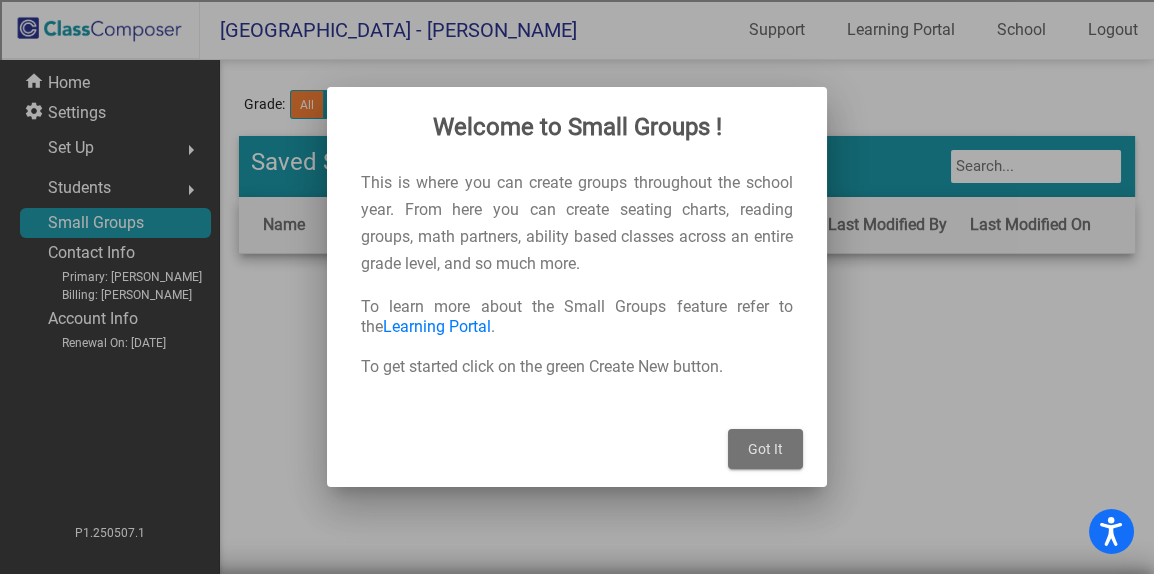 drag, startPoint x: 751, startPoint y: 442, endPoint x: 548, endPoint y: 441, distance: 203.00246 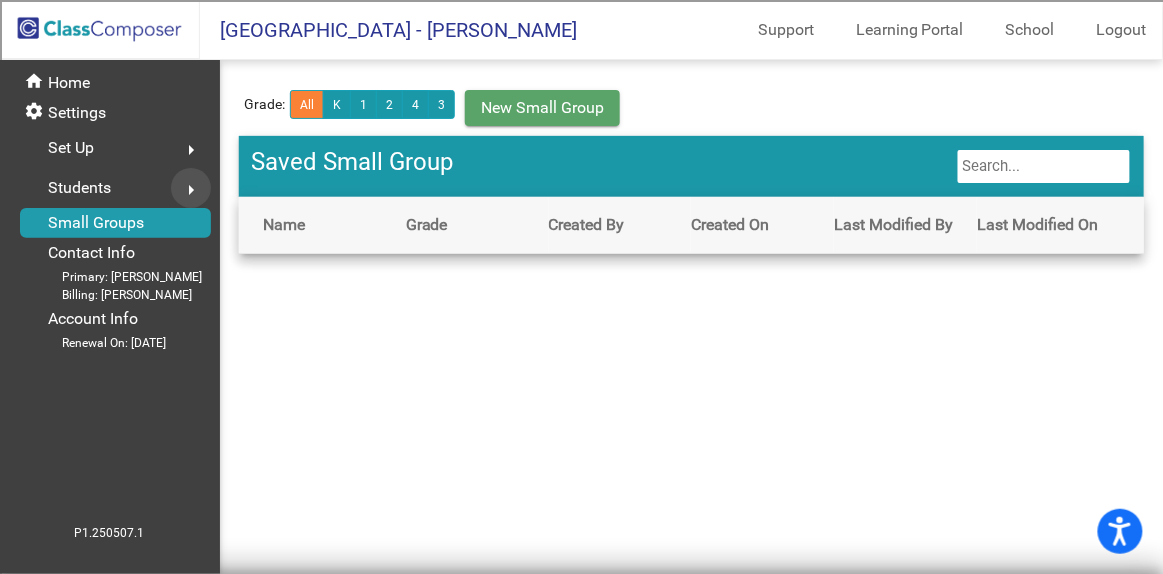 click on "arrow_right" 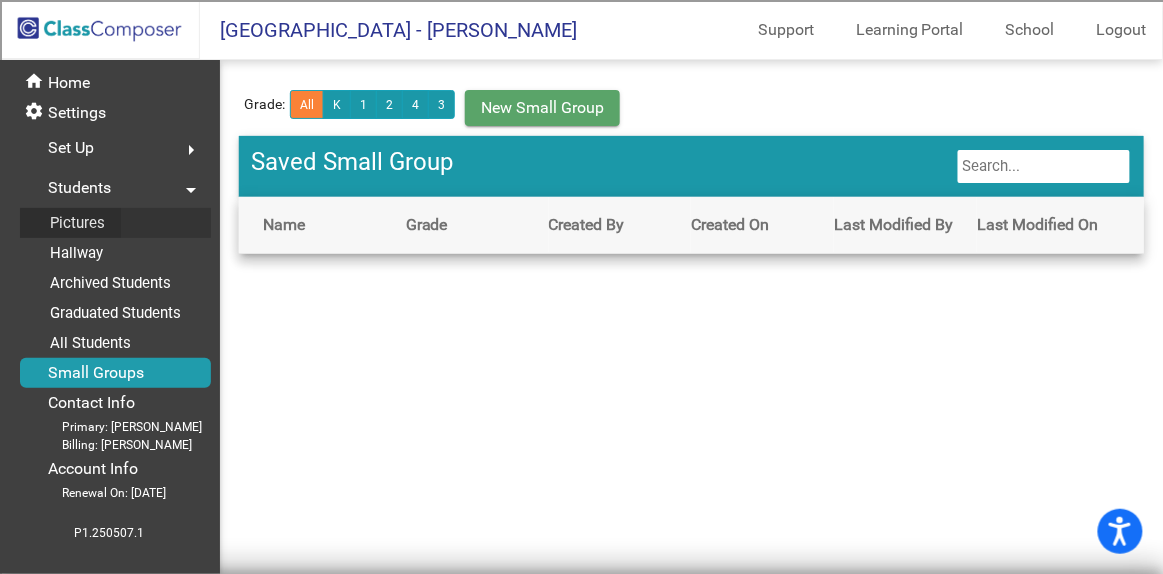 click on "Pictures" 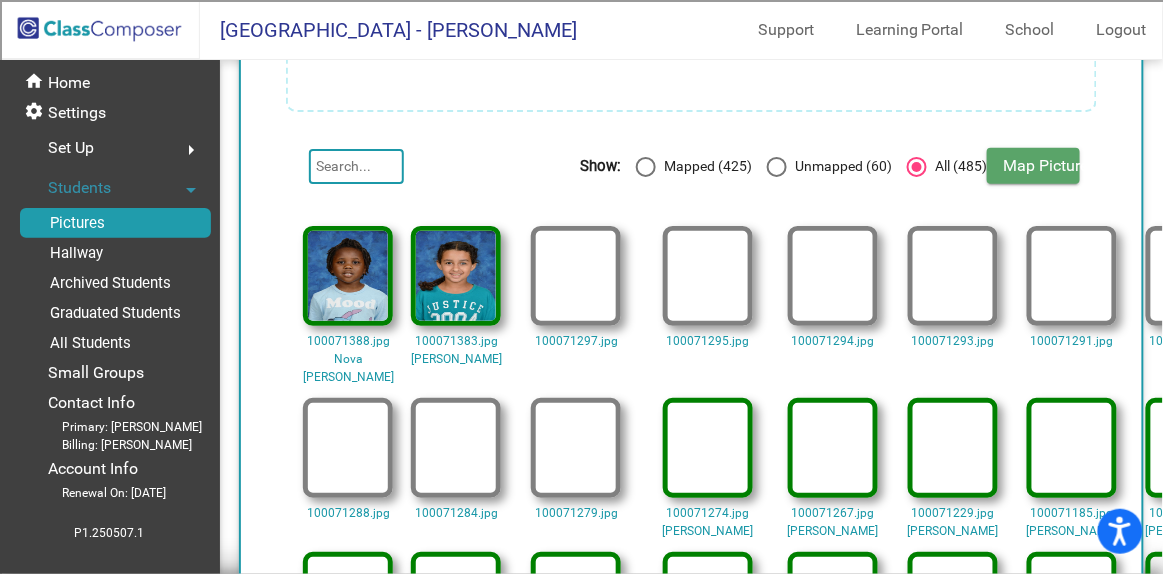 scroll, scrollTop: 636, scrollLeft: 0, axis: vertical 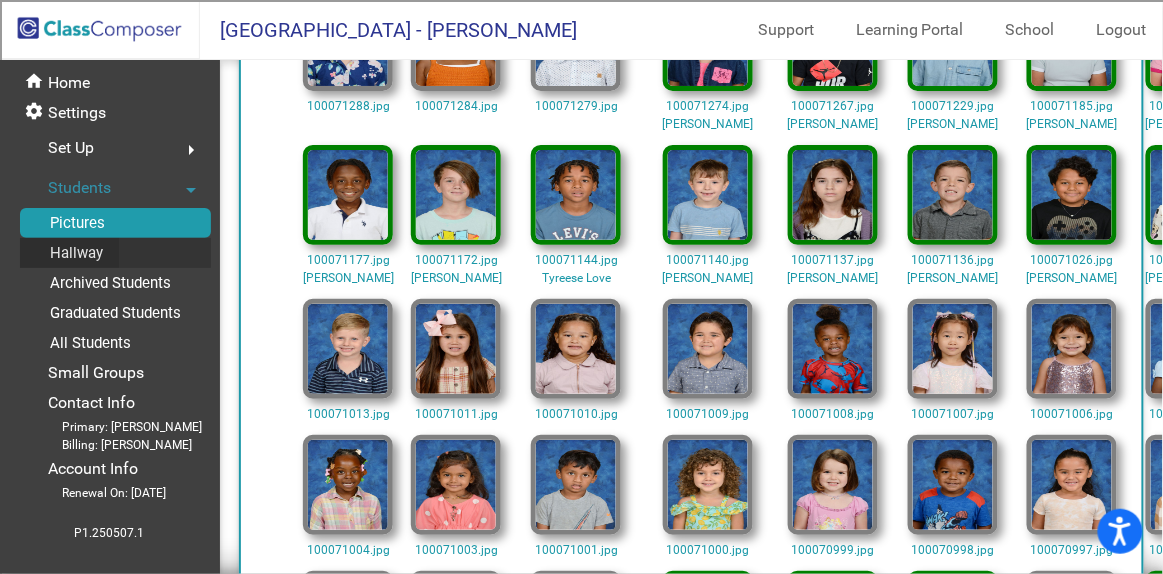 click on "Hallway" 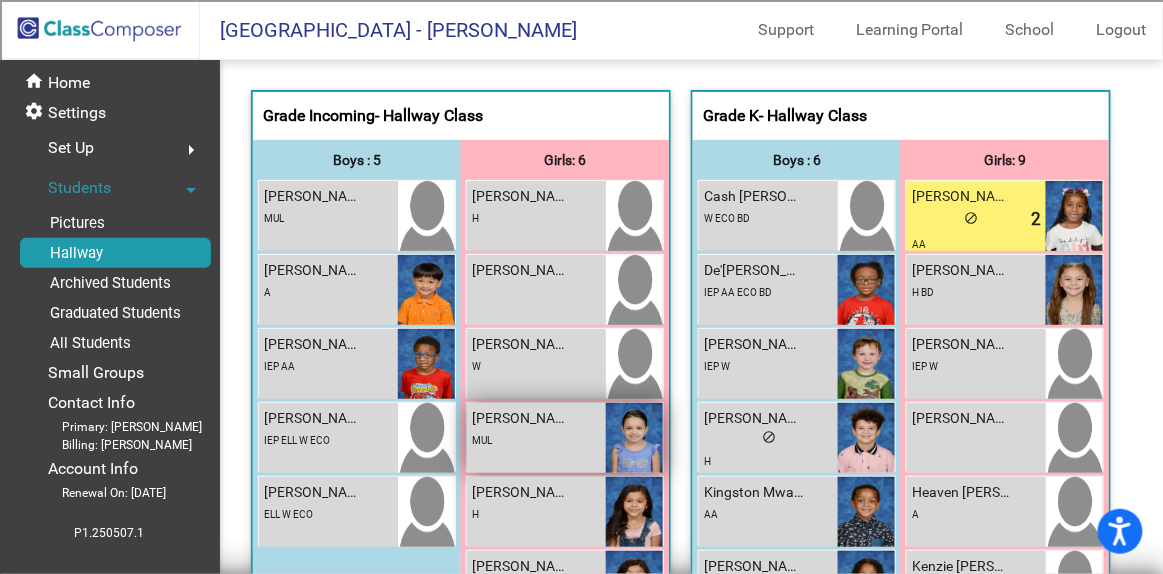 scroll, scrollTop: 636, scrollLeft: 0, axis: vertical 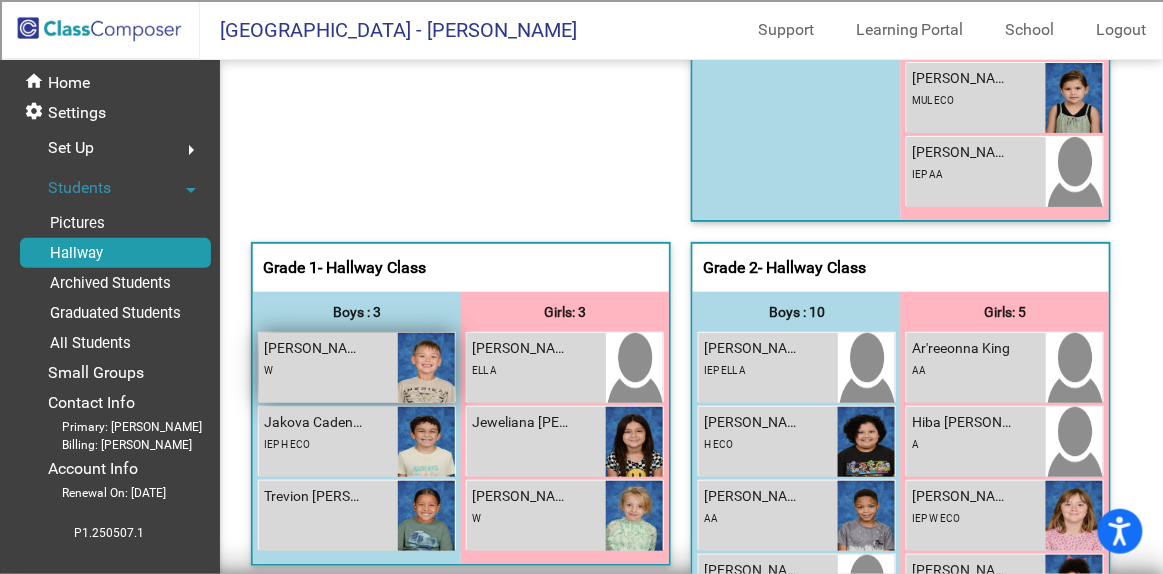 click on "Hudson Pete Yelton lock do_not_disturb_alt W" at bounding box center (328, 368) 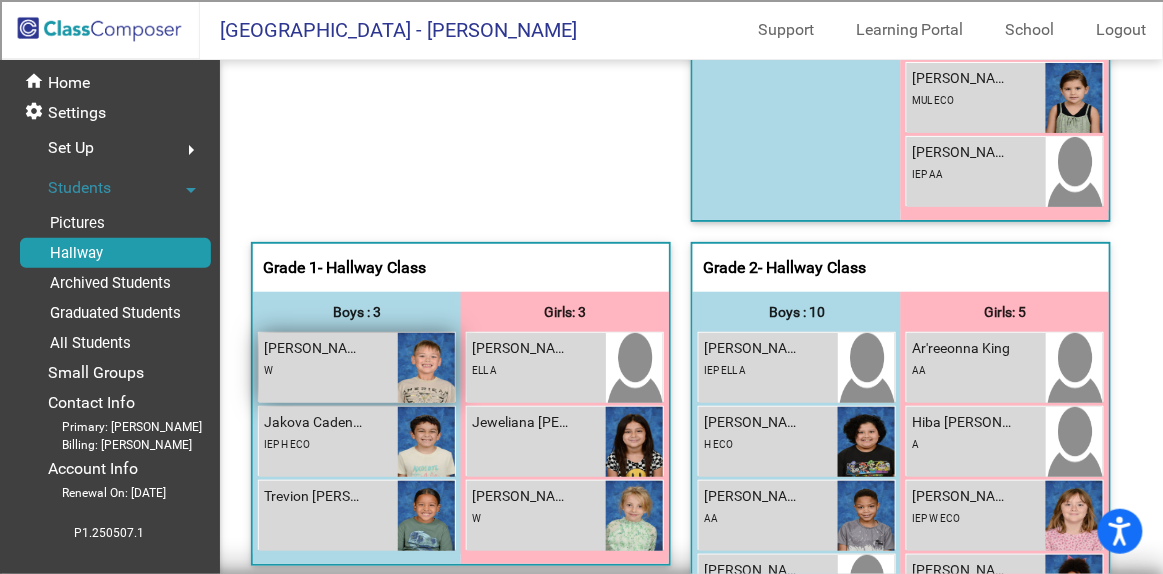 click at bounding box center (426, 368) 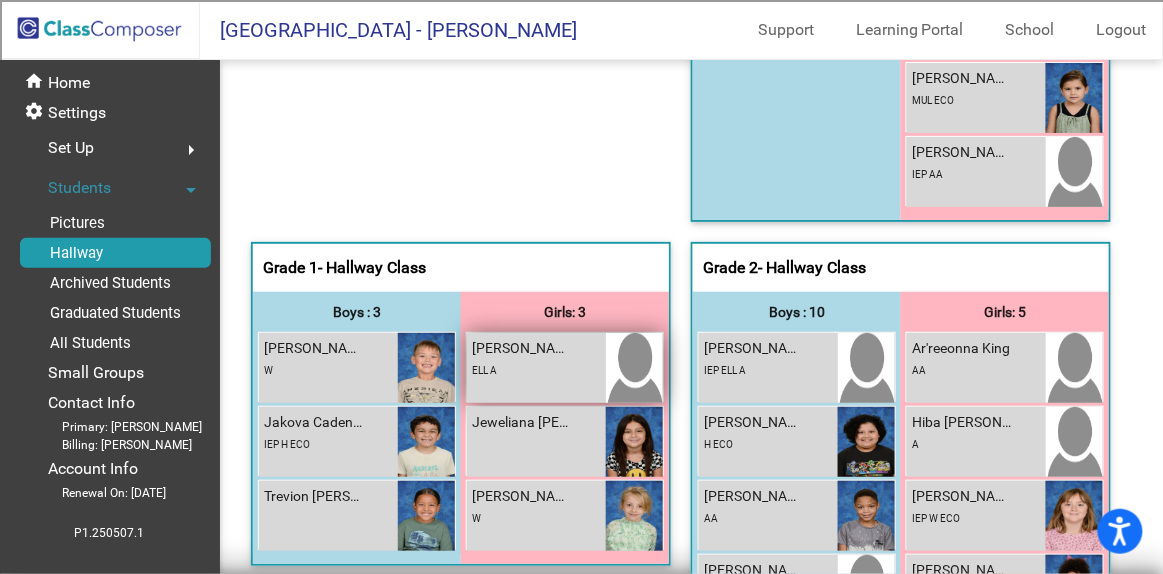 click at bounding box center [634, 368] 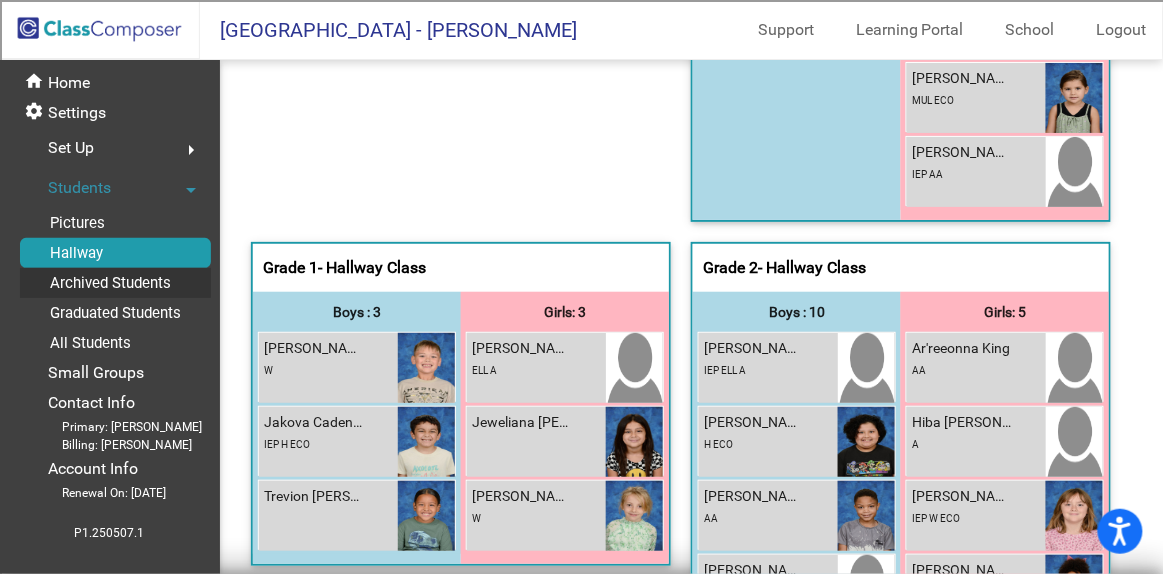 click on "Archived Students" 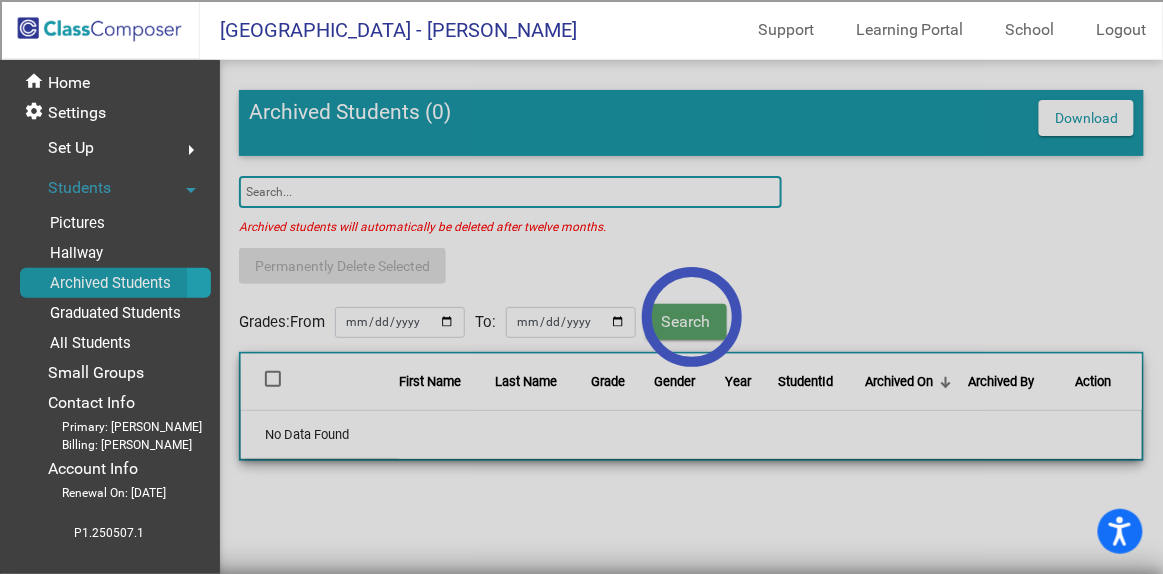 scroll, scrollTop: 0, scrollLeft: 0, axis: both 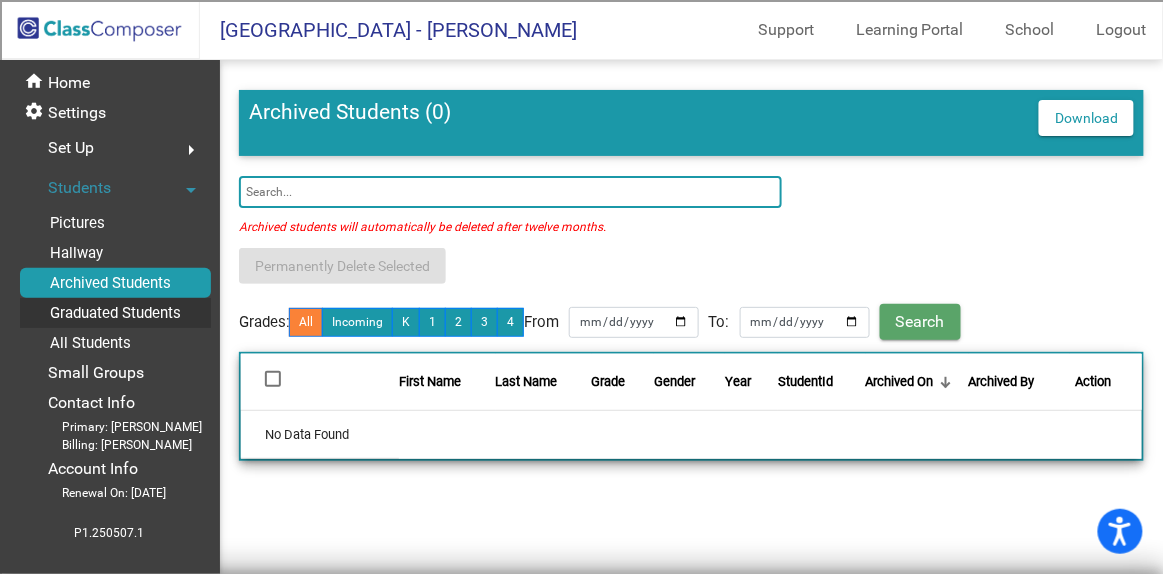 click on "Graduated Students" 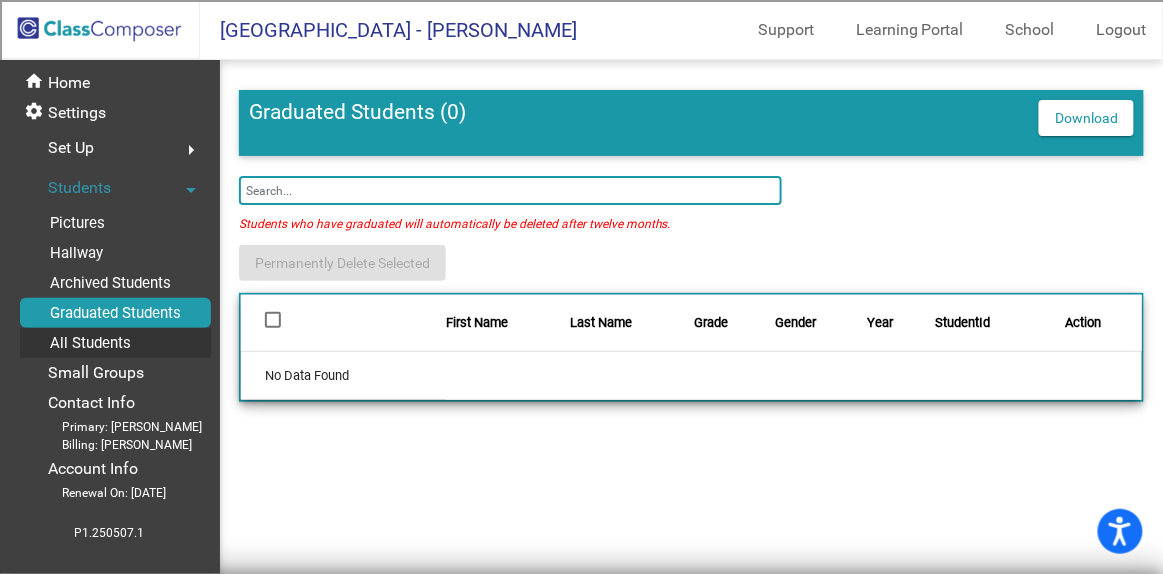 click on "All Students" 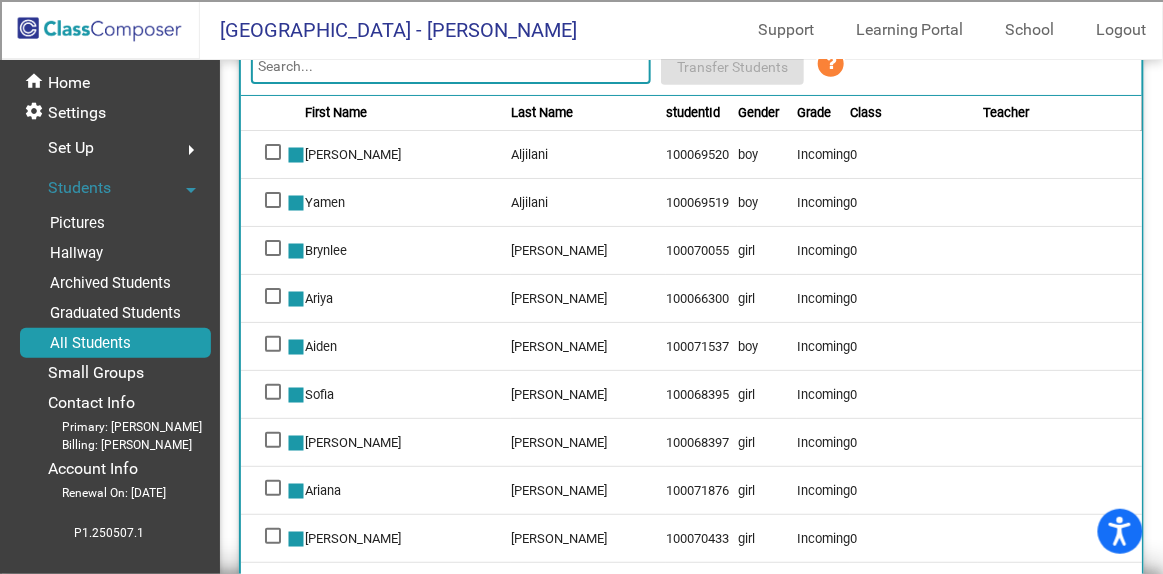scroll, scrollTop: 477, scrollLeft: 0, axis: vertical 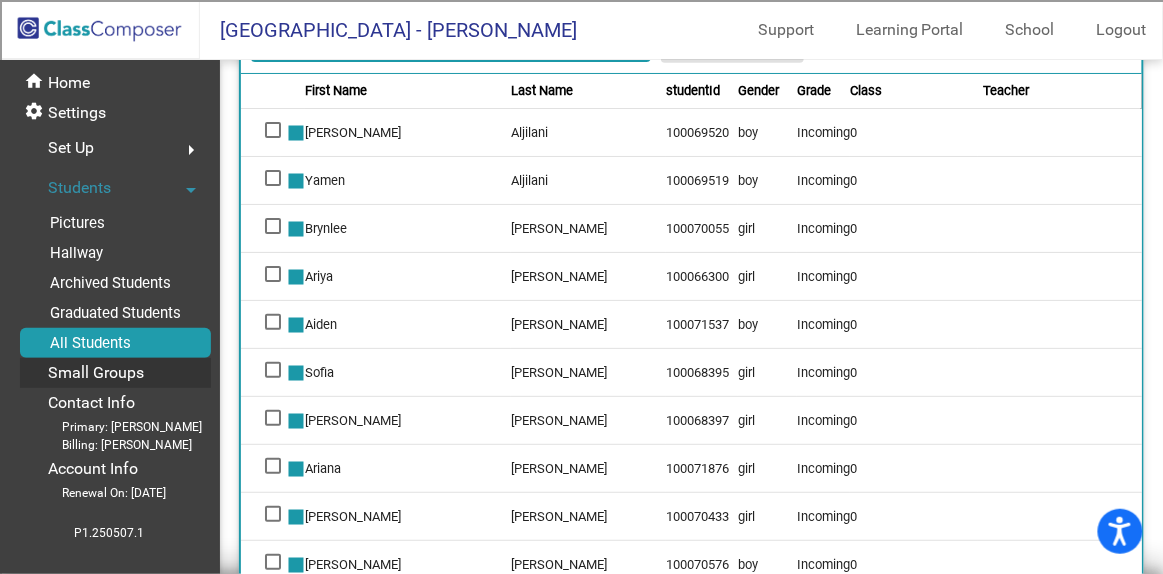 click on "Small Groups" 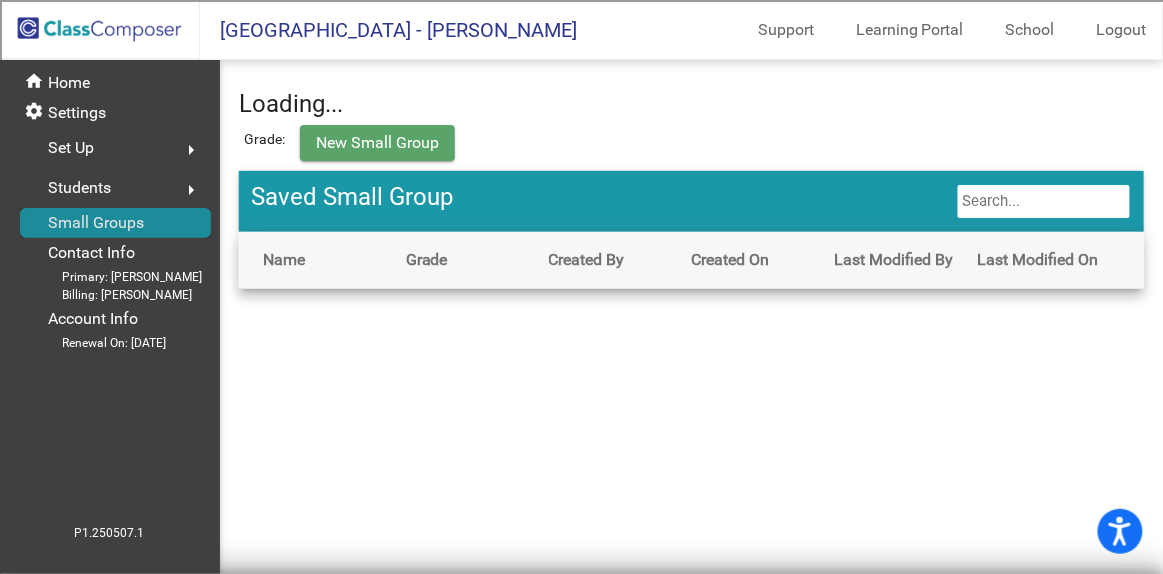 scroll, scrollTop: 0, scrollLeft: 0, axis: both 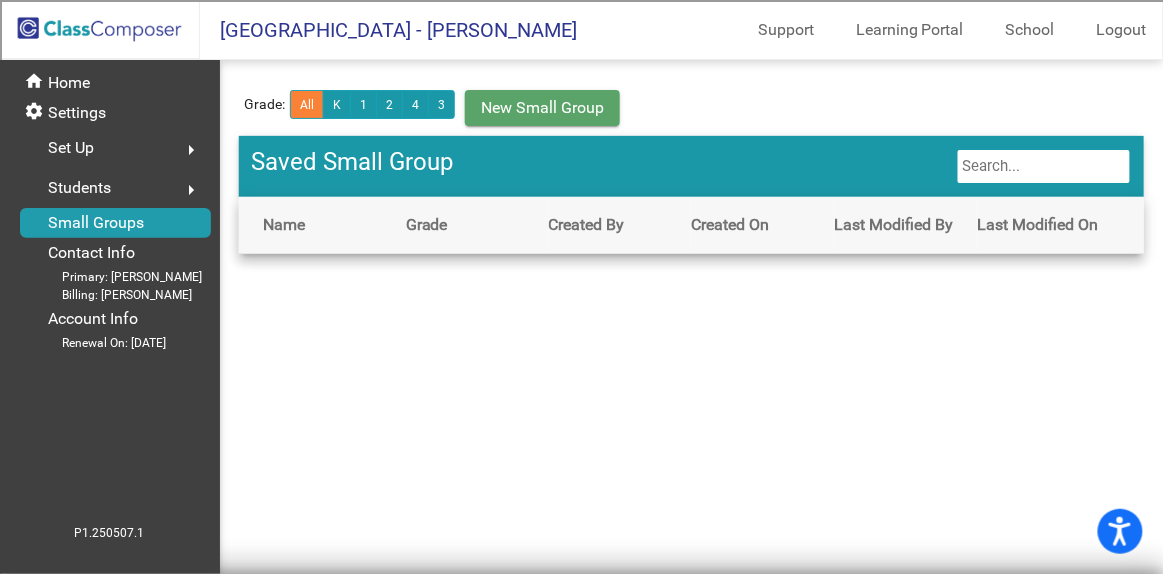click on "Set Up  arrow_right" 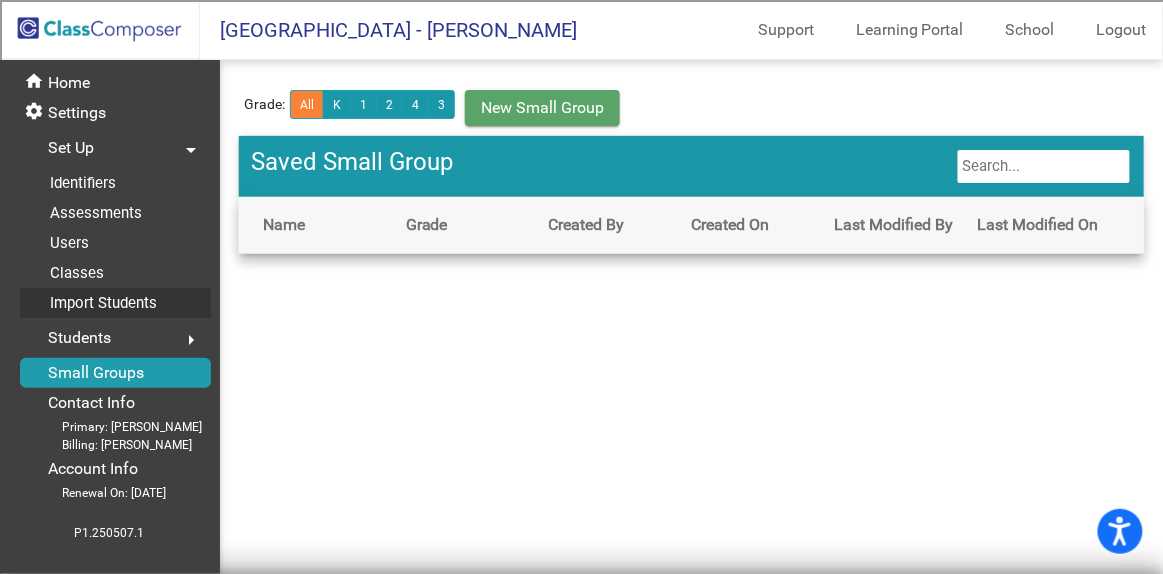 click on "Import Students" 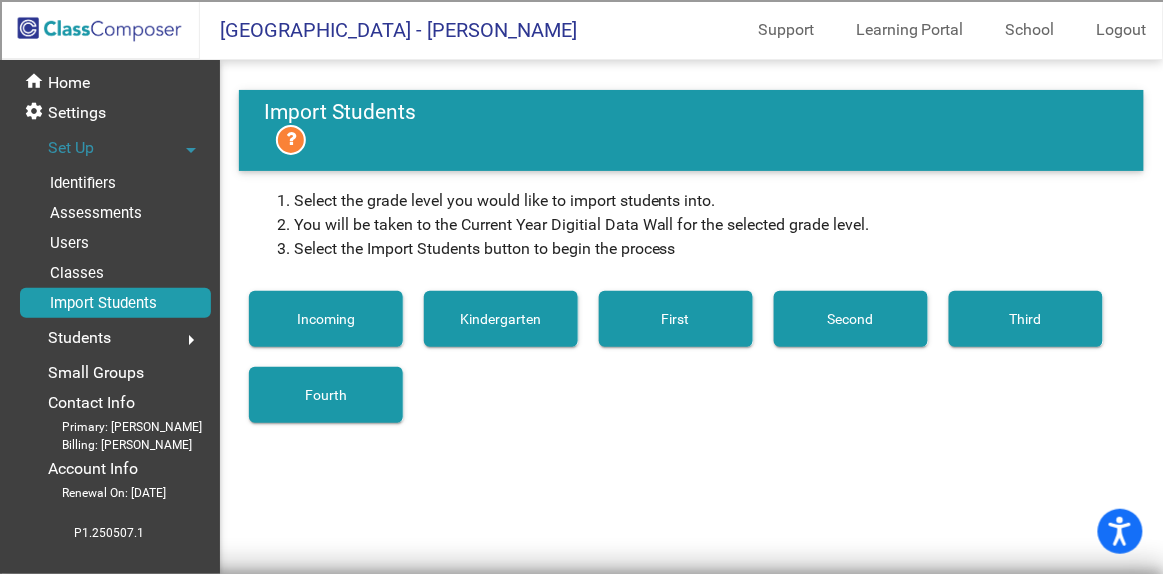 drag, startPoint x: 295, startPoint y: 249, endPoint x: 688, endPoint y: 253, distance: 393.02036 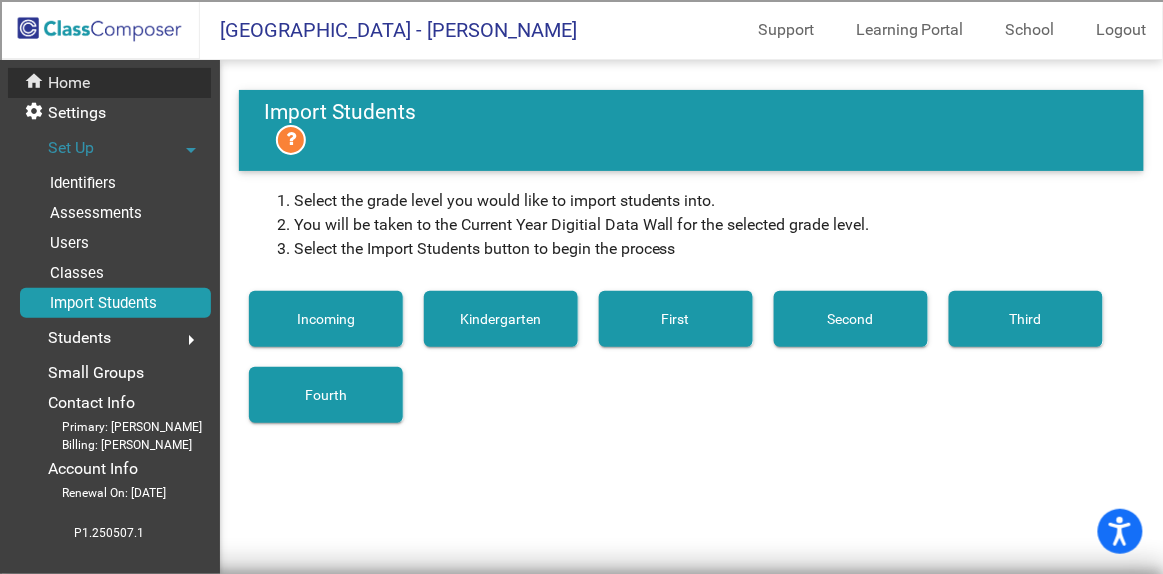 click on "home Home" 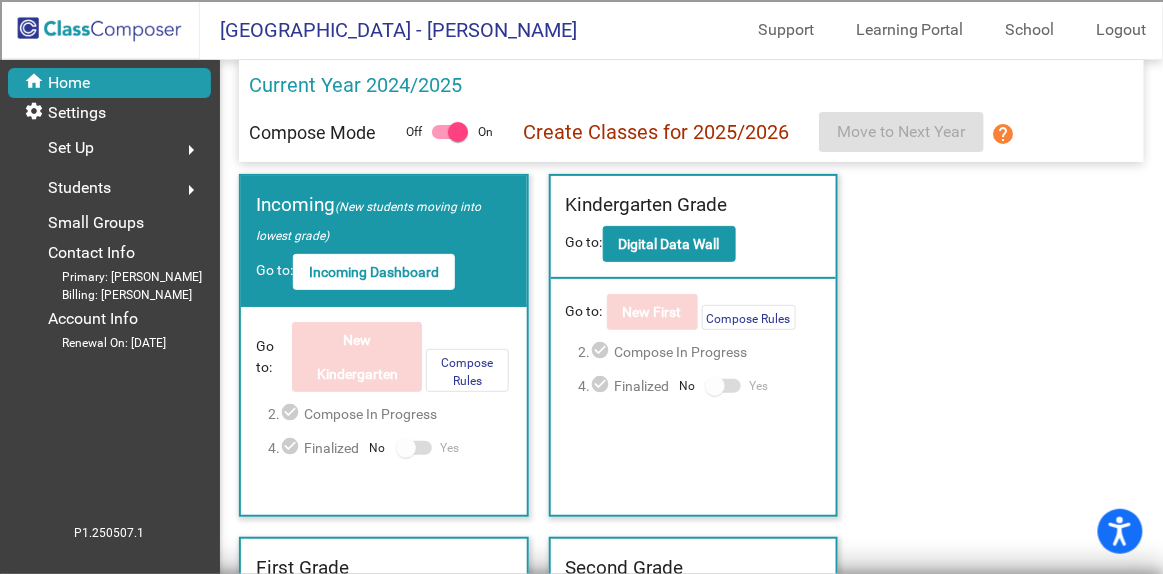 click on "Set Up  arrow_right" 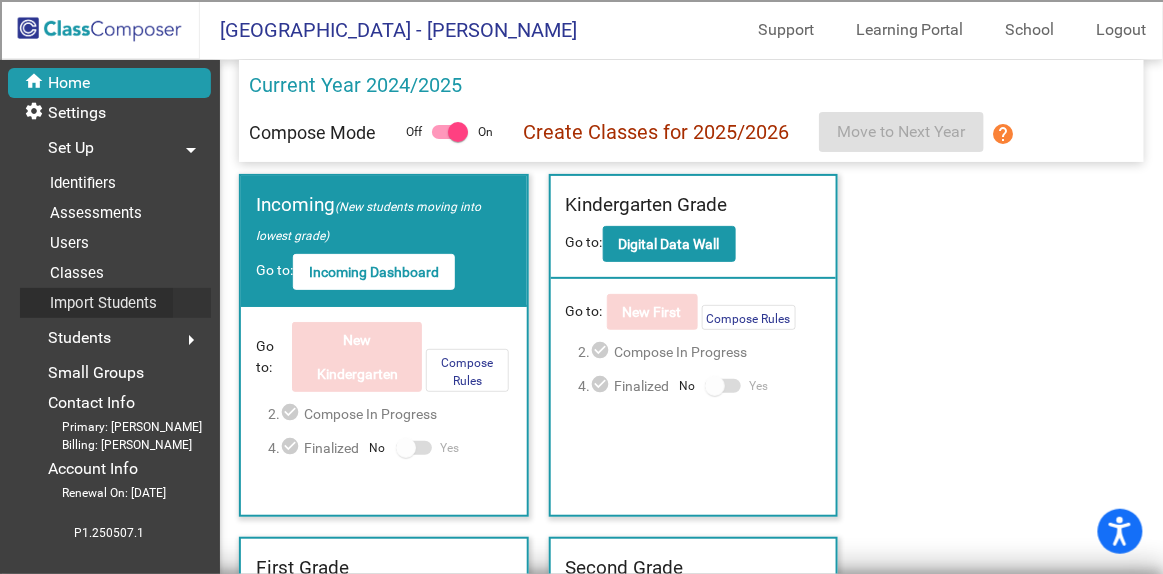 click on "Import Students" 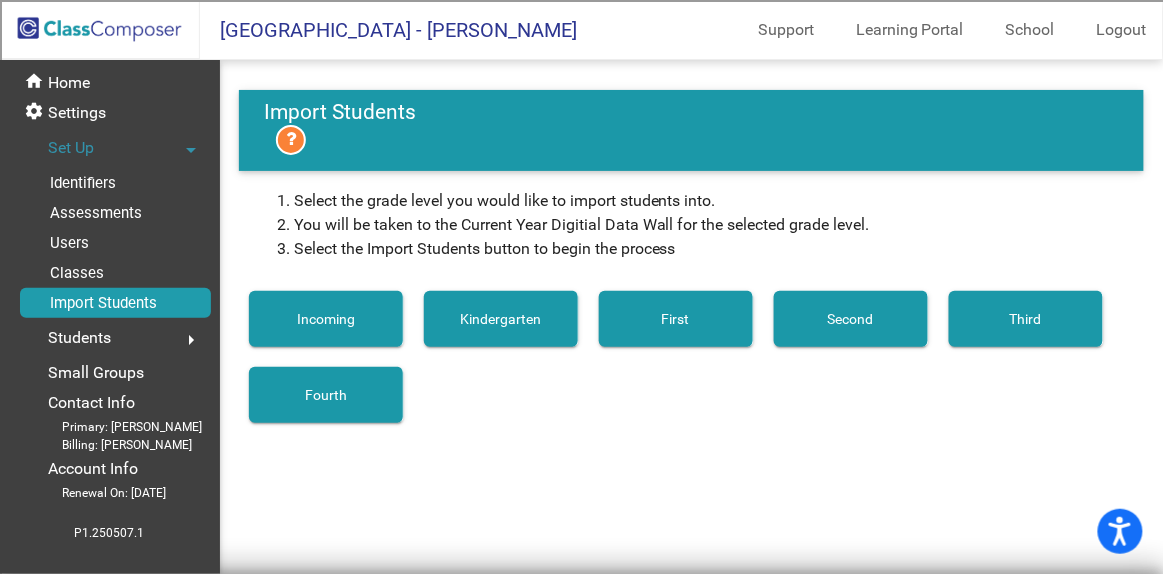 click on "Kindergarten" at bounding box center (500, 319) 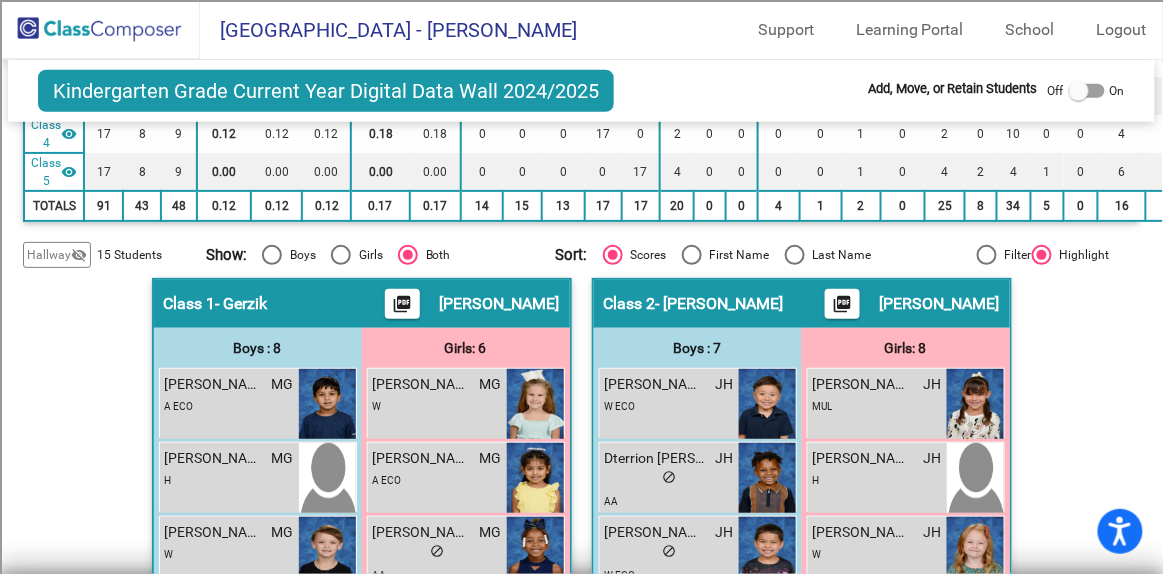 scroll, scrollTop: 454, scrollLeft: 0, axis: vertical 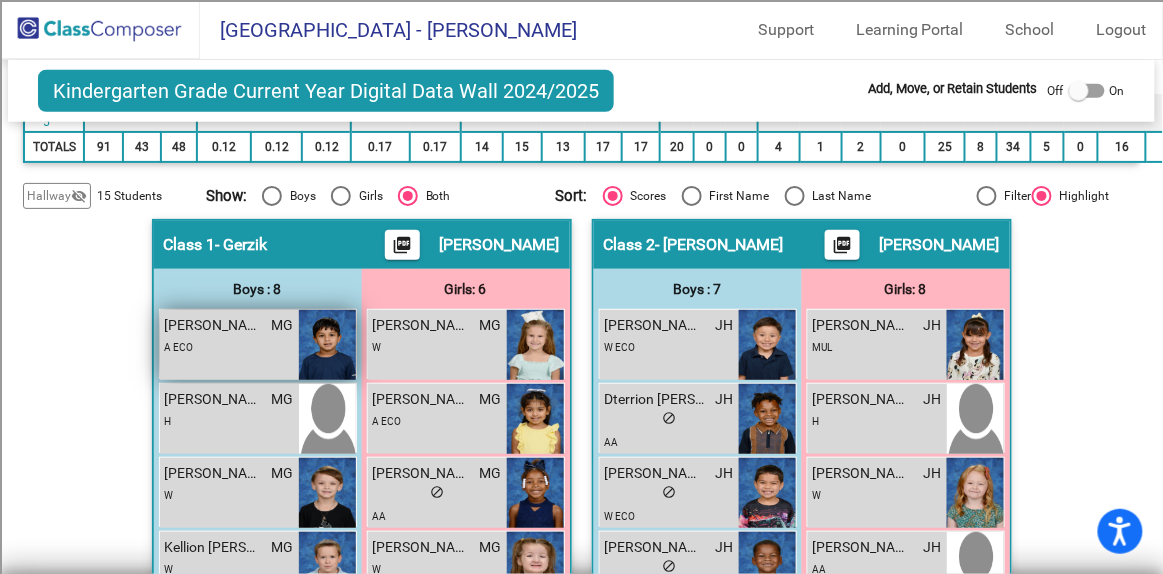 click at bounding box center (327, 345) 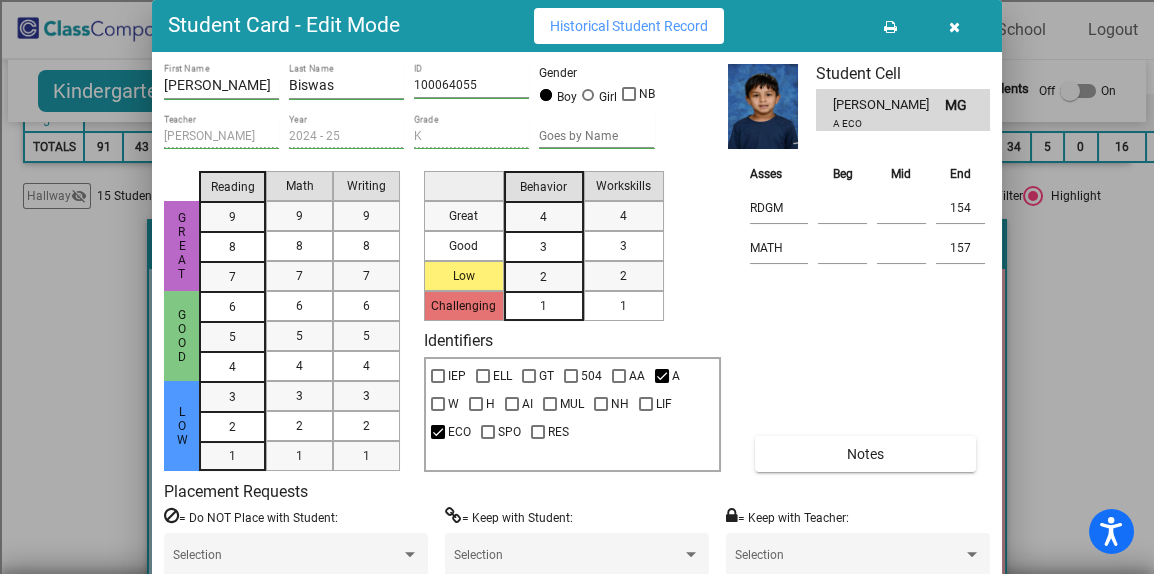 click at bounding box center [954, 26] 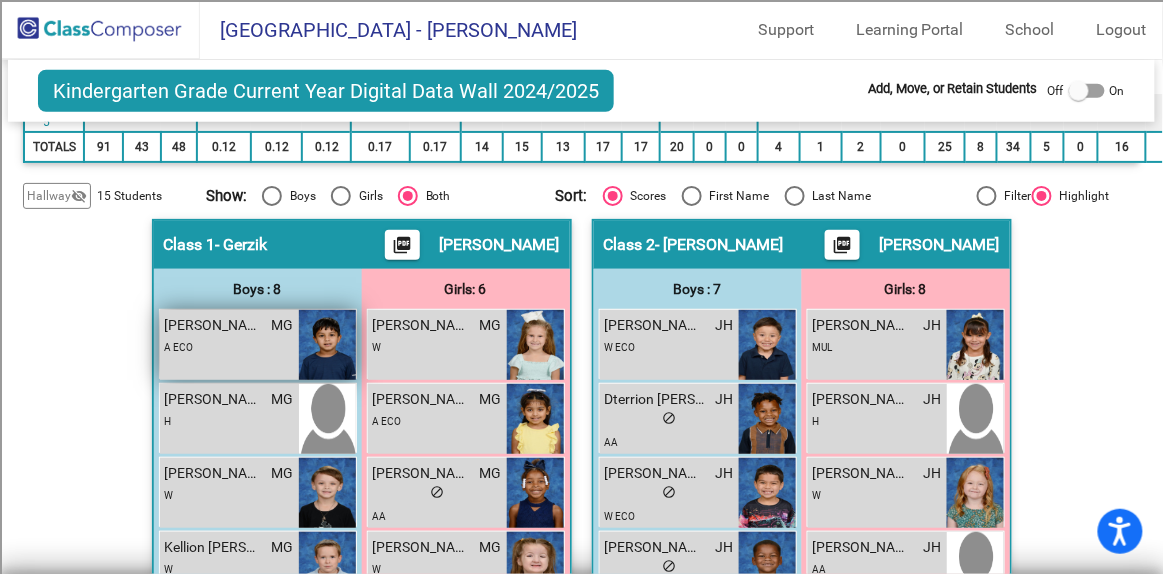 click on "A ECO" at bounding box center (179, 346) 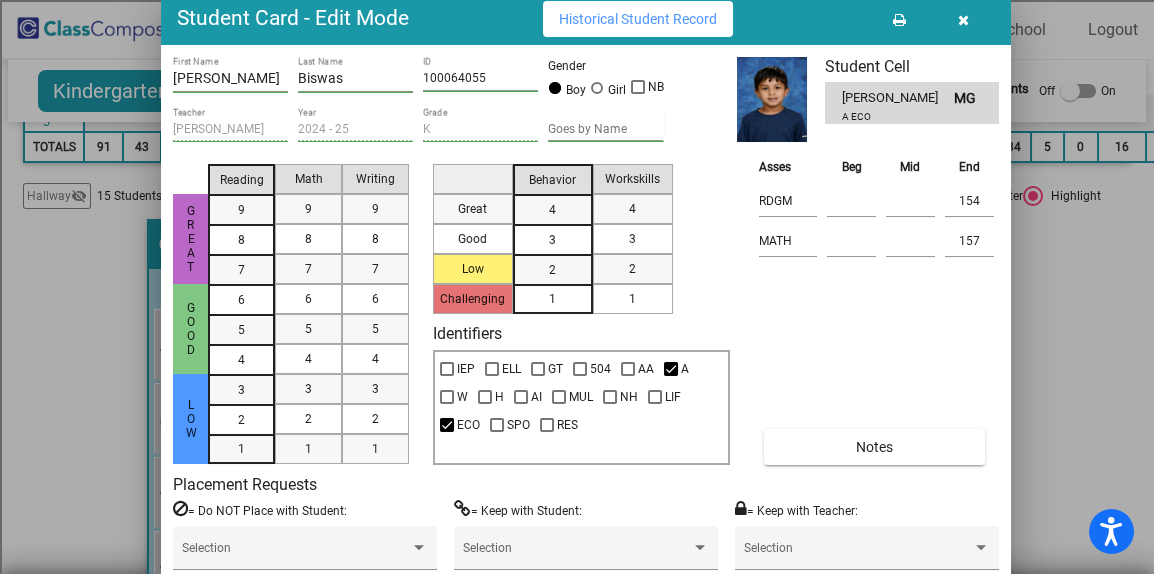 drag, startPoint x: 949, startPoint y: 31, endPoint x: 957, endPoint y: 24, distance: 10.630146 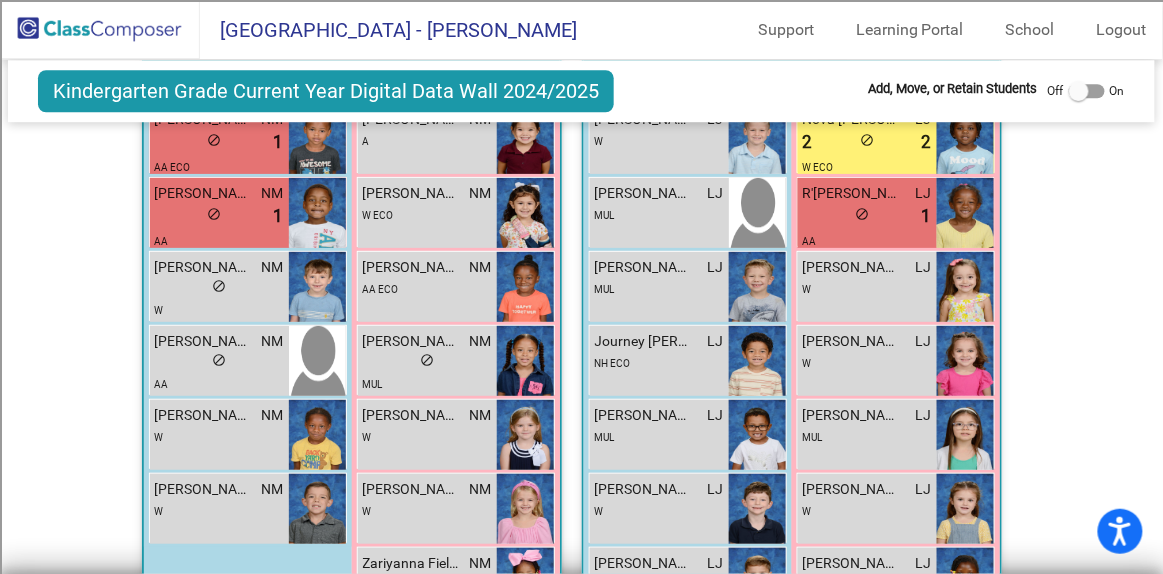 scroll, scrollTop: 1363, scrollLeft: 0, axis: vertical 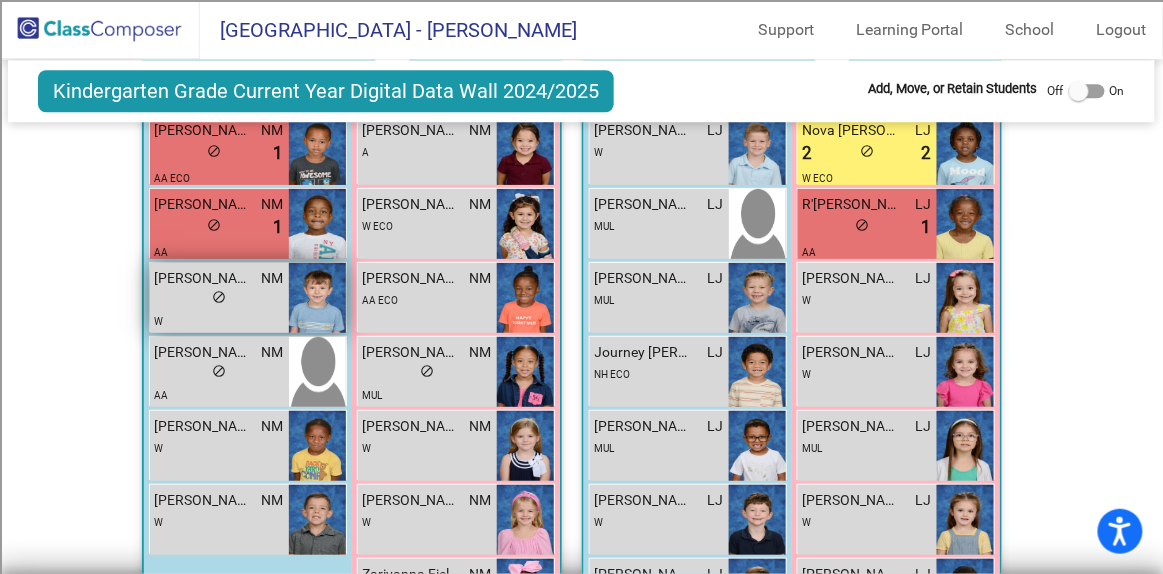 click at bounding box center [317, 298] 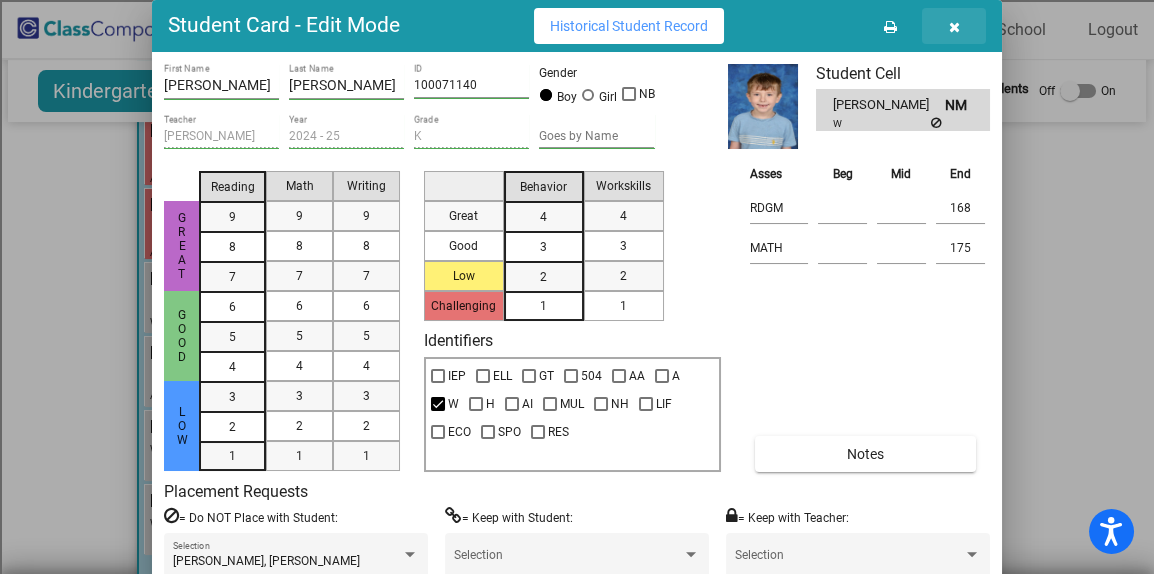 click at bounding box center [954, 27] 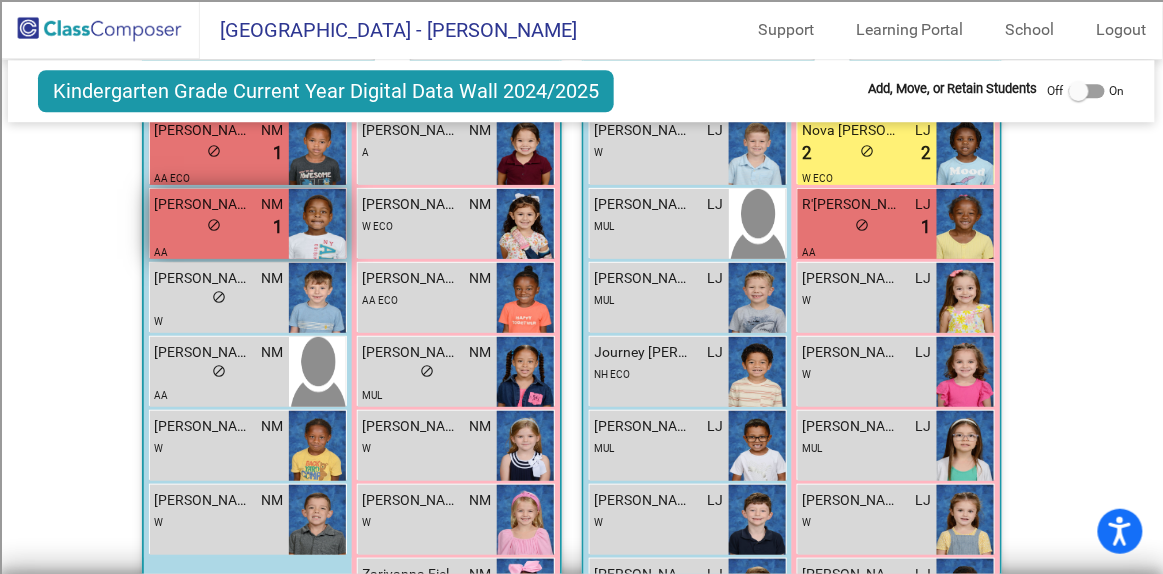click on "lock do_not_disturb_alt 1" at bounding box center (219, 228) 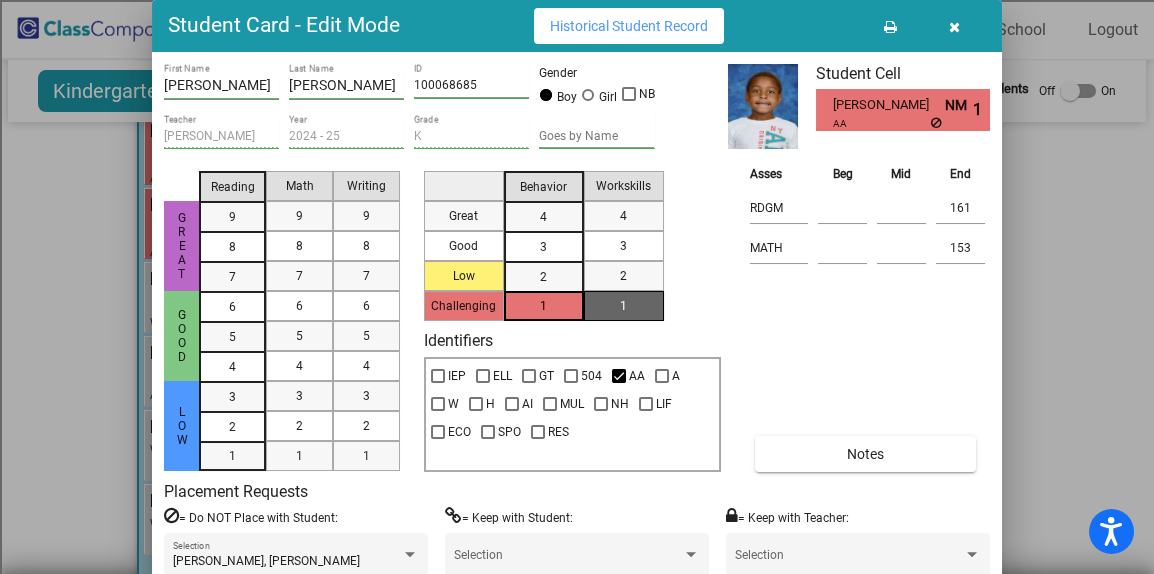 click at bounding box center (954, 27) 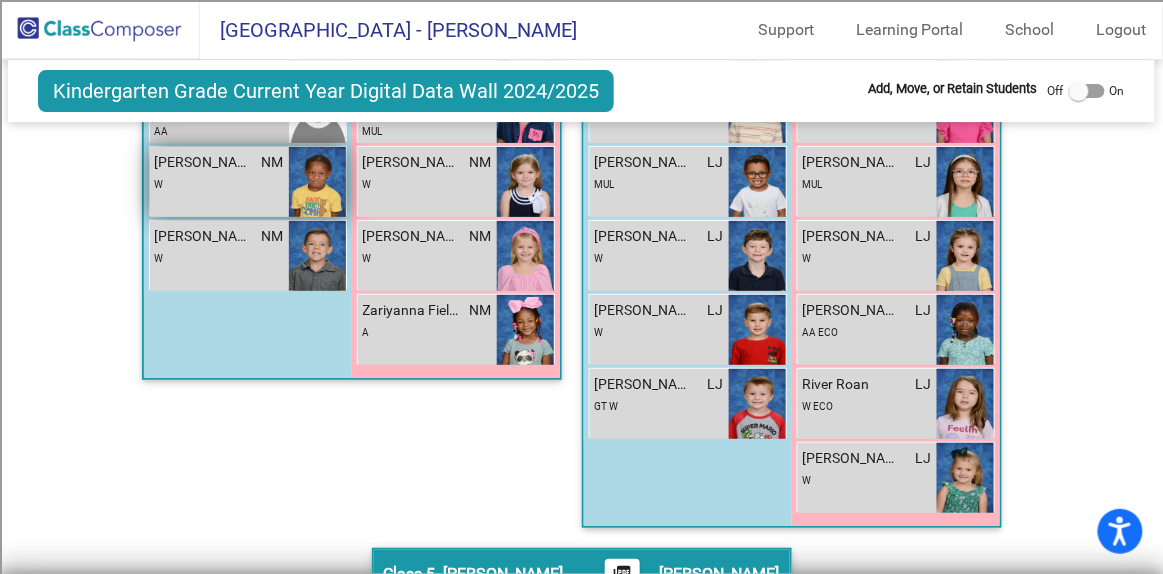 scroll, scrollTop: 1636, scrollLeft: 0, axis: vertical 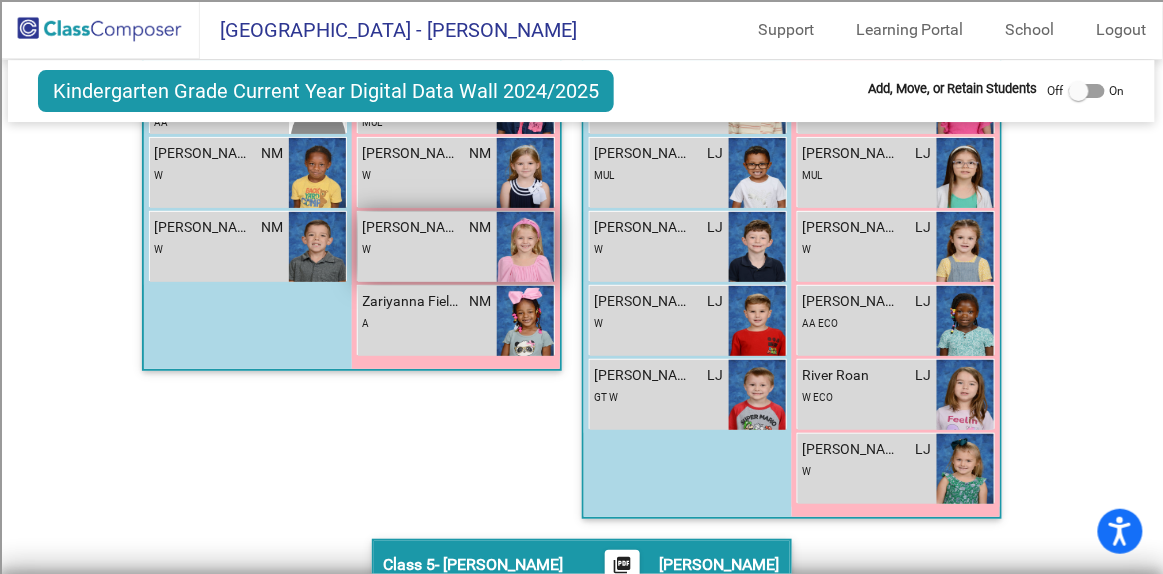 click on "W" at bounding box center (427, 248) 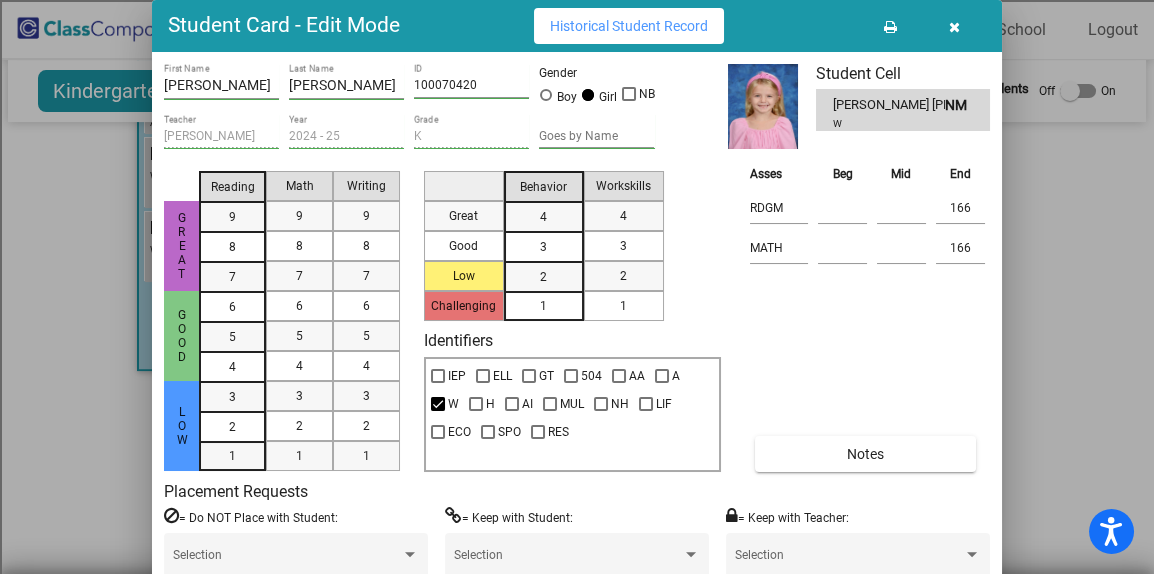 click on "Asses Beg Mid End RDGM 166 MATH 166  Notes" at bounding box center [867, 317] 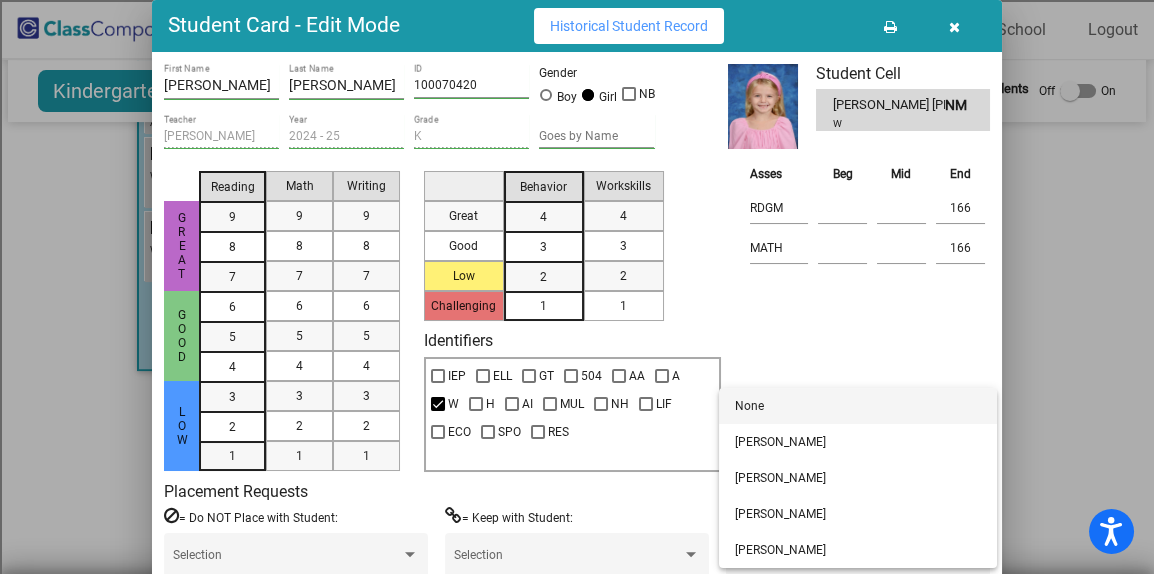click at bounding box center [577, 287] 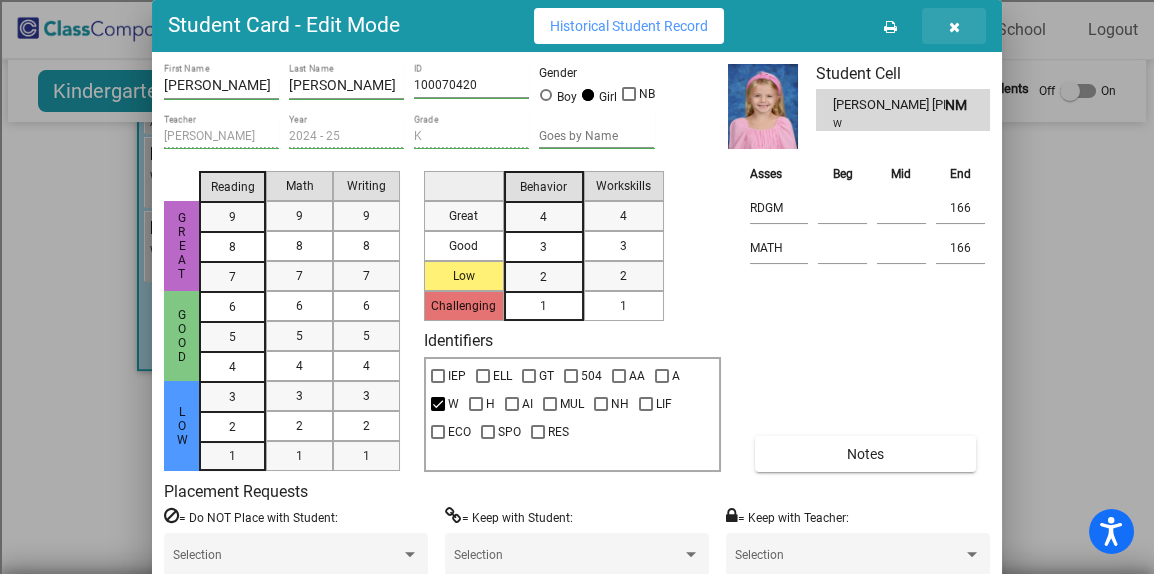 click at bounding box center (954, 26) 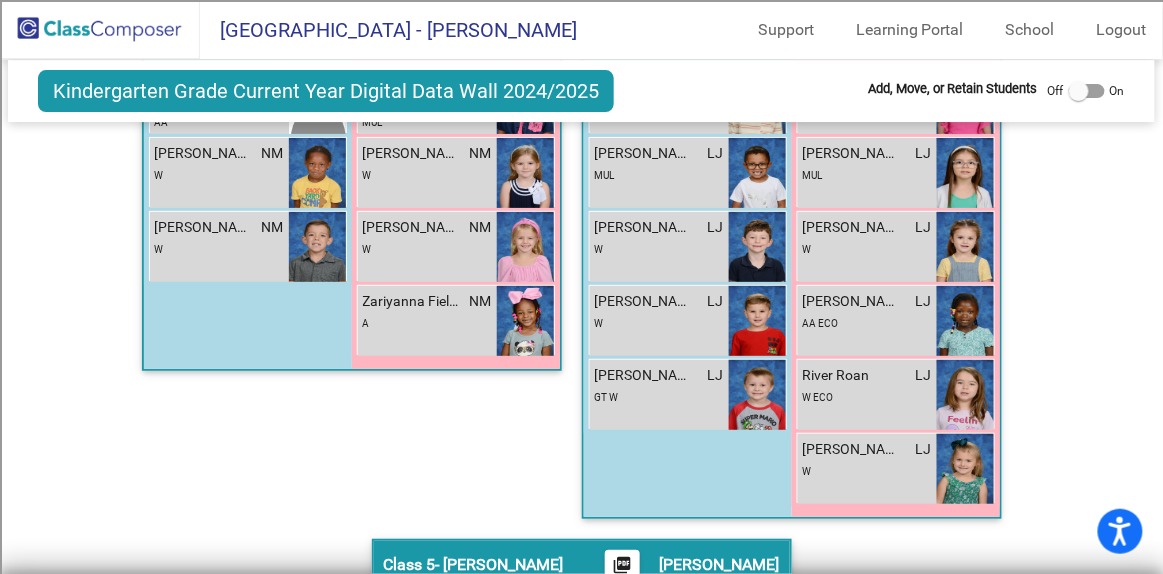 click 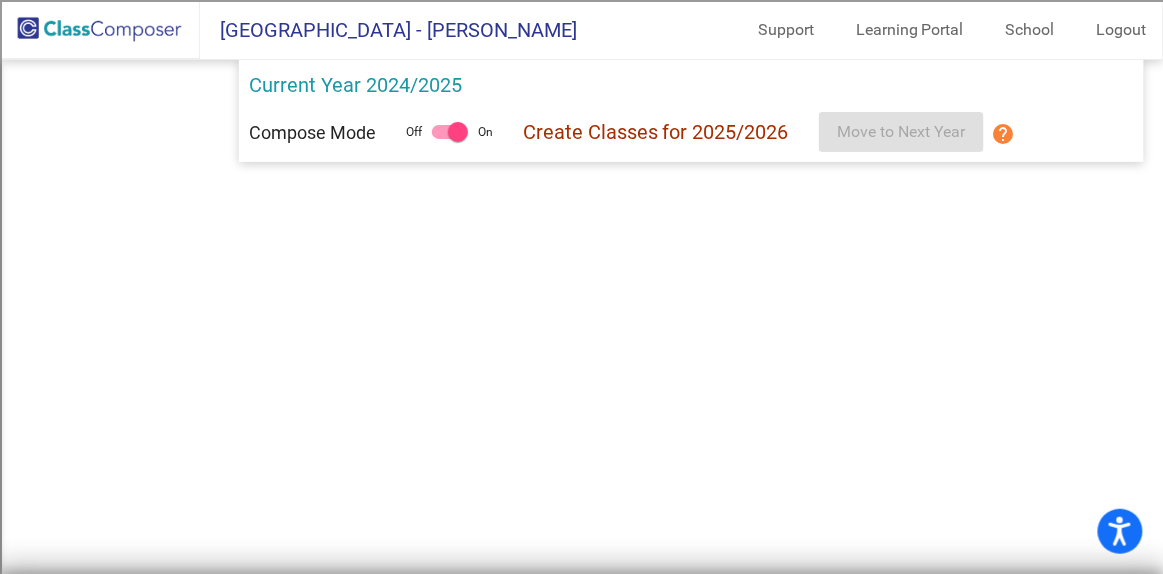 scroll, scrollTop: 0, scrollLeft: 0, axis: both 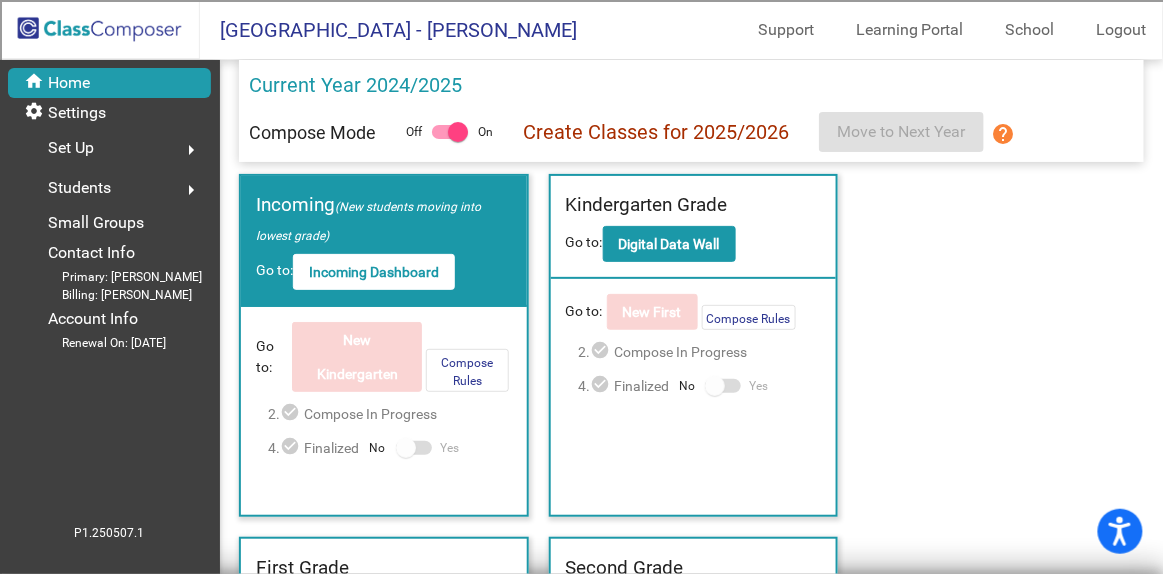 click on "arrow_right" 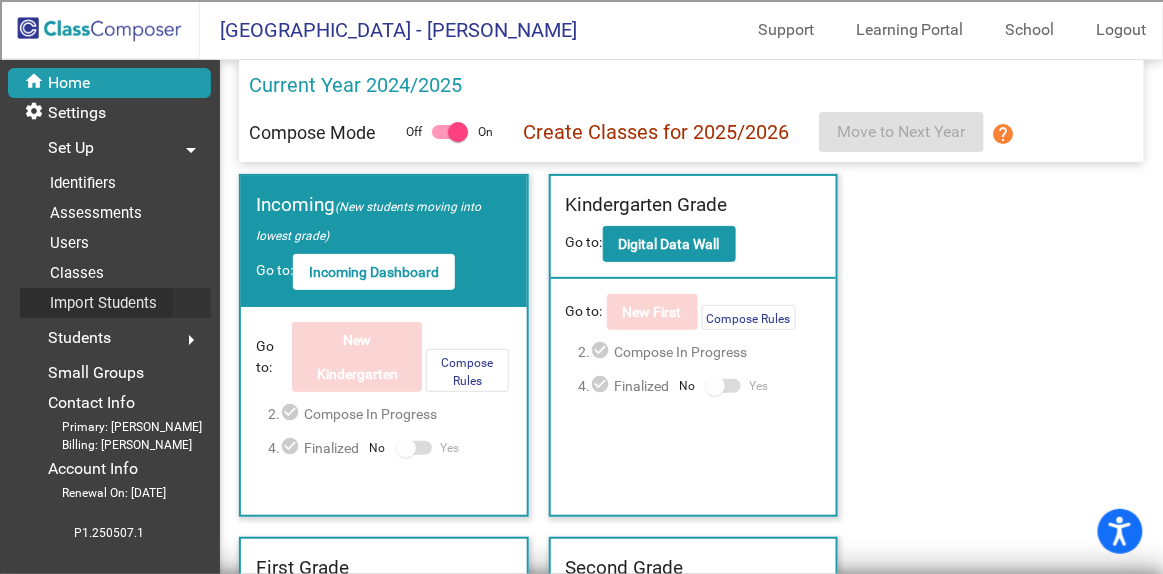 click on "Import Students" 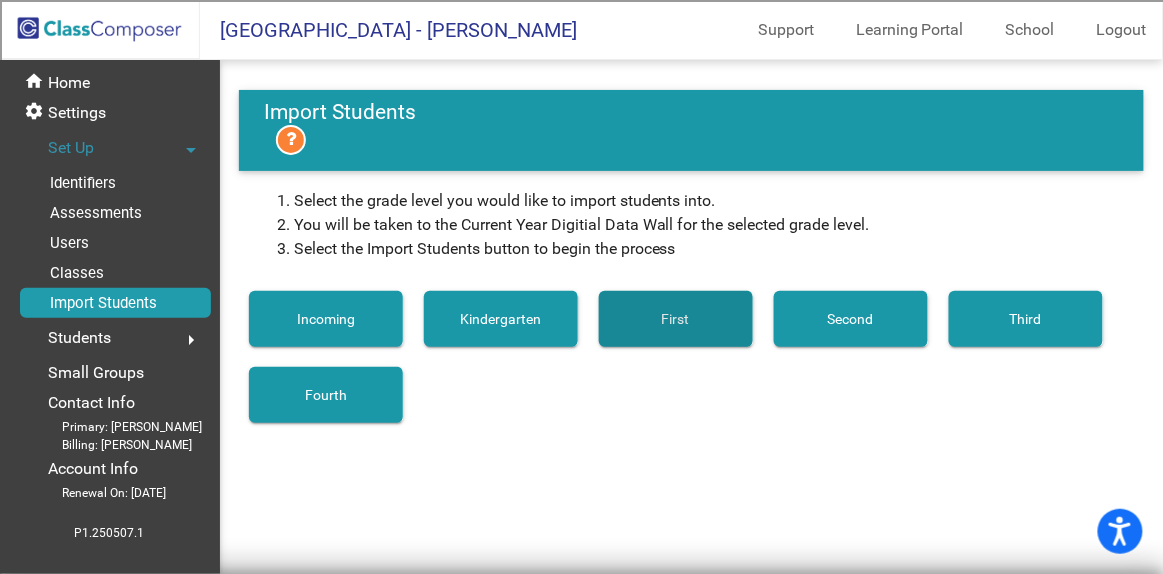 click on "First" at bounding box center (676, 319) 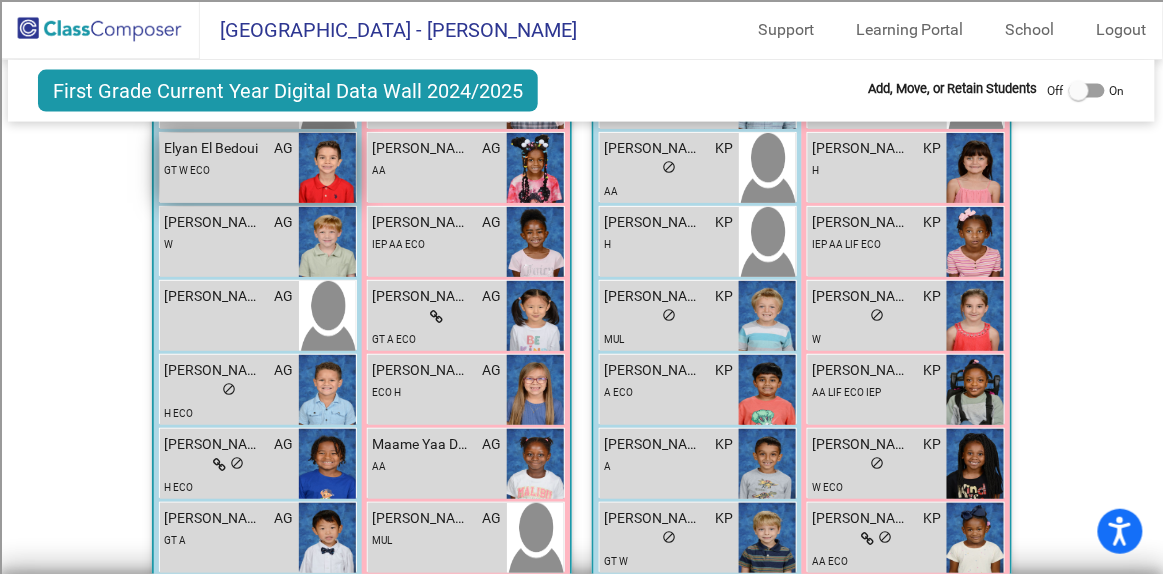 scroll, scrollTop: 636, scrollLeft: 0, axis: vertical 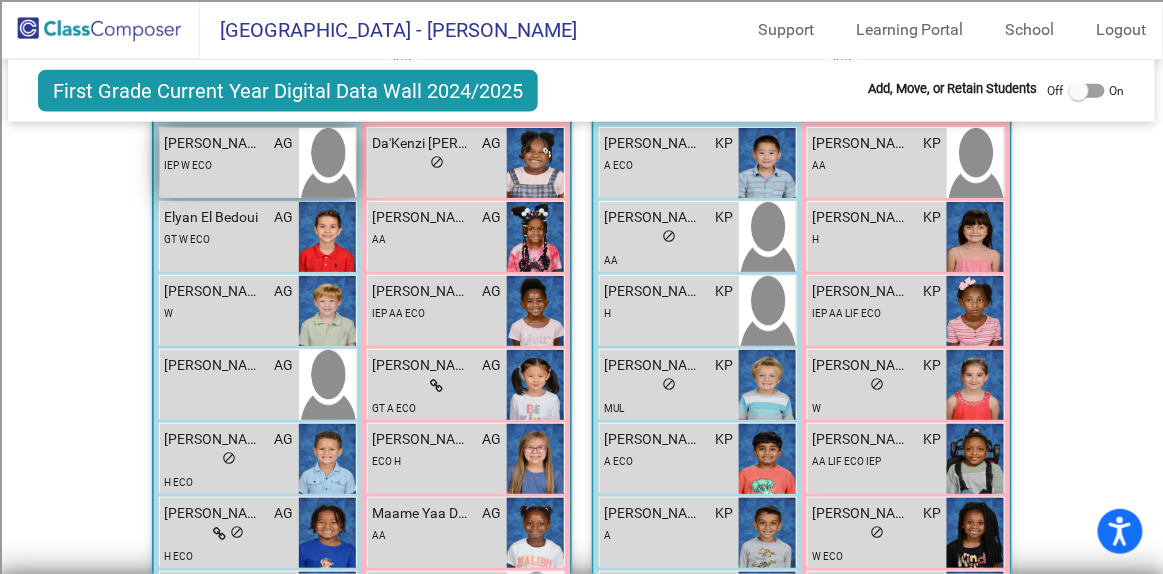 click on "IEP W ECO" at bounding box center (229, 164) 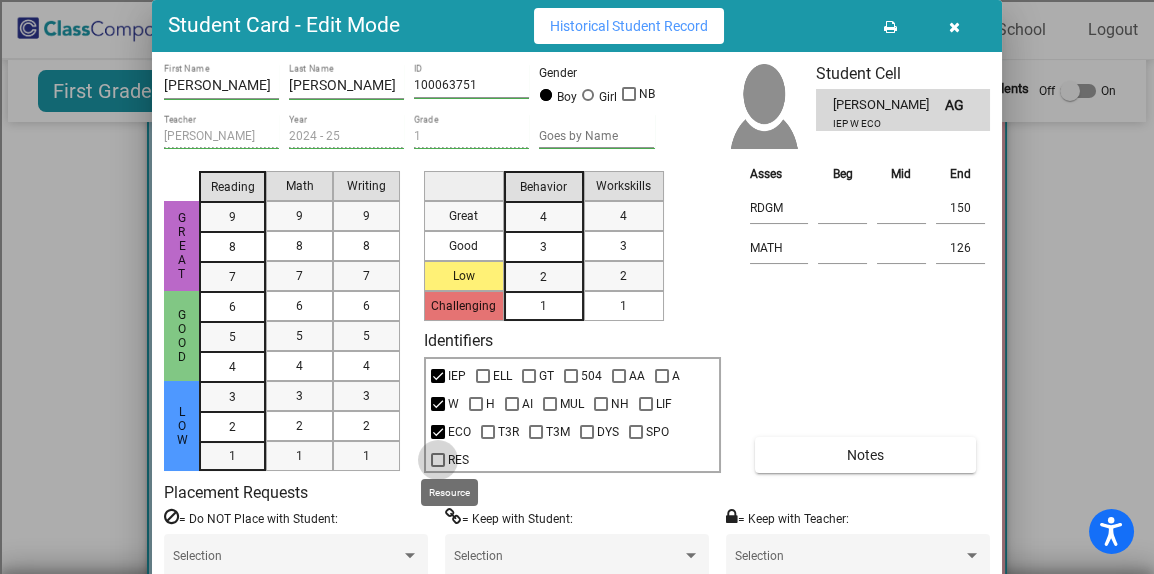 click on "RES" at bounding box center (458, 460) 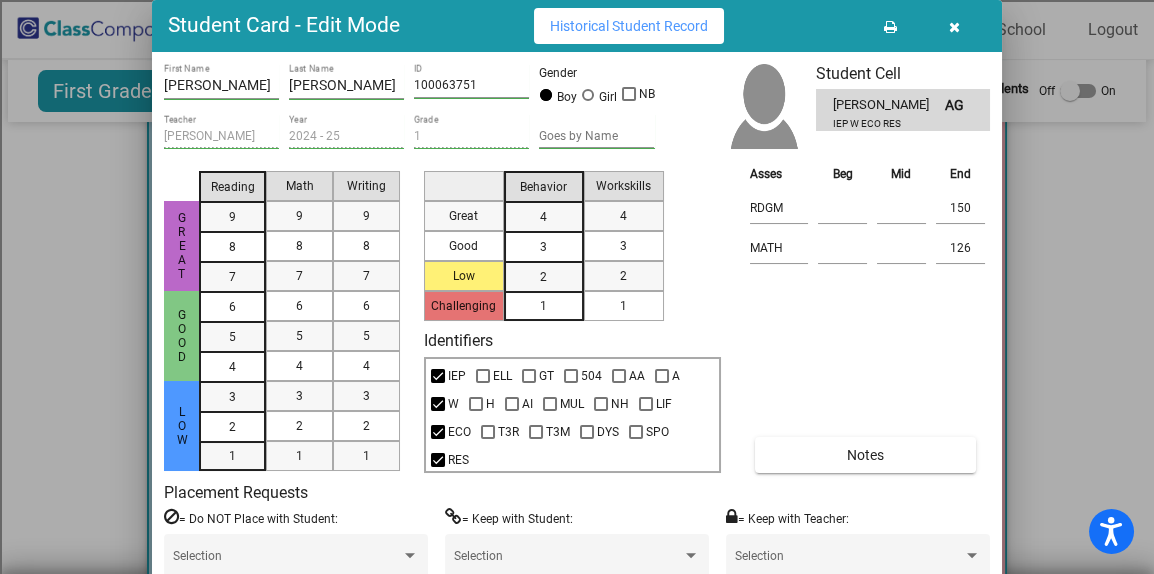 click at bounding box center (954, 26) 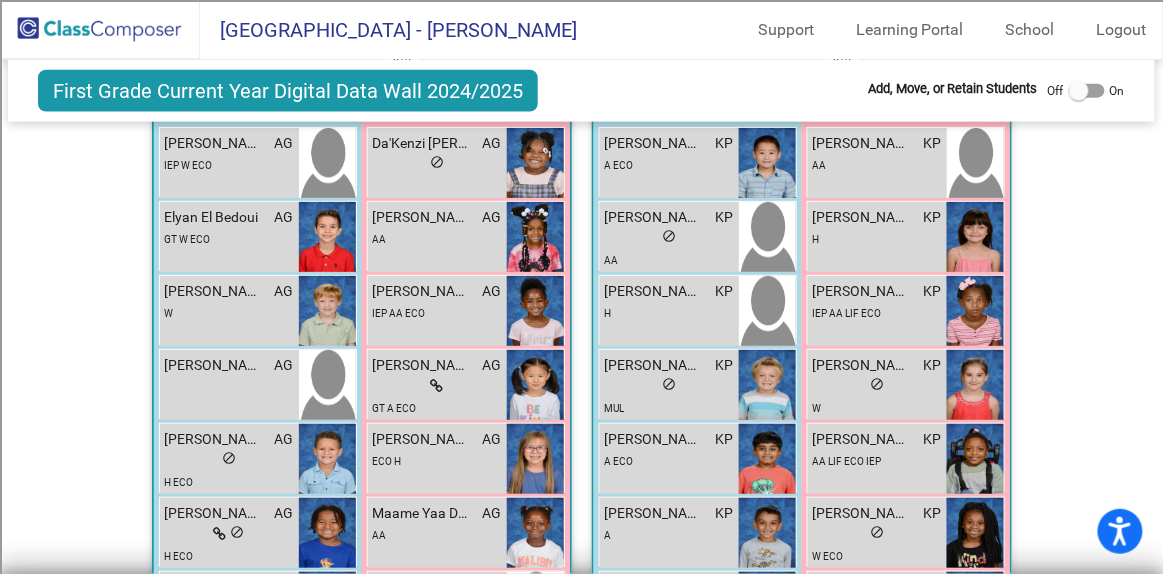 click 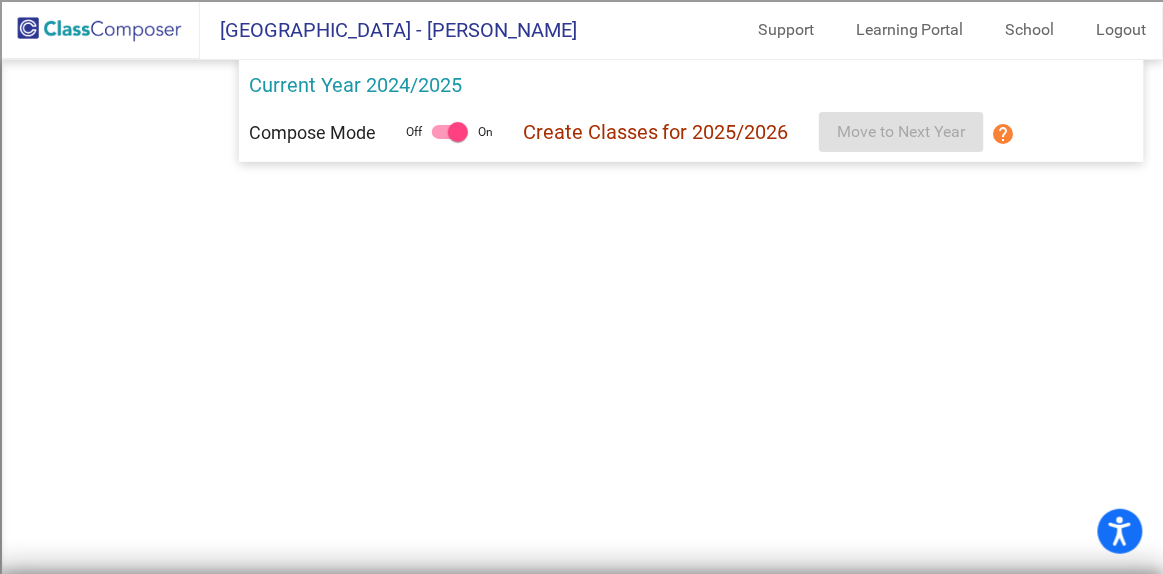 scroll, scrollTop: 0, scrollLeft: 0, axis: both 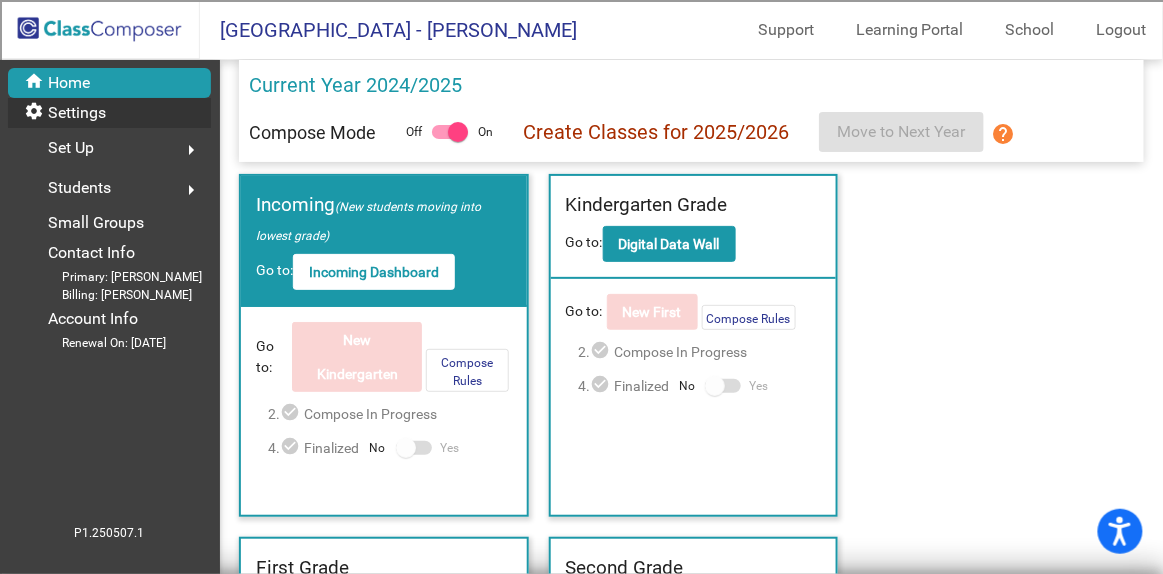 click on "settings Settings" 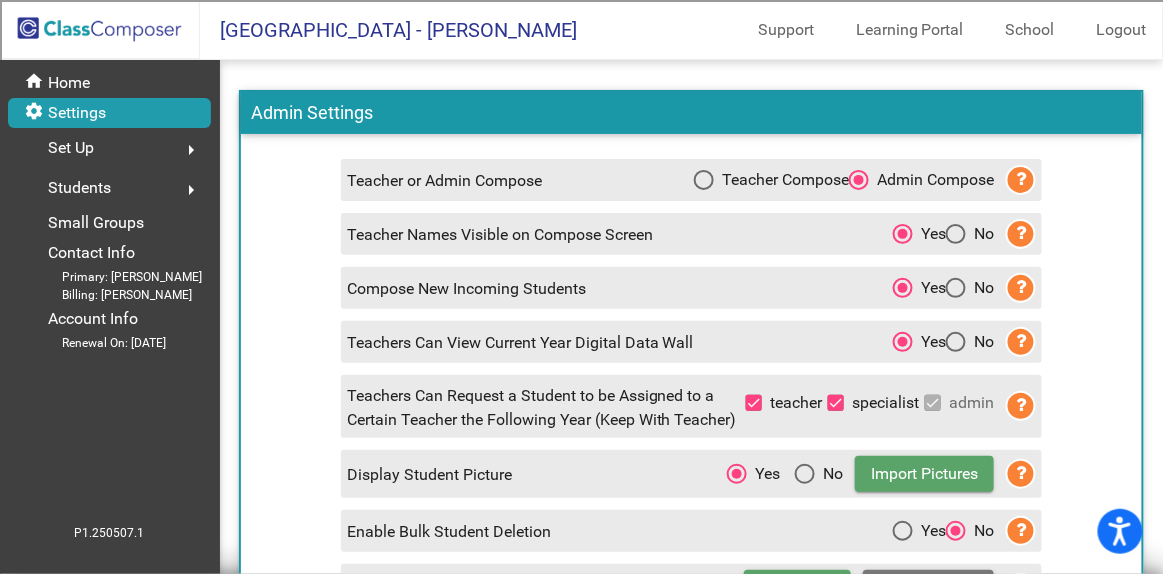 click on "Set Up  arrow_right" 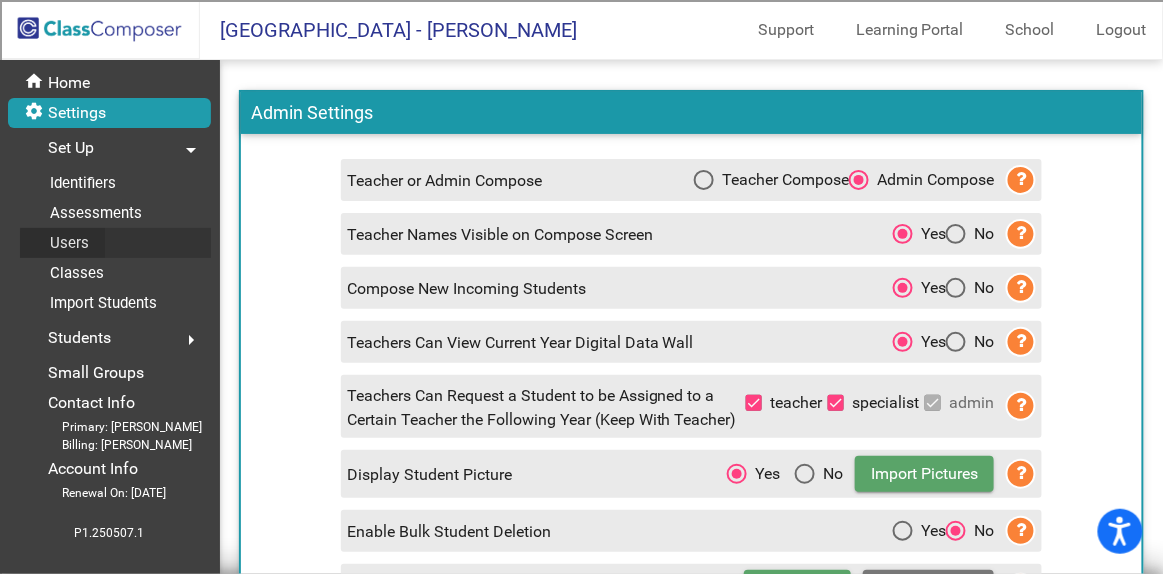 click on "Users" 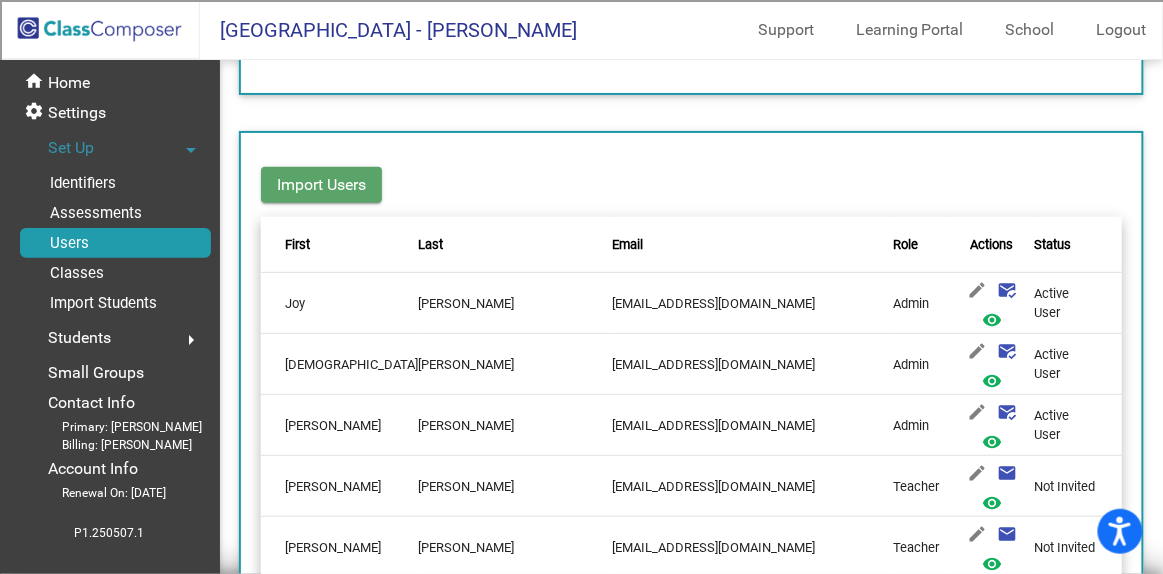 scroll, scrollTop: 363, scrollLeft: 0, axis: vertical 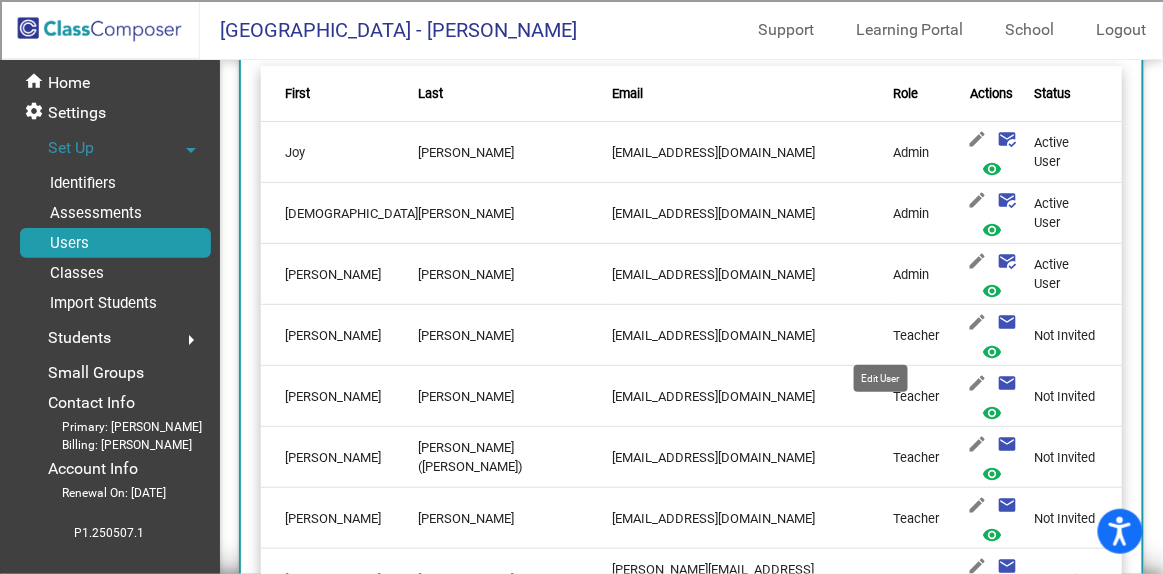 click on "edit" 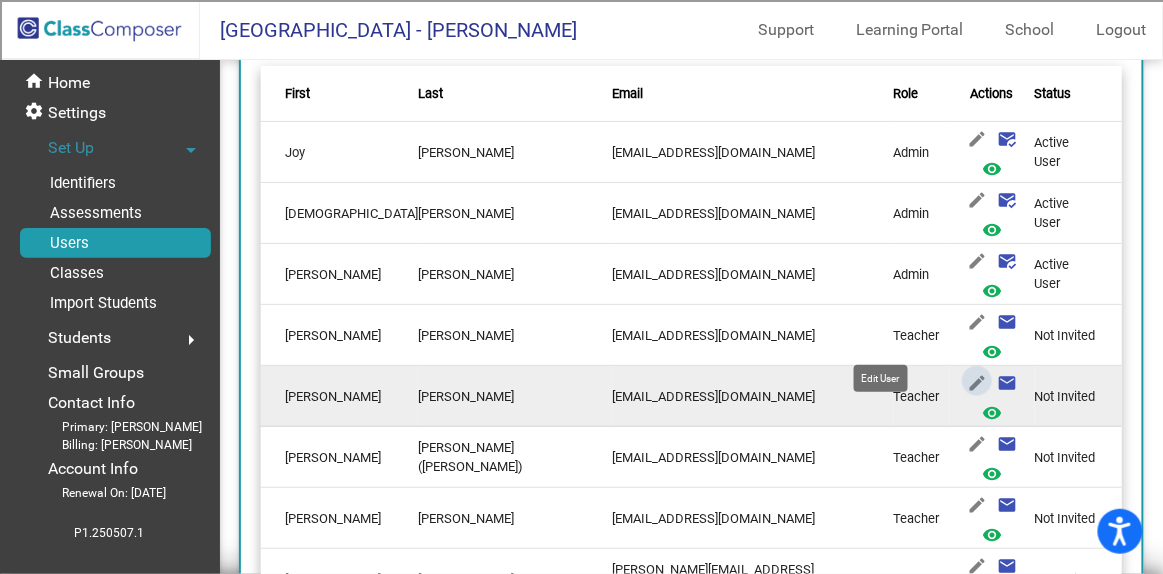 type on "LeighAnn" 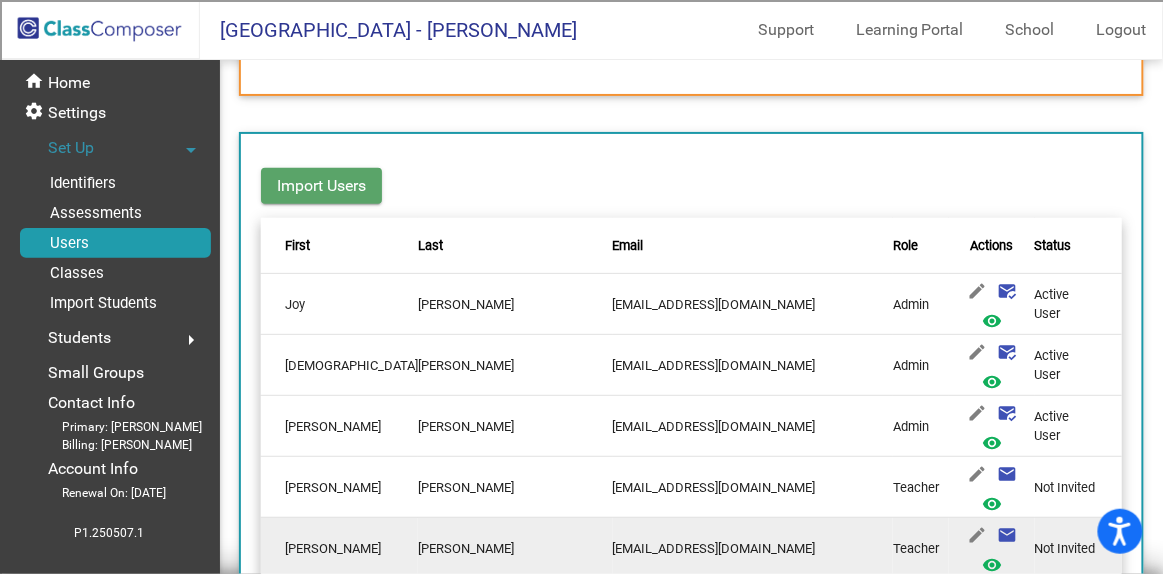 scroll, scrollTop: 0, scrollLeft: 0, axis: both 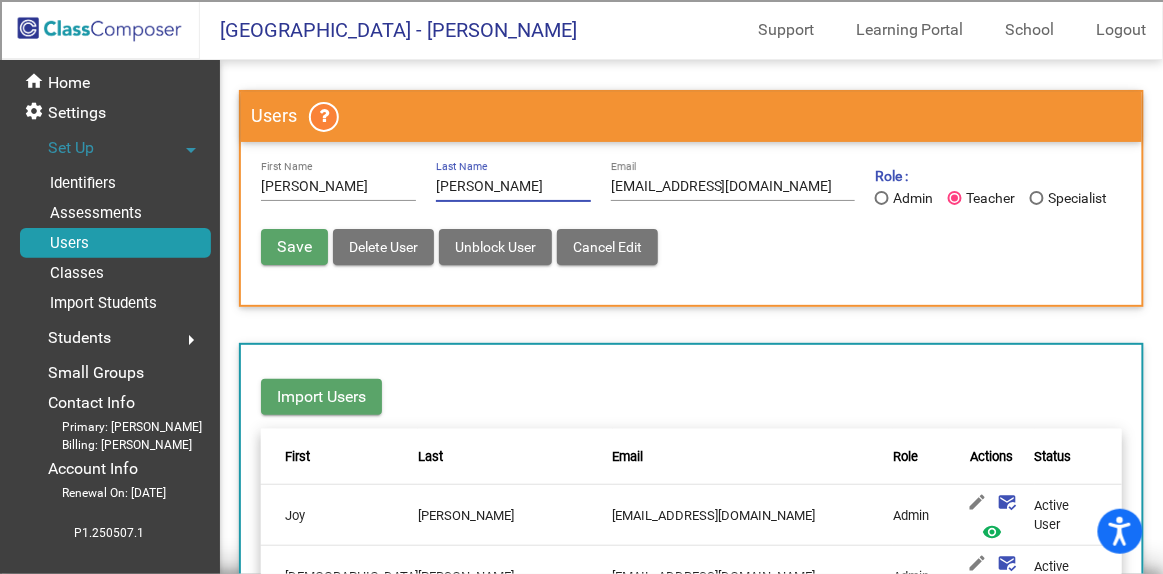 drag, startPoint x: 512, startPoint y: 190, endPoint x: 429, endPoint y: 191, distance: 83.00603 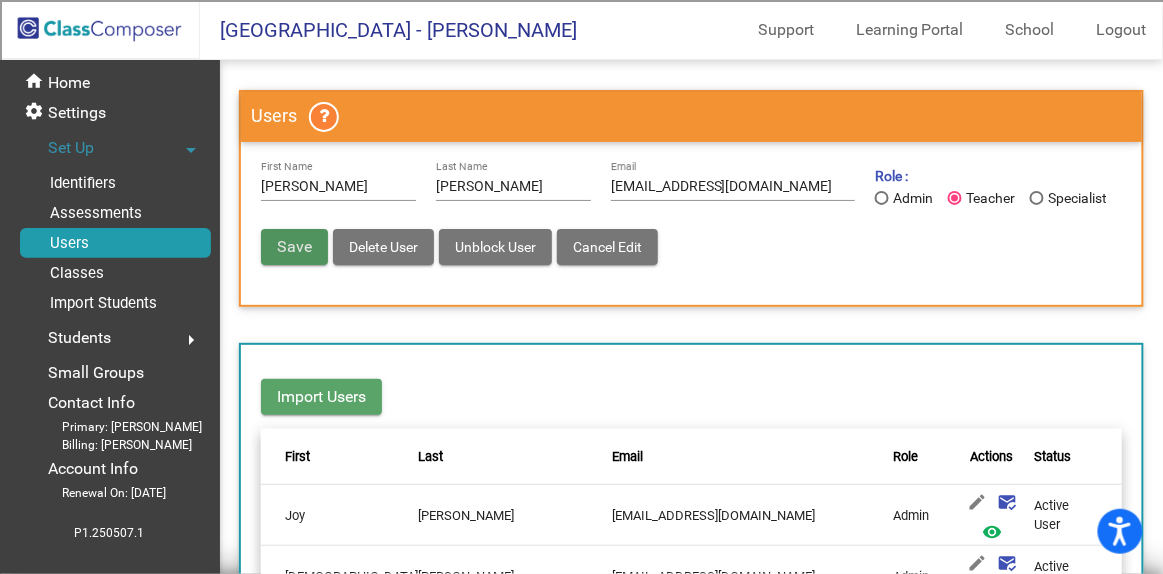 click on "Save" at bounding box center (294, 247) 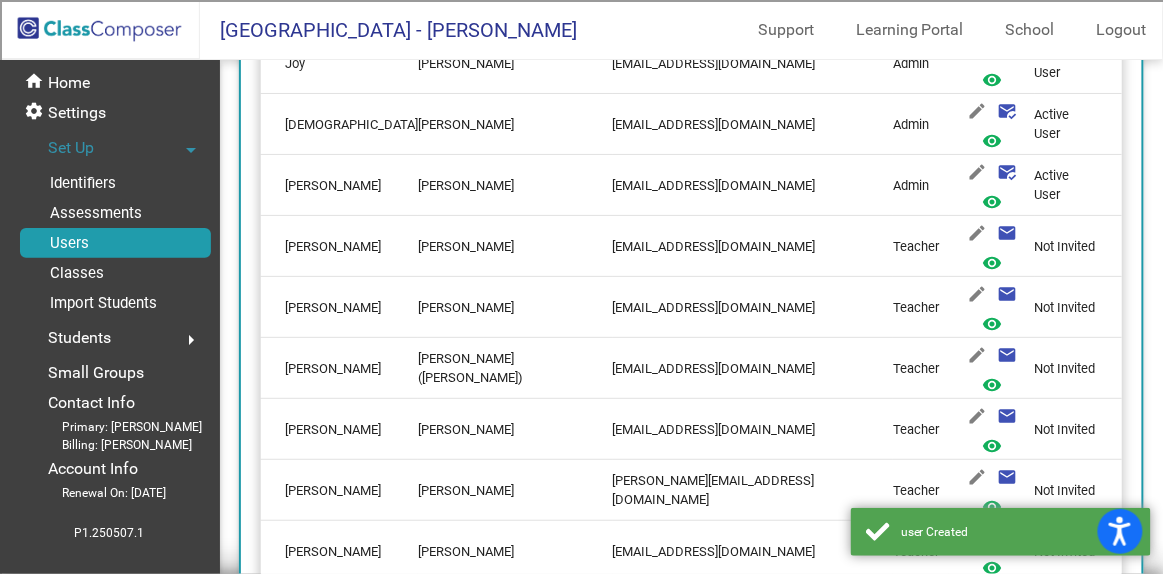 scroll, scrollTop: 454, scrollLeft: 0, axis: vertical 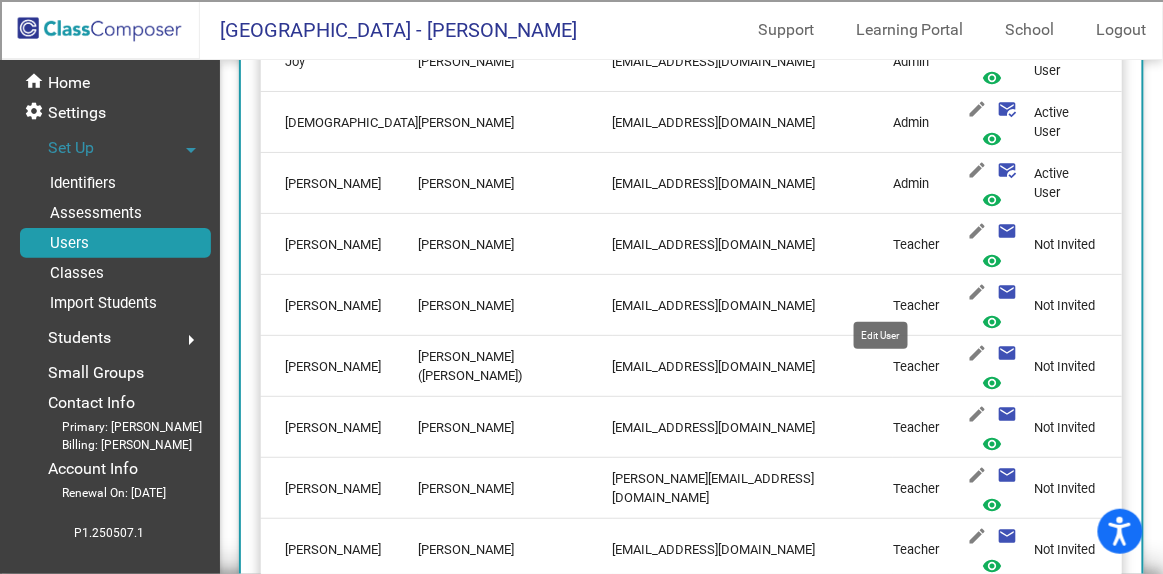 click on "edit" 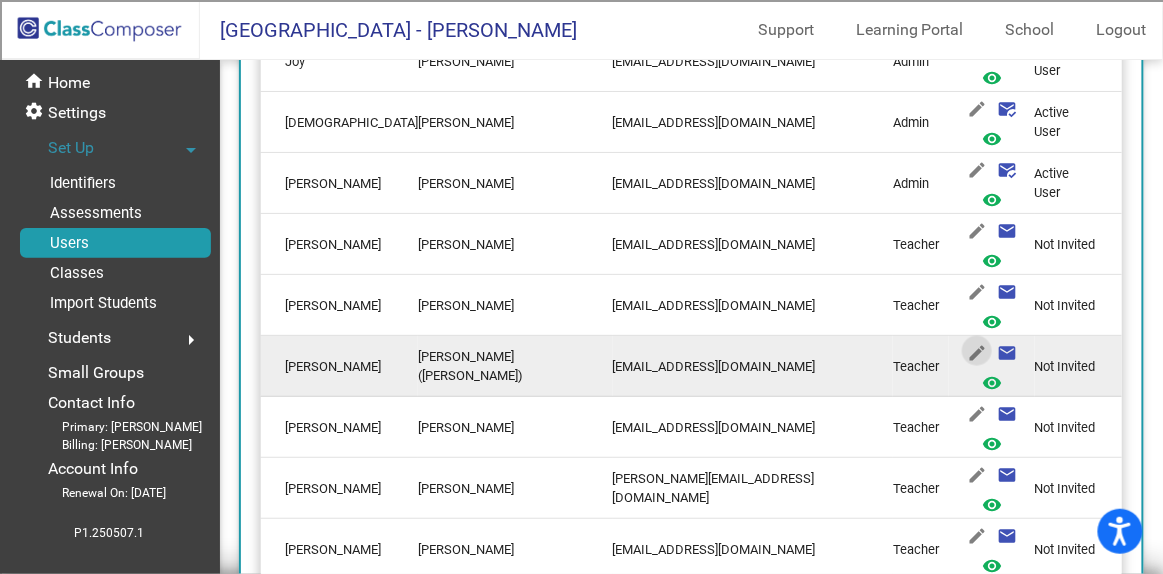 type on "Emma" 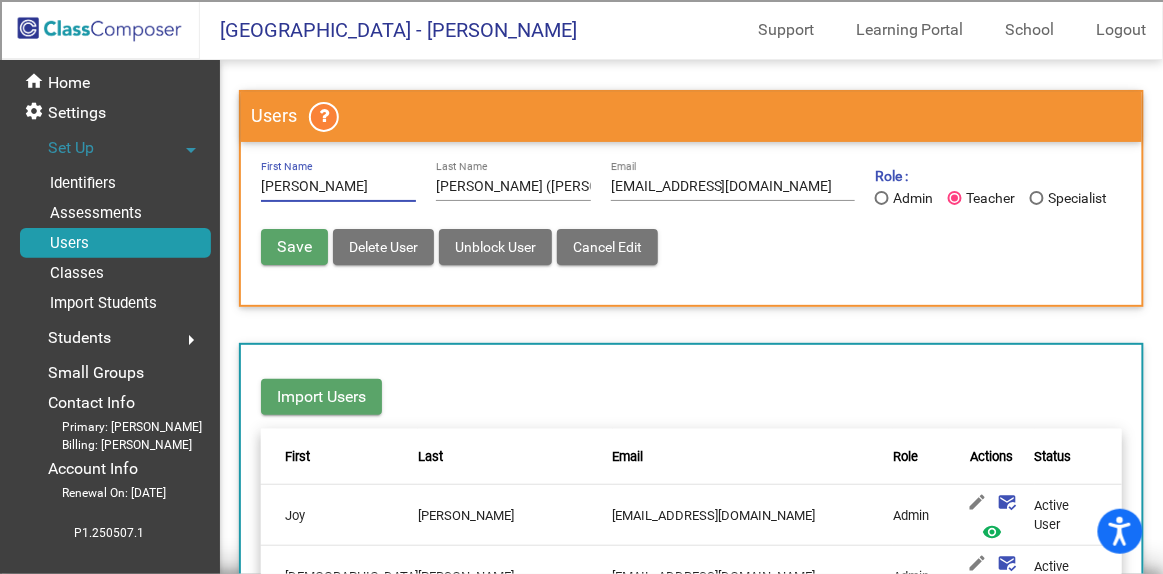 click on "Delete User" at bounding box center (383, 247) 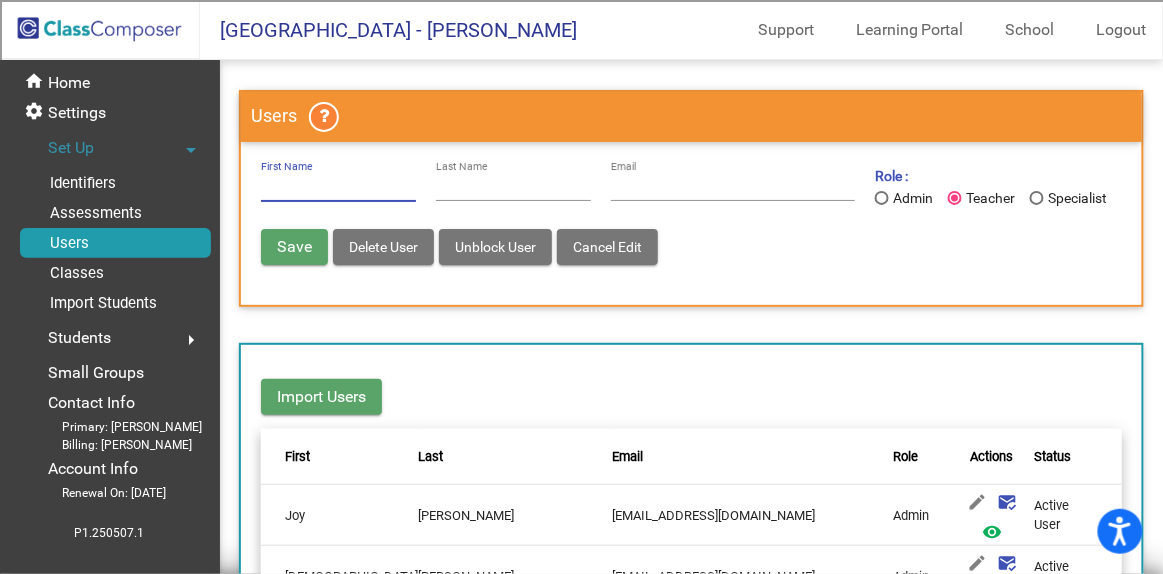 radio on "false" 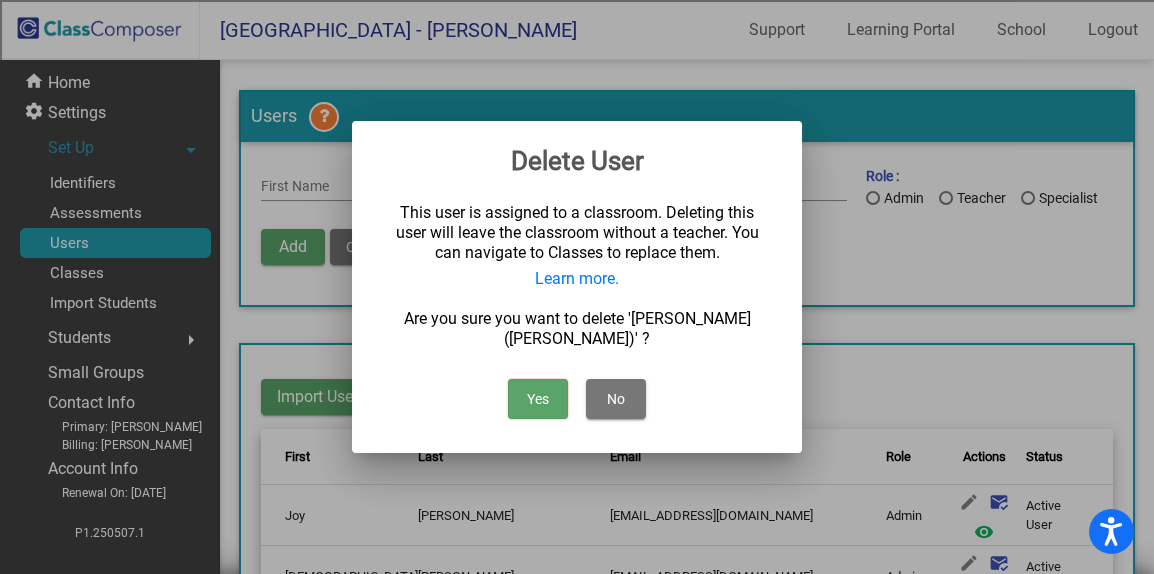 click on "Yes" at bounding box center (538, 399) 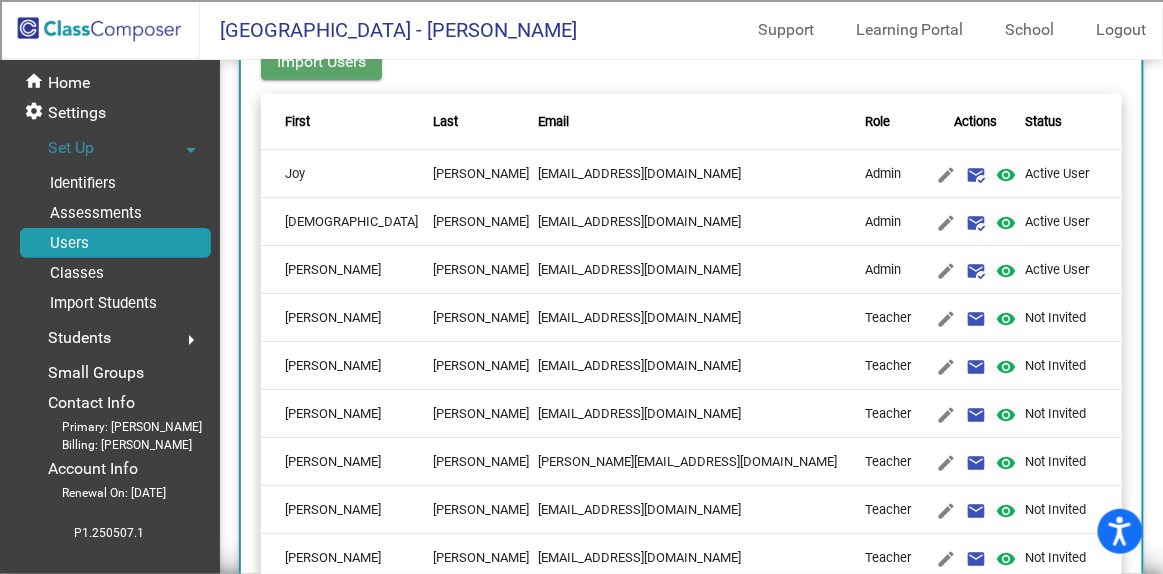 scroll, scrollTop: 363, scrollLeft: 0, axis: vertical 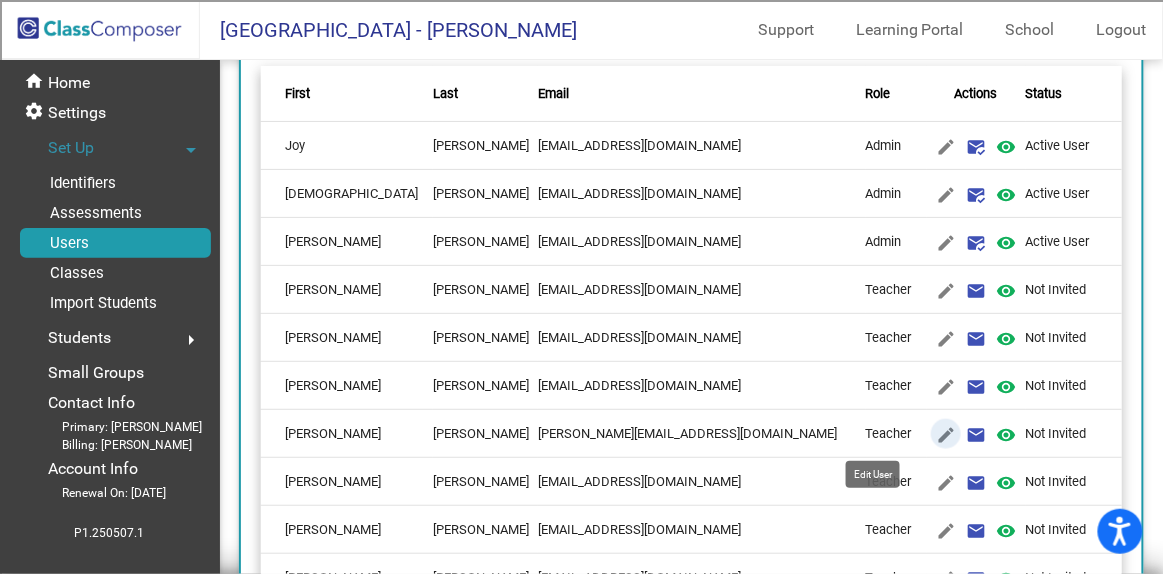 click on "edit" 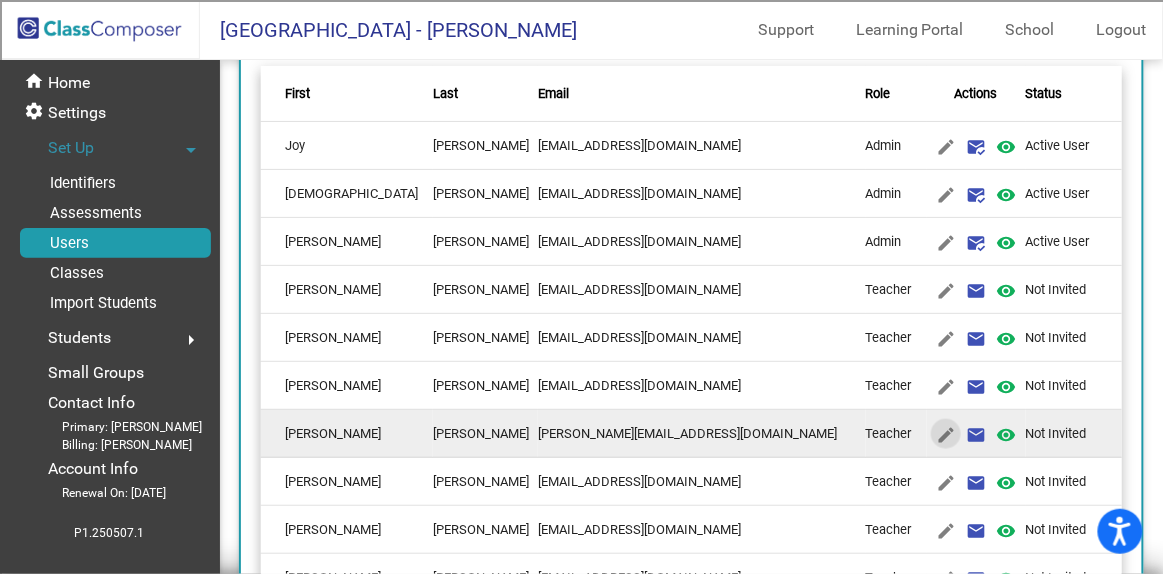 scroll, scrollTop: 0, scrollLeft: 0, axis: both 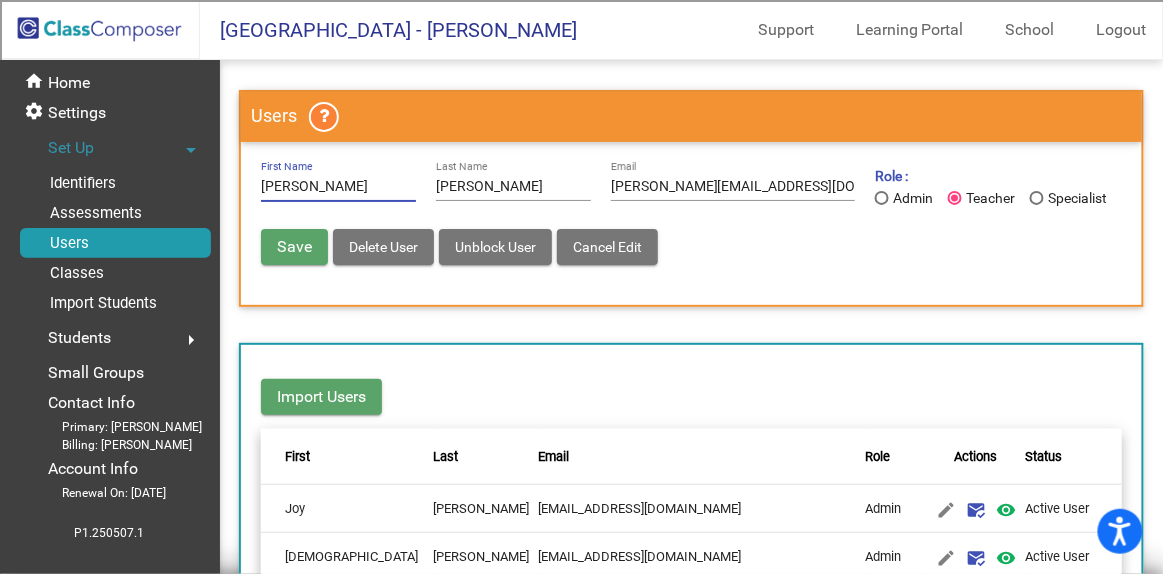 click on "Delete User" at bounding box center [383, 247] 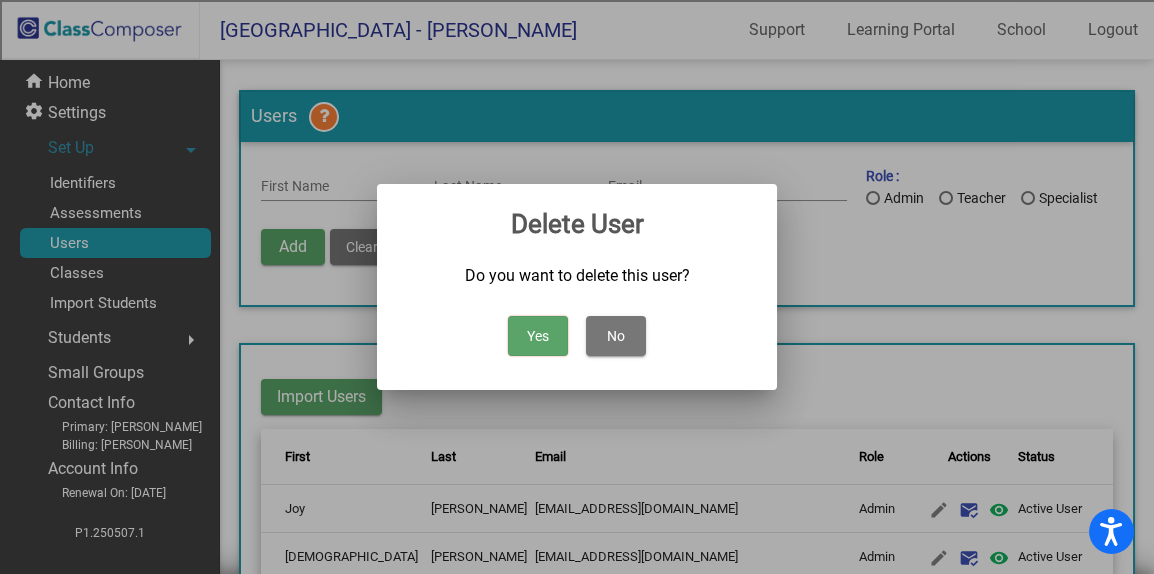 drag, startPoint x: 501, startPoint y: 328, endPoint x: 524, endPoint y: 331, distance: 23.194826 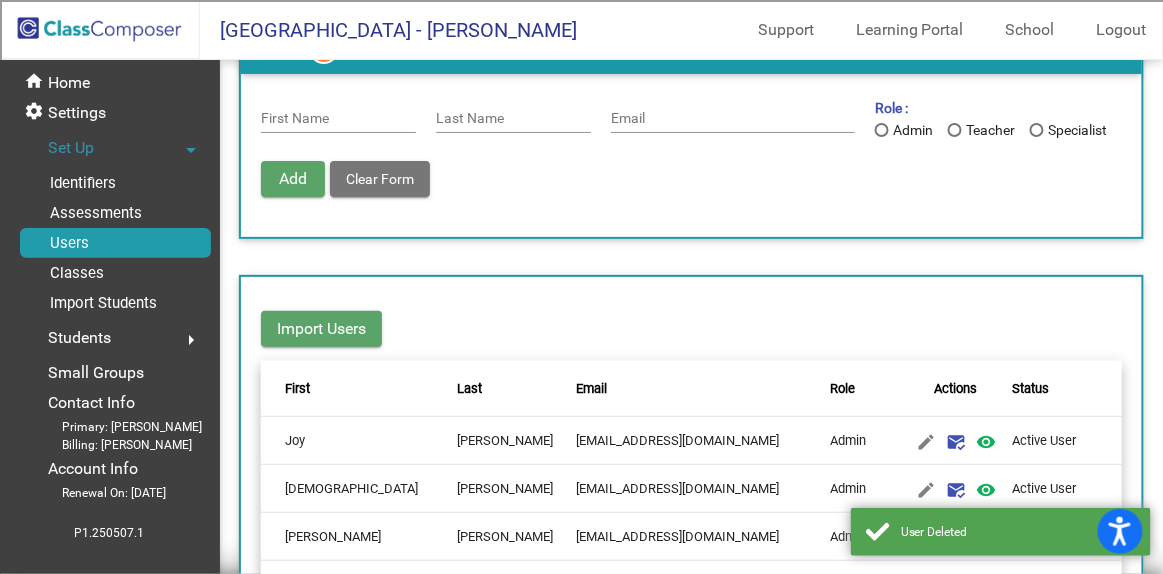 scroll, scrollTop: 454, scrollLeft: 0, axis: vertical 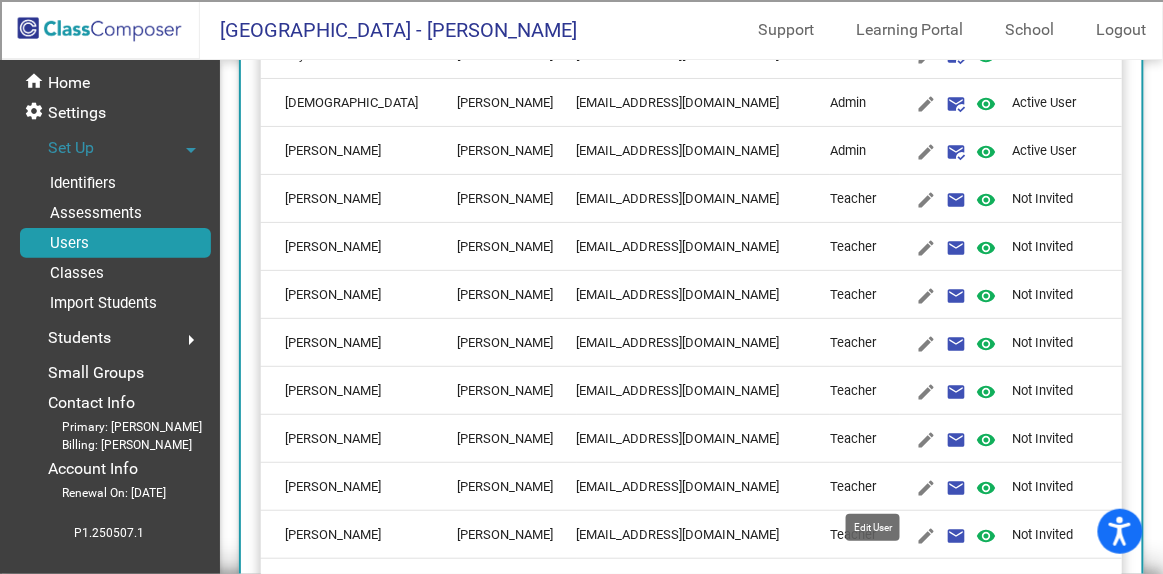 click on "edit" 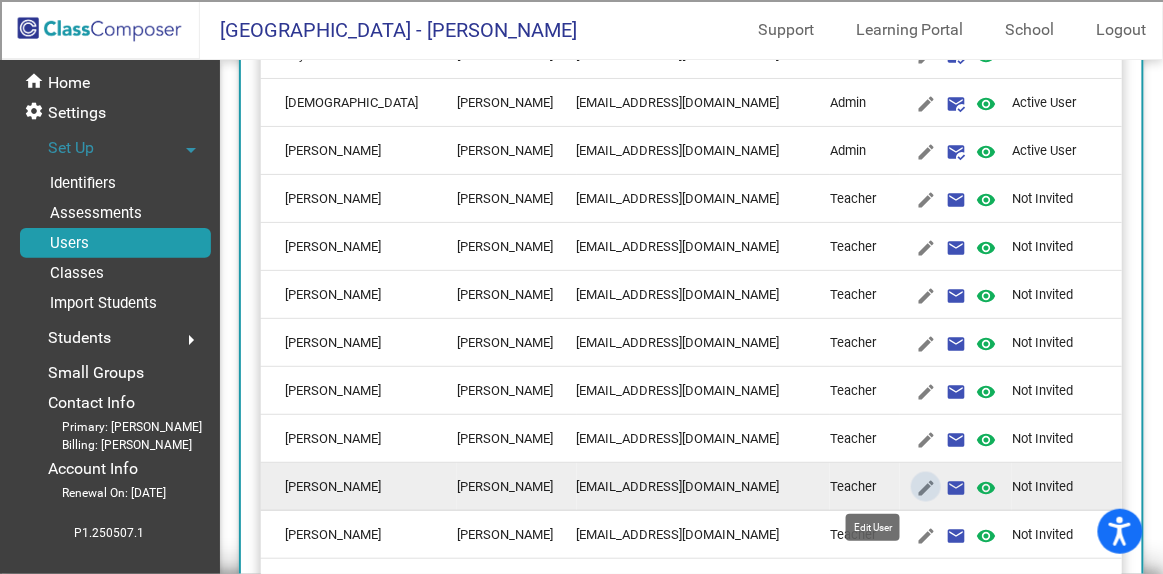 type on "Natalie" 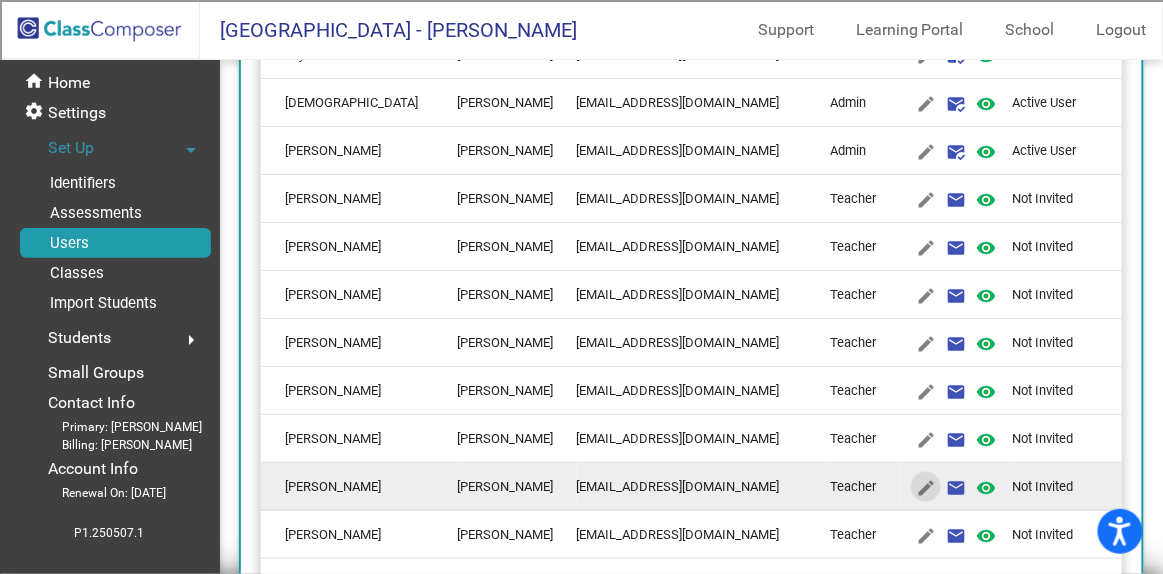 scroll, scrollTop: 0, scrollLeft: 0, axis: both 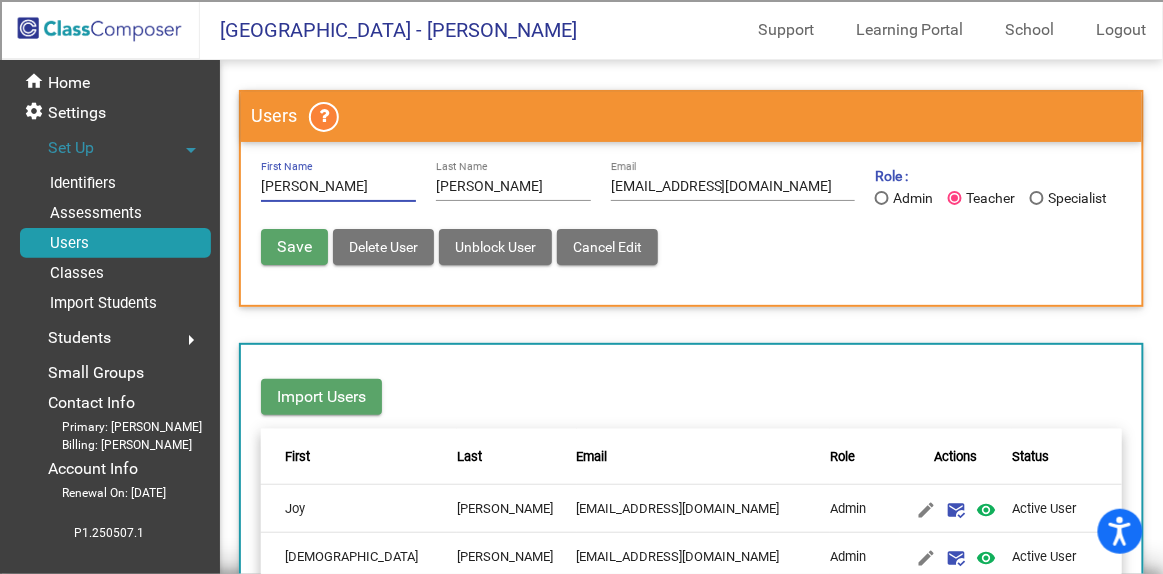click on "Save" at bounding box center (294, 247) 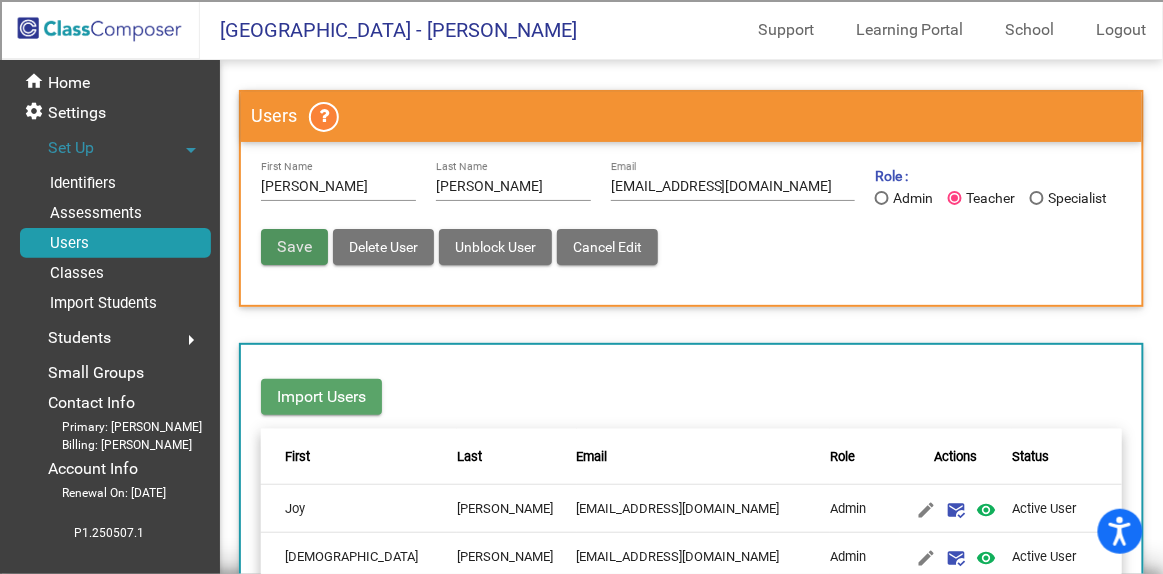 type 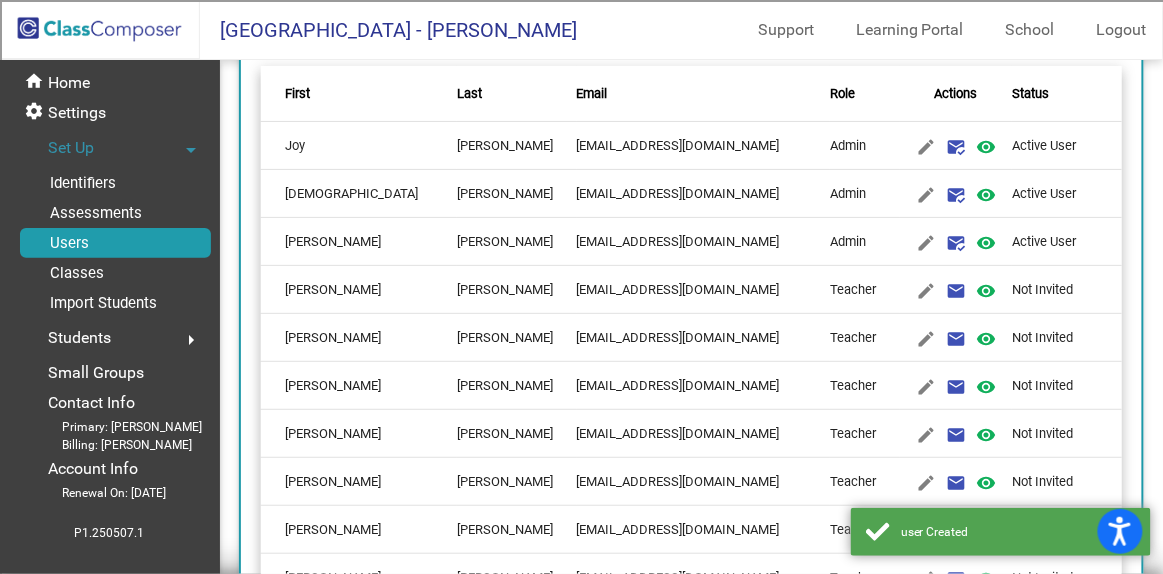 scroll, scrollTop: 545, scrollLeft: 0, axis: vertical 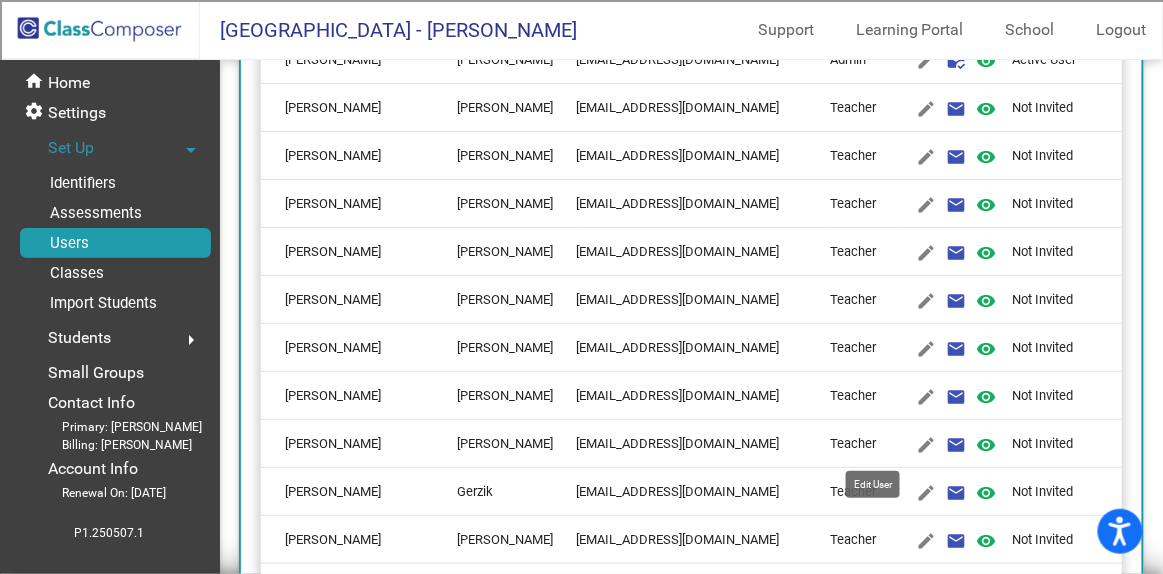 click on "edit" 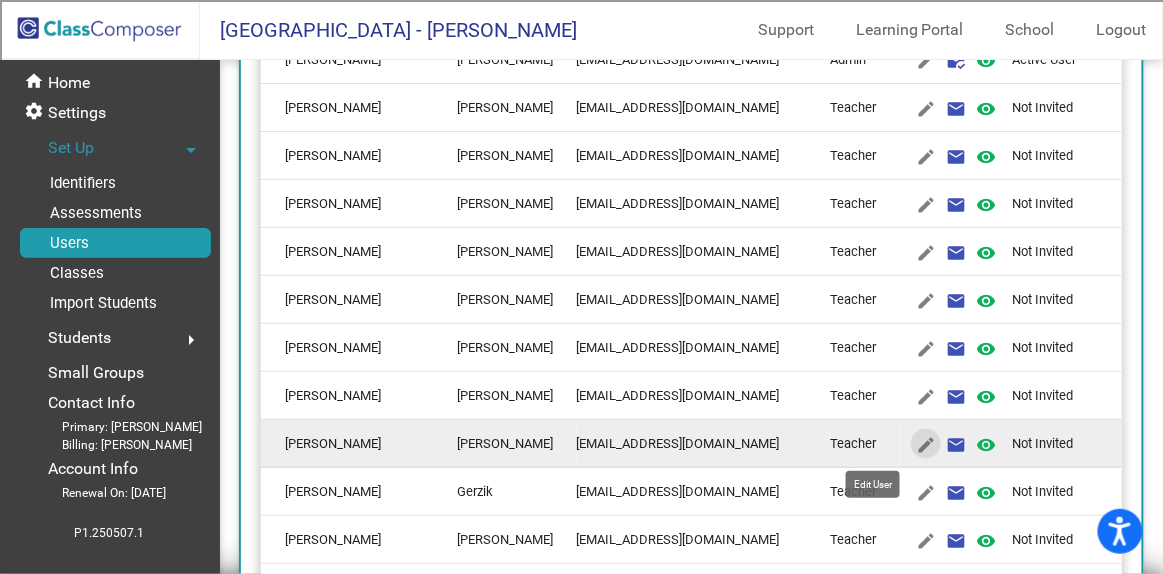 type on "Kari" 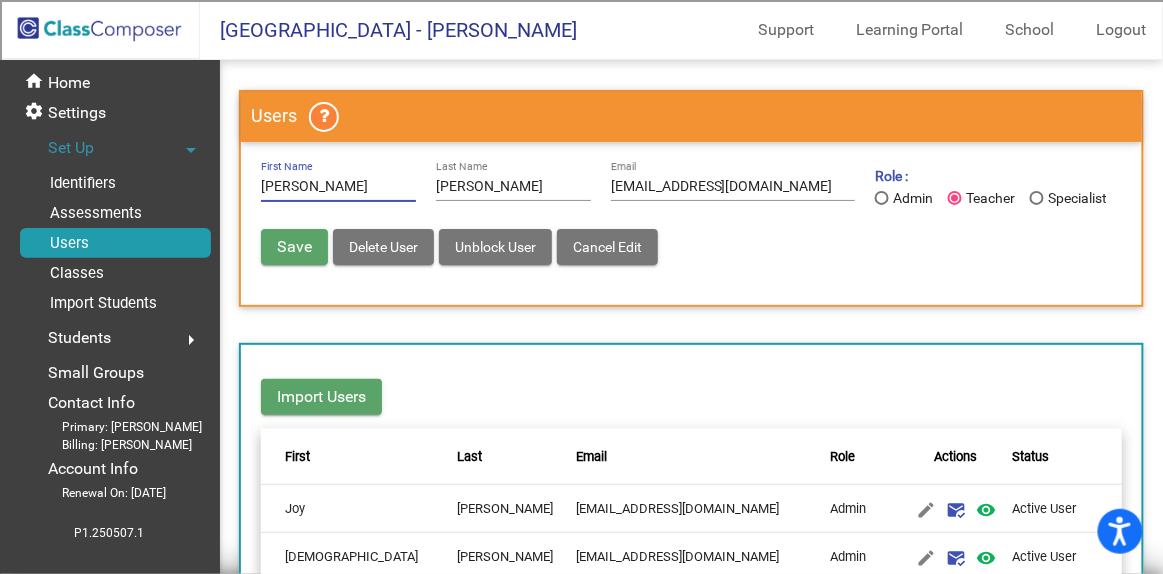 click on "Delete User" at bounding box center (383, 247) 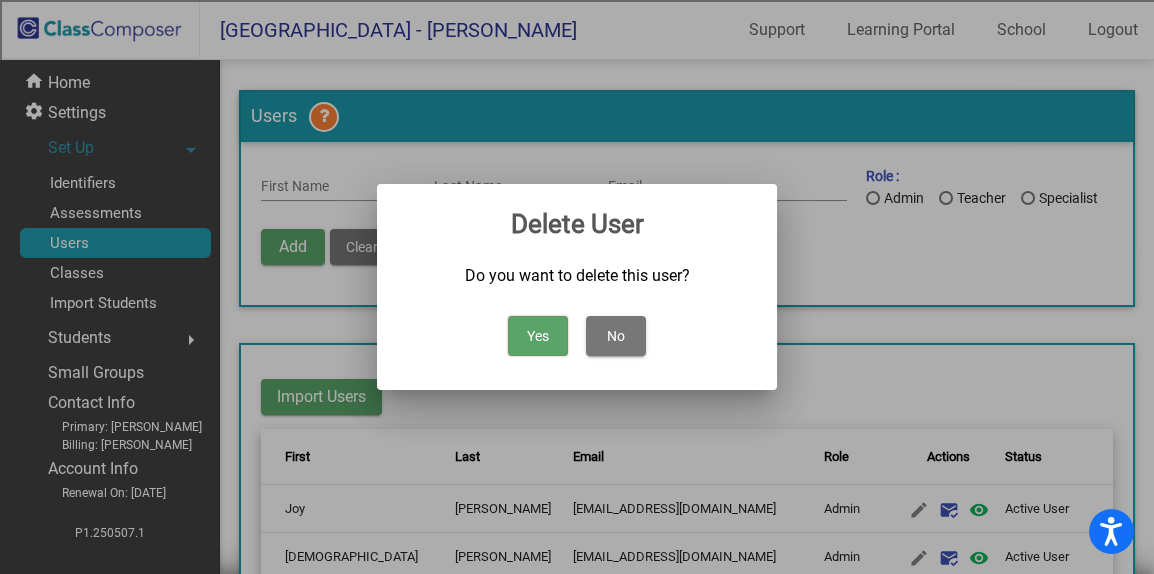 click on "Yes" at bounding box center [538, 336] 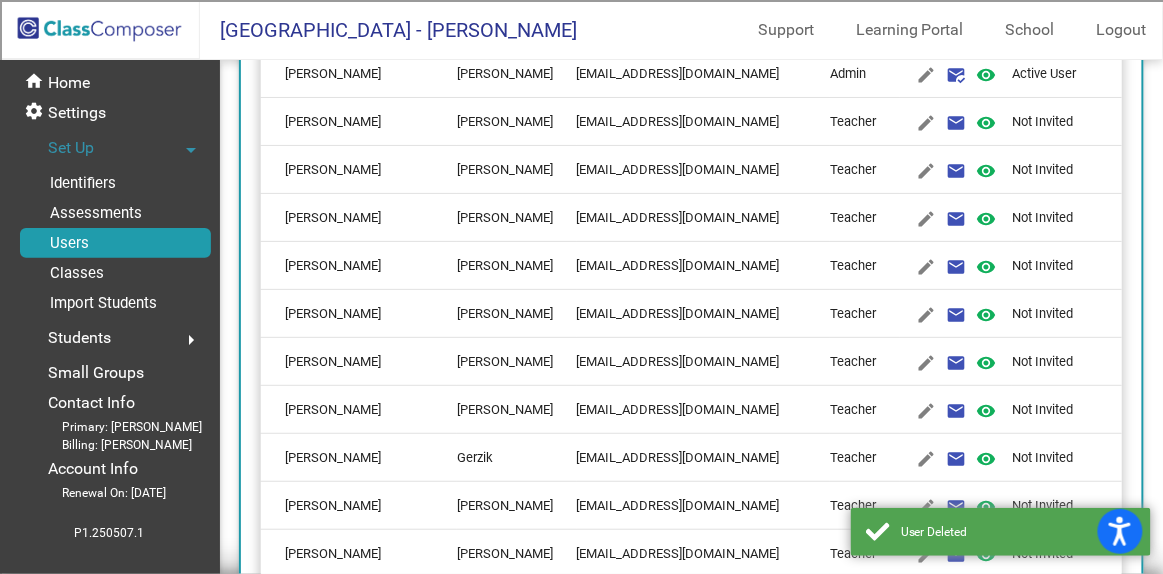 scroll, scrollTop: 545, scrollLeft: 0, axis: vertical 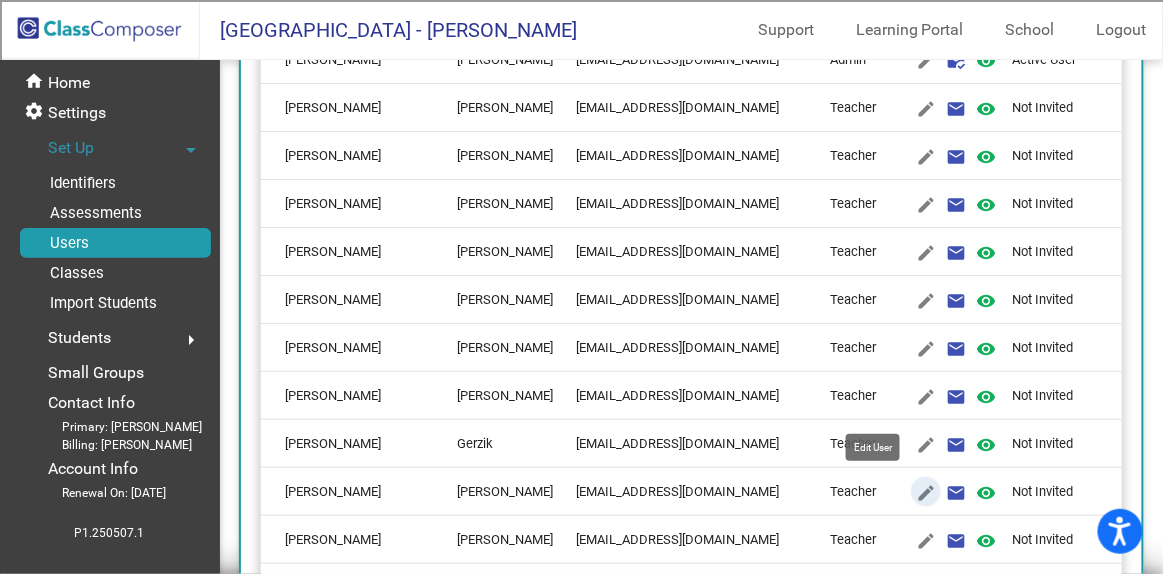 click on "edit" 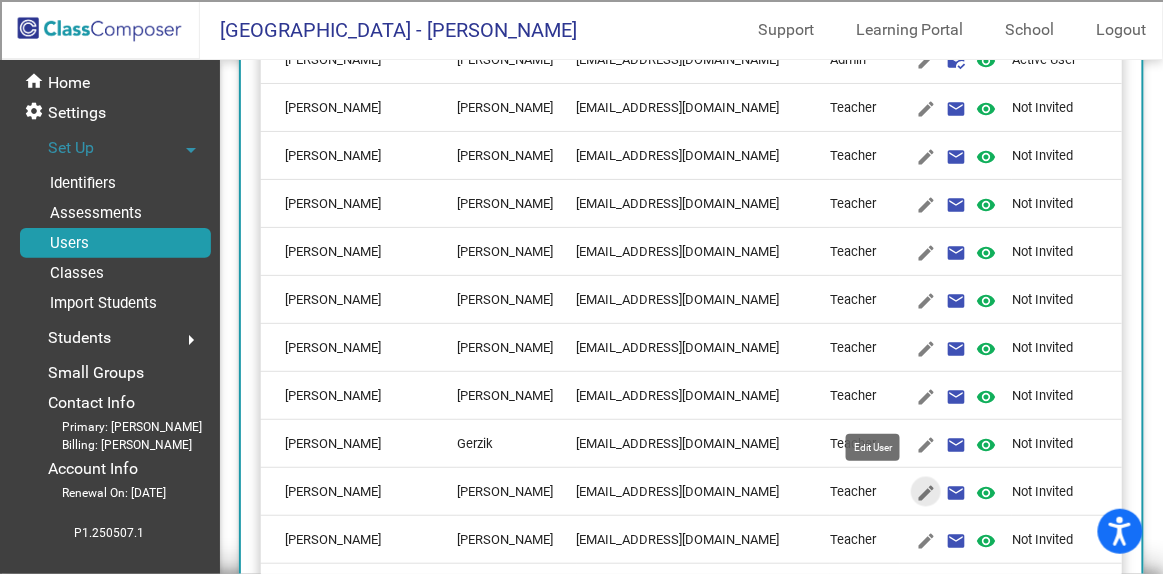 type on "Leah" 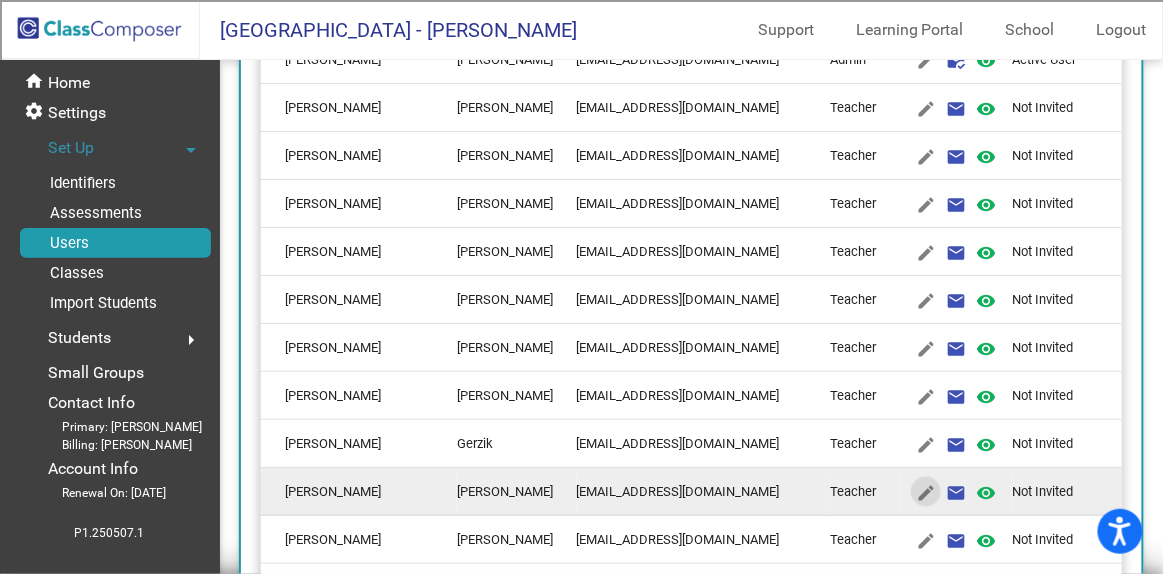 scroll, scrollTop: 0, scrollLeft: 0, axis: both 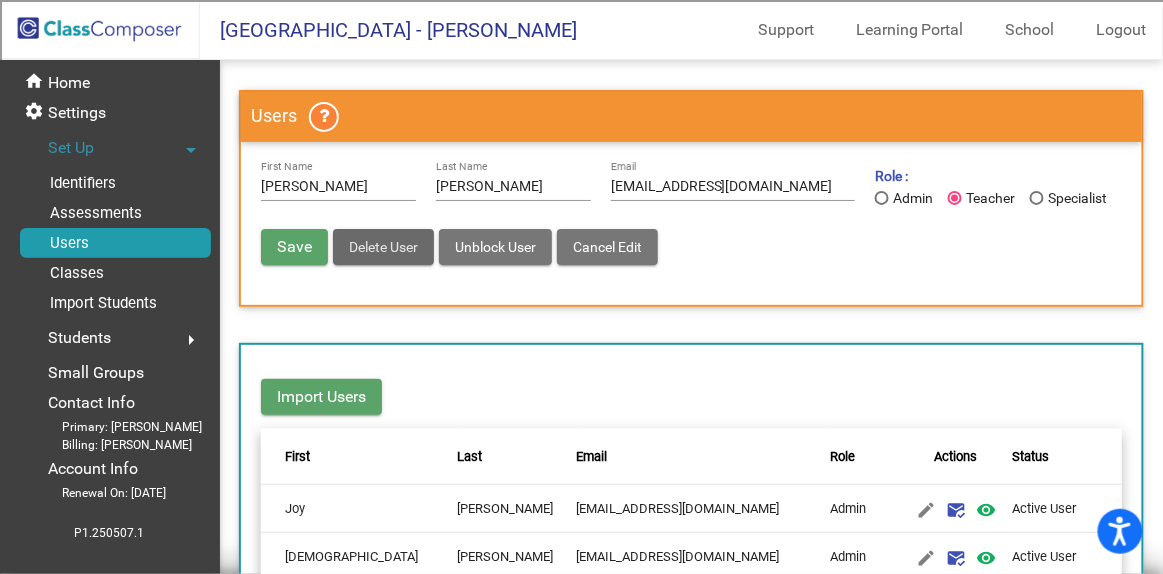 click on "Delete User" at bounding box center [383, 247] 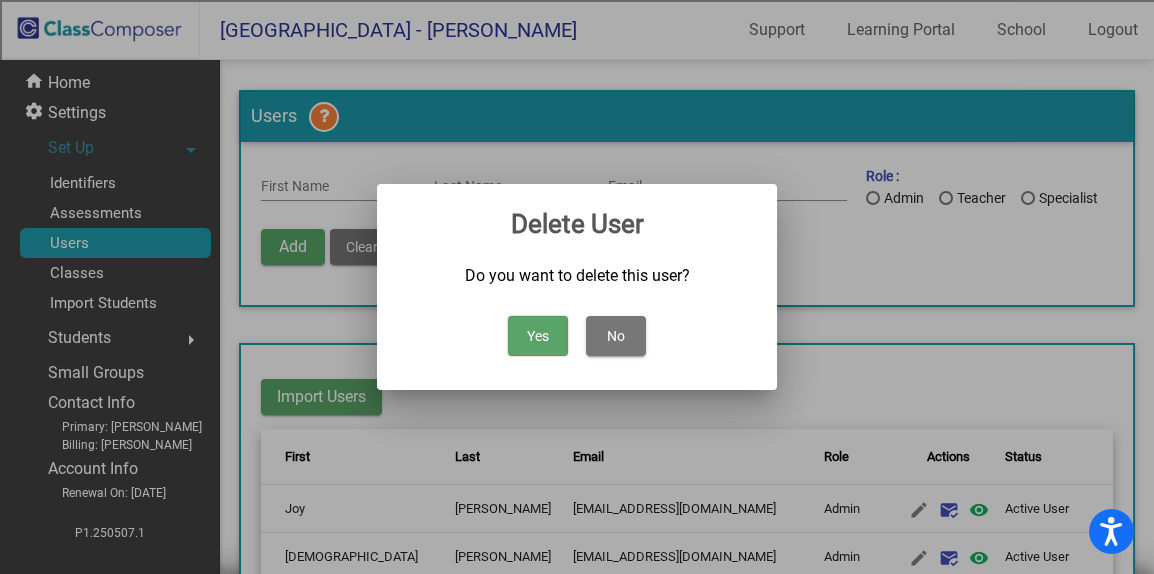 click on "Yes" at bounding box center [538, 336] 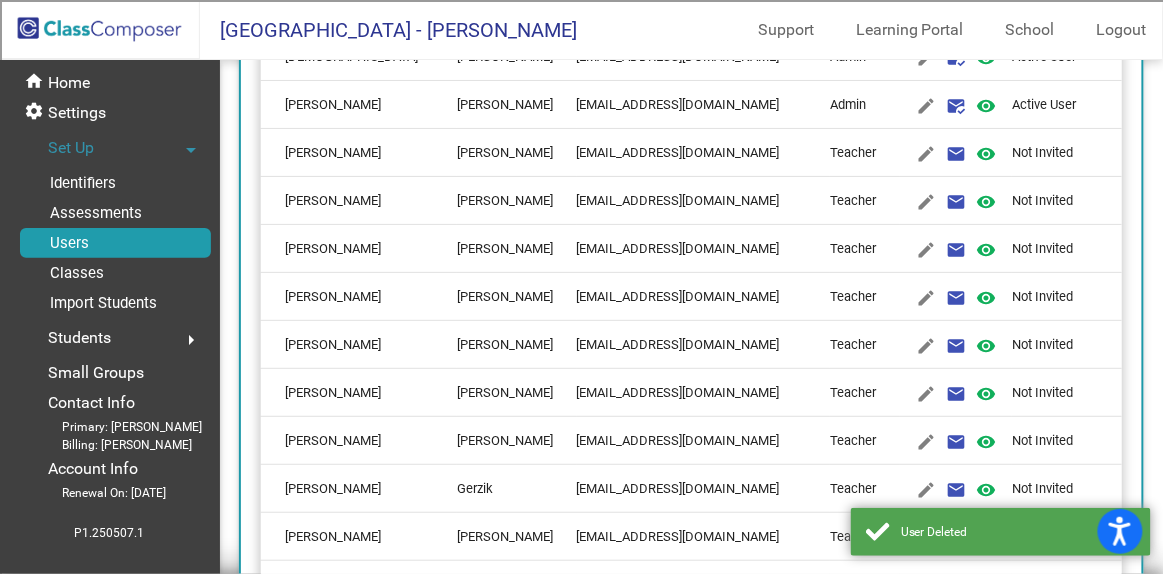 scroll, scrollTop: 545, scrollLeft: 0, axis: vertical 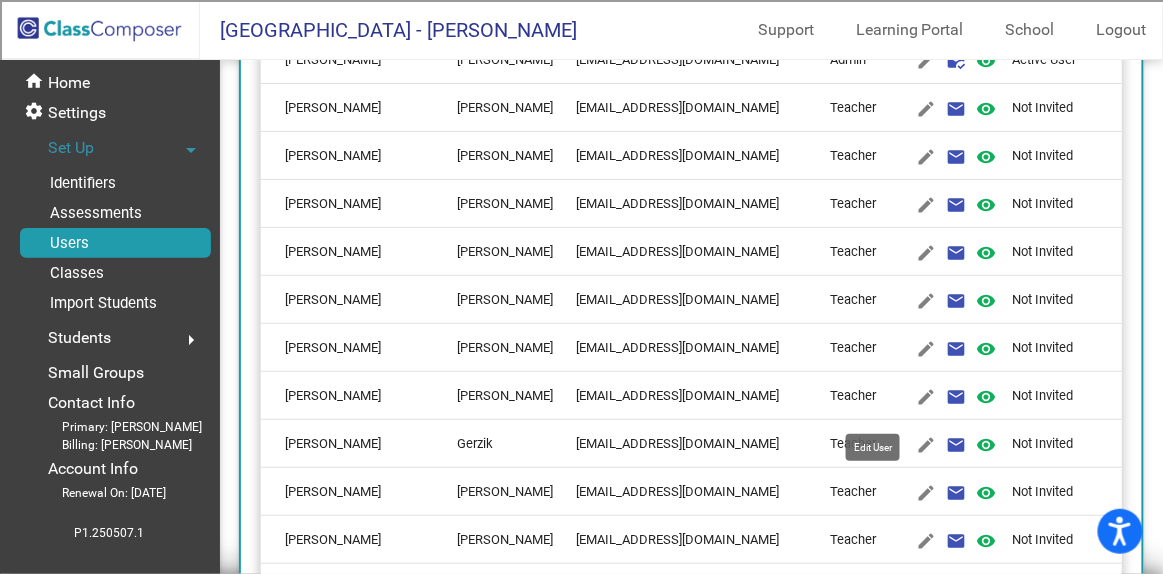 click on "edit" 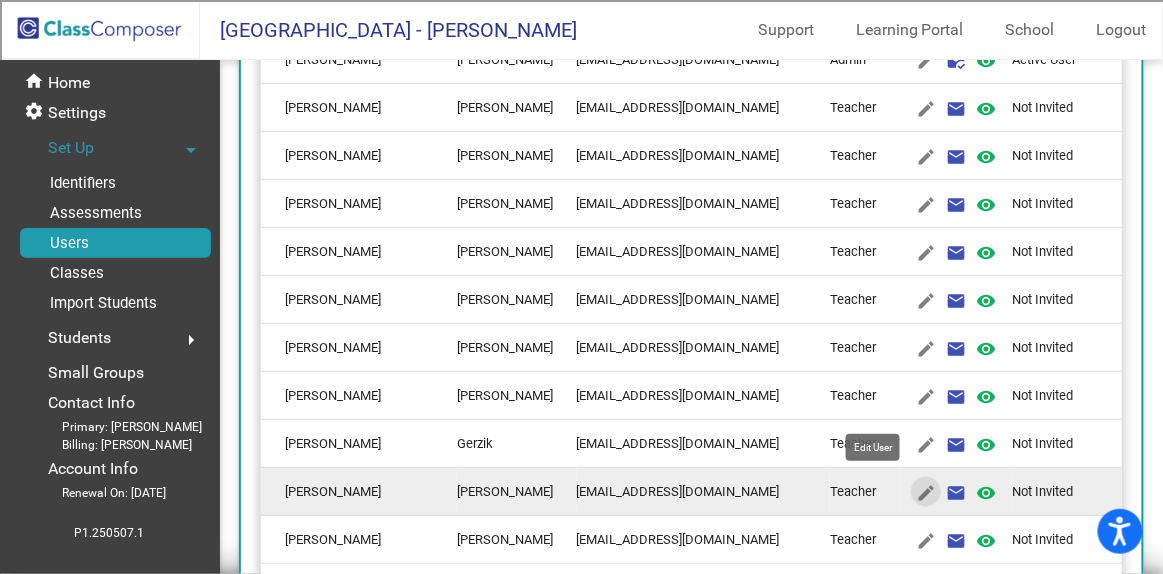 type on "Terri" 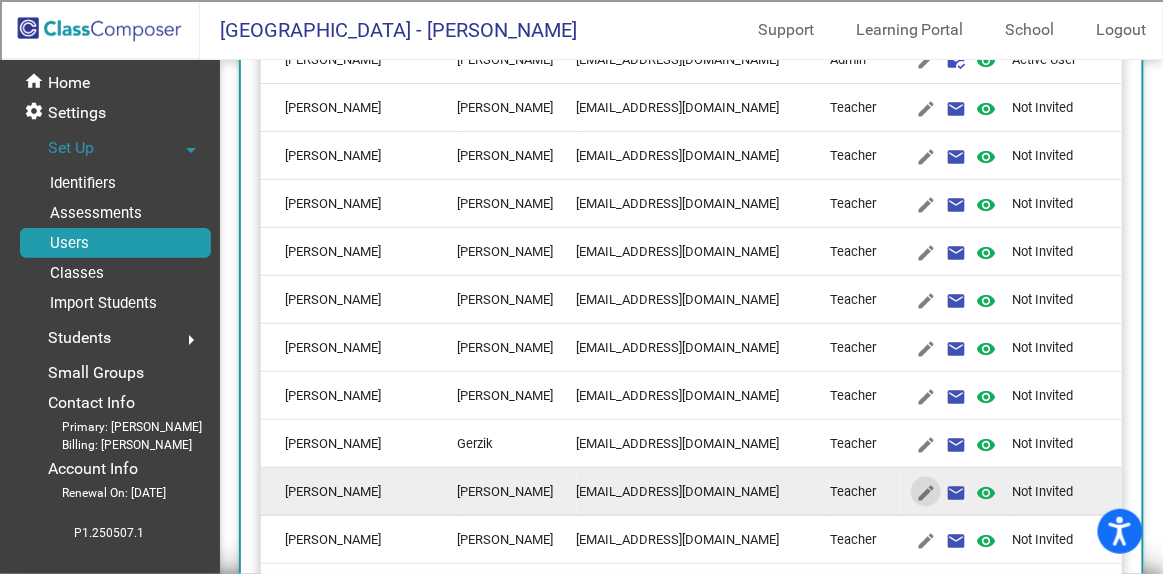 scroll, scrollTop: 0, scrollLeft: 0, axis: both 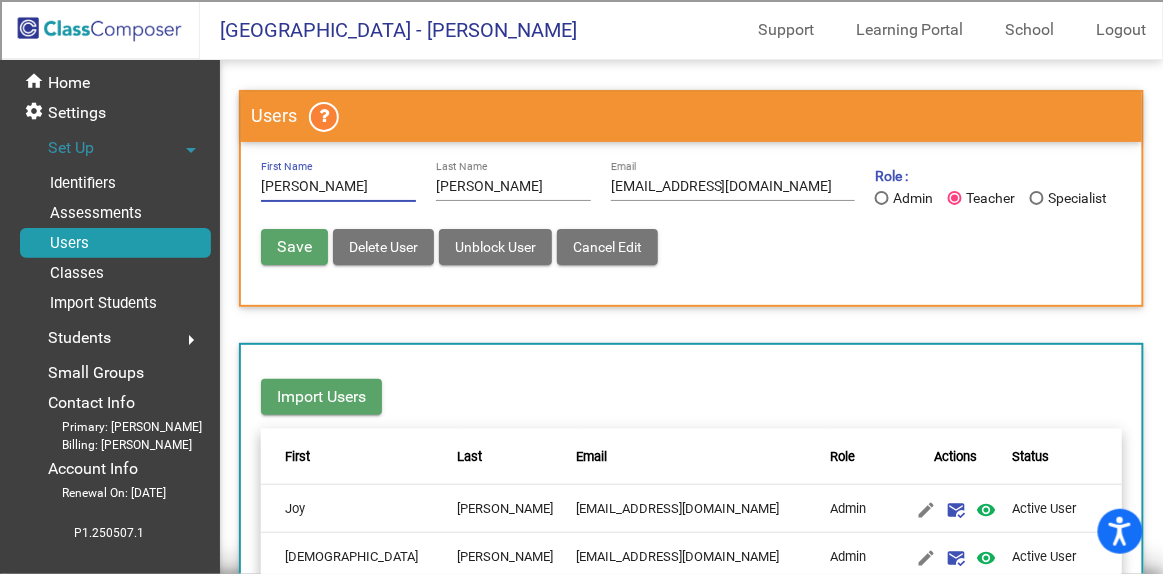 click on "Delete User" at bounding box center [383, 247] 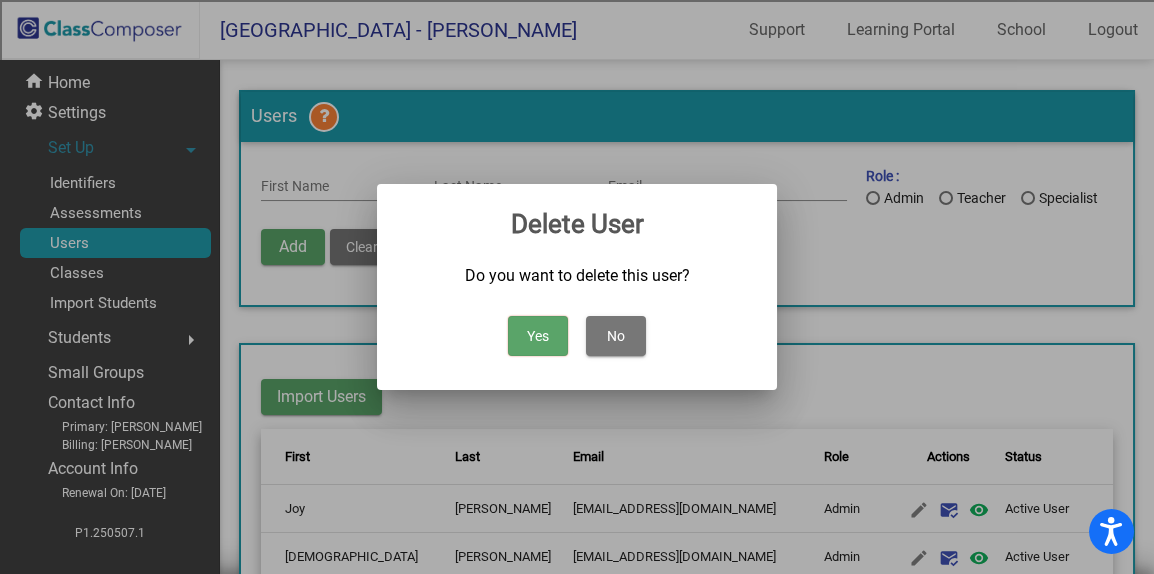 click on "Yes" at bounding box center [538, 336] 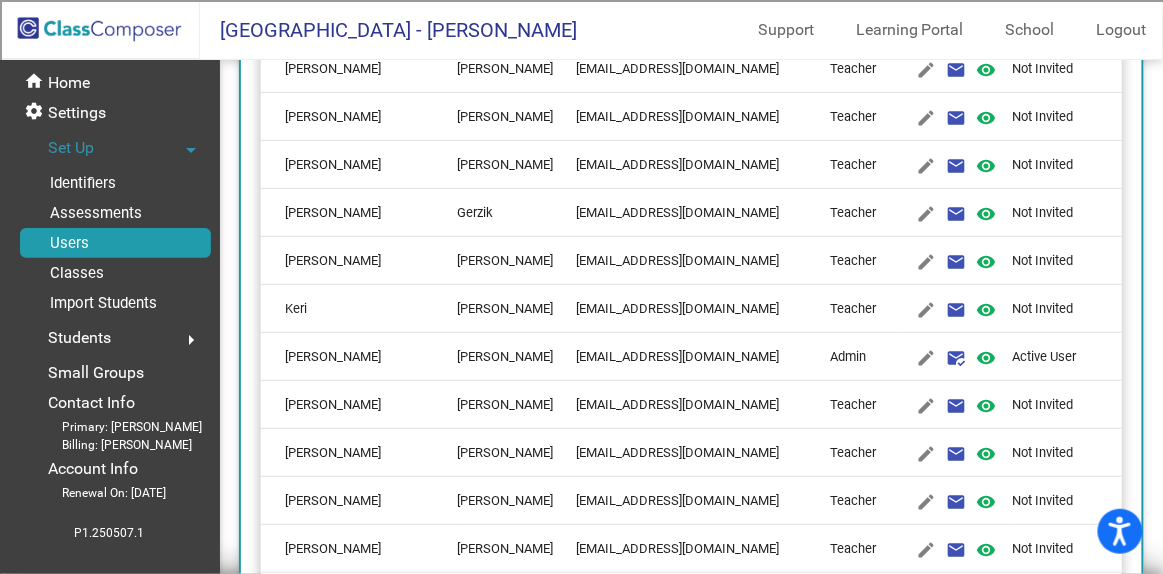scroll, scrollTop: 818, scrollLeft: 0, axis: vertical 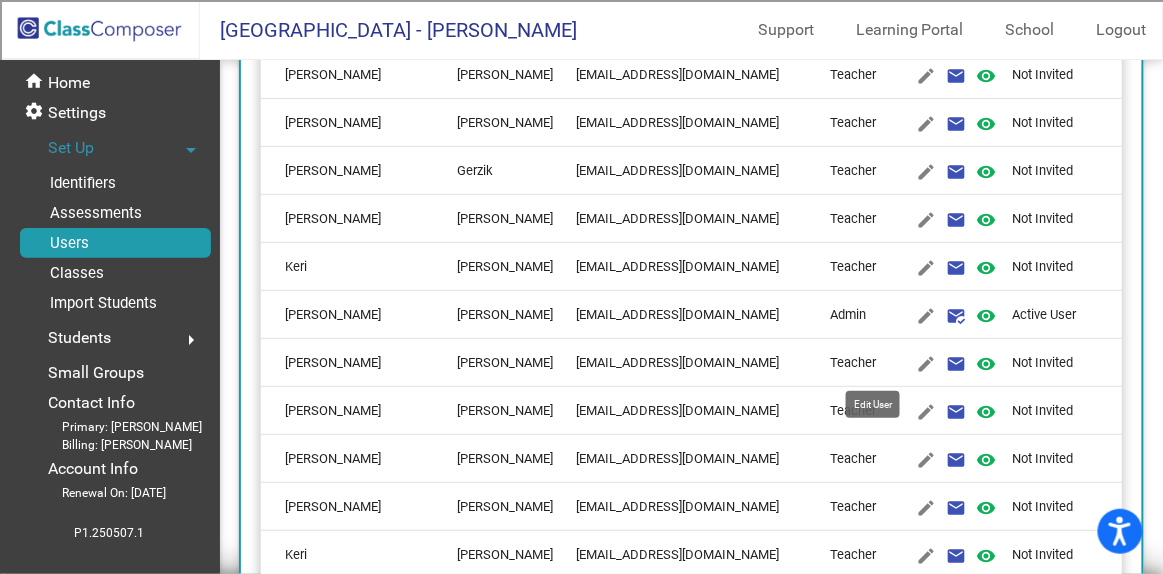 click on "edit" 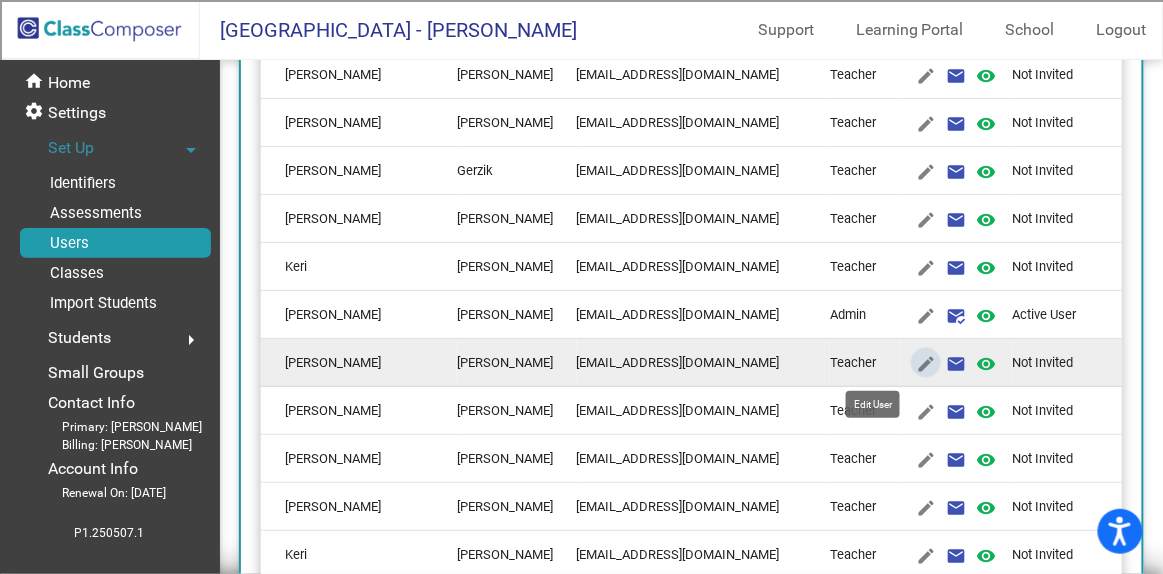 type on "Kristen" 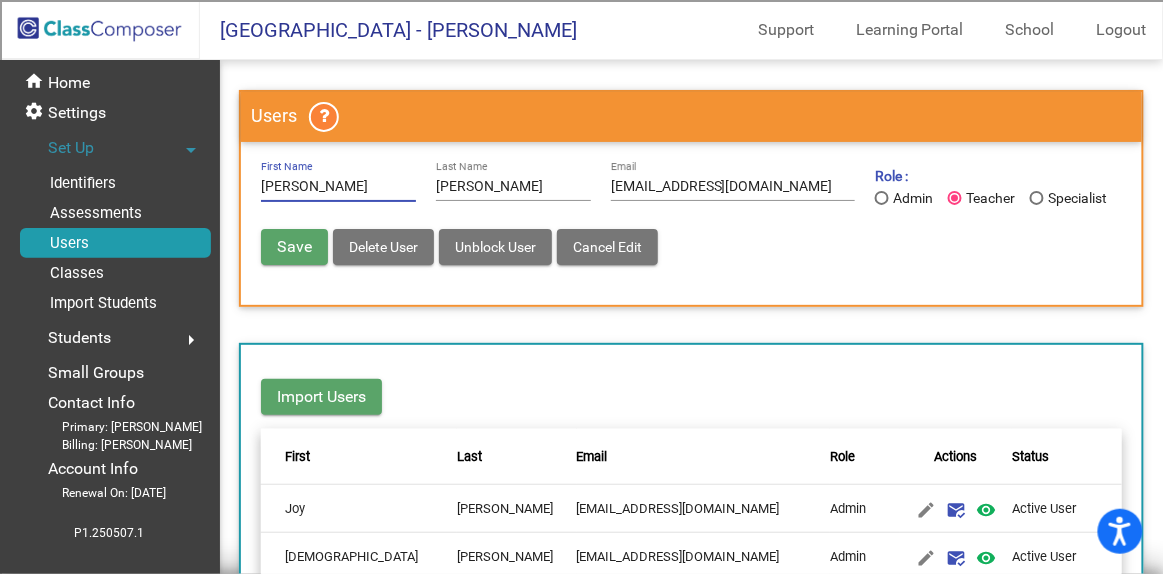 click on "Delete User" at bounding box center [383, 247] 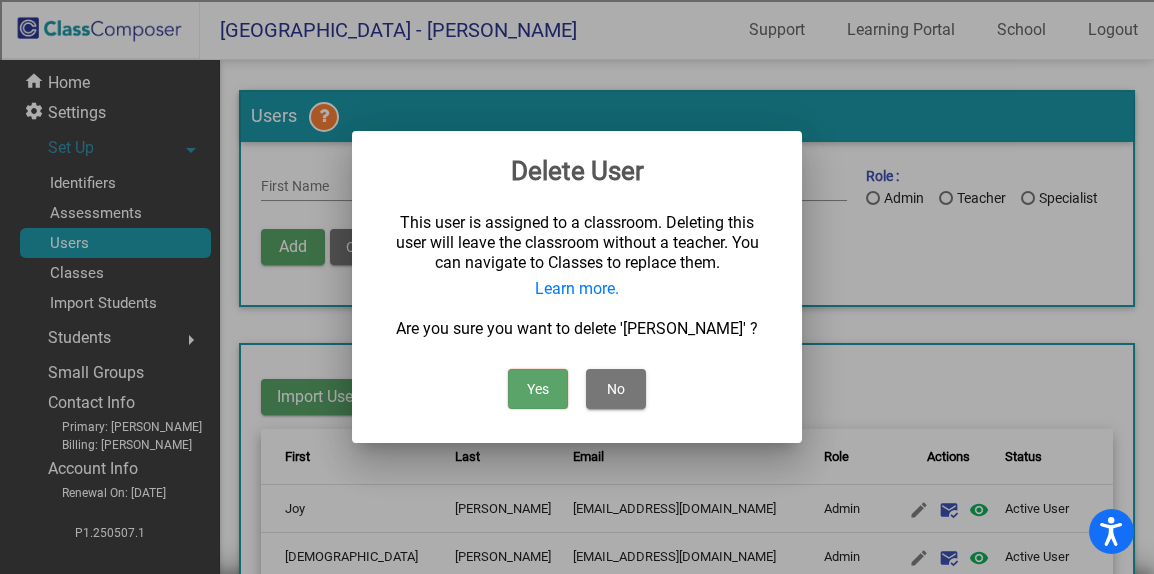 click on "Yes" at bounding box center [538, 389] 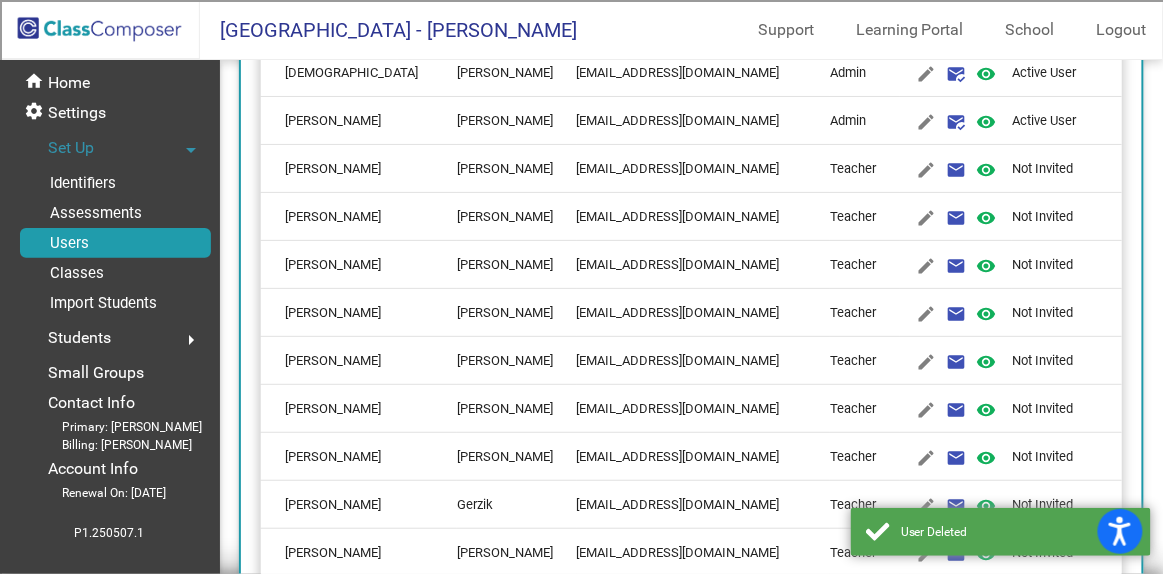 scroll, scrollTop: 545, scrollLeft: 0, axis: vertical 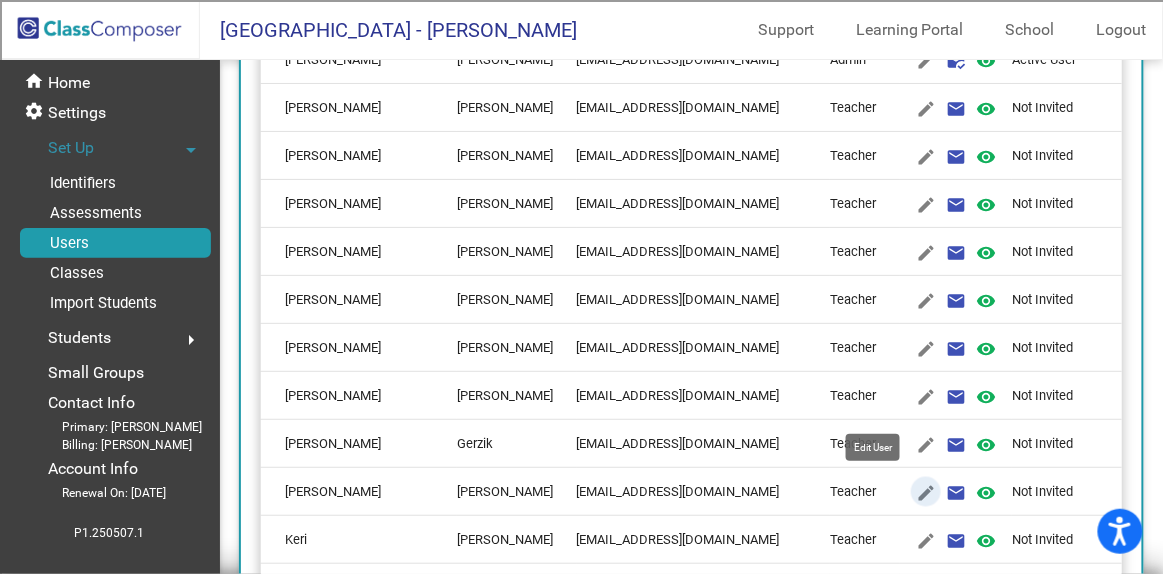 click on "edit" 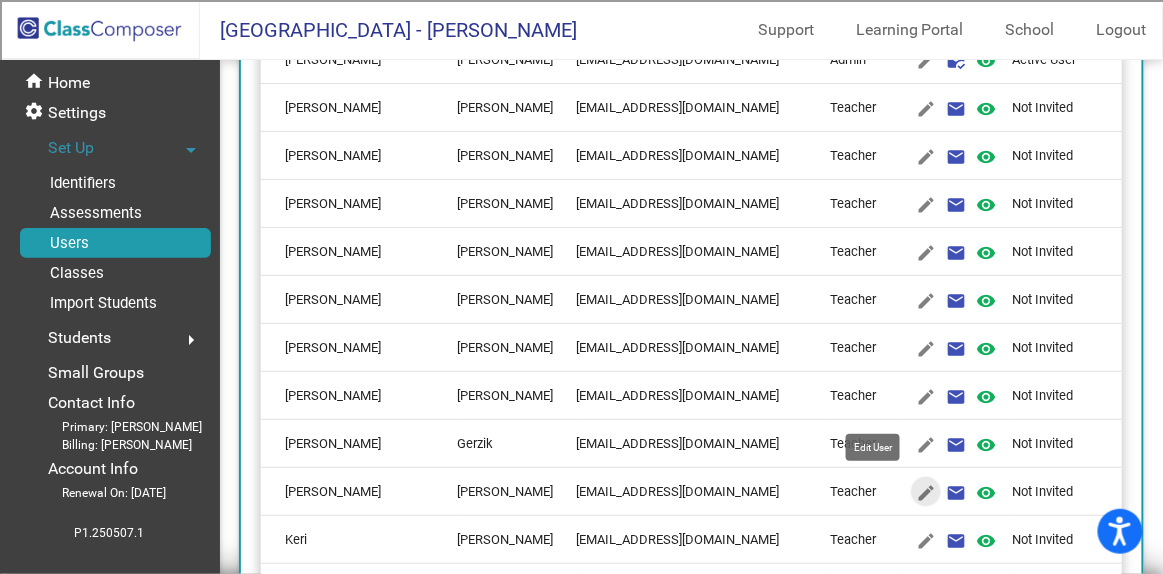 type on "Kathy" 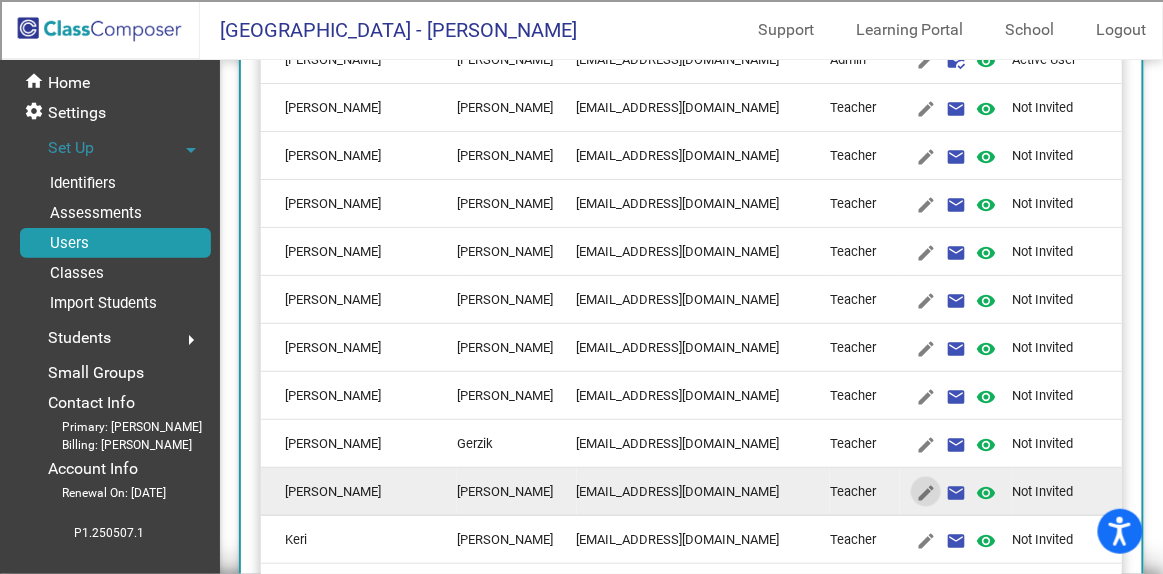 scroll, scrollTop: 0, scrollLeft: 0, axis: both 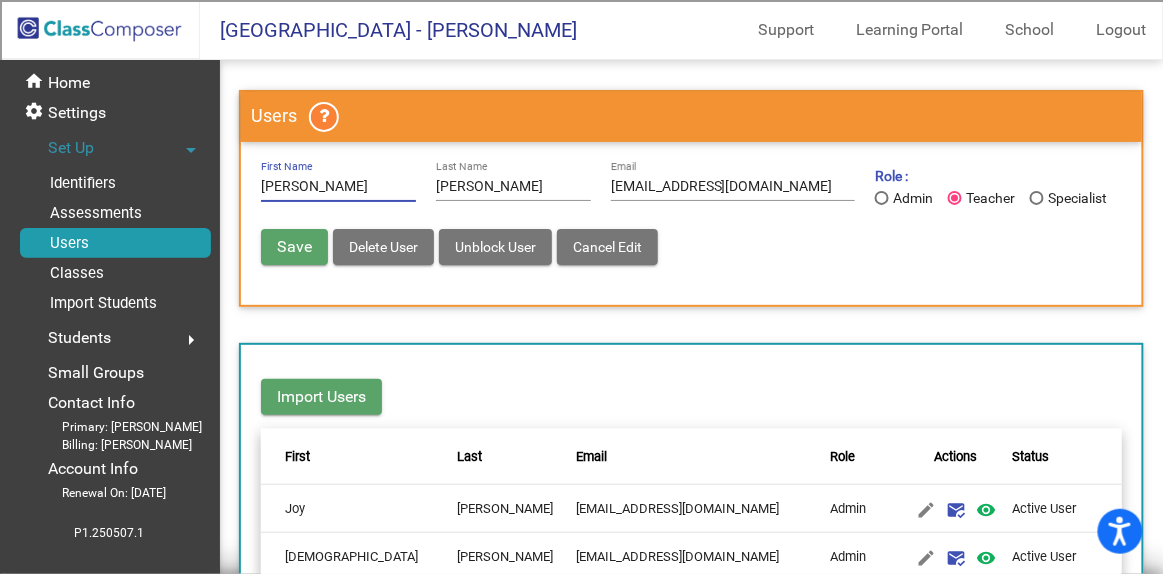 click on "Delete User" at bounding box center (383, 247) 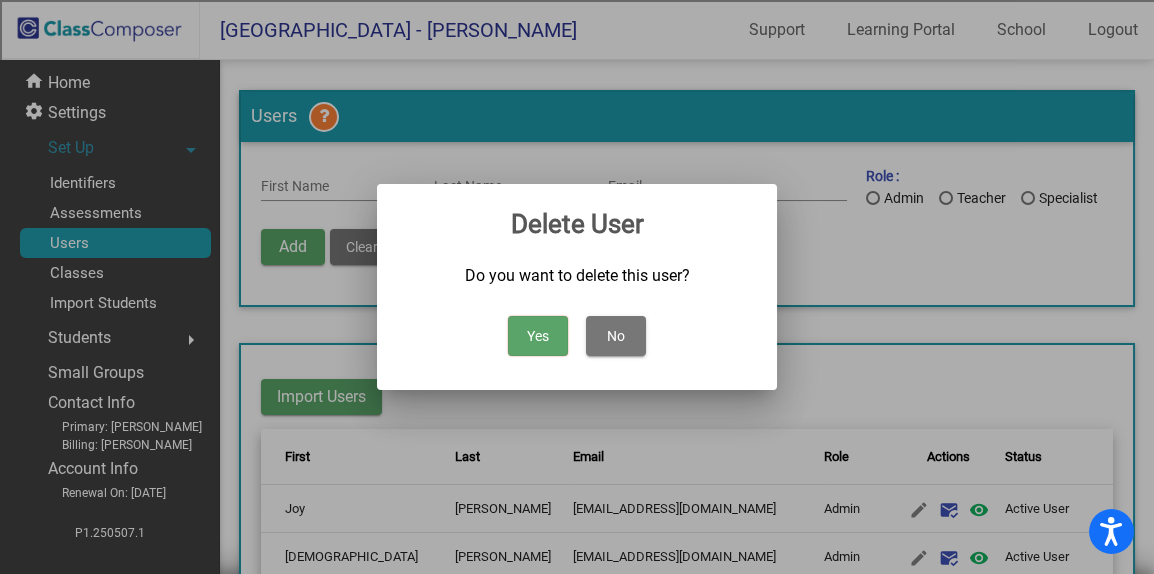 click on "Yes" at bounding box center (538, 336) 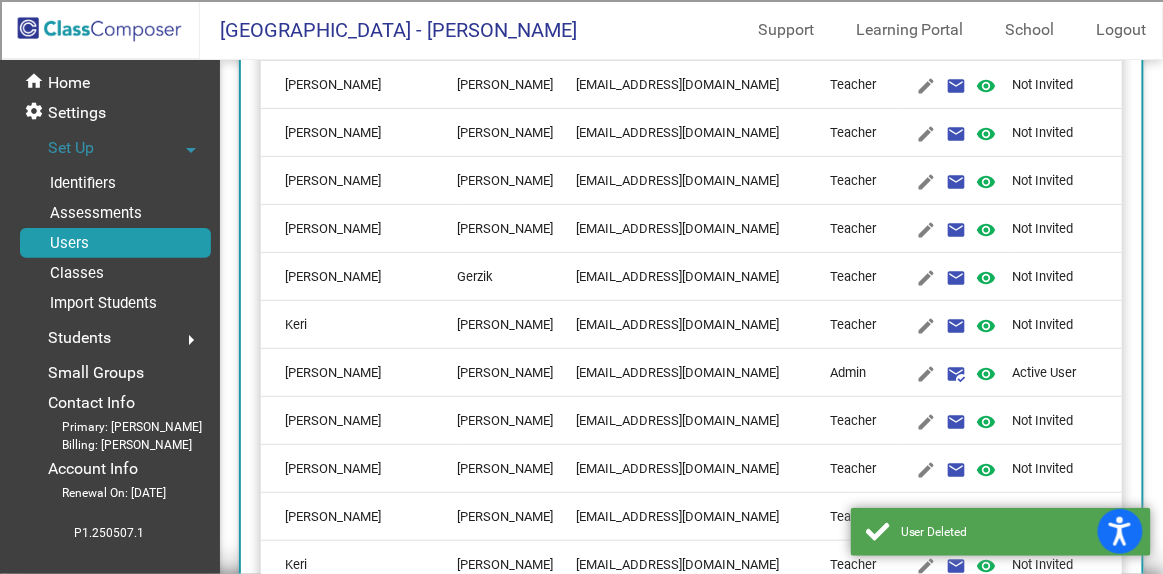 scroll, scrollTop: 727, scrollLeft: 0, axis: vertical 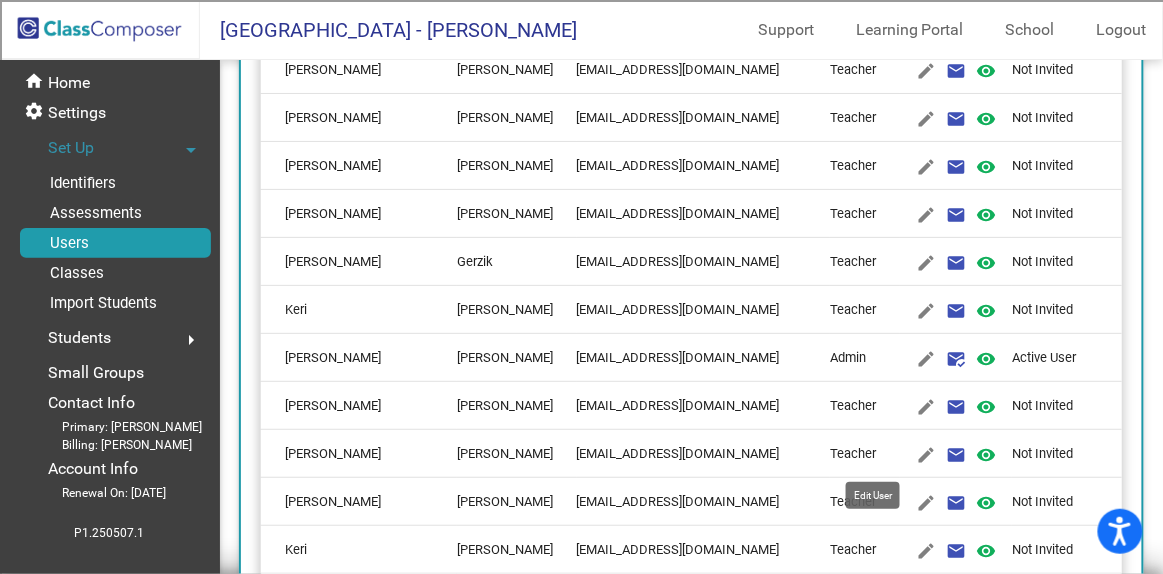 click on "edit" 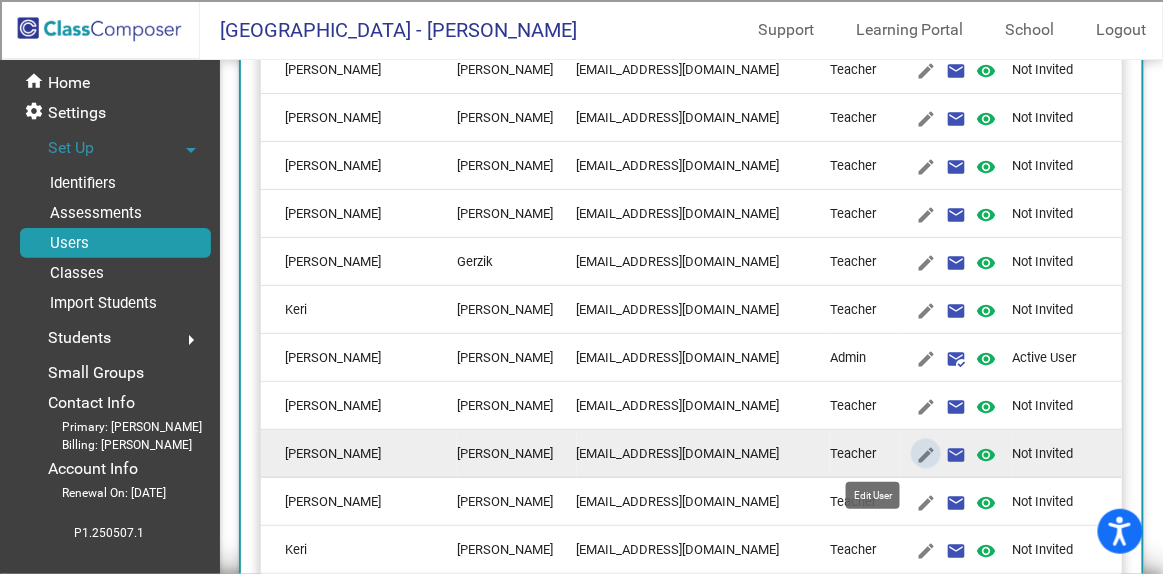 type on "Alexis" 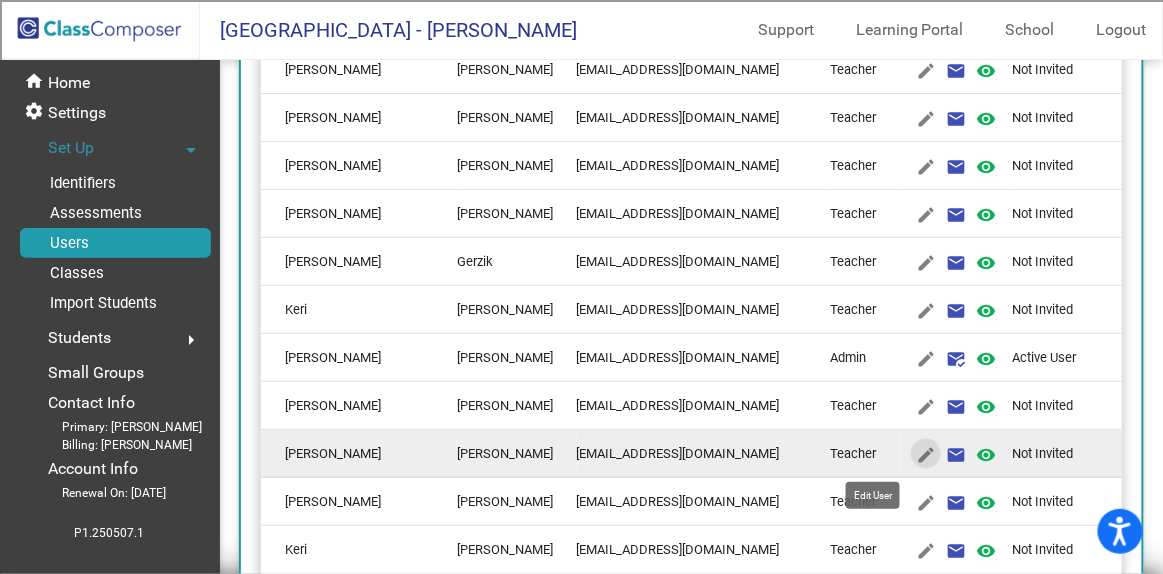 scroll, scrollTop: 0, scrollLeft: 0, axis: both 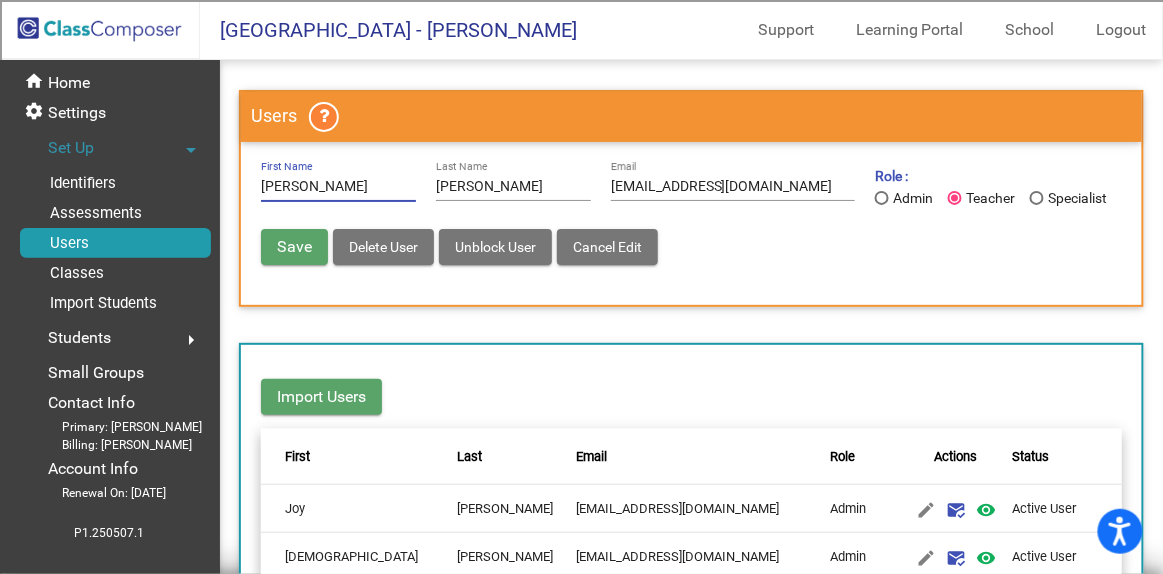 click on "Delete User" at bounding box center (383, 247) 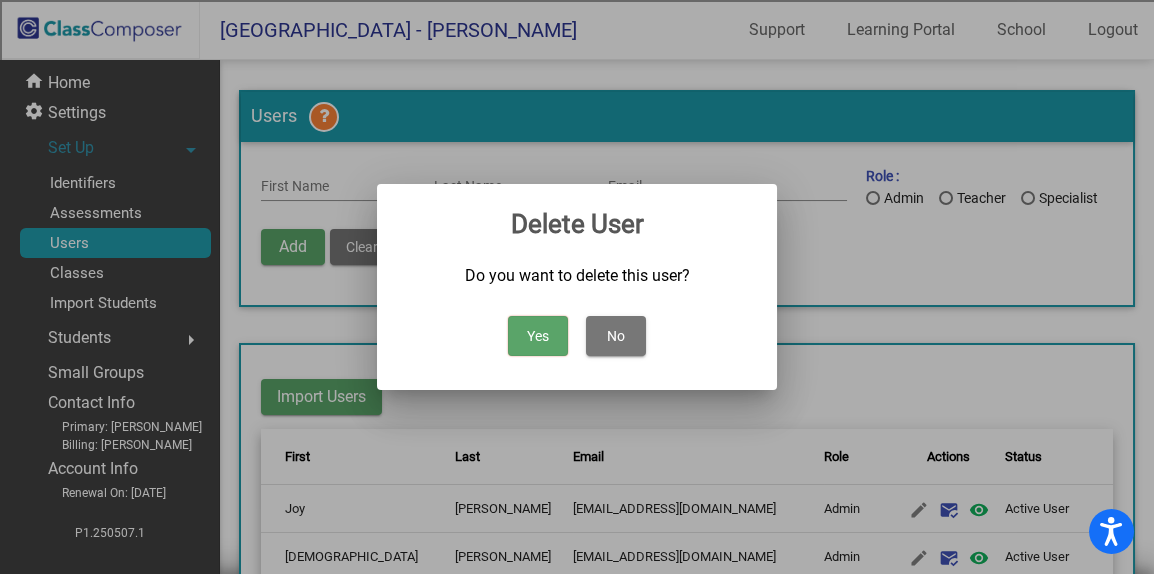 click on "Yes" at bounding box center [538, 336] 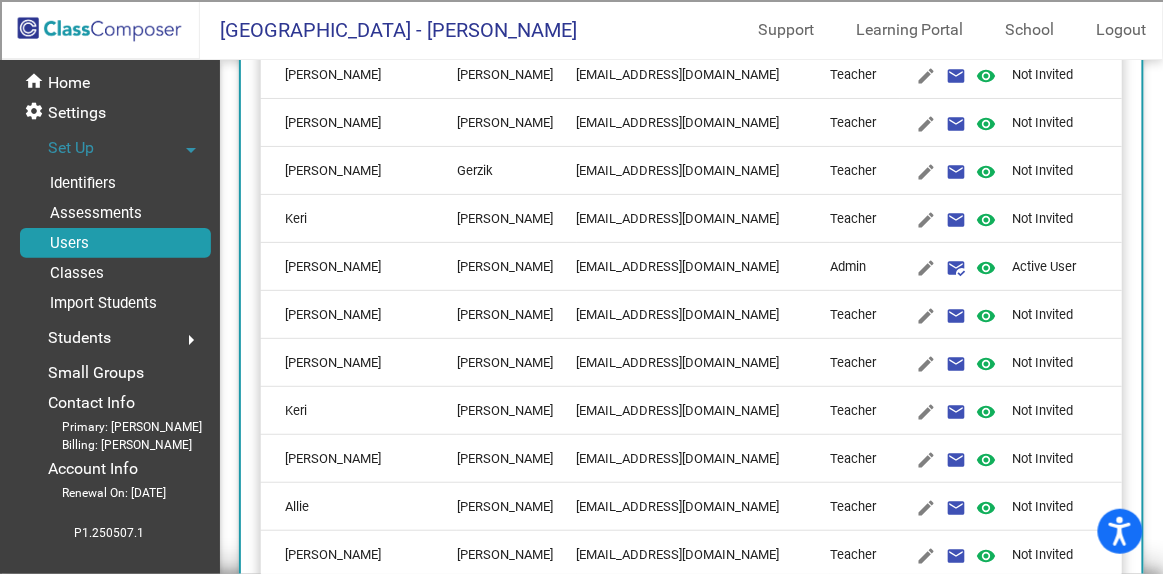 scroll, scrollTop: 909, scrollLeft: 0, axis: vertical 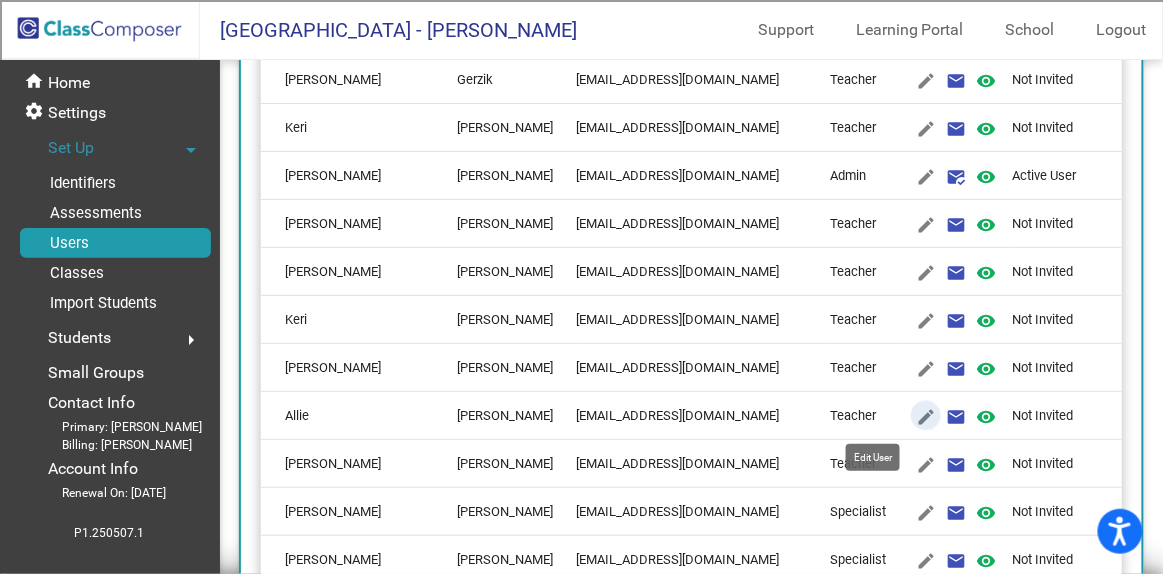 click on "edit" 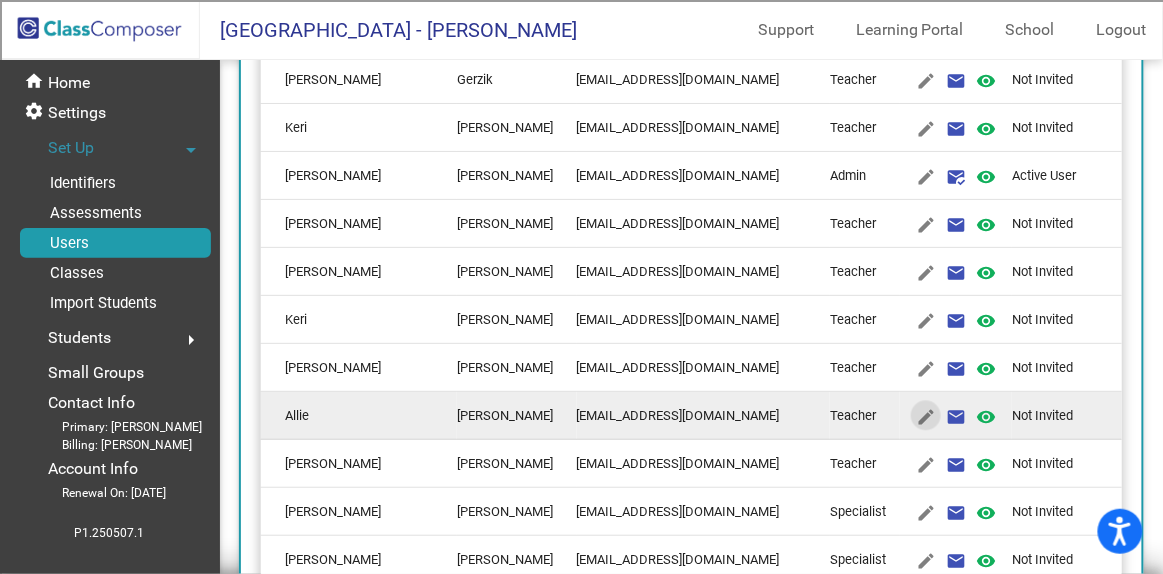 scroll, scrollTop: 0, scrollLeft: 0, axis: both 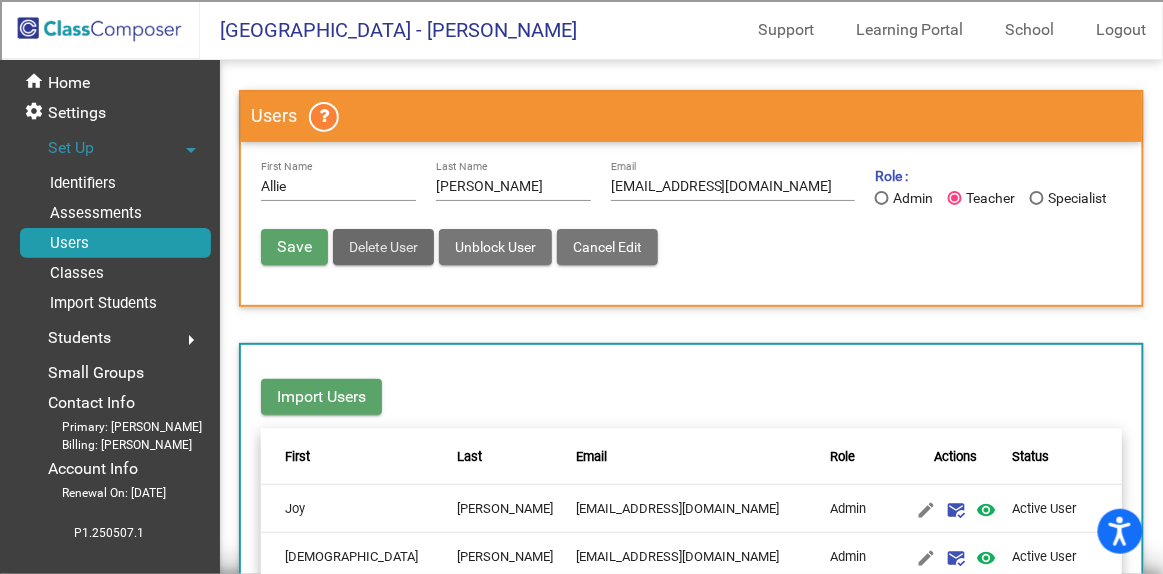 click on "Delete User" at bounding box center (383, 247) 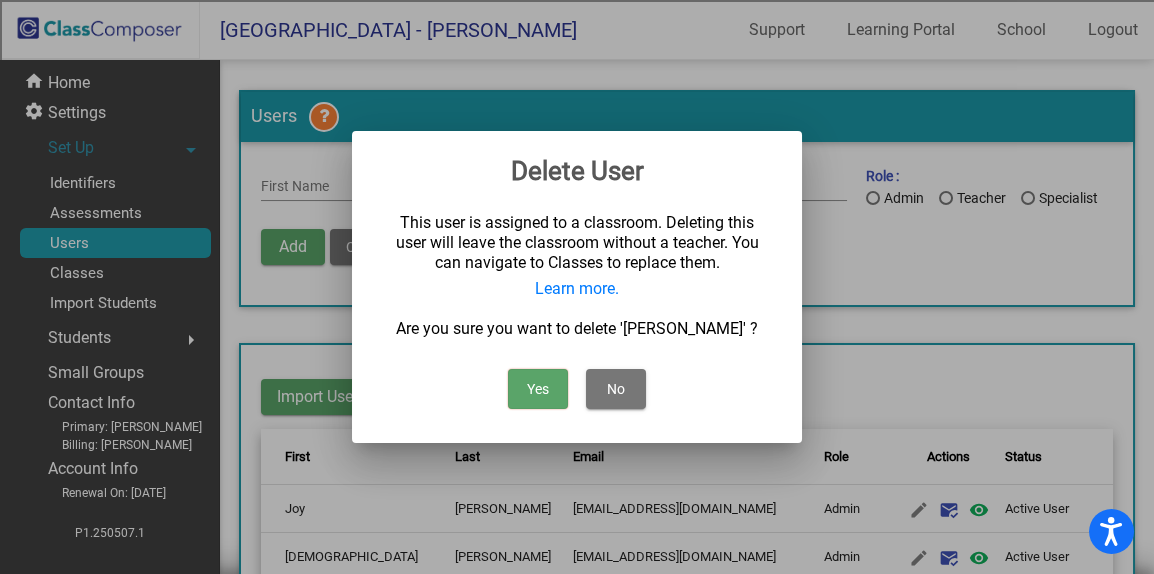 click on "Yes" at bounding box center (538, 389) 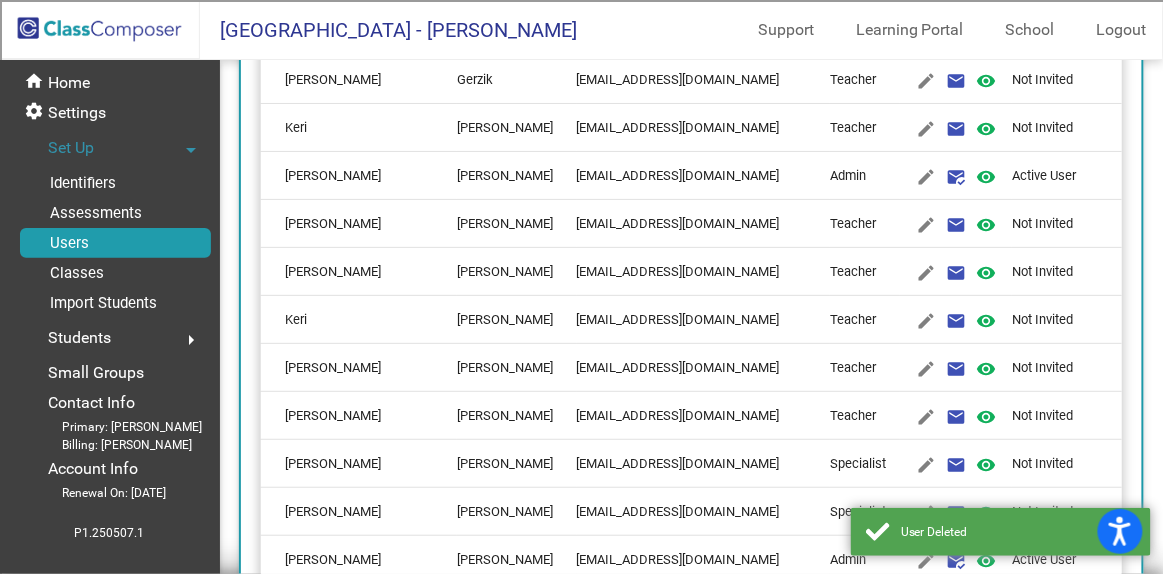 scroll, scrollTop: 999, scrollLeft: 0, axis: vertical 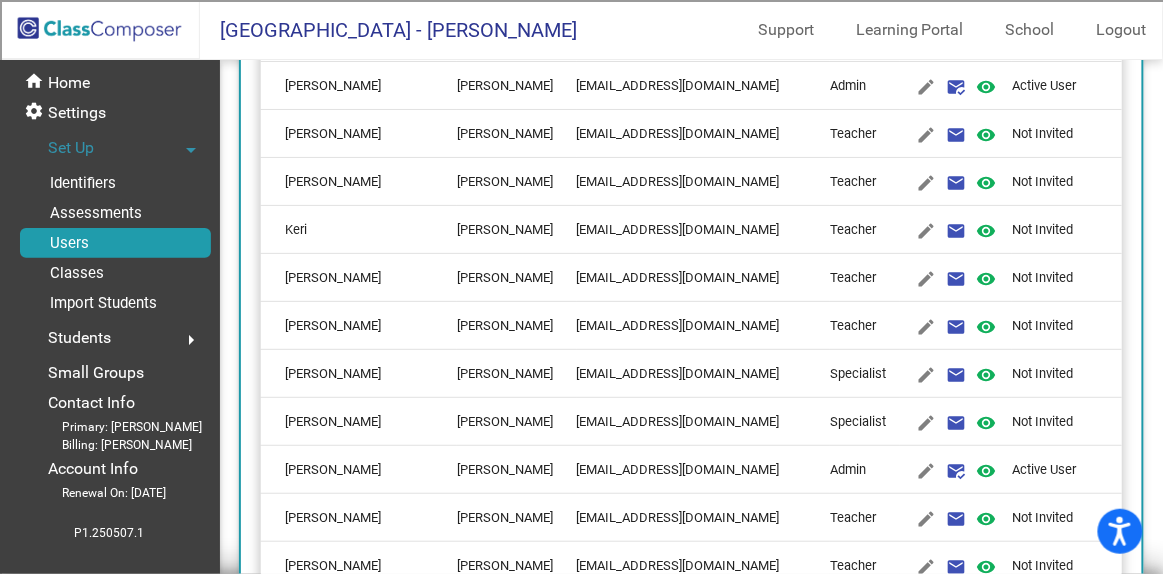 click on "edit  email  mark_email_read  visibility" 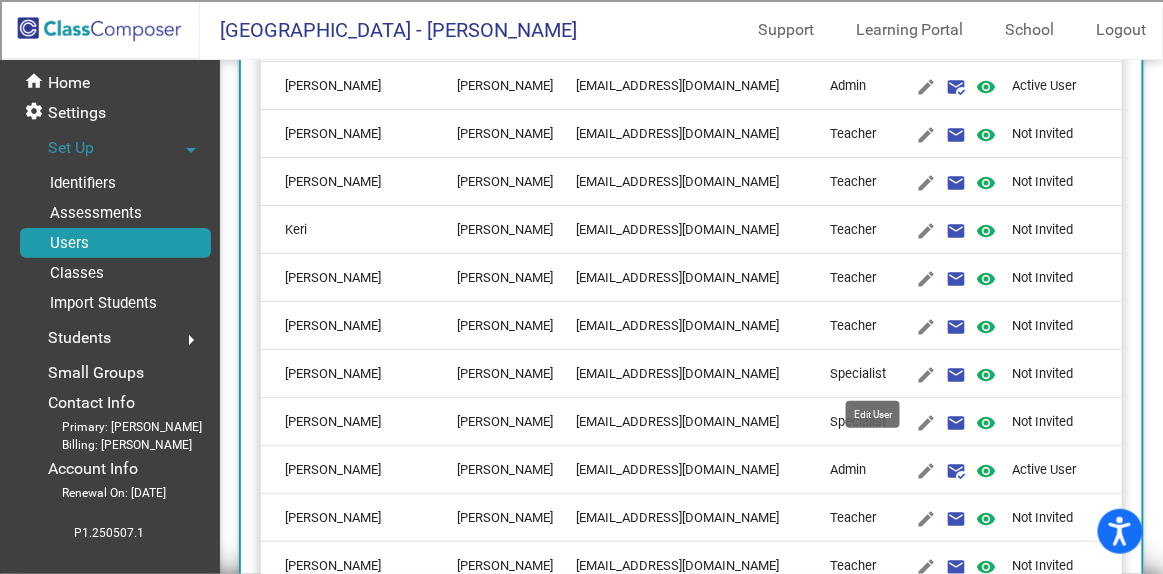 click on "edit" 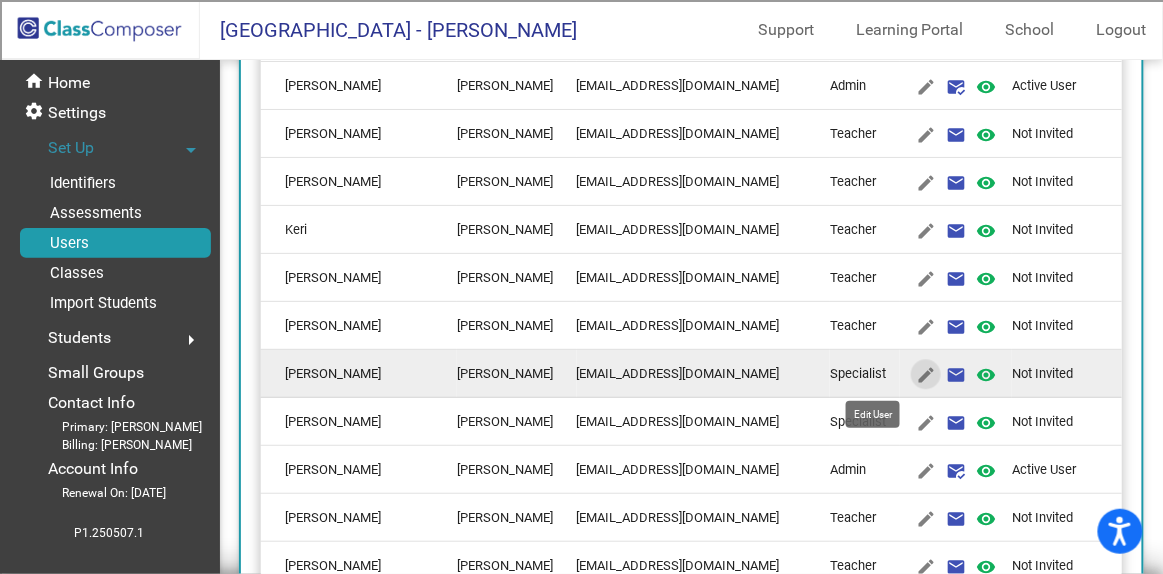 type on "Cynthia" 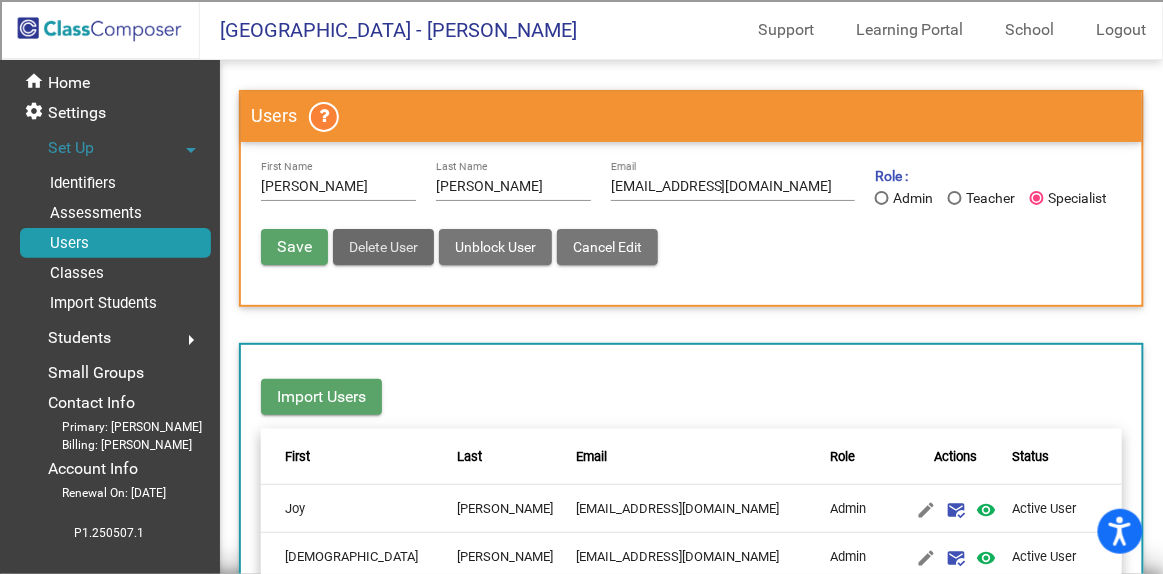 click on "Delete User" at bounding box center [383, 247] 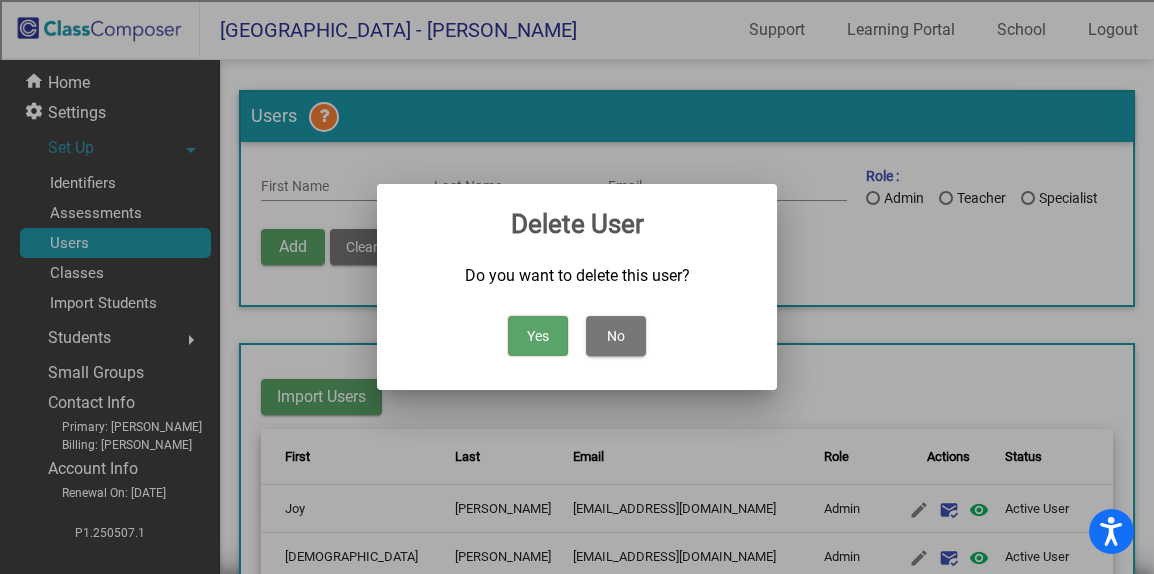 click on "Yes" at bounding box center (538, 336) 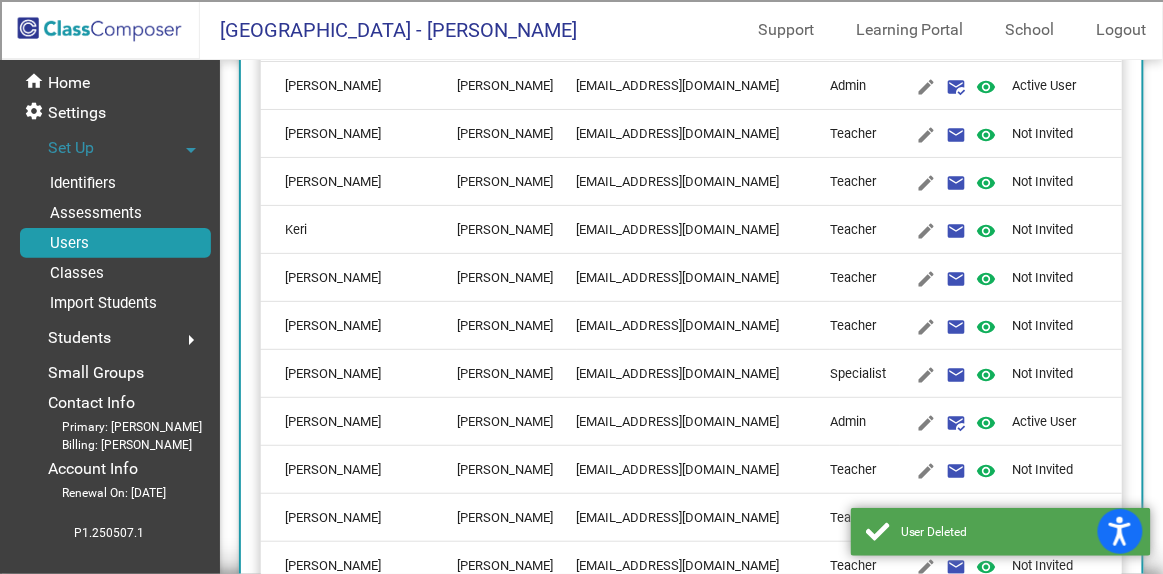 scroll, scrollTop: 999, scrollLeft: 0, axis: vertical 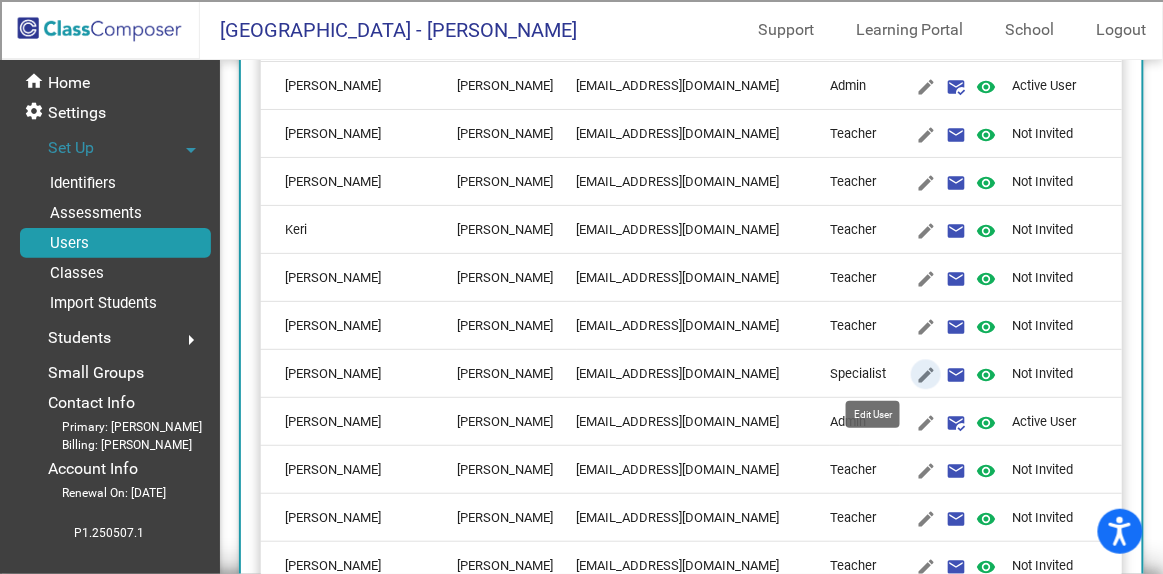 click on "edit" 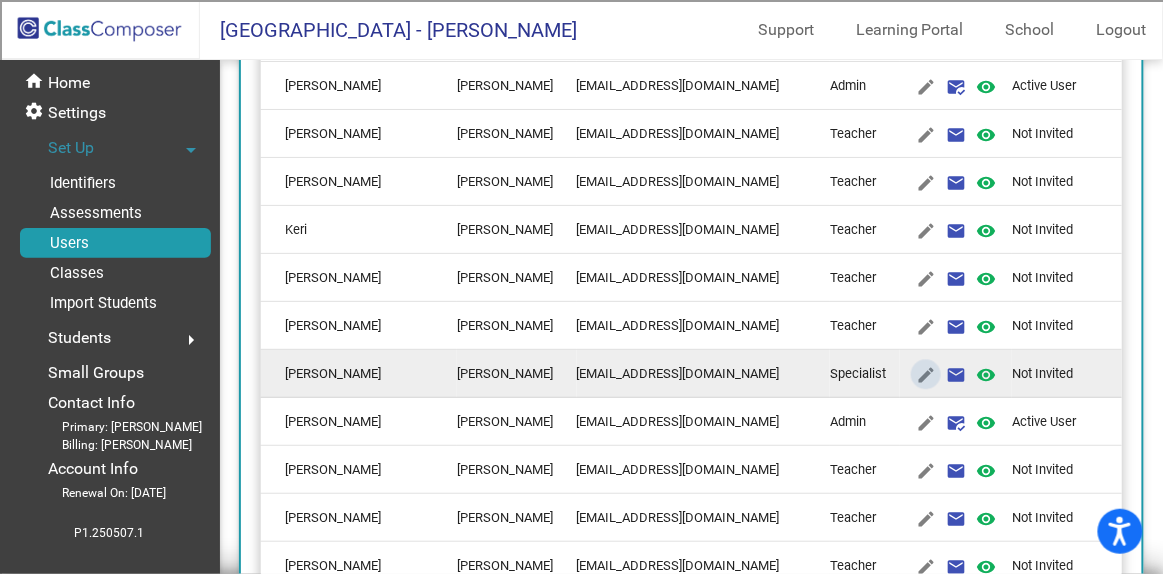 type on "Kathryn" 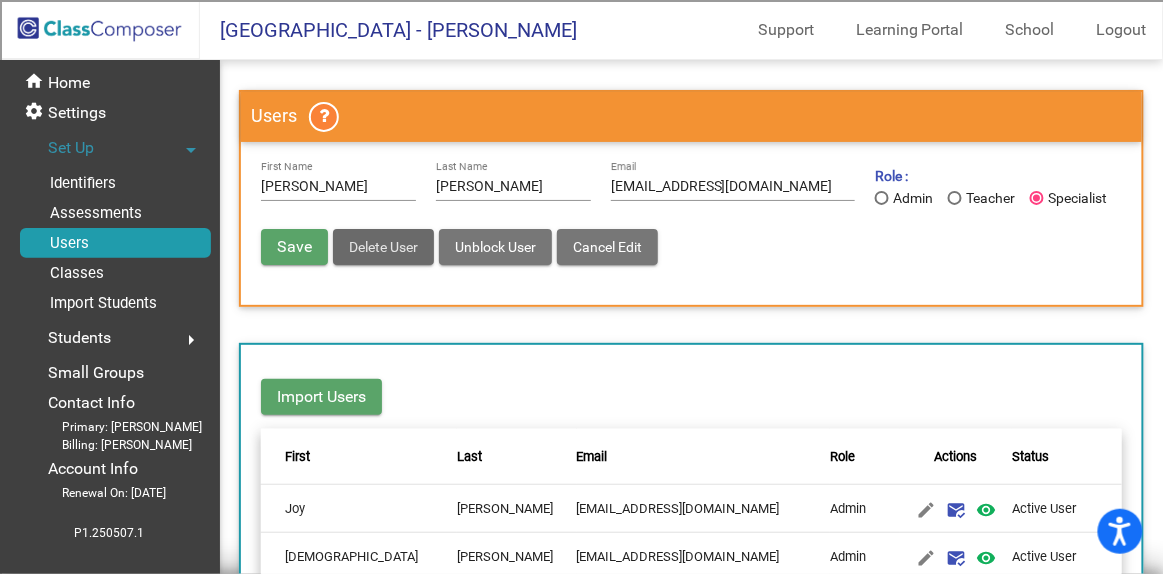 click on "Delete User" at bounding box center [383, 247] 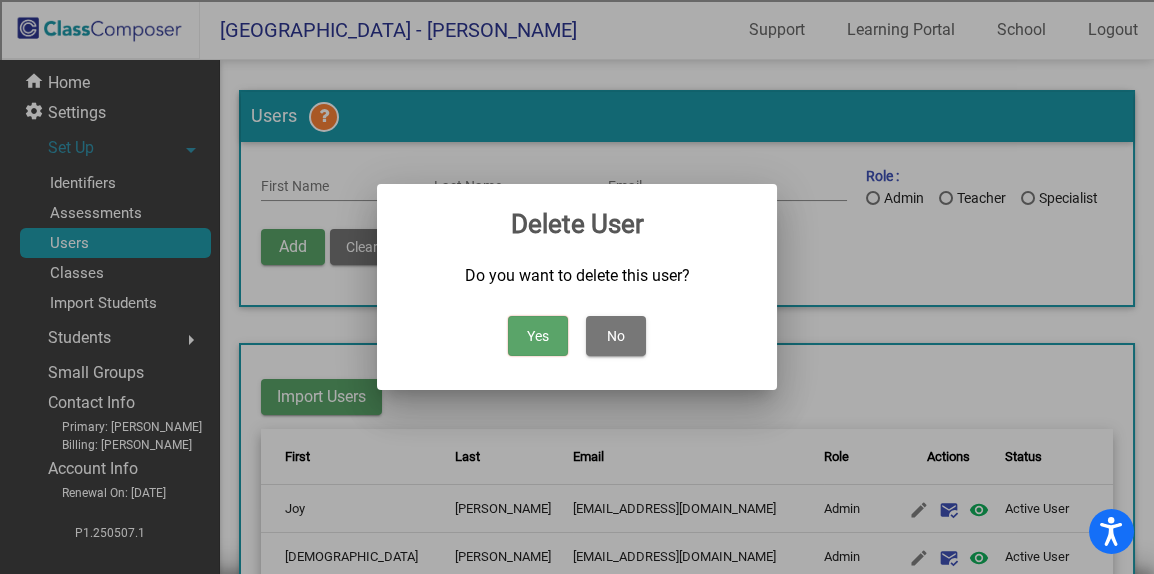 click on "Yes" at bounding box center [538, 336] 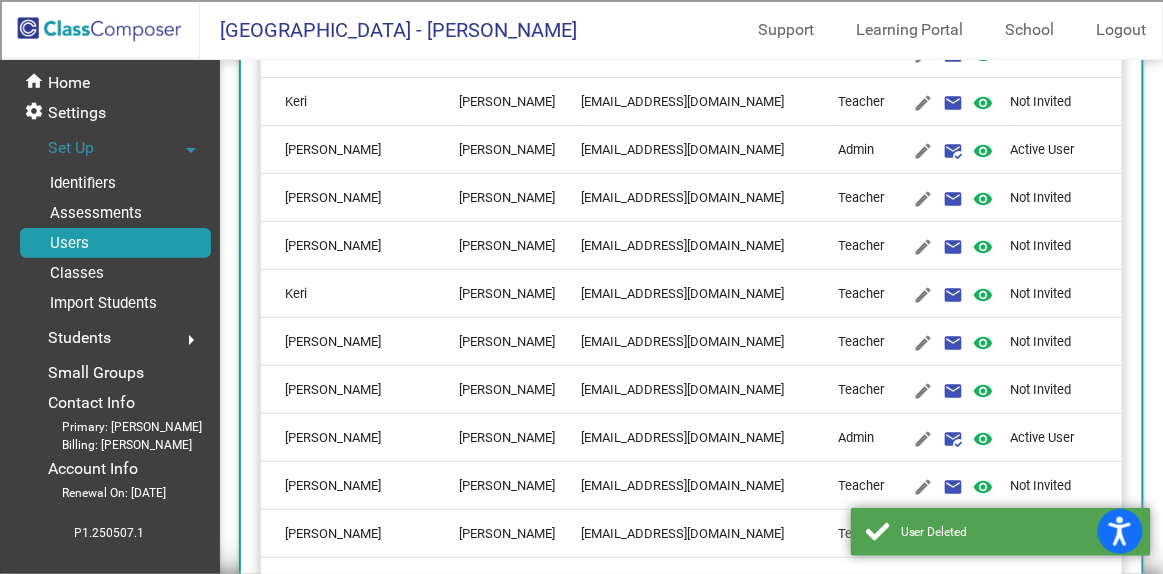 scroll, scrollTop: 1181, scrollLeft: 0, axis: vertical 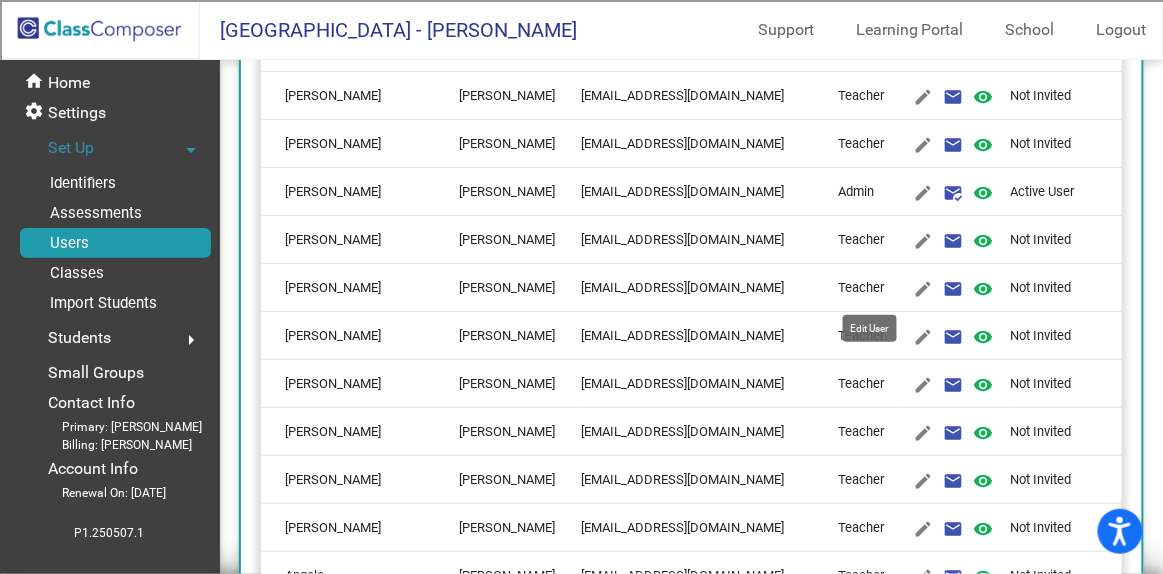 click on "edit" 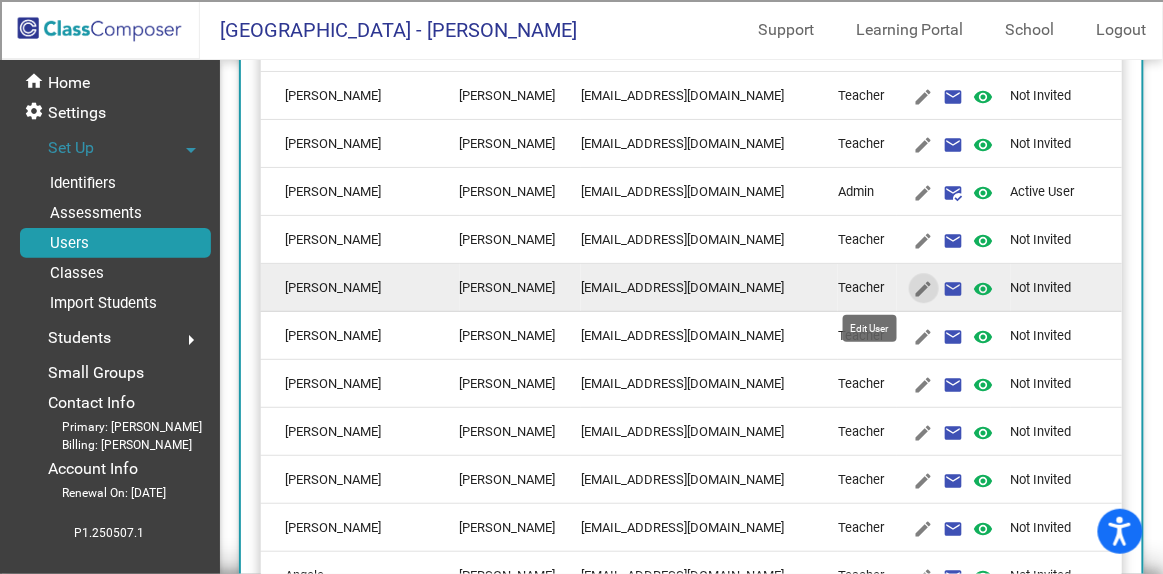 type on "Amanda" 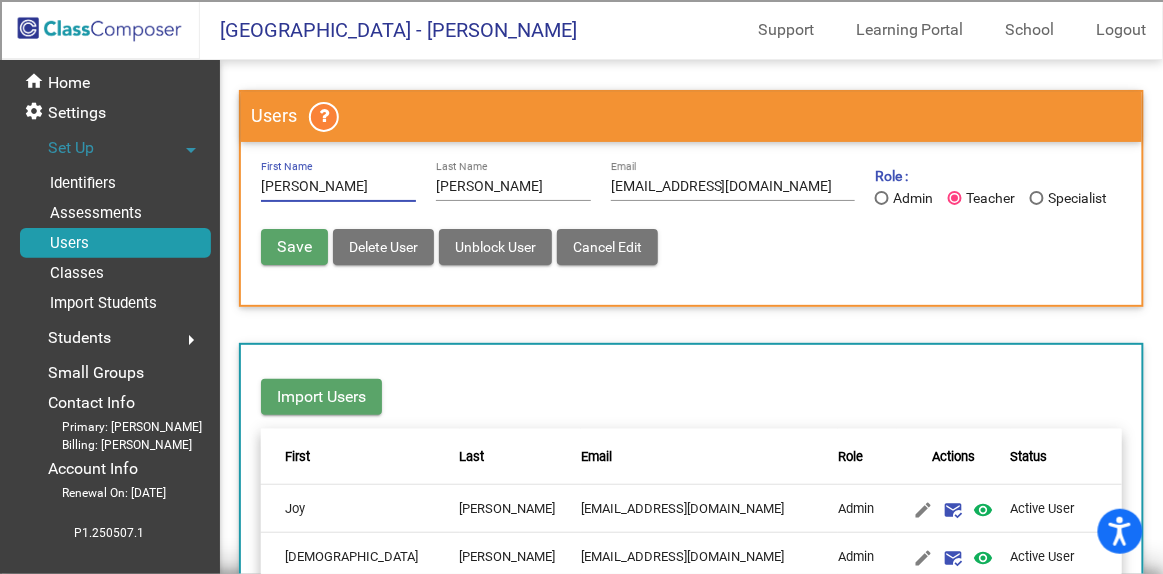 click on "Delete User" at bounding box center (383, 247) 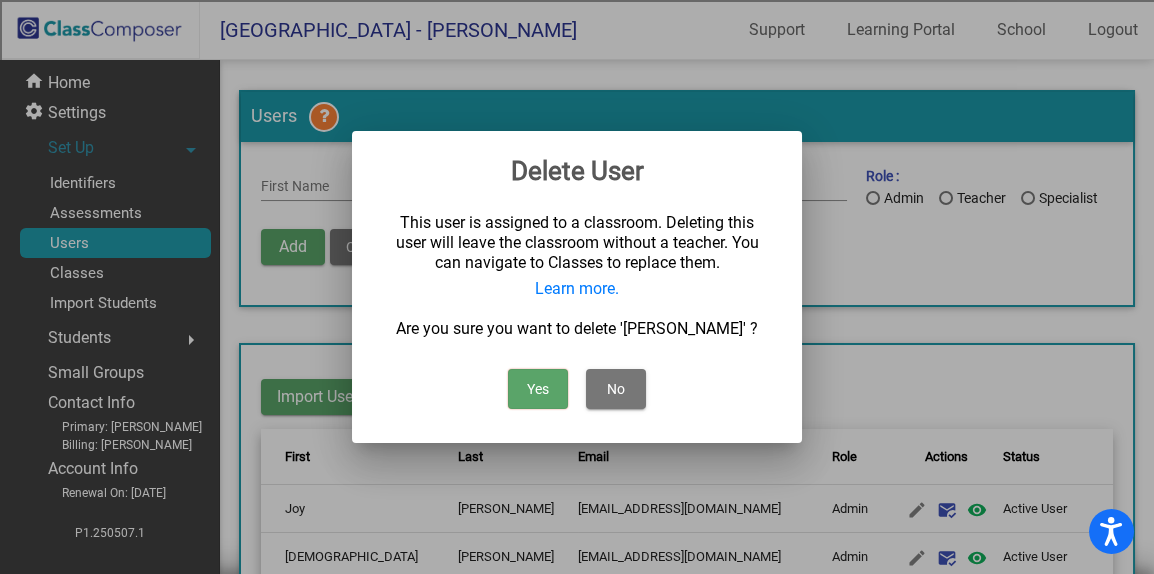 click on "Yes" at bounding box center [538, 389] 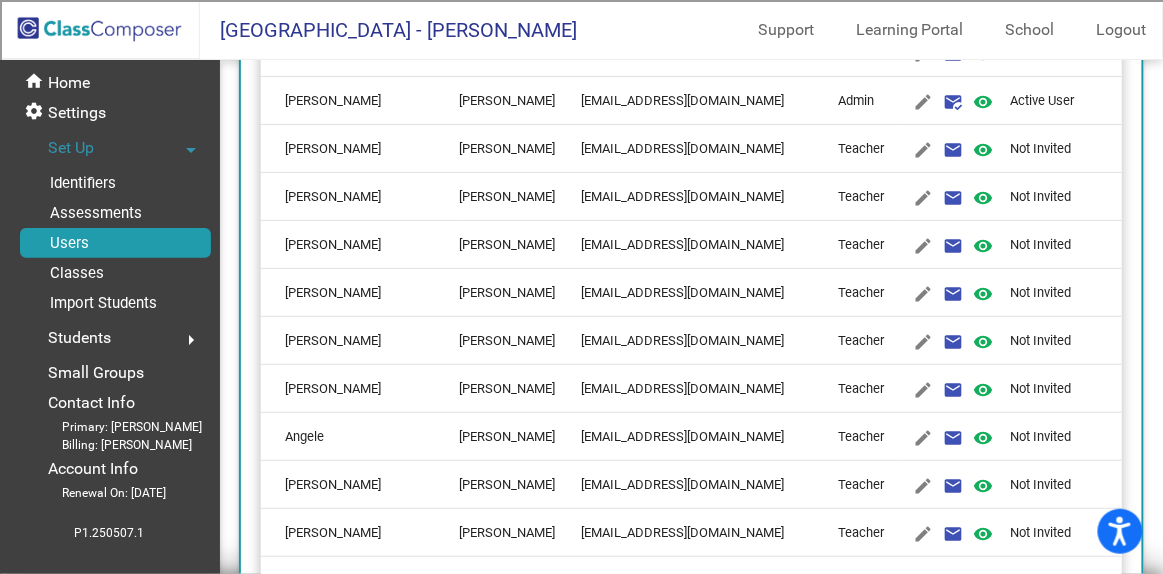 scroll, scrollTop: 1545, scrollLeft: 0, axis: vertical 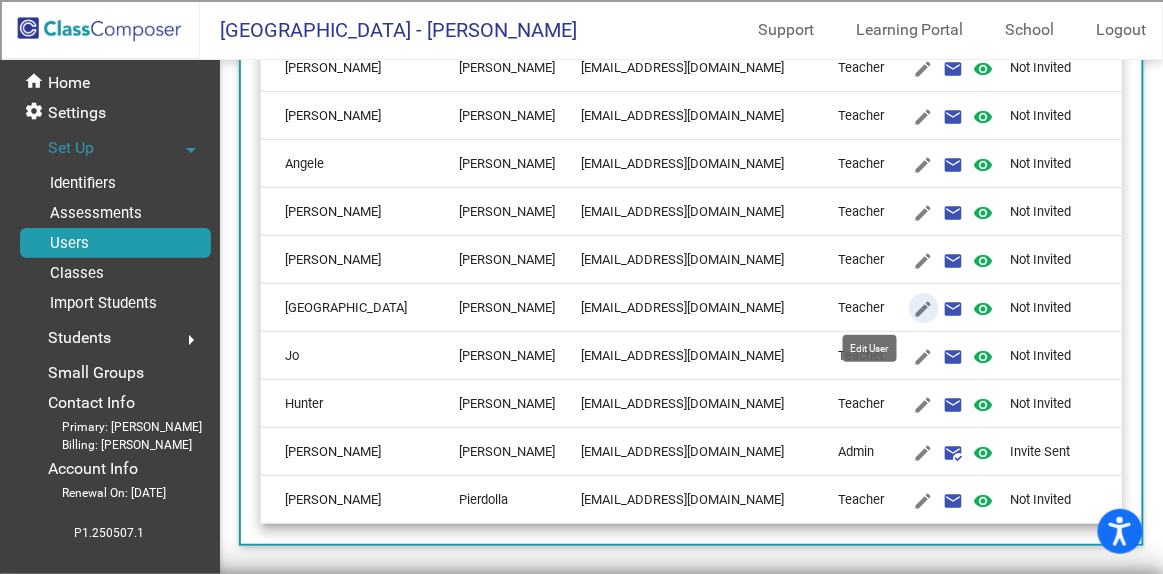 click on "edit" 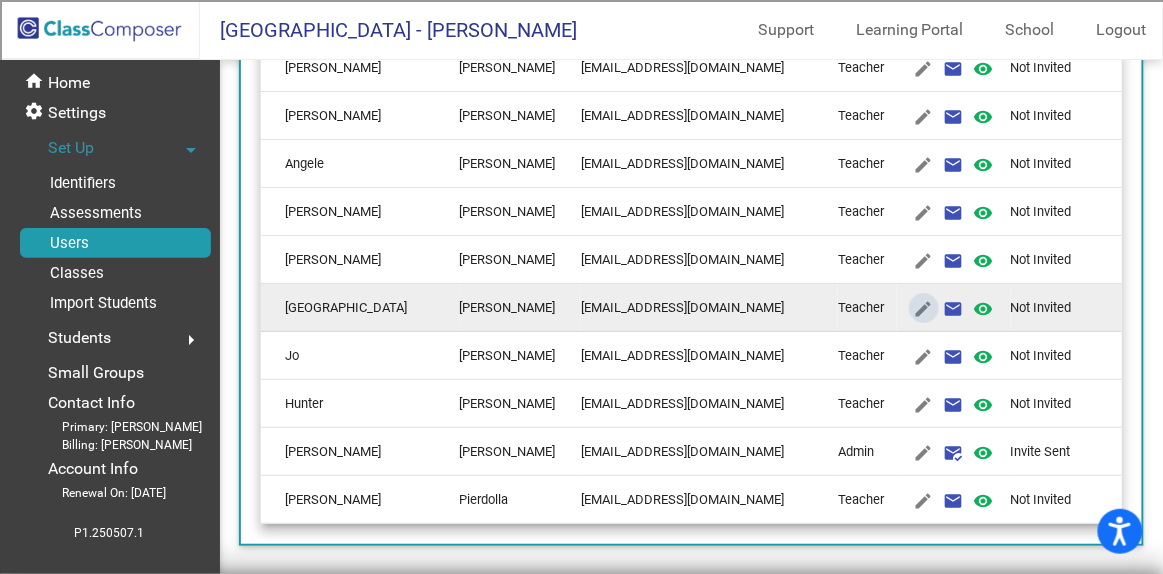 scroll, scrollTop: 0, scrollLeft: 0, axis: both 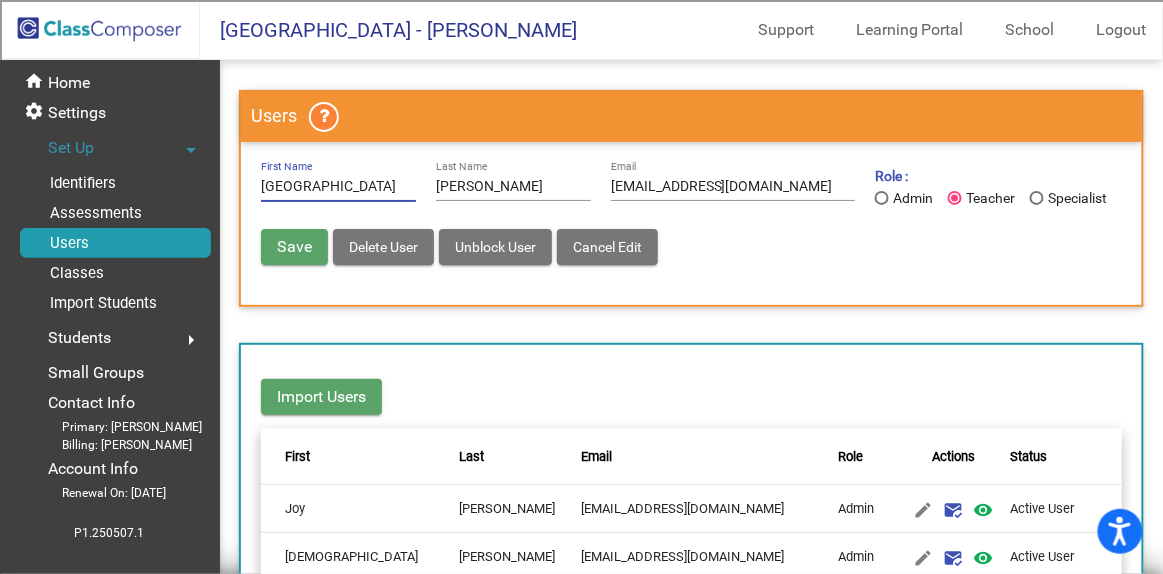click on "Delete User" at bounding box center (383, 247) 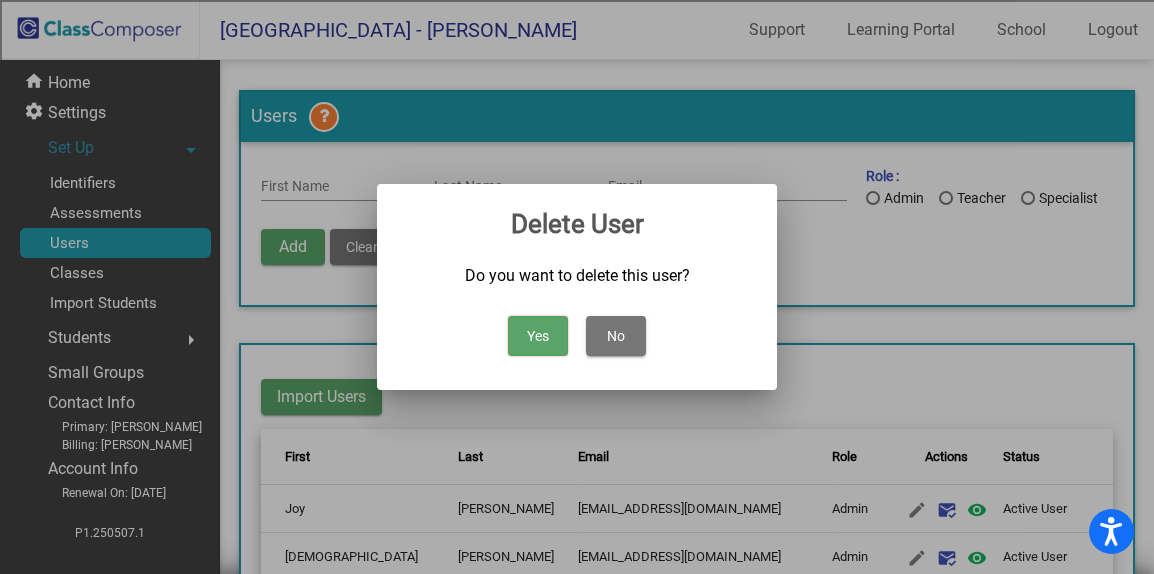 click on "Yes" at bounding box center [538, 336] 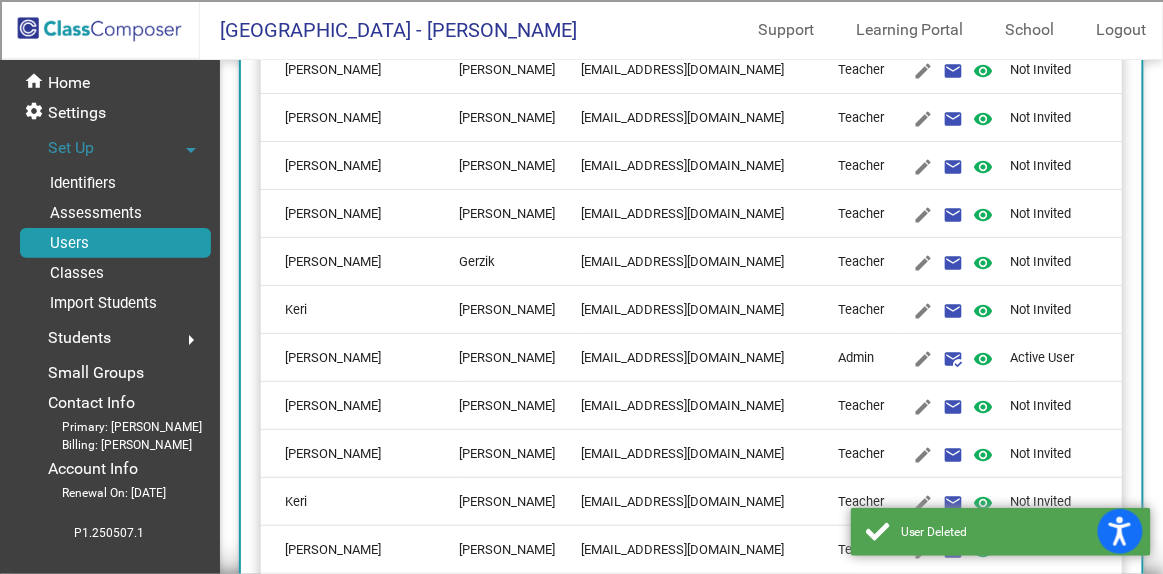 scroll, scrollTop: 1363, scrollLeft: 0, axis: vertical 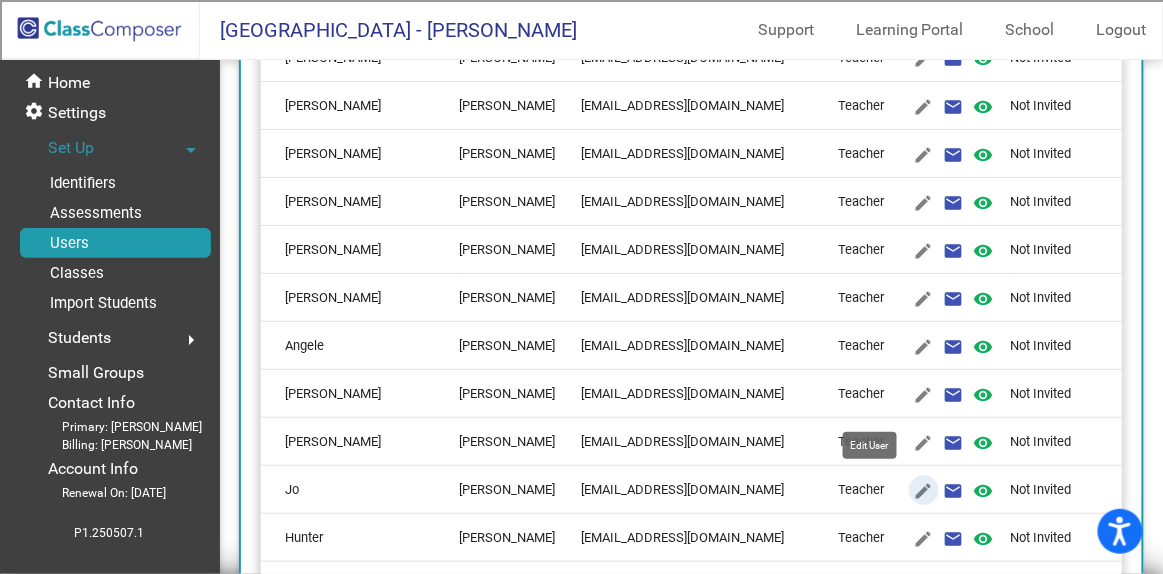 click on "edit" 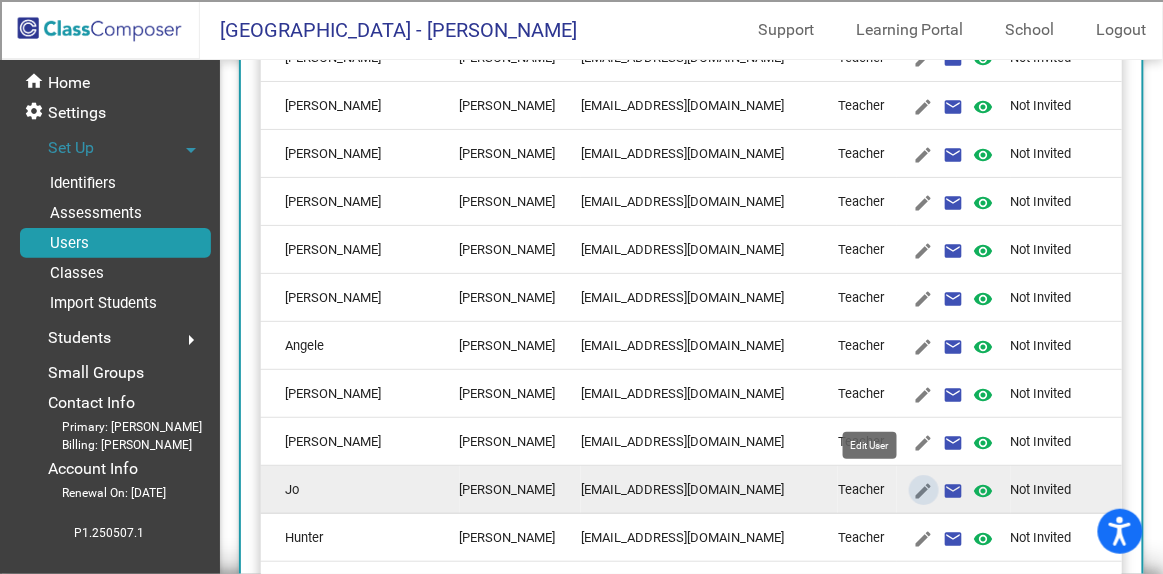 type on "Jo" 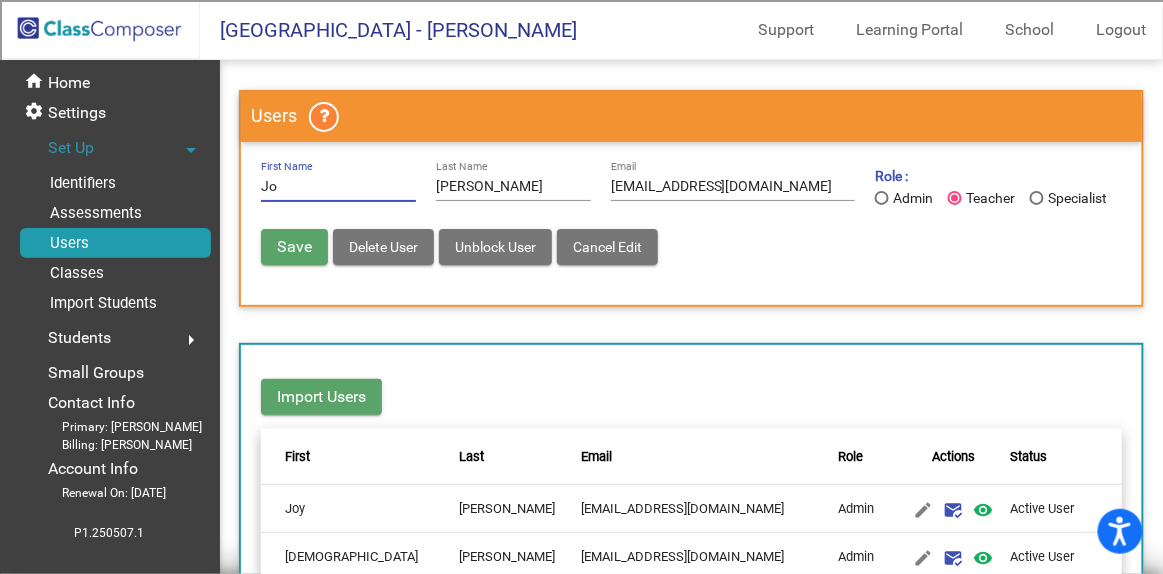 drag, startPoint x: 496, startPoint y: 189, endPoint x: 313, endPoint y: 203, distance: 183.53474 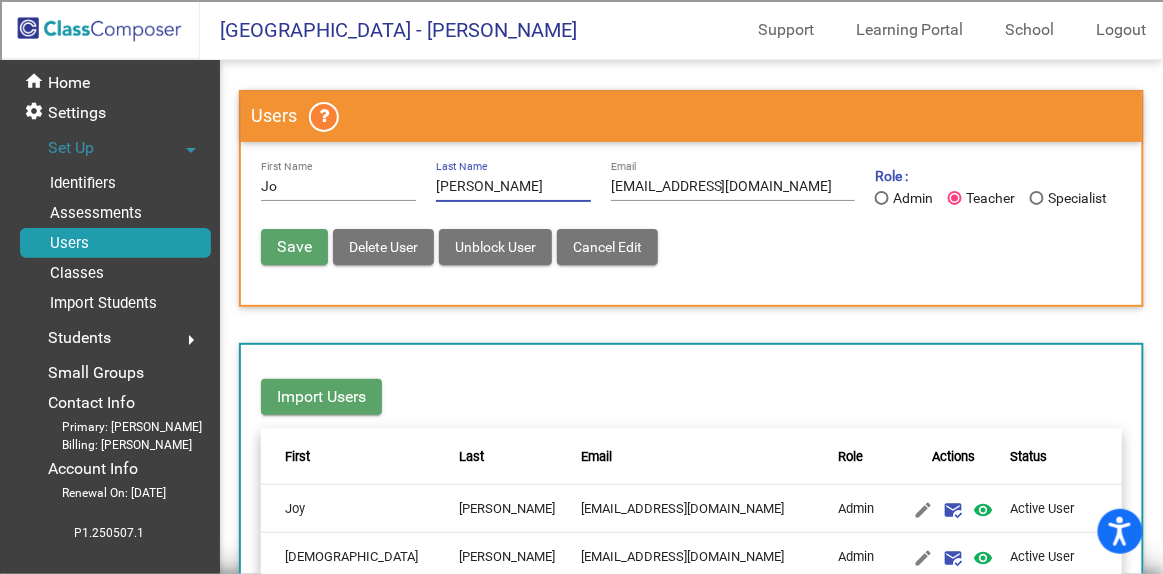 type on "Peil" 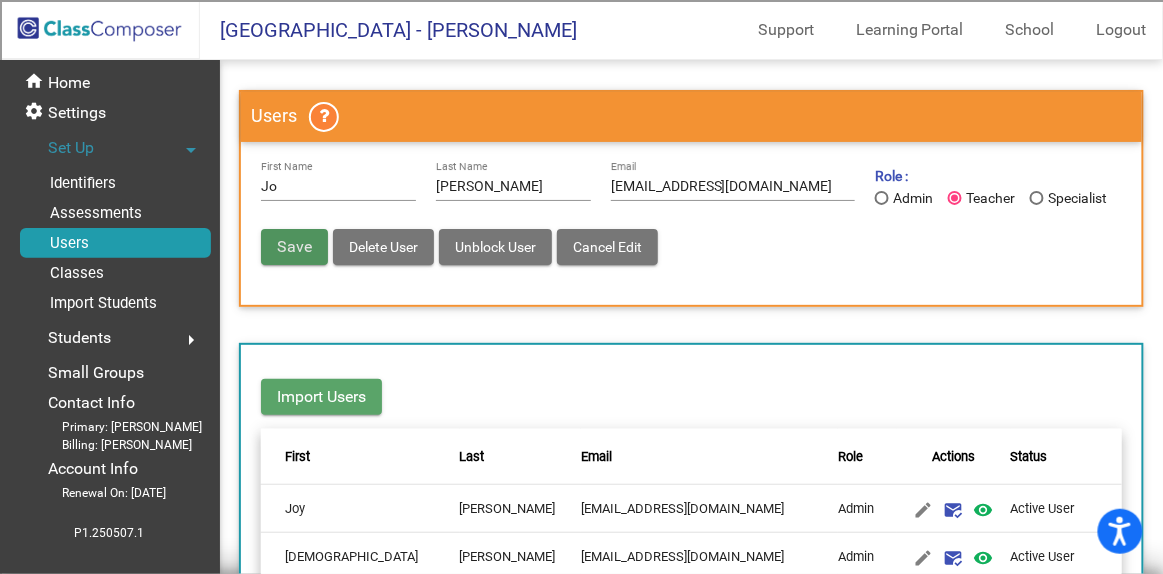 type 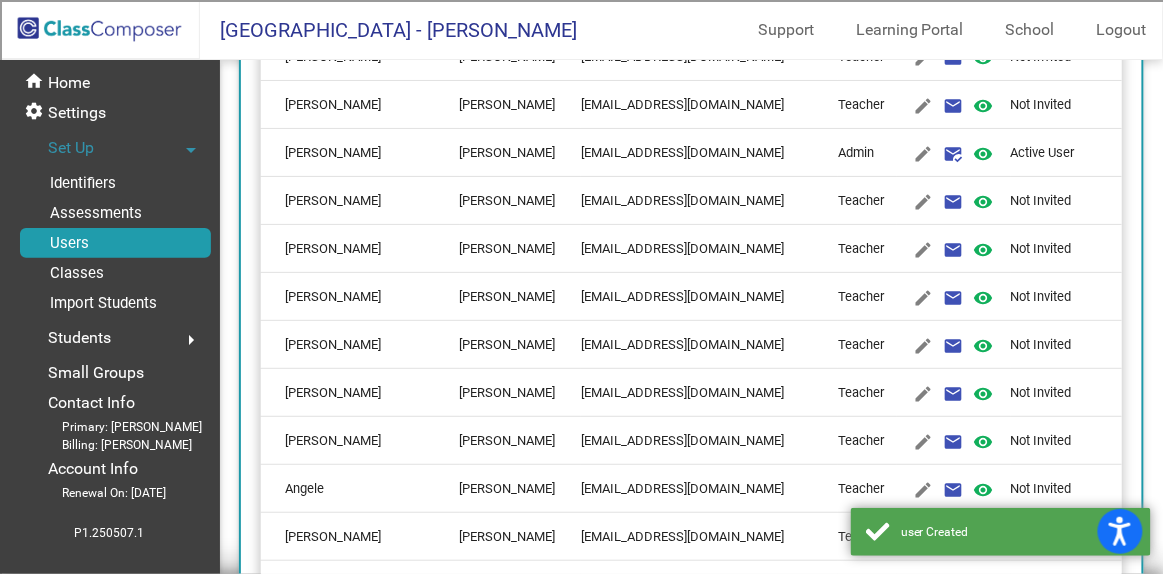 scroll, scrollTop: 1504, scrollLeft: 0, axis: vertical 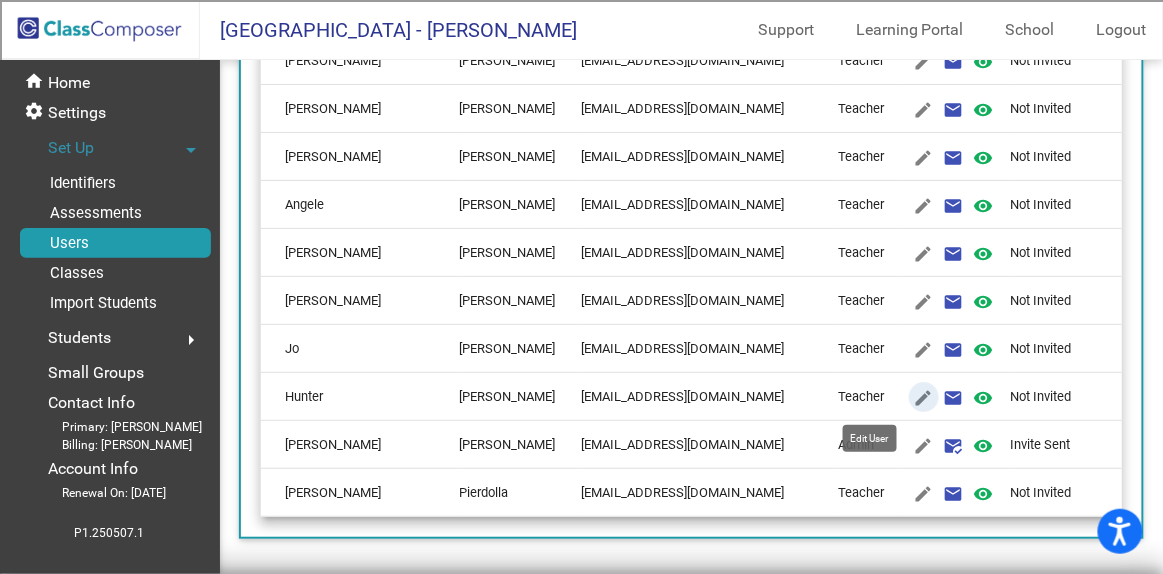 click on "edit" 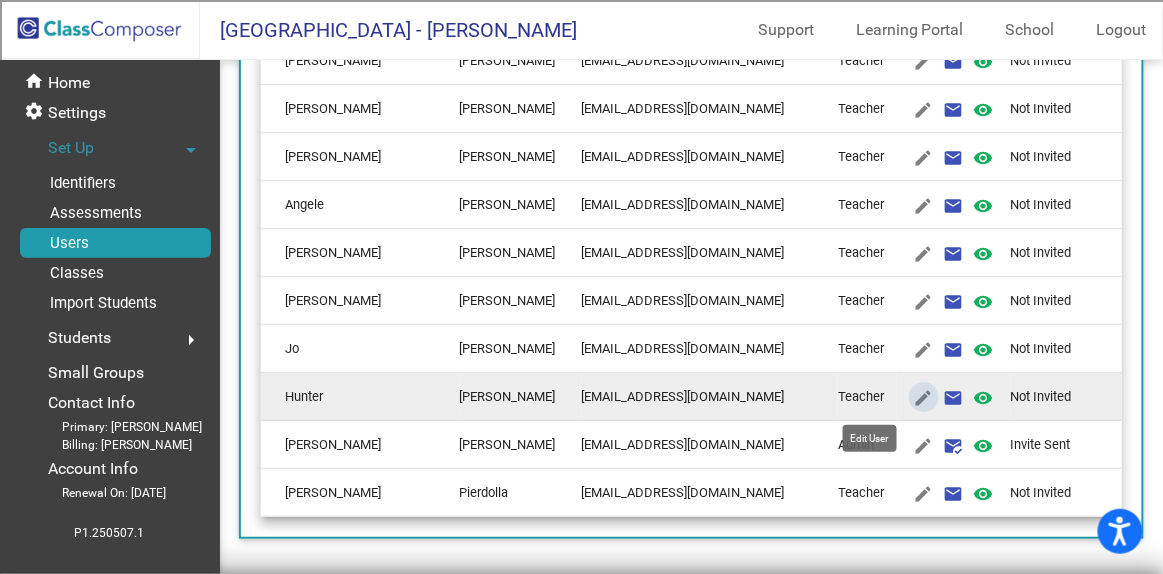 type on "Hunter" 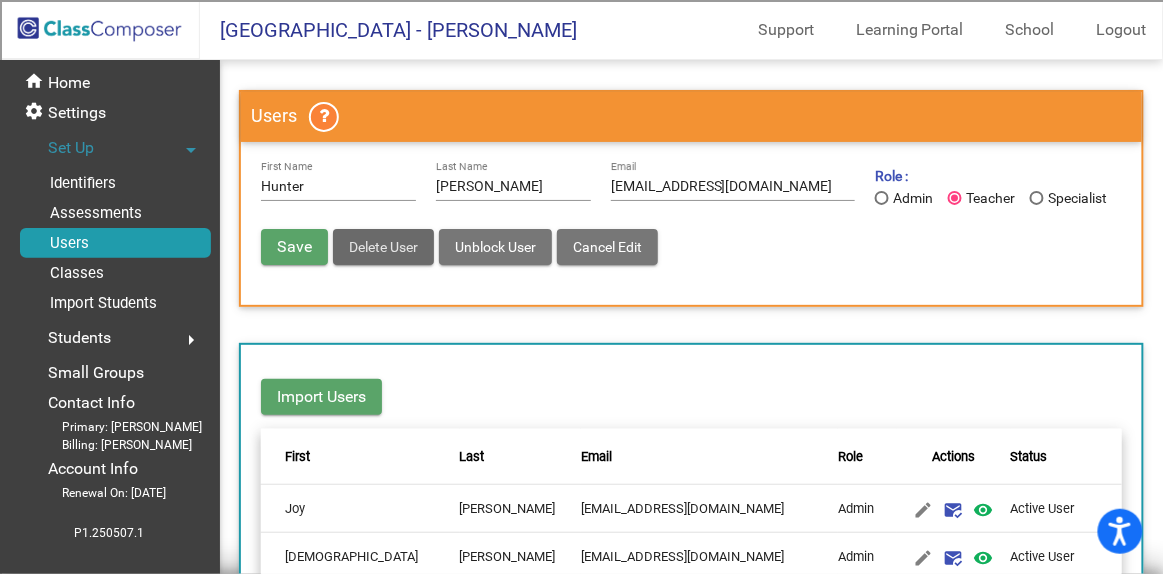 click on "Delete User" at bounding box center [383, 247] 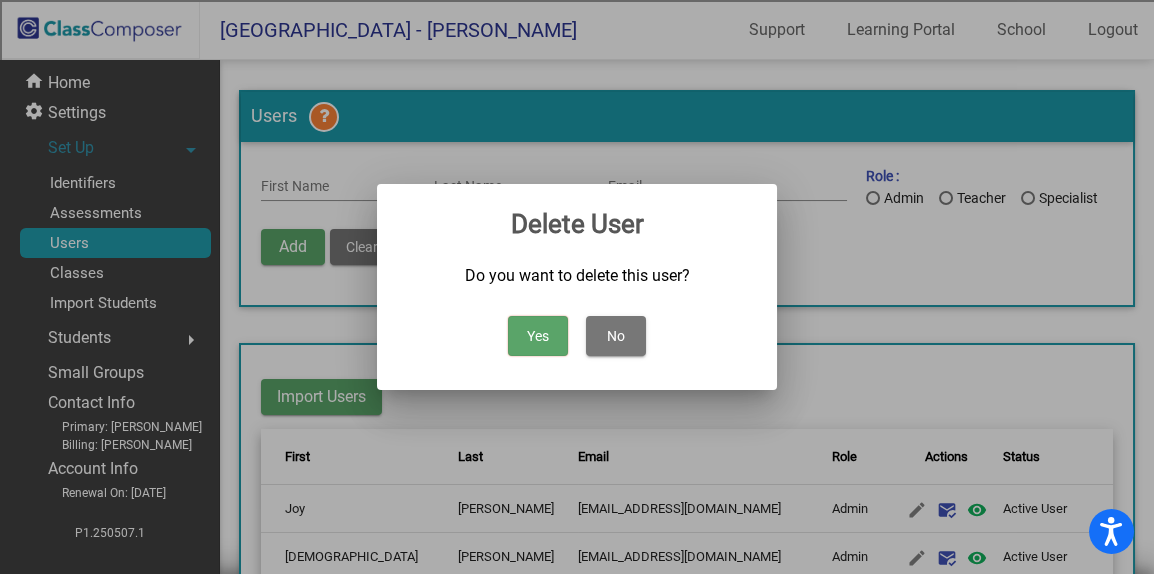 click on "Yes" at bounding box center [538, 336] 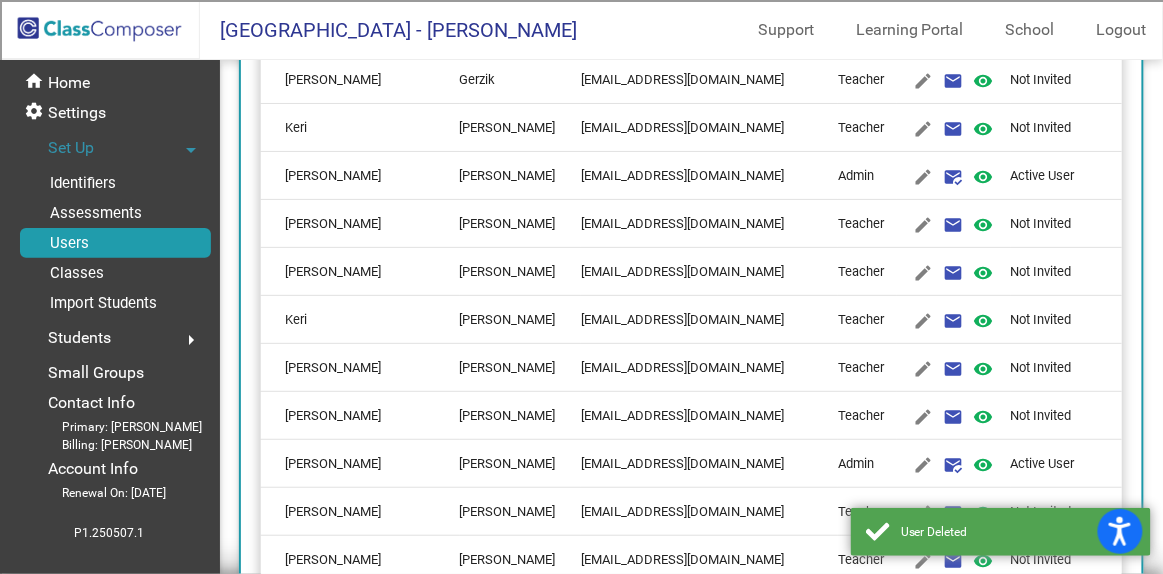 scroll, scrollTop: 1456, scrollLeft: 0, axis: vertical 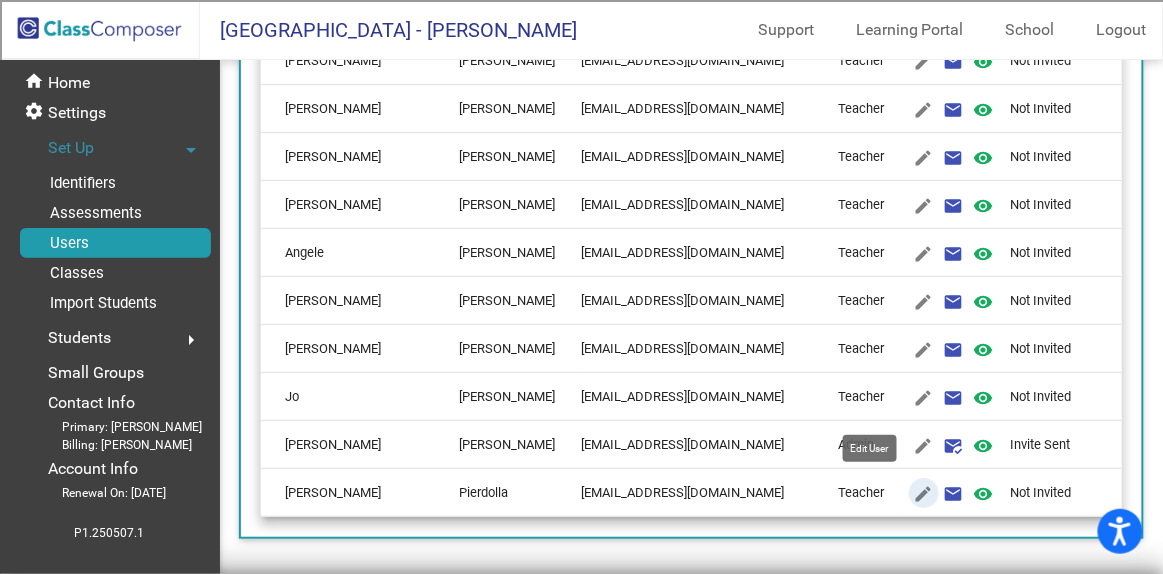 click on "edit" 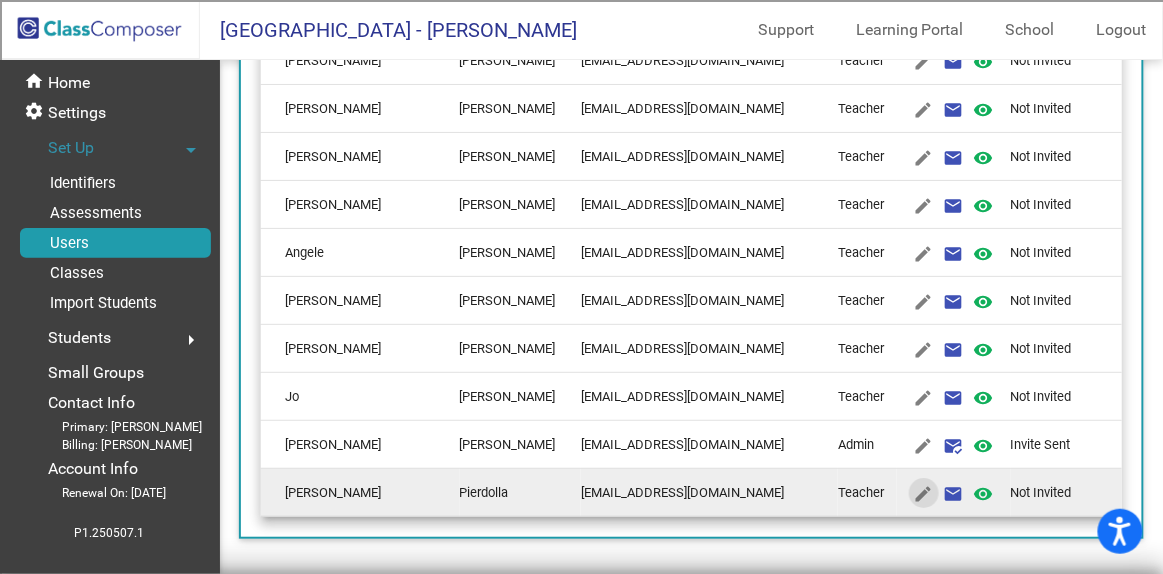 type on "Sylvia" 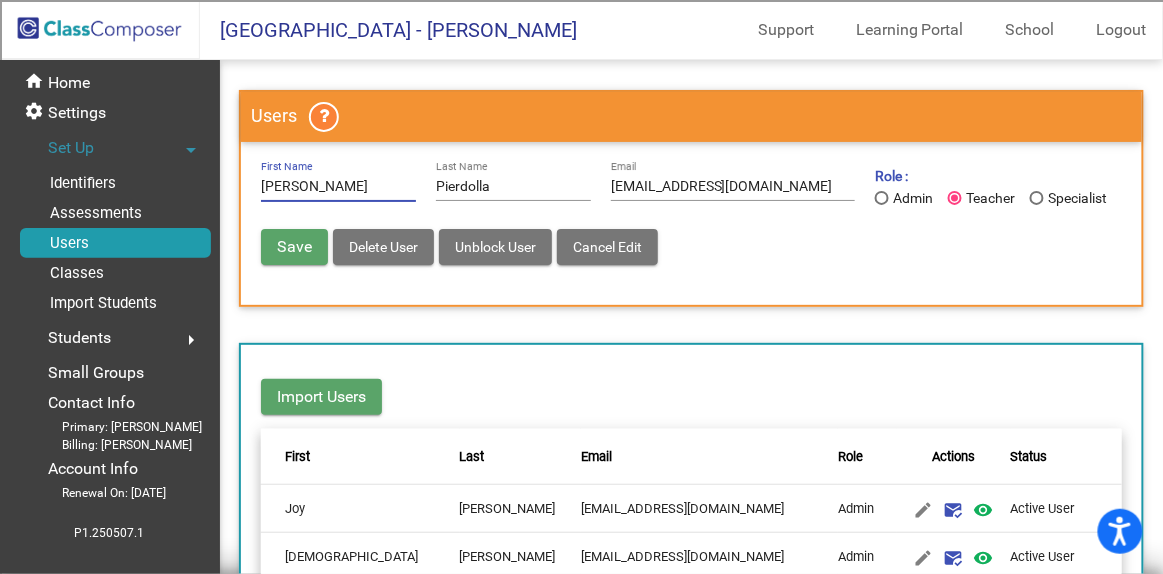 click on "Delete User" at bounding box center (383, 247) 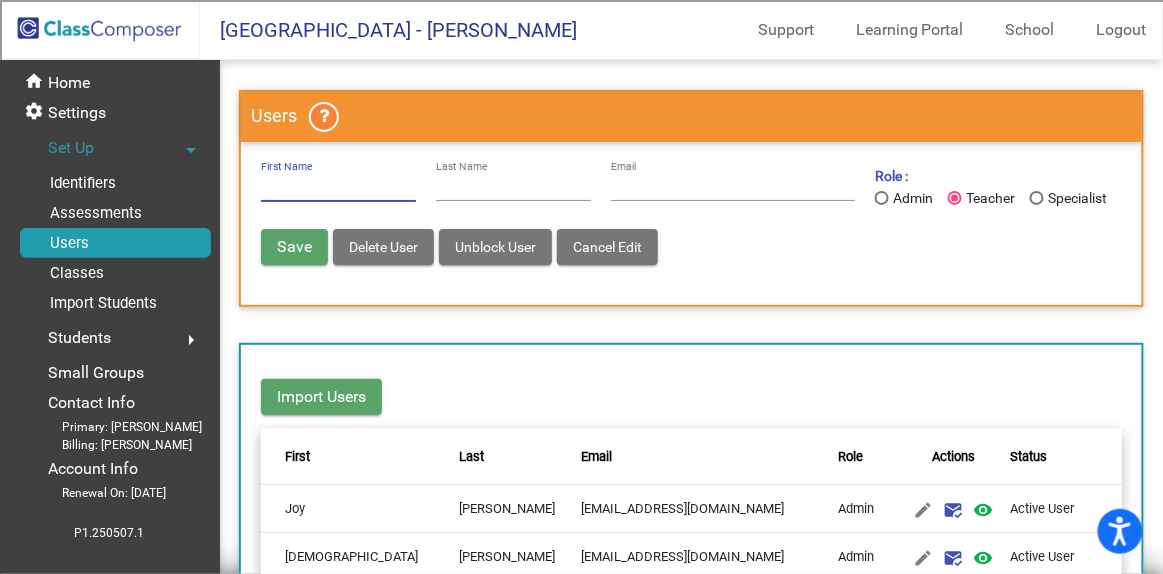 radio on "false" 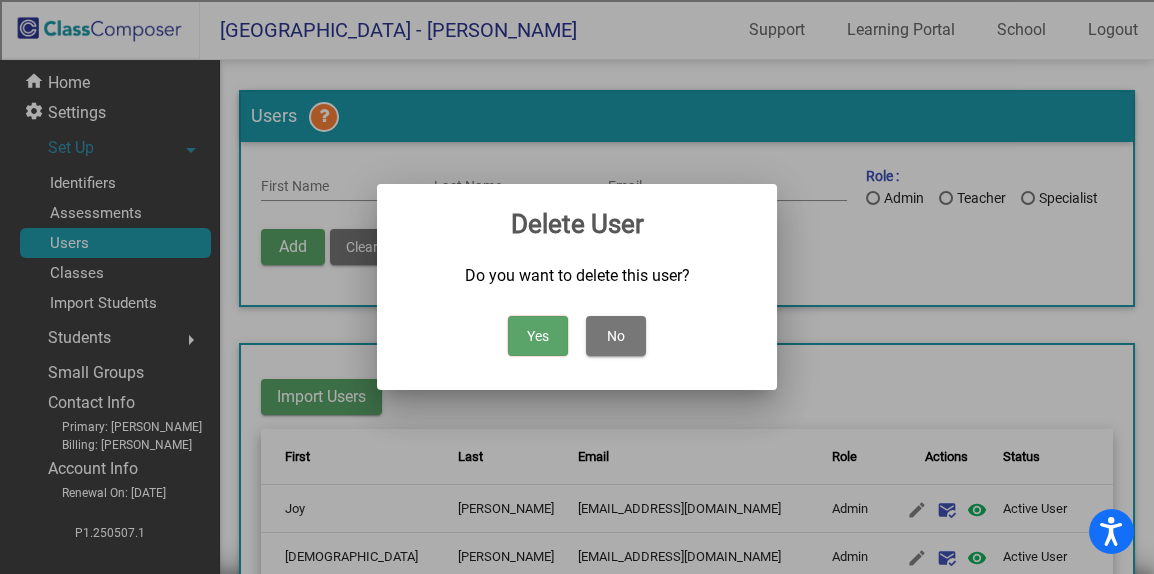 click on "Yes" at bounding box center [538, 336] 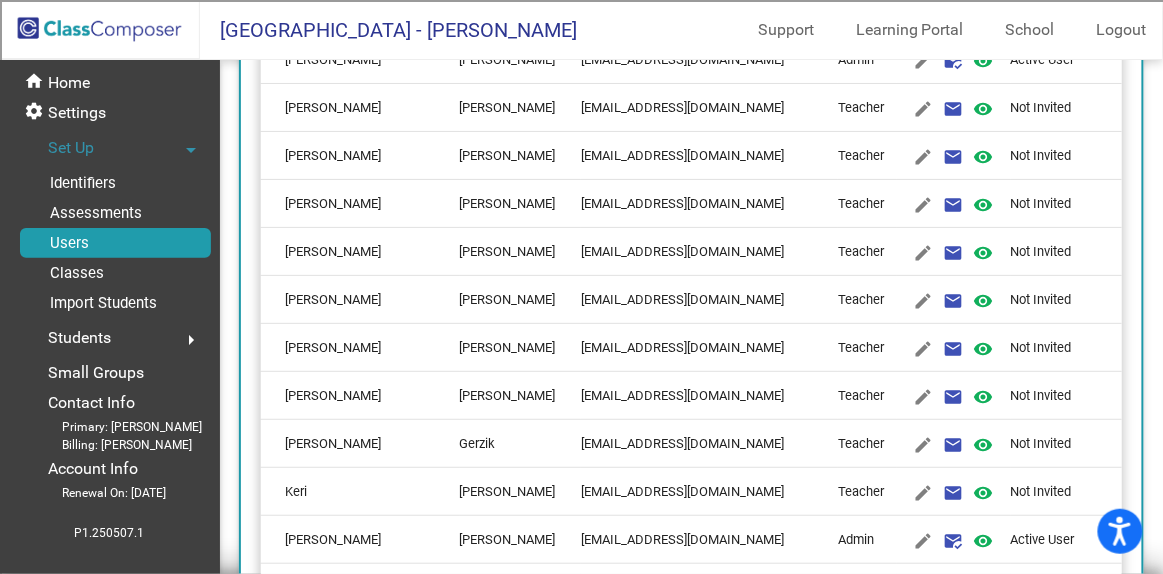 scroll, scrollTop: 636, scrollLeft: 0, axis: vertical 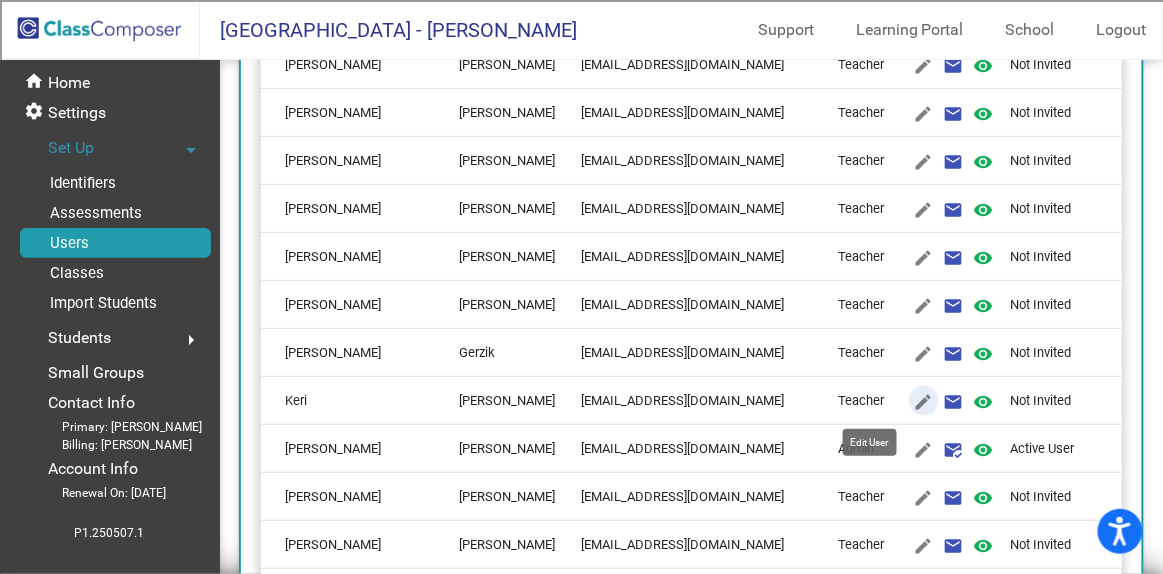 click on "edit" 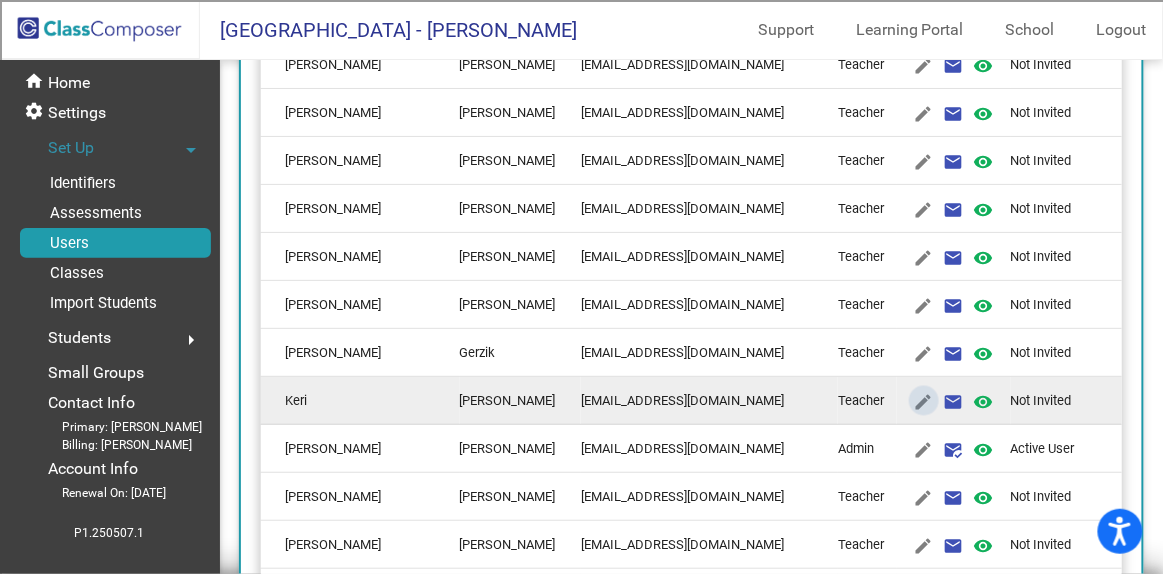 type on "Keri" 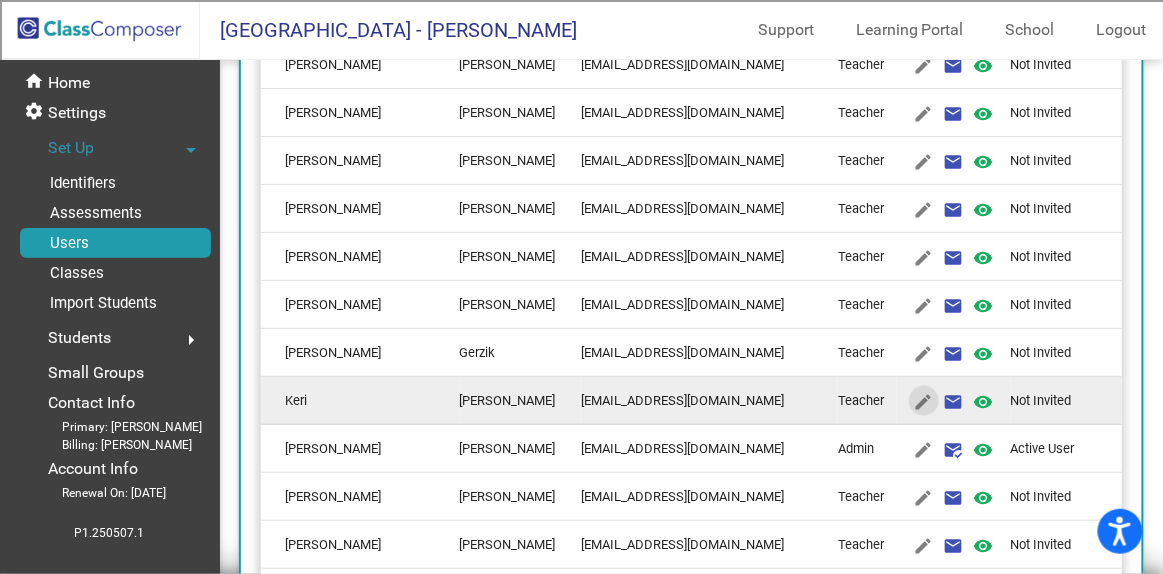 scroll, scrollTop: 0, scrollLeft: 0, axis: both 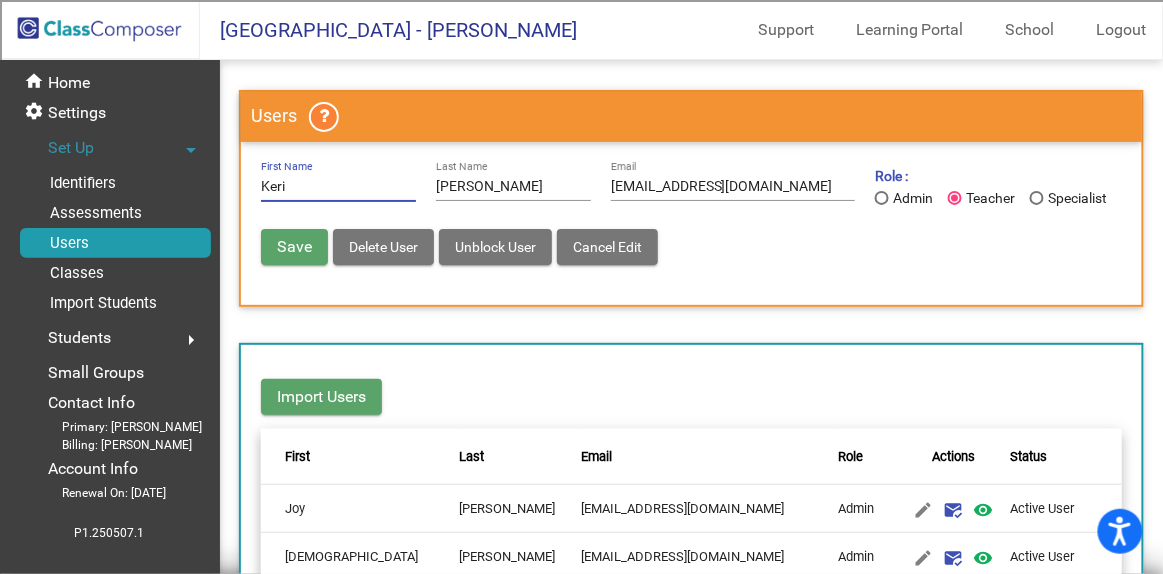 click on "Delete User" at bounding box center [383, 247] 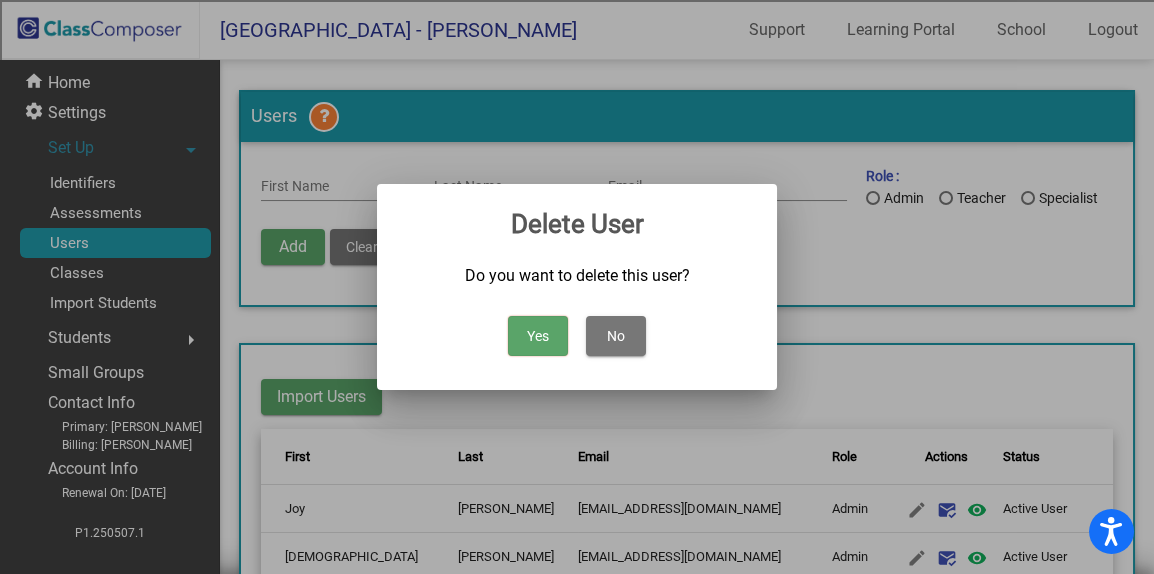 click on "Yes" at bounding box center [538, 336] 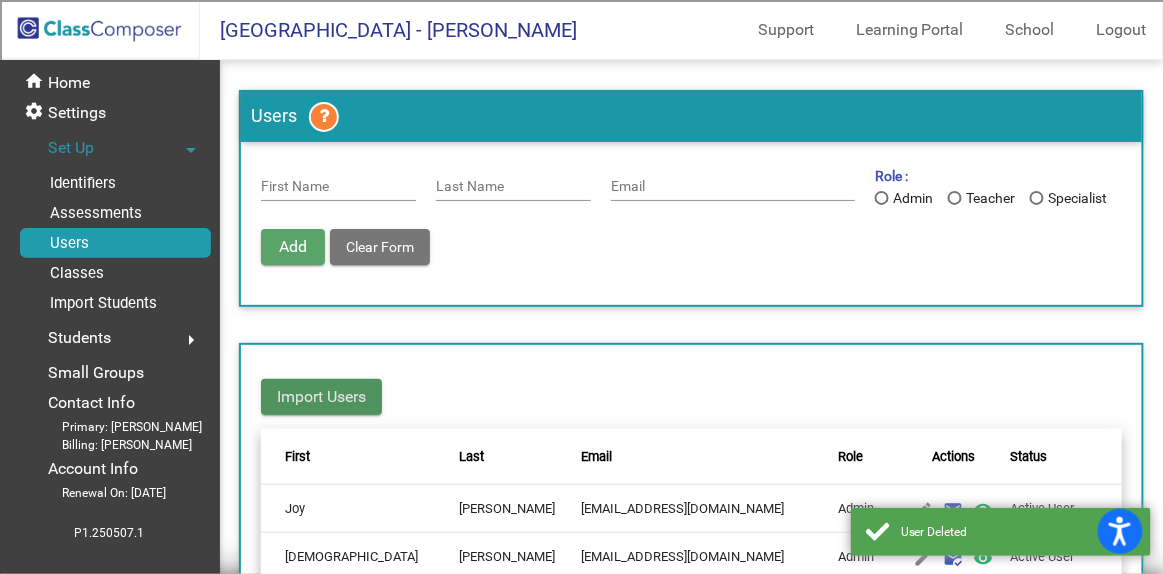 click on "Import Users" 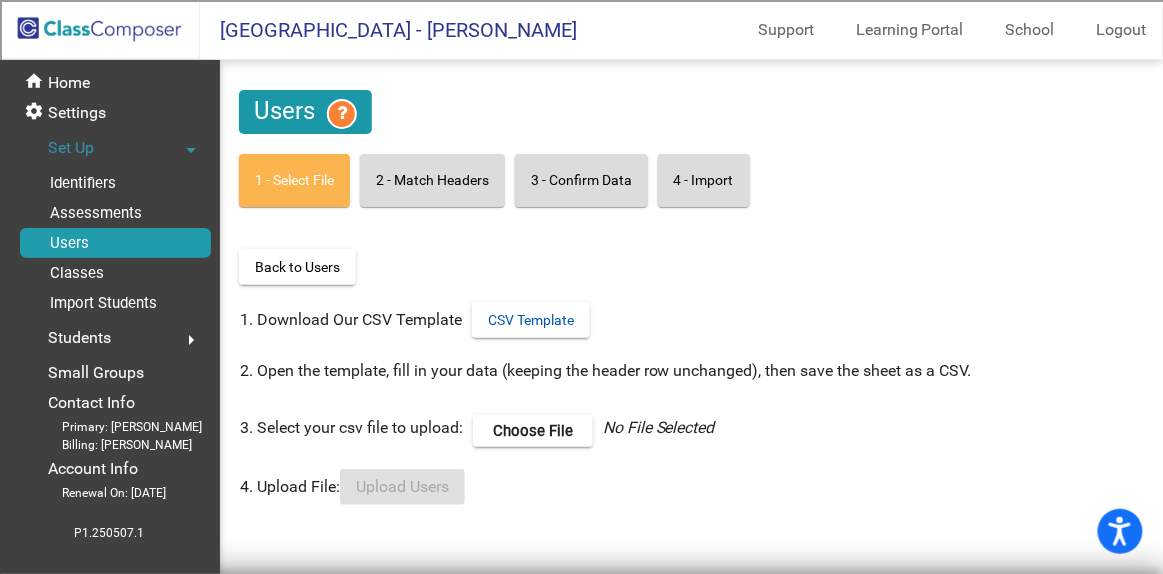 click on "CSV Template" at bounding box center (531, 320) 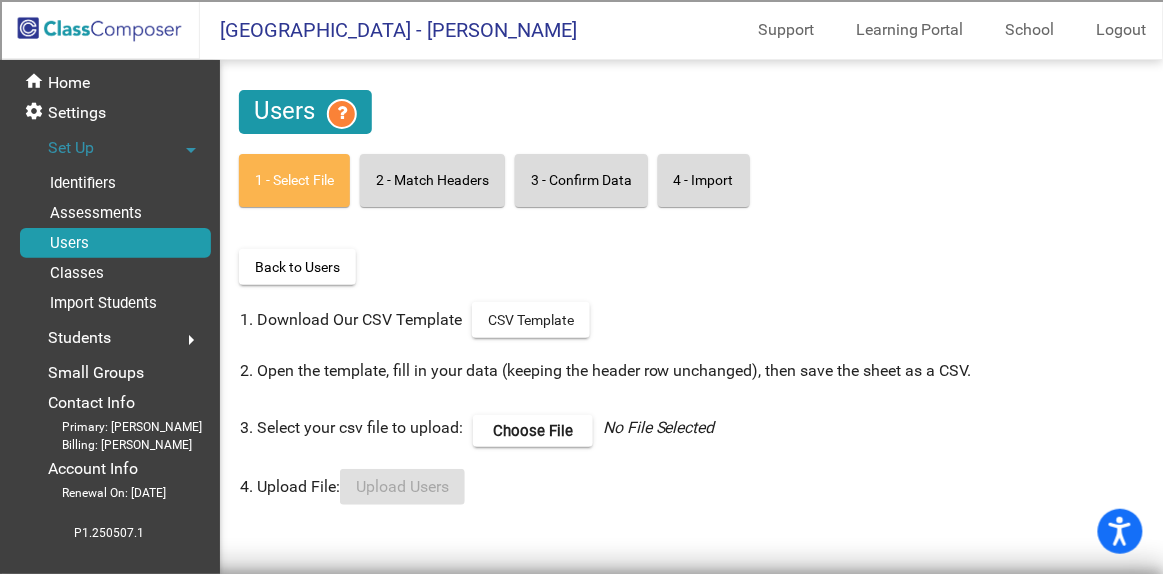 click on "Back to Users" at bounding box center [297, 267] 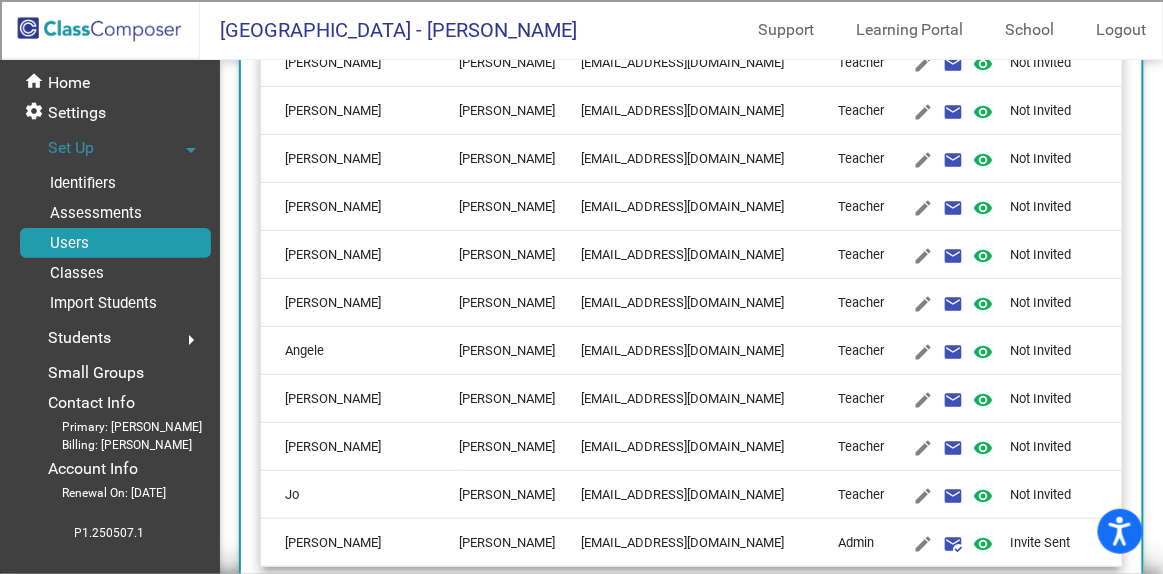 scroll, scrollTop: 1269, scrollLeft: 0, axis: vertical 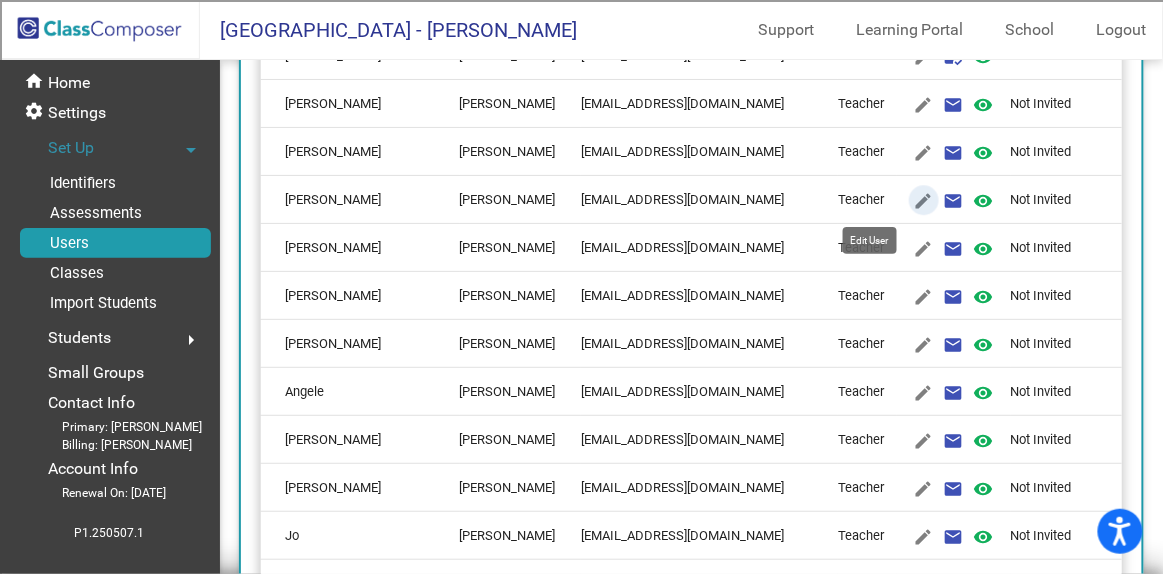 click on "edit" 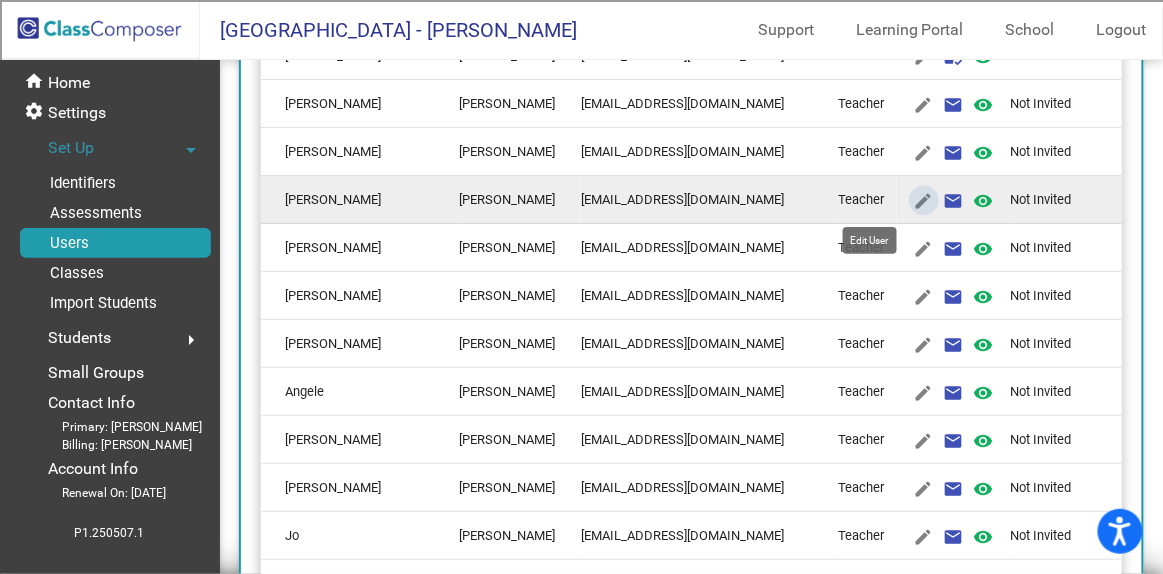 type on "Kristin" 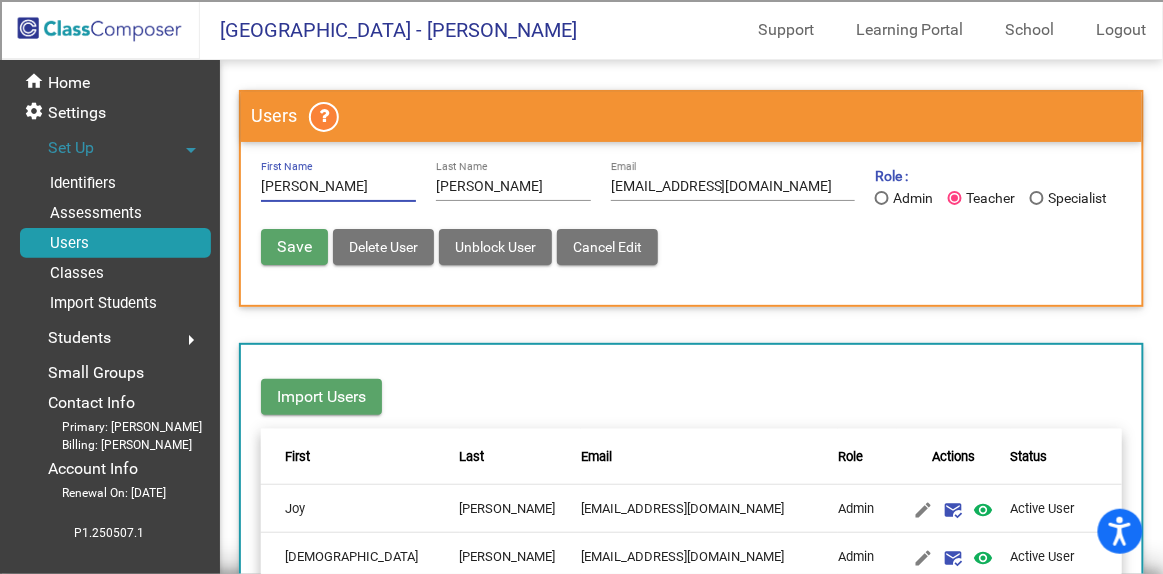 click on "Delete User" at bounding box center [383, 247] 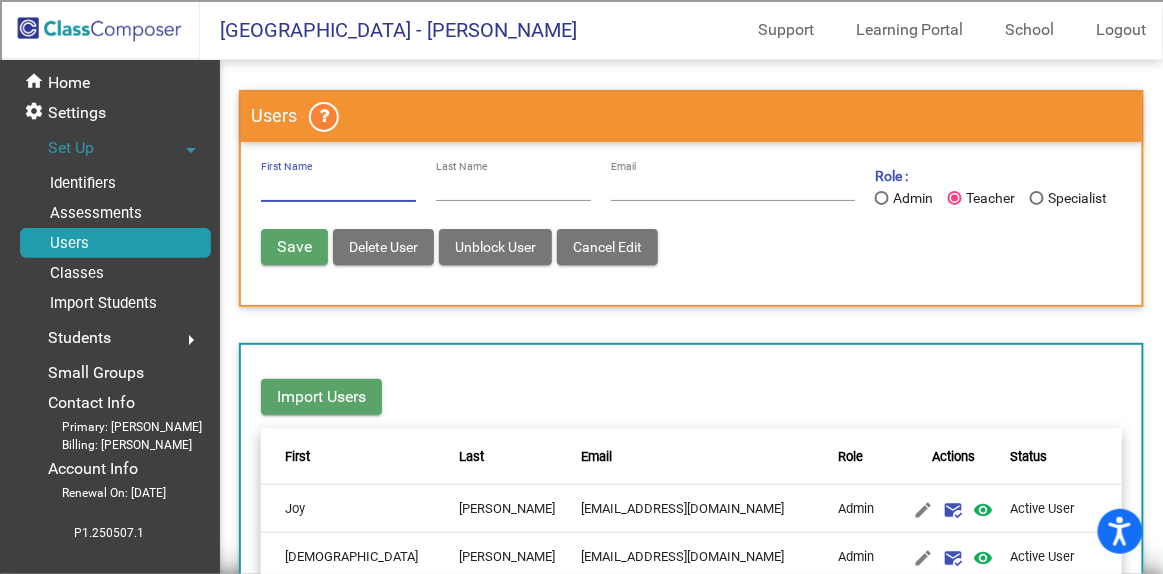 radio on "false" 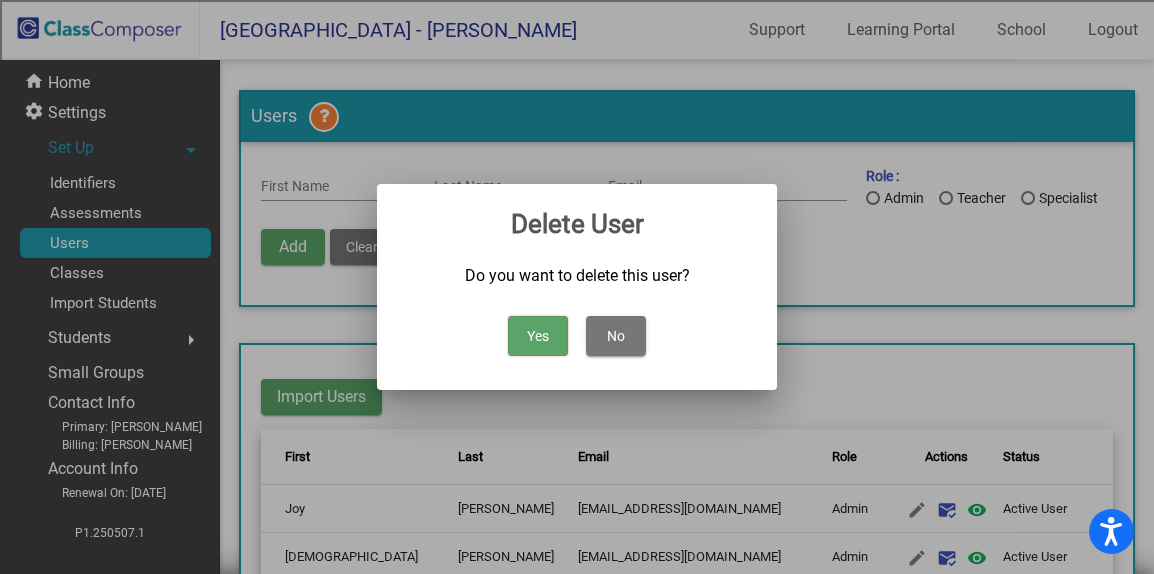 click on "Yes" at bounding box center [538, 336] 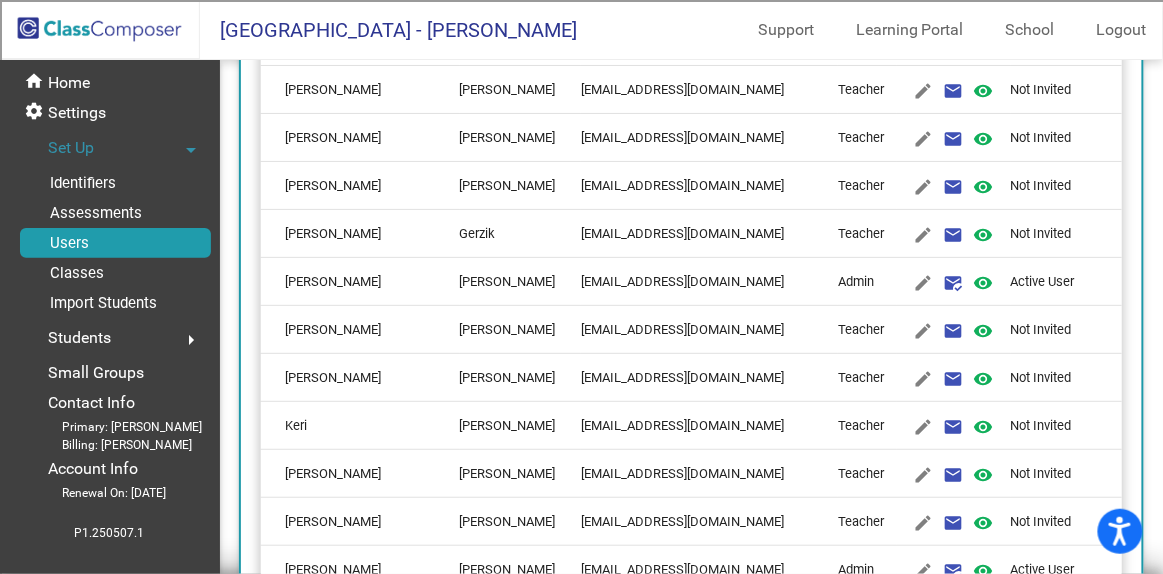 scroll, scrollTop: 727, scrollLeft: 0, axis: vertical 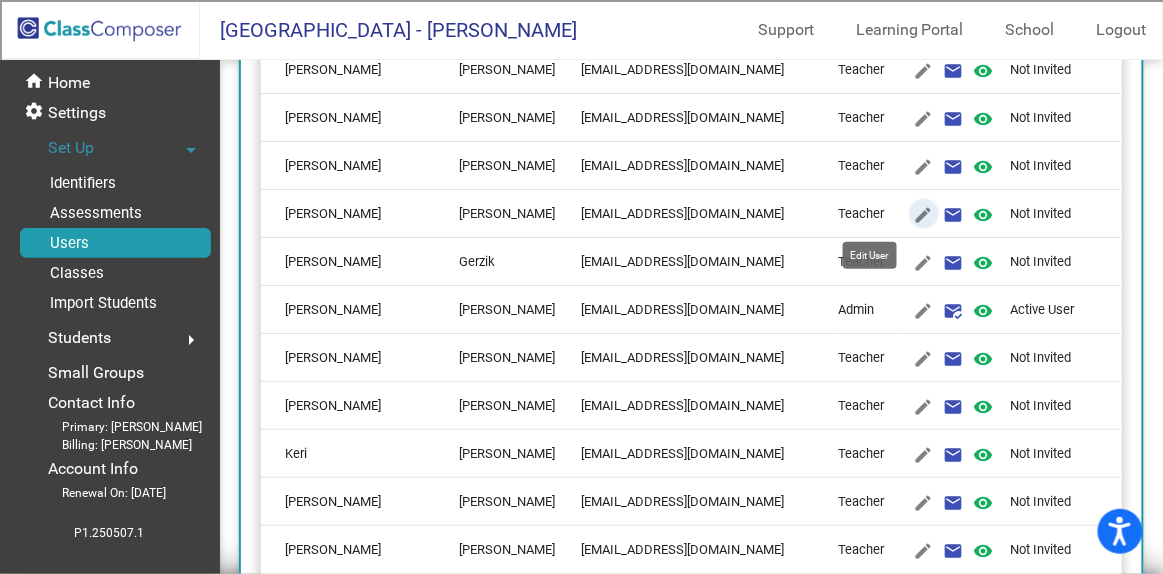 click on "edit" 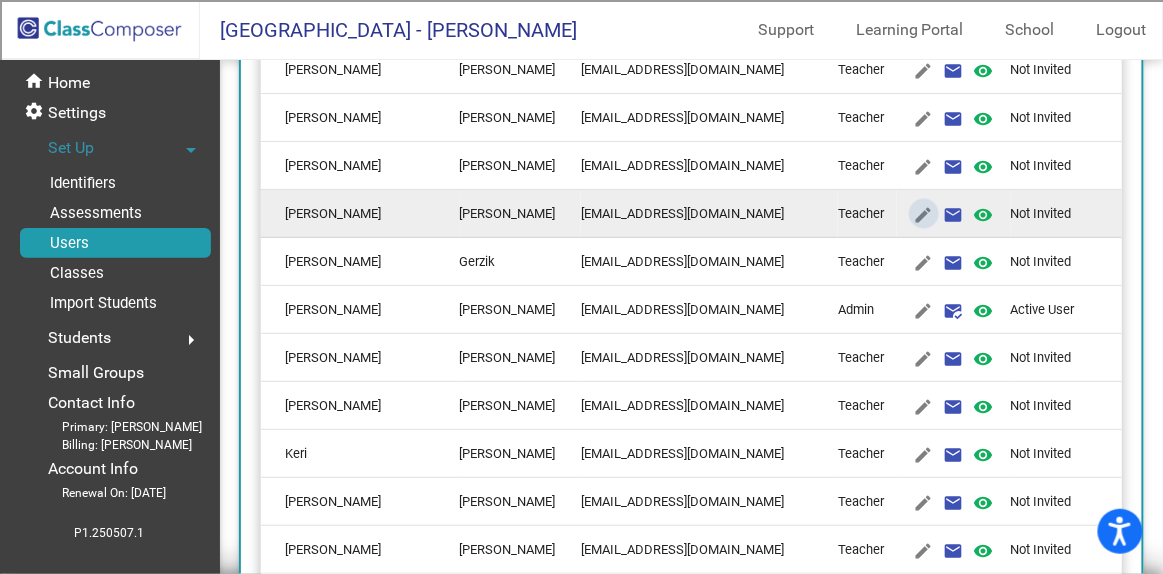 scroll, scrollTop: 0, scrollLeft: 0, axis: both 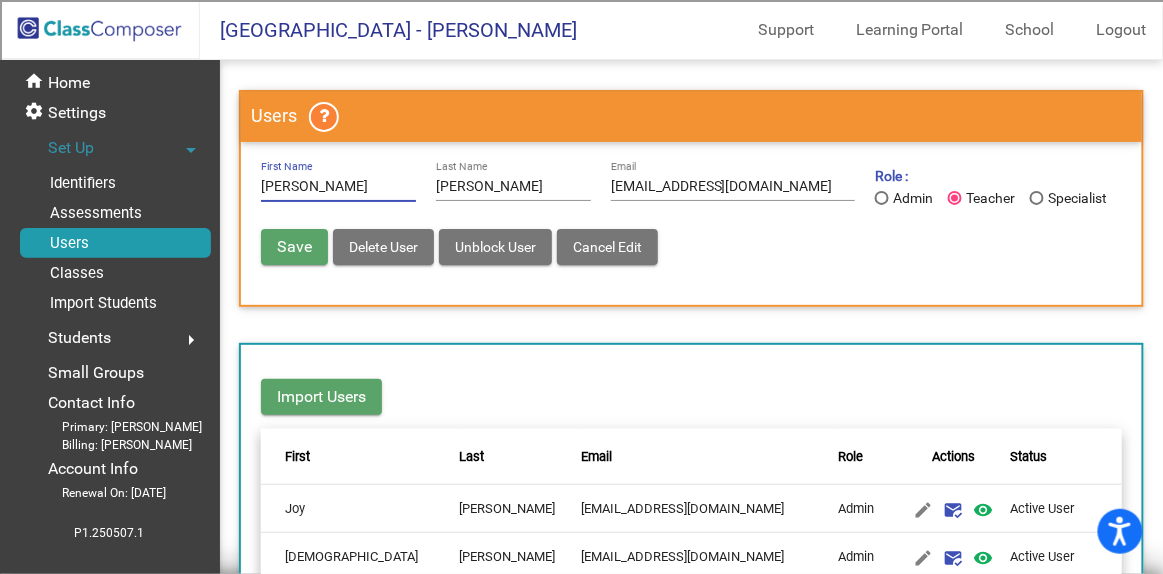 click on "Delete User" at bounding box center (383, 247) 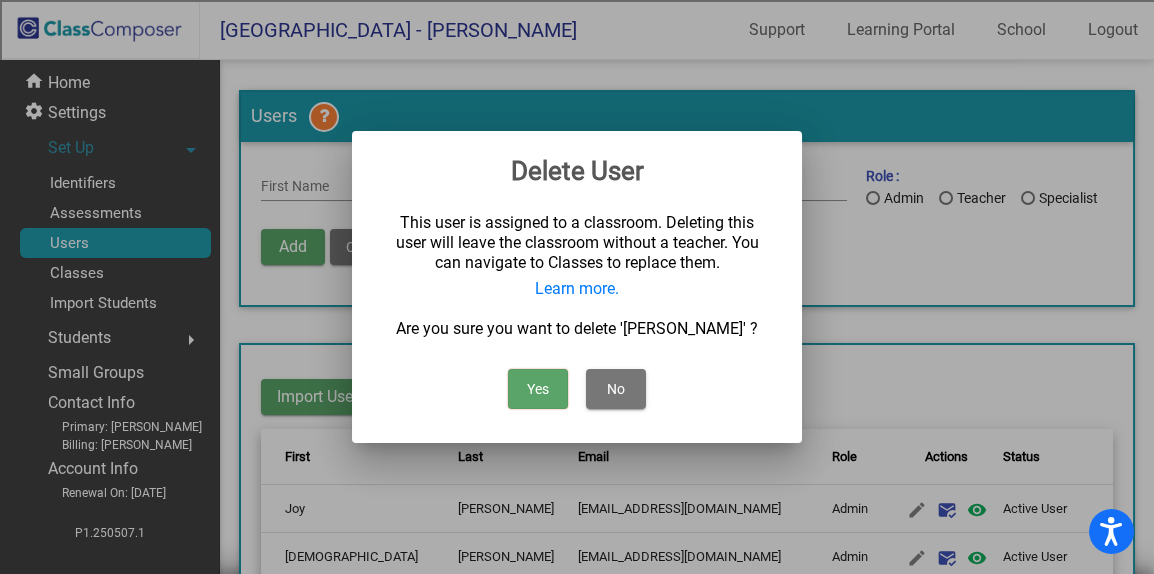 click on "Yes" at bounding box center [538, 389] 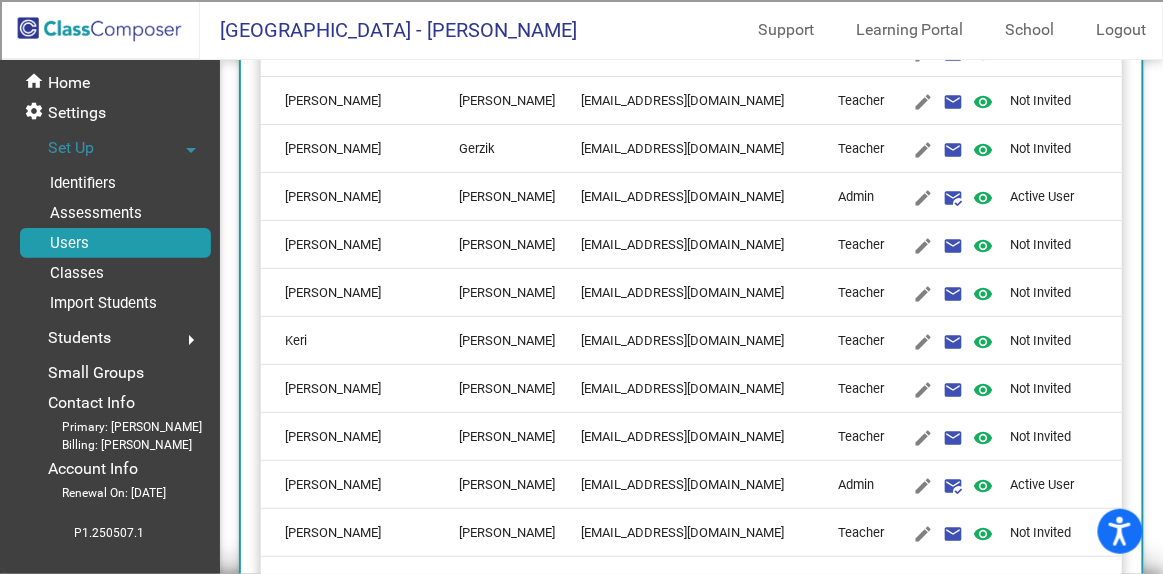 scroll, scrollTop: 818, scrollLeft: 0, axis: vertical 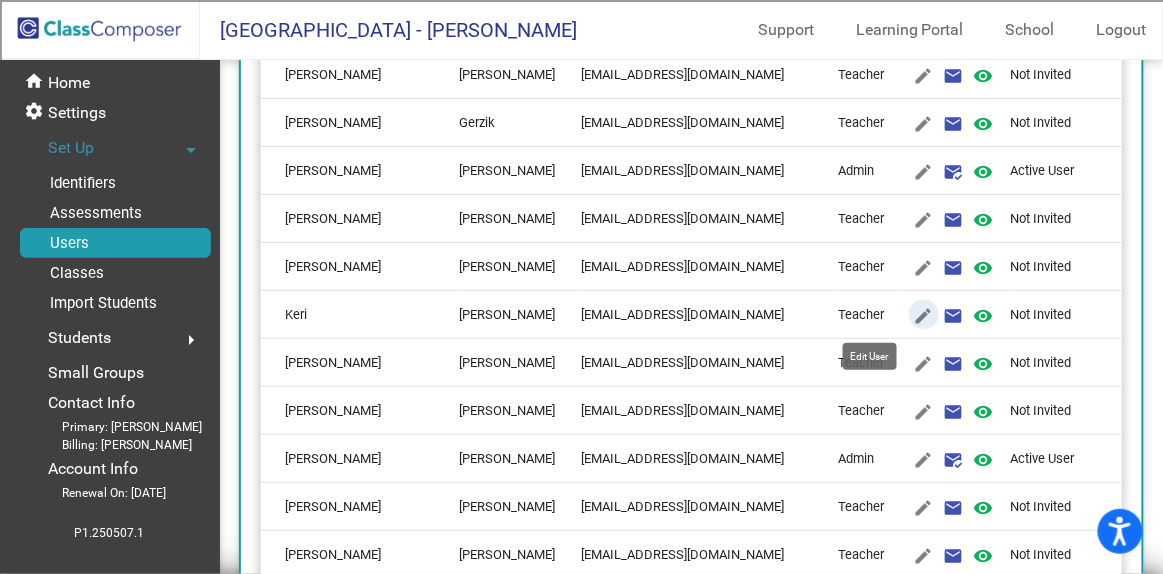 click on "edit" 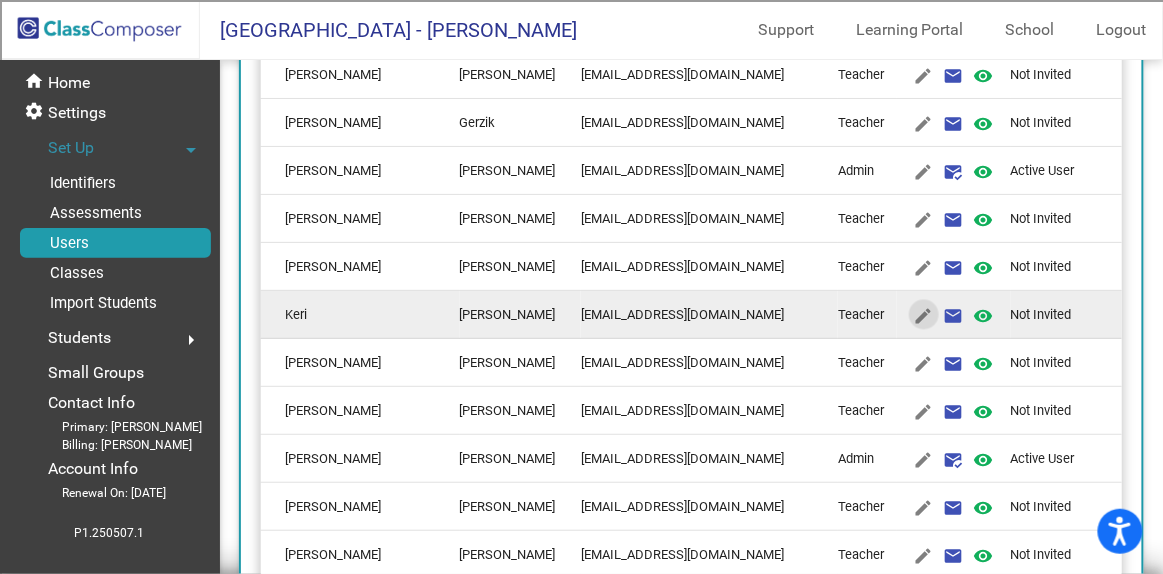 scroll, scrollTop: 0, scrollLeft: 0, axis: both 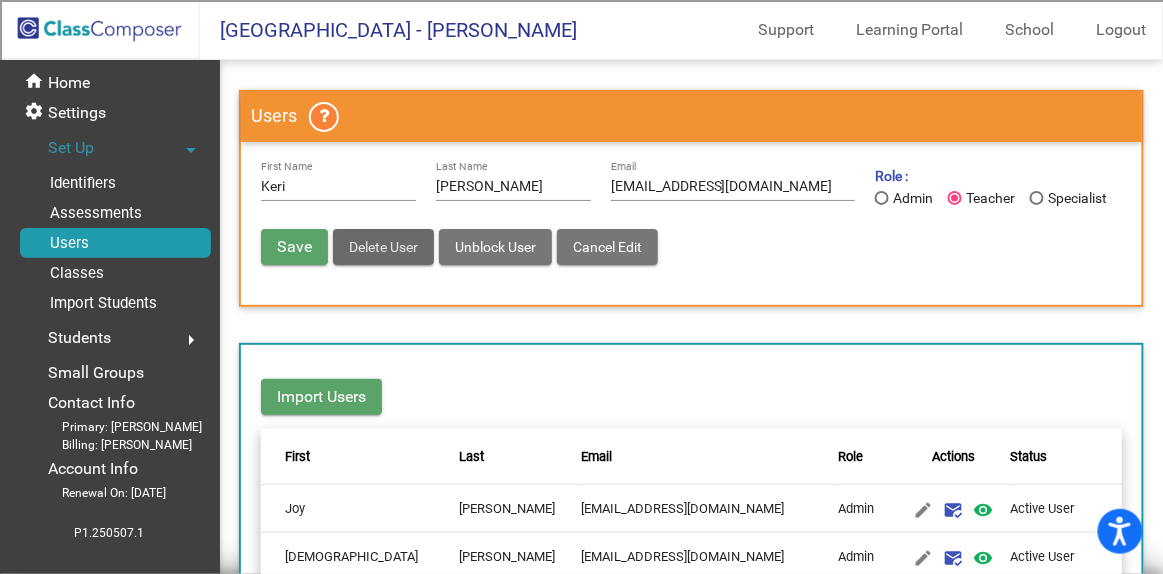 click on "Delete User" at bounding box center (383, 247) 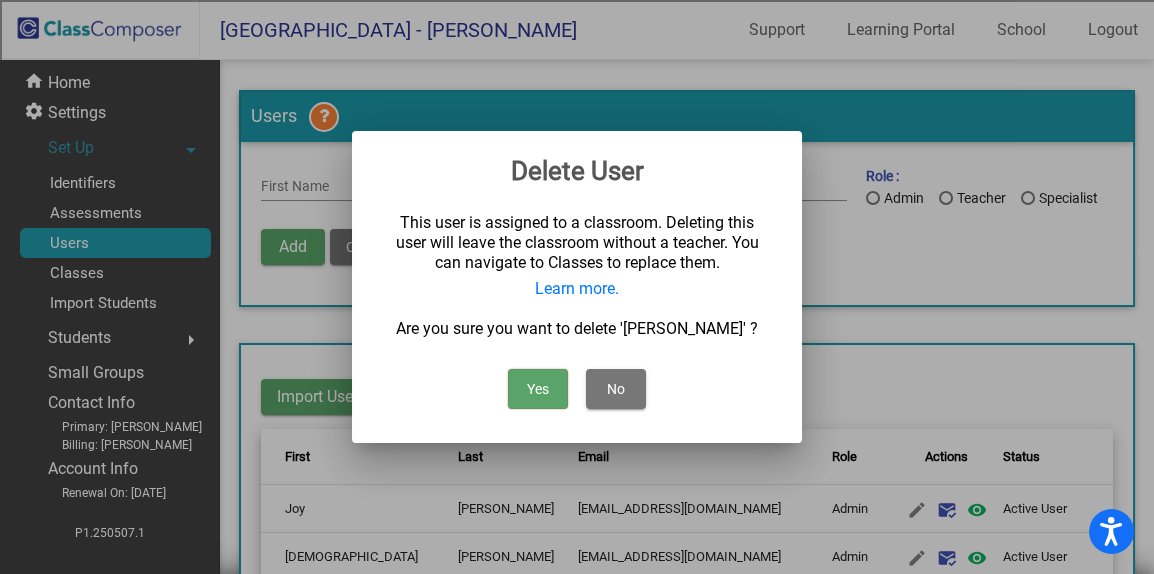 click on "Yes No" at bounding box center [577, 384] 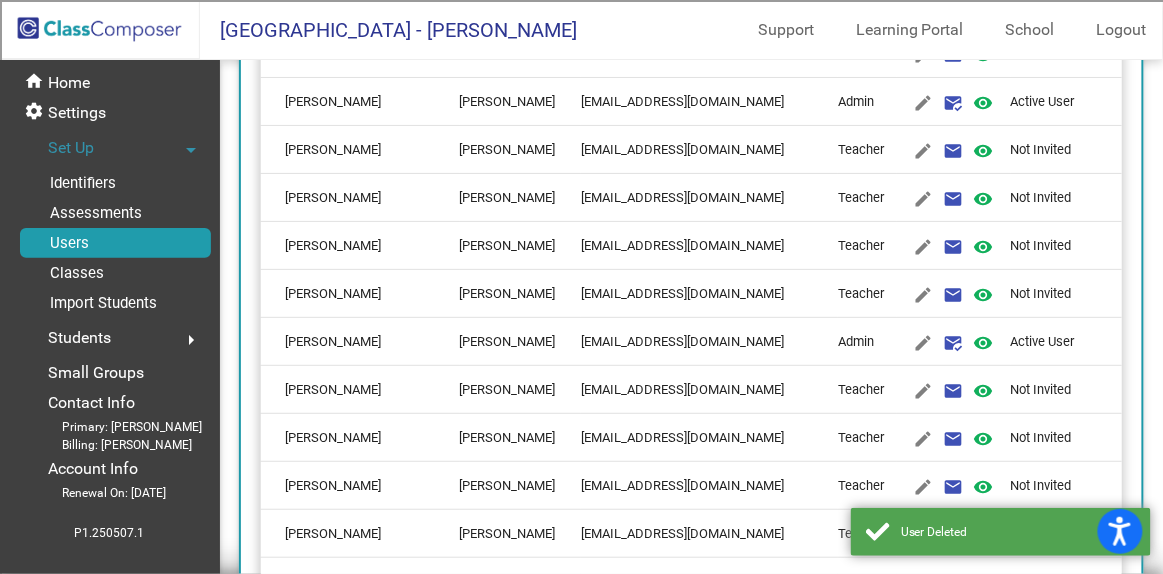 scroll, scrollTop: 909, scrollLeft: 0, axis: vertical 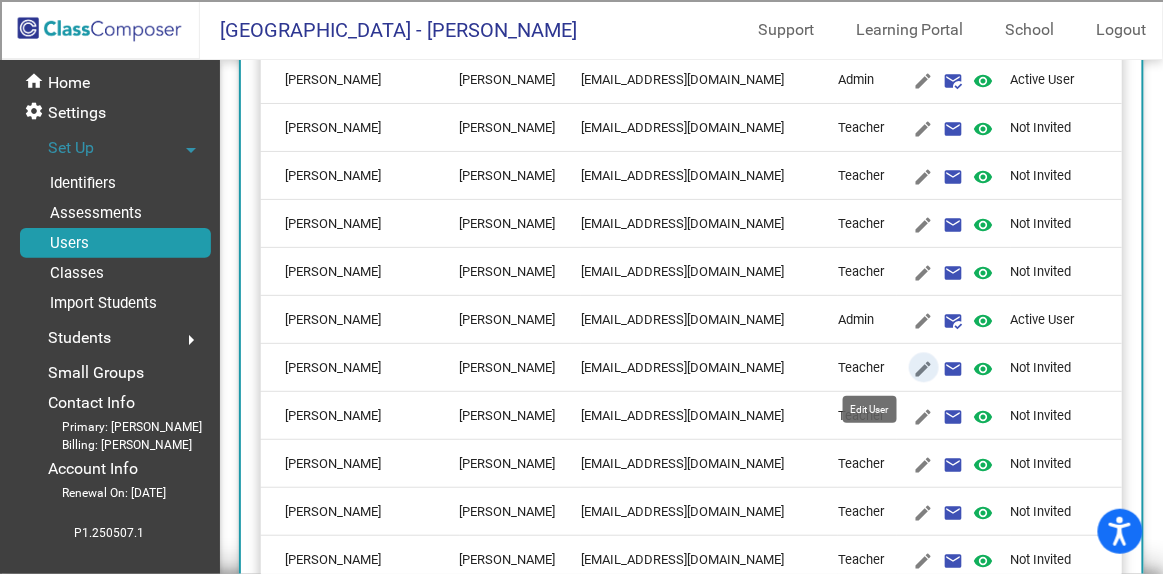 click on "edit" 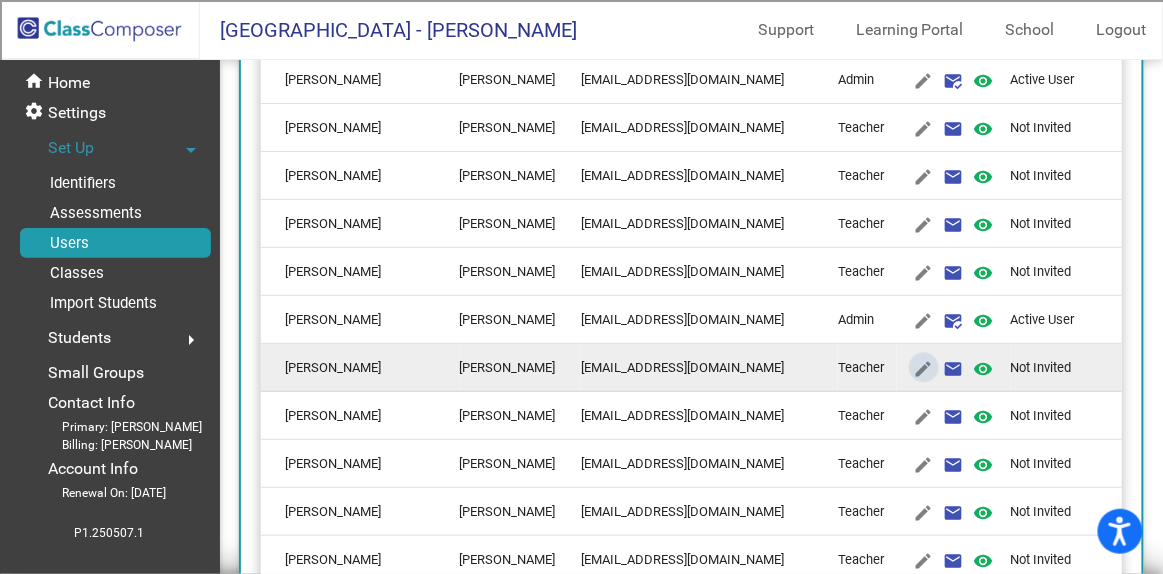 scroll, scrollTop: 0, scrollLeft: 0, axis: both 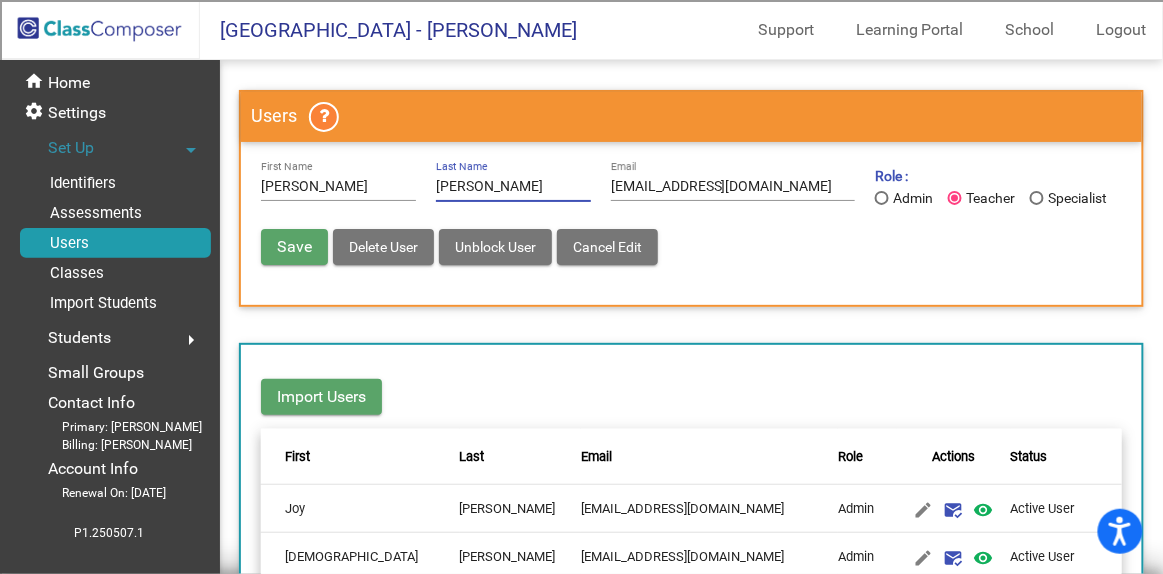 drag, startPoint x: 546, startPoint y: 181, endPoint x: 305, endPoint y: 199, distance: 241.67126 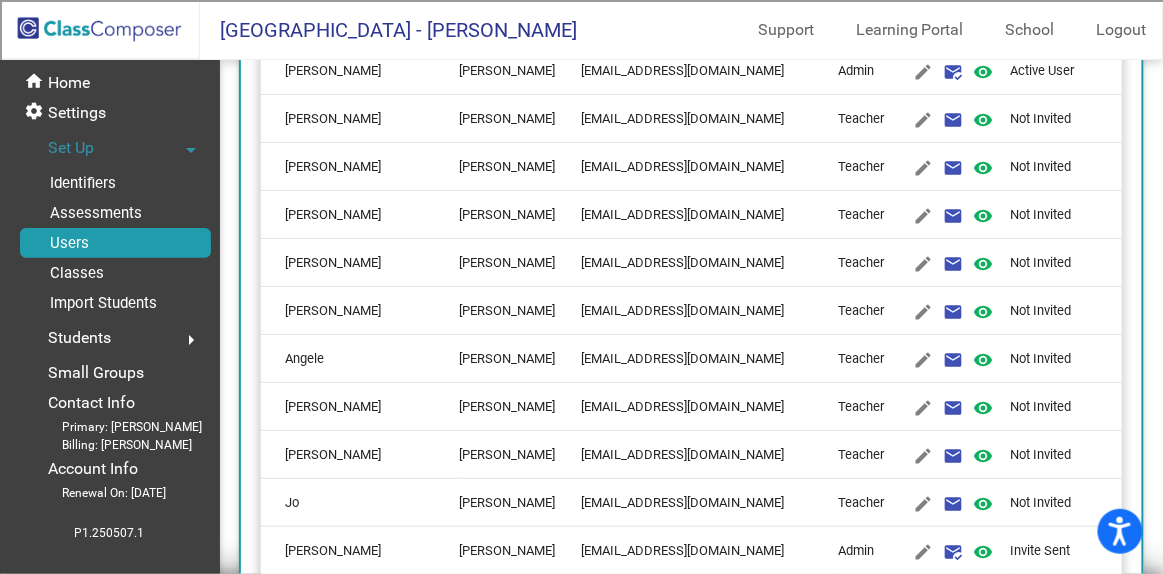 scroll, scrollTop: 1181, scrollLeft: 0, axis: vertical 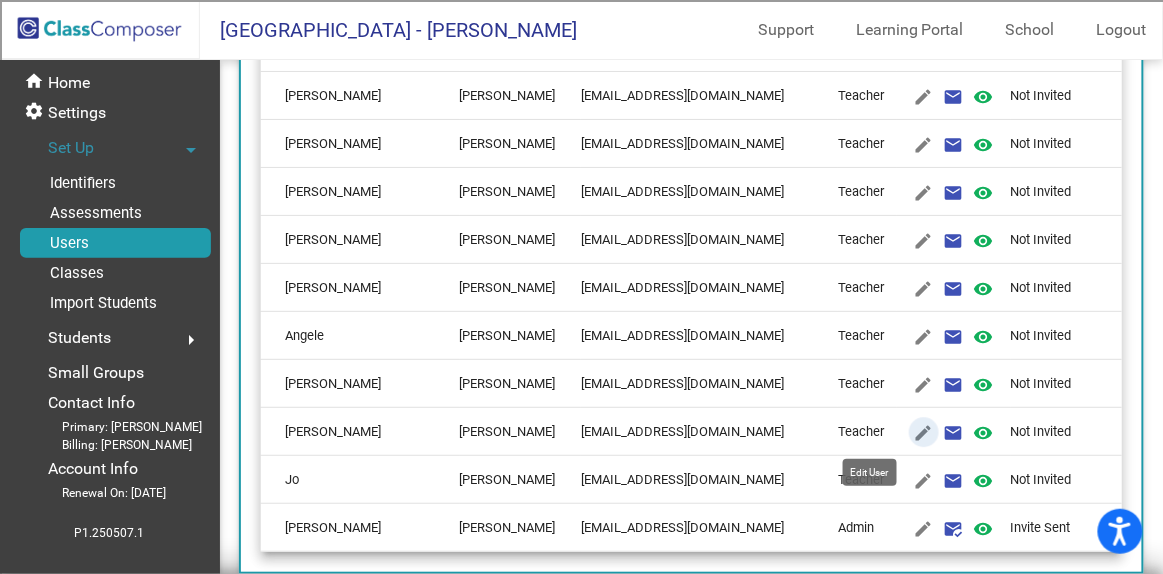 click on "edit" 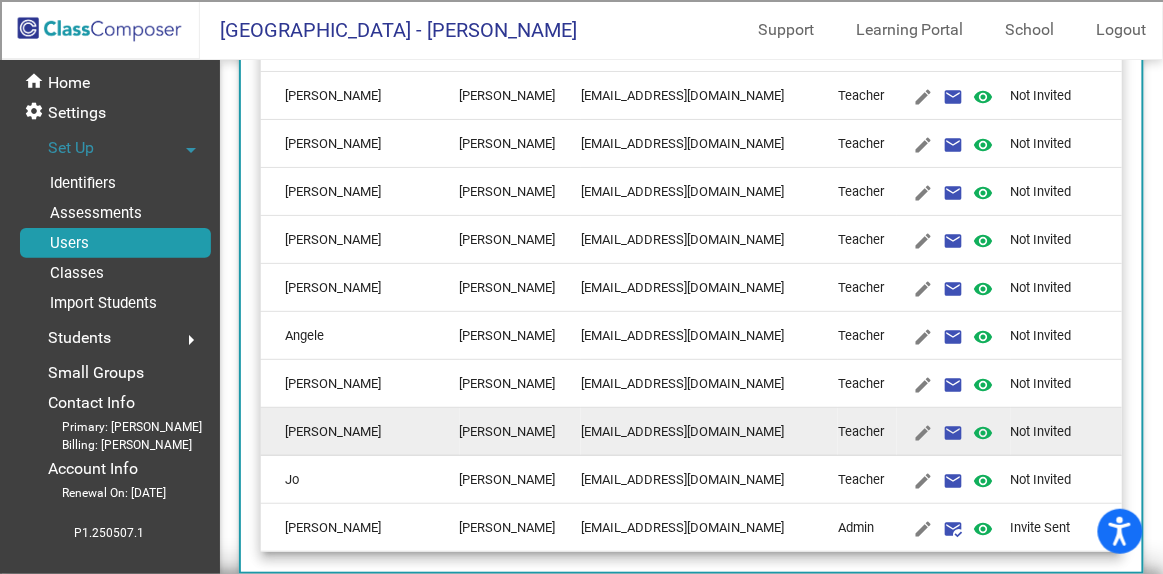 scroll, scrollTop: 0, scrollLeft: 0, axis: both 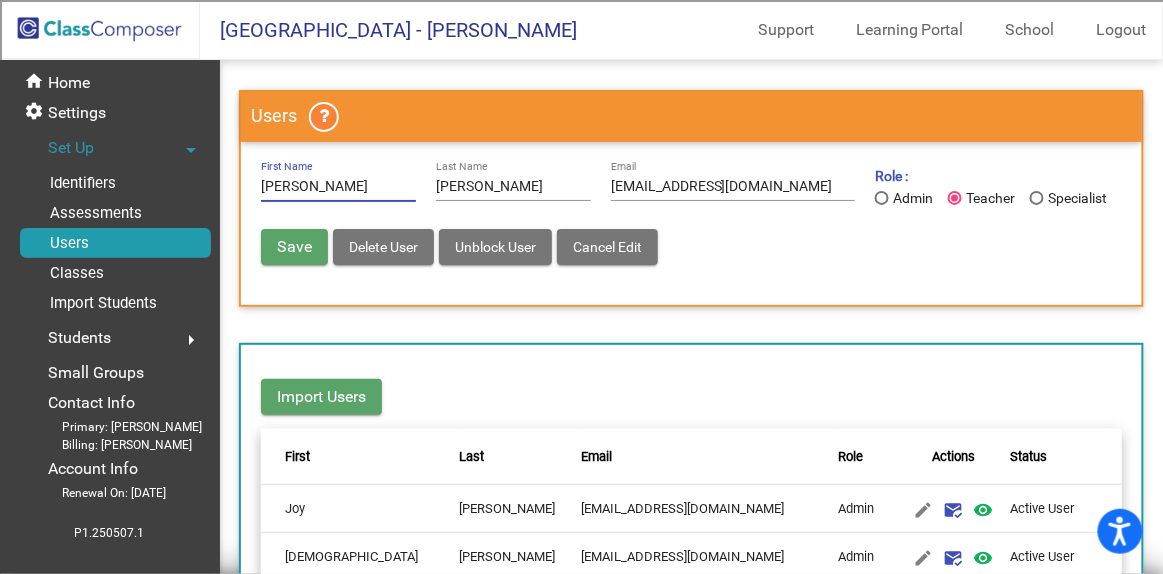 click on "Delete User" at bounding box center [383, 247] 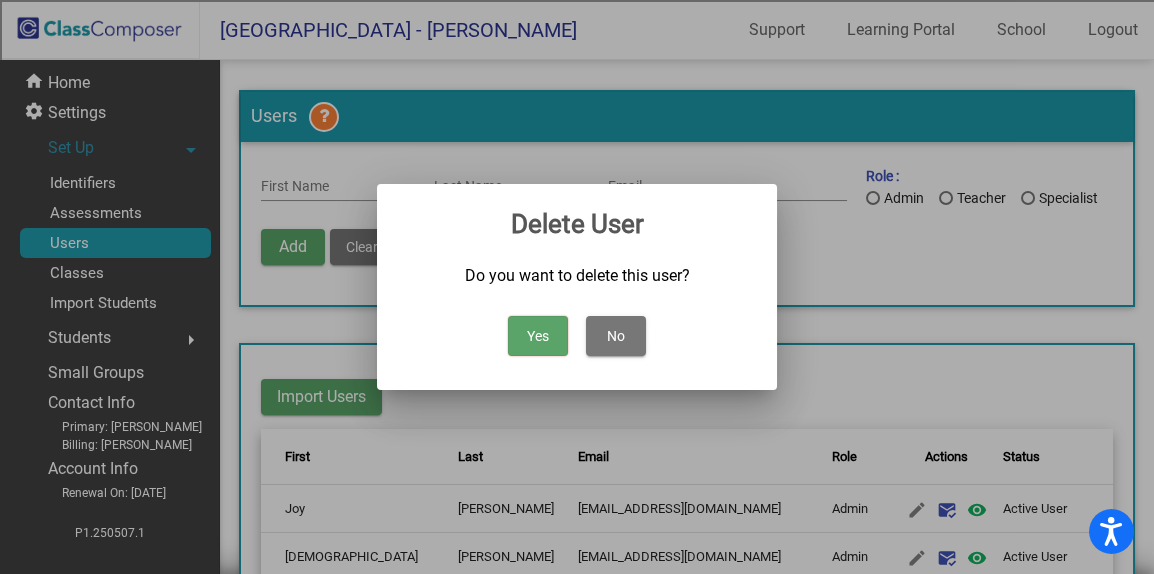 click on "Yes" at bounding box center [538, 336] 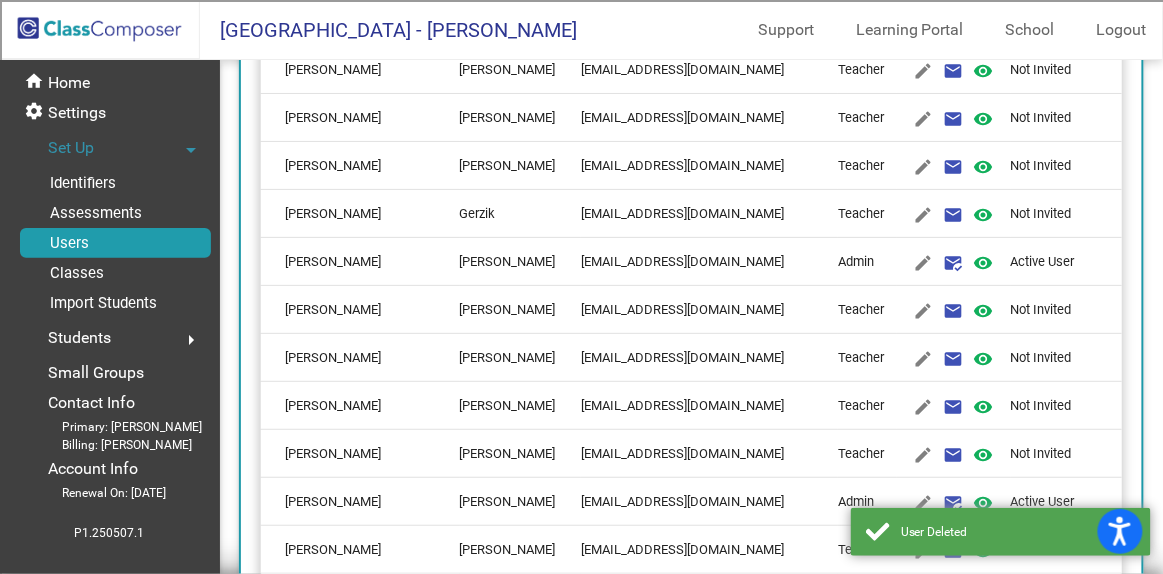 scroll, scrollTop: 1168, scrollLeft: 0, axis: vertical 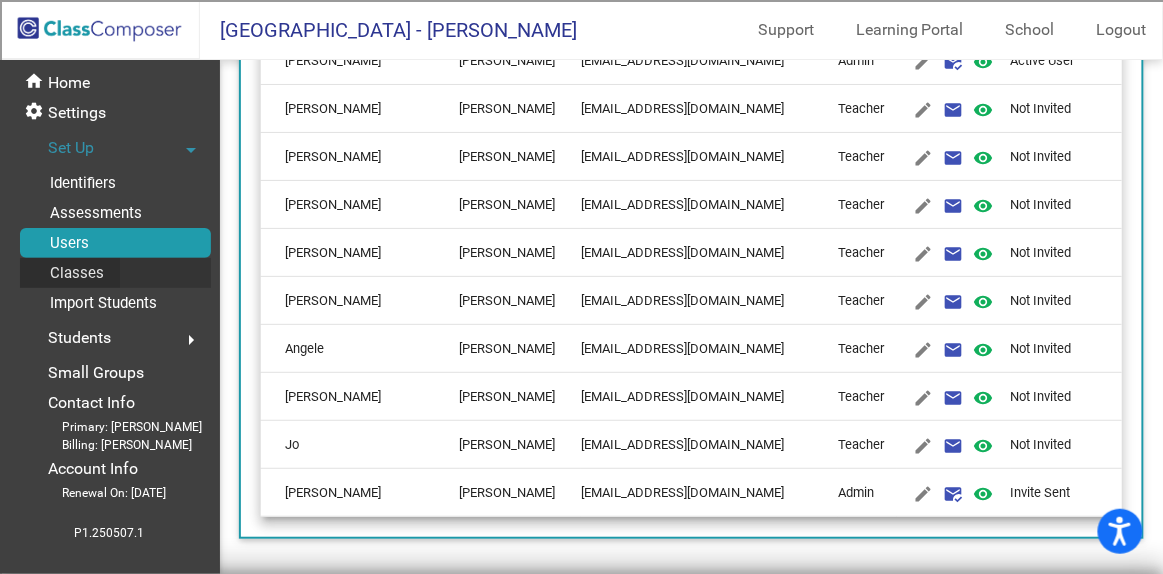click on "Classes" 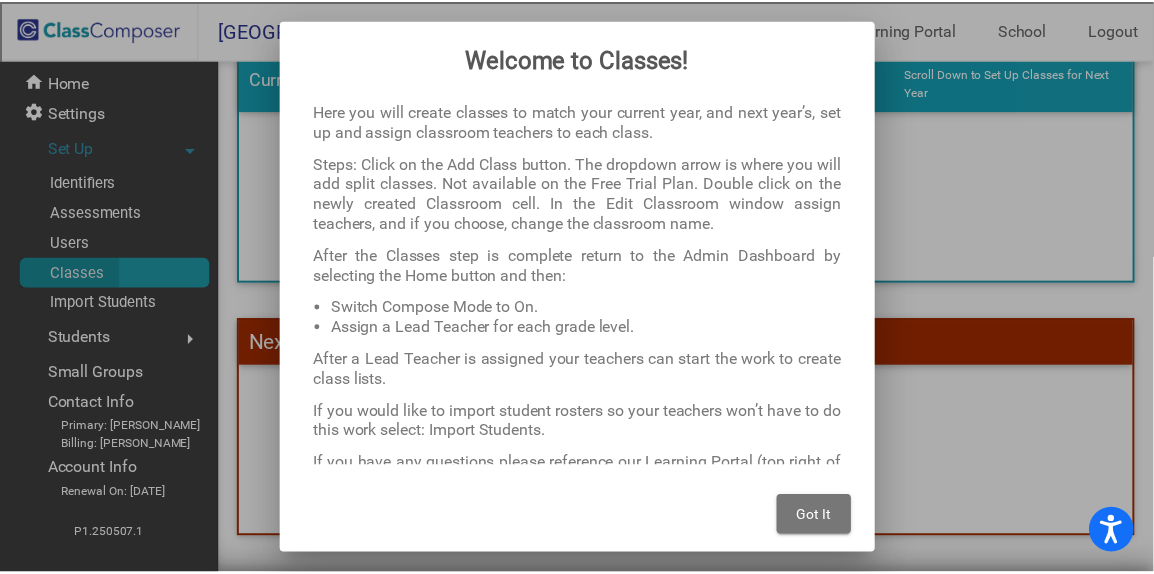 scroll, scrollTop: 0, scrollLeft: 0, axis: both 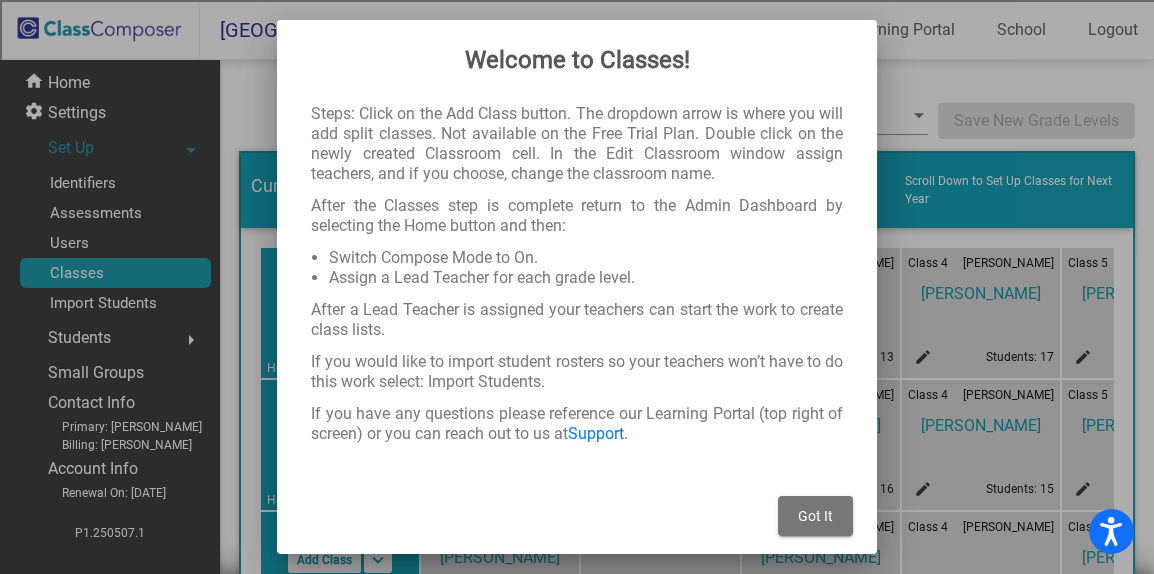 click on "Got It" at bounding box center (815, 516) 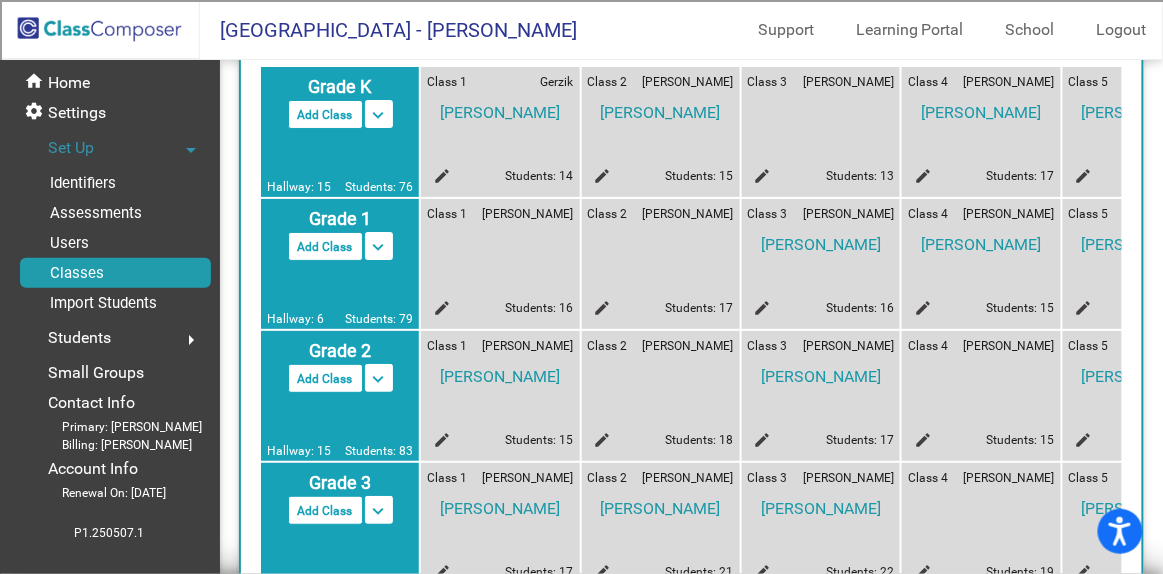 scroll, scrollTop: 90, scrollLeft: 0, axis: vertical 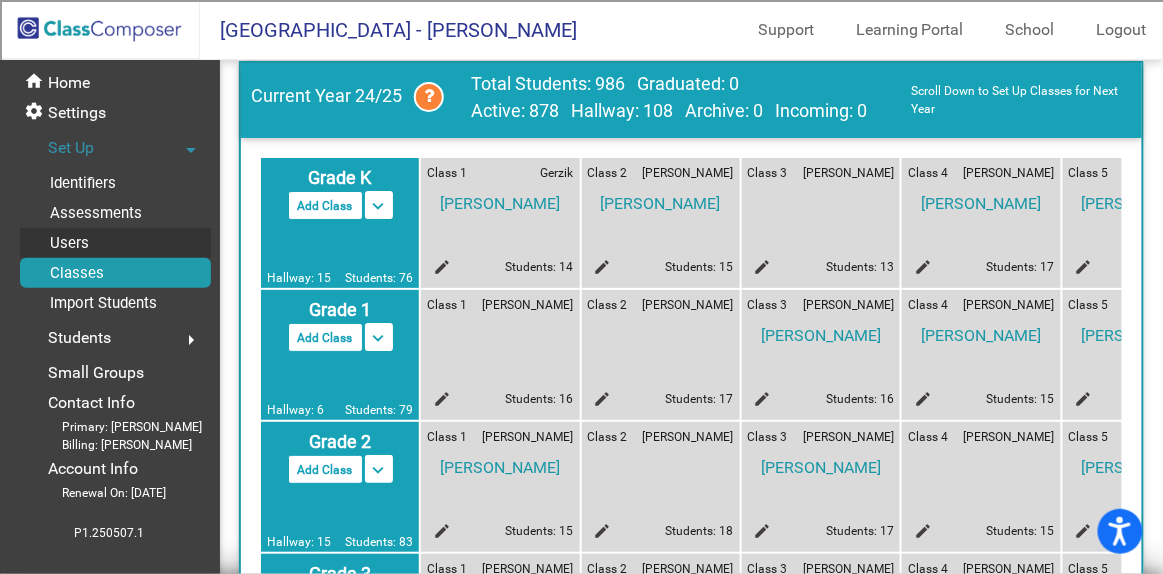click on "Users" 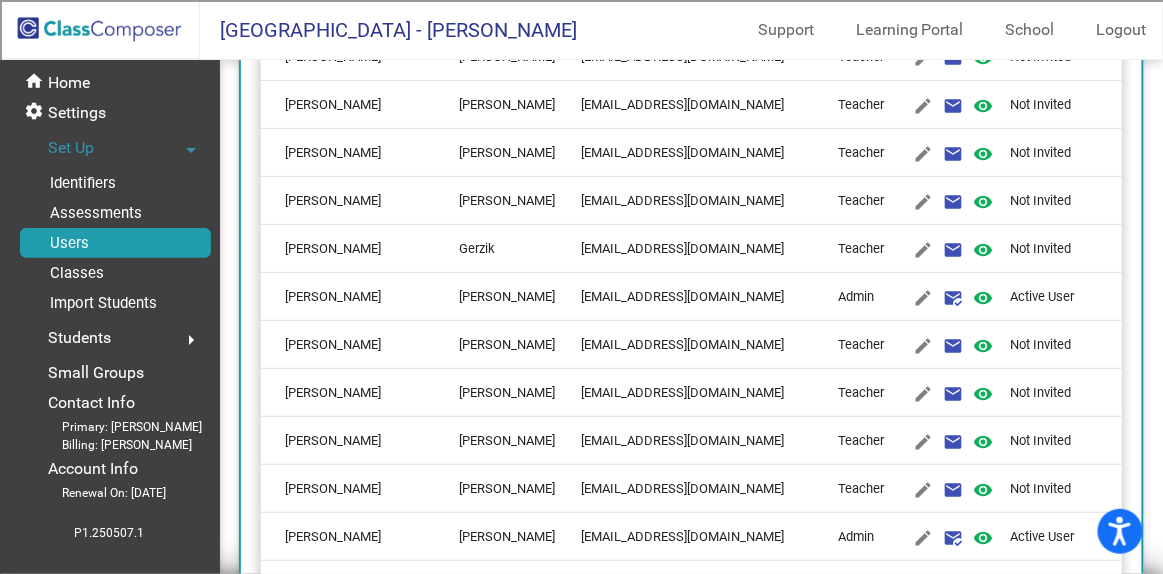 scroll, scrollTop: 818, scrollLeft: 0, axis: vertical 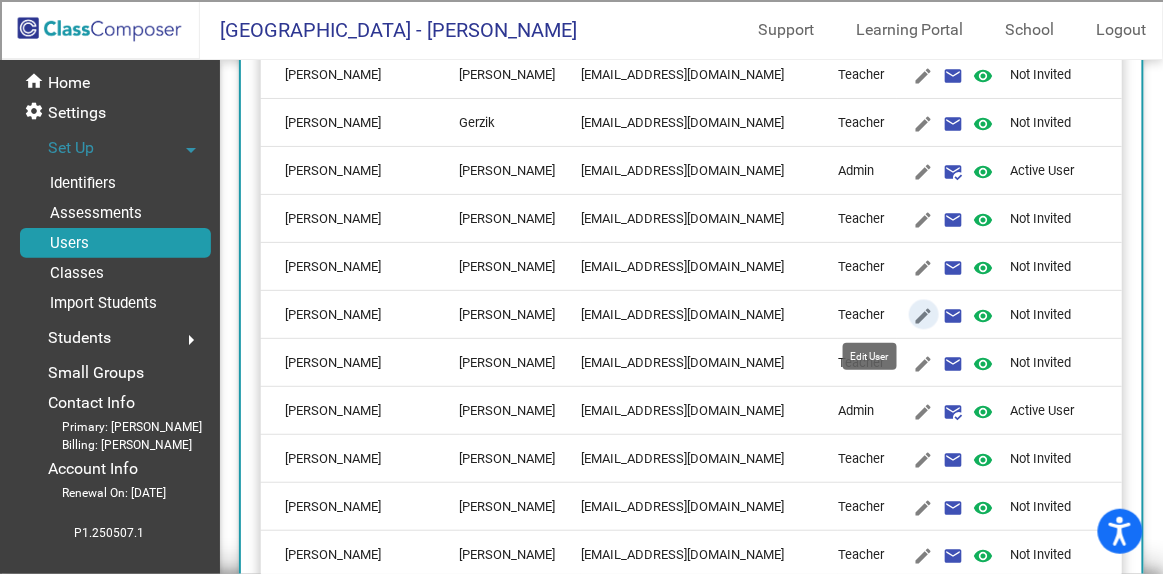click on "edit" 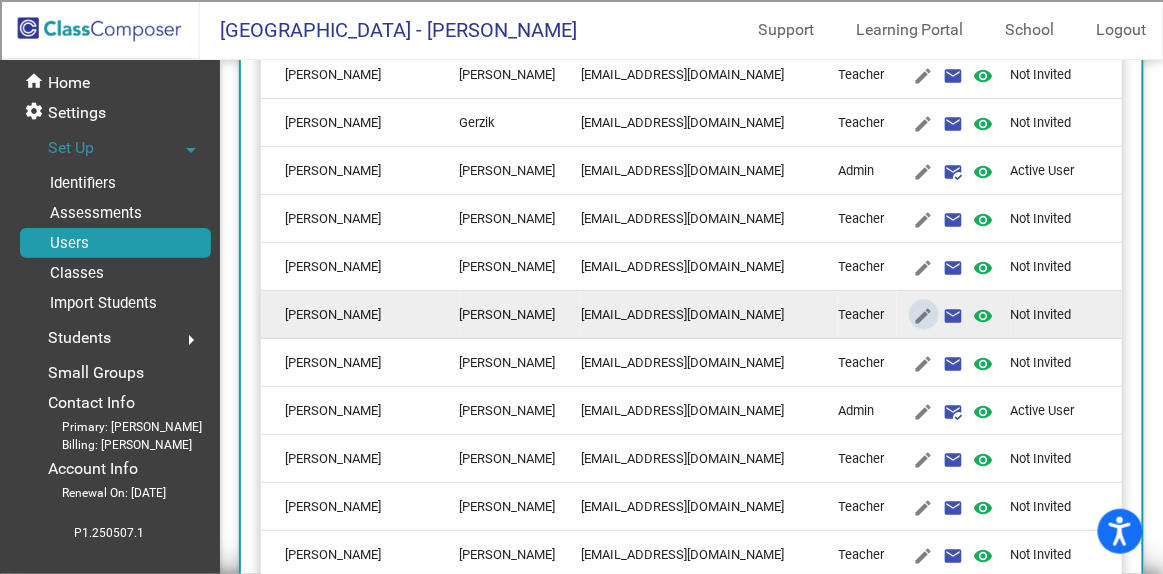 scroll, scrollTop: 0, scrollLeft: 0, axis: both 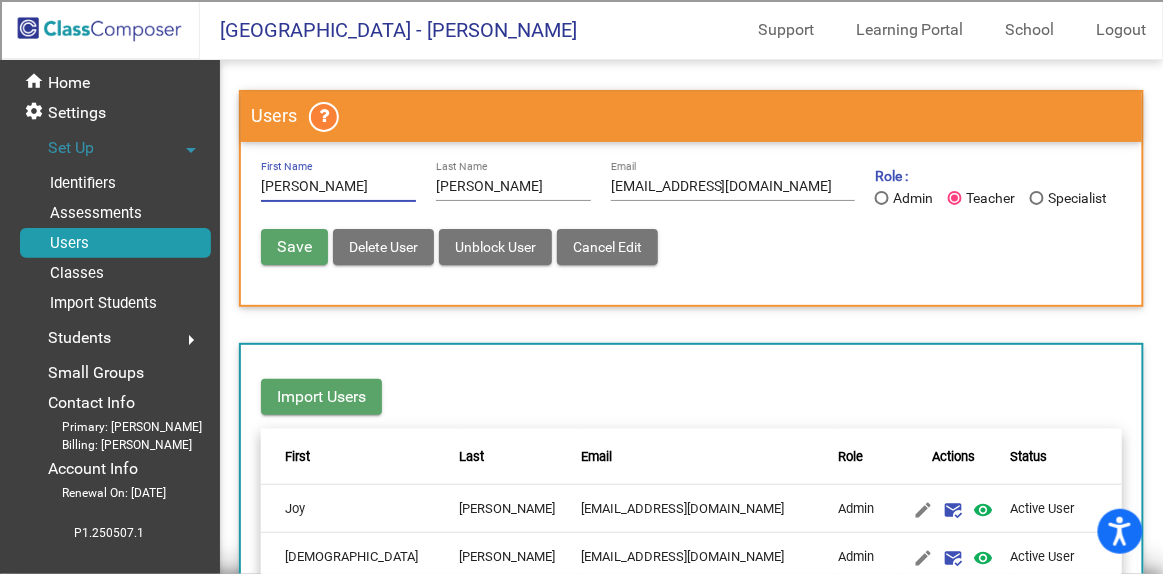 click on "Delete User" at bounding box center [383, 247] 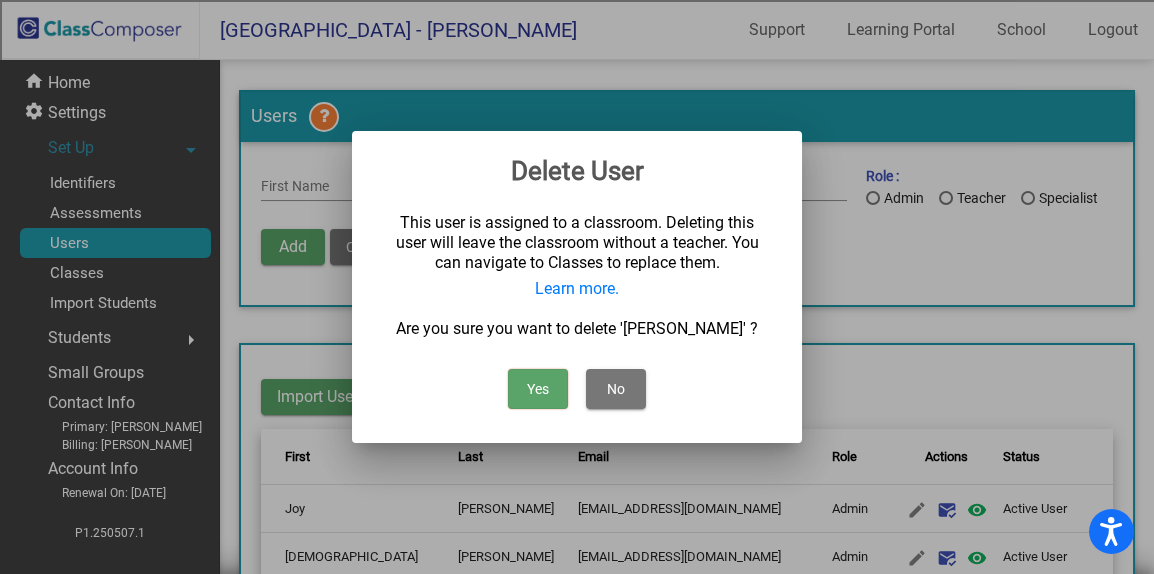 click on "Yes" at bounding box center [538, 389] 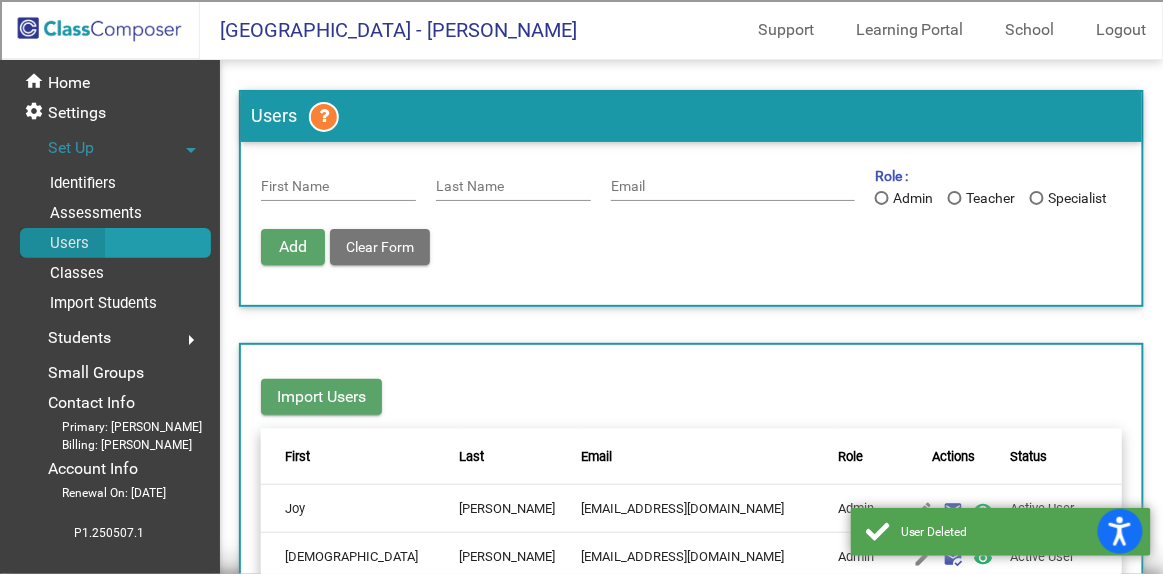 click on "Users" 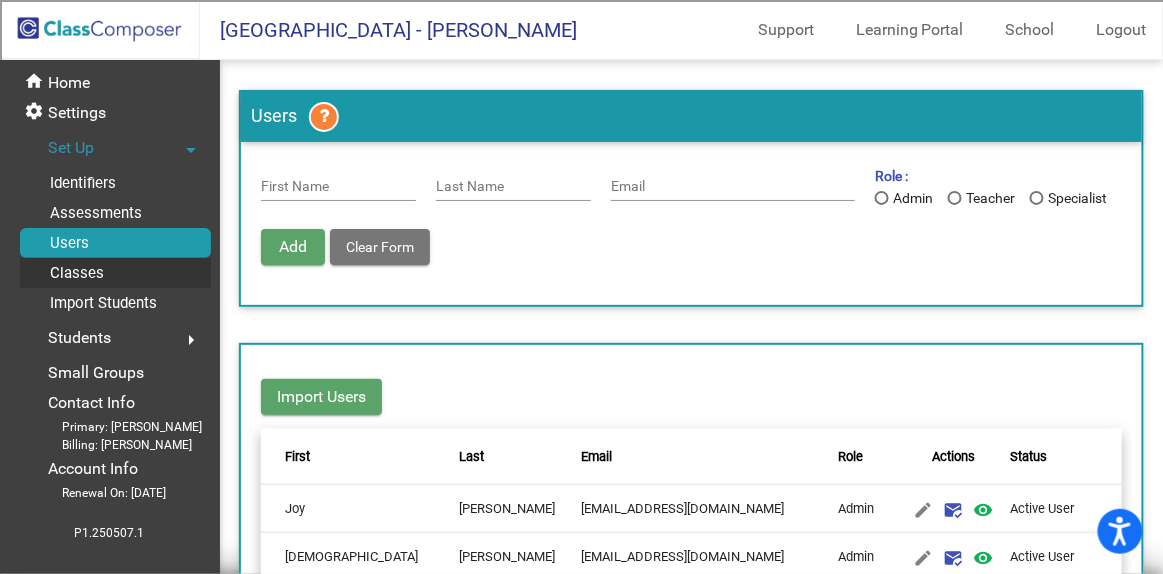 click on "Classes" 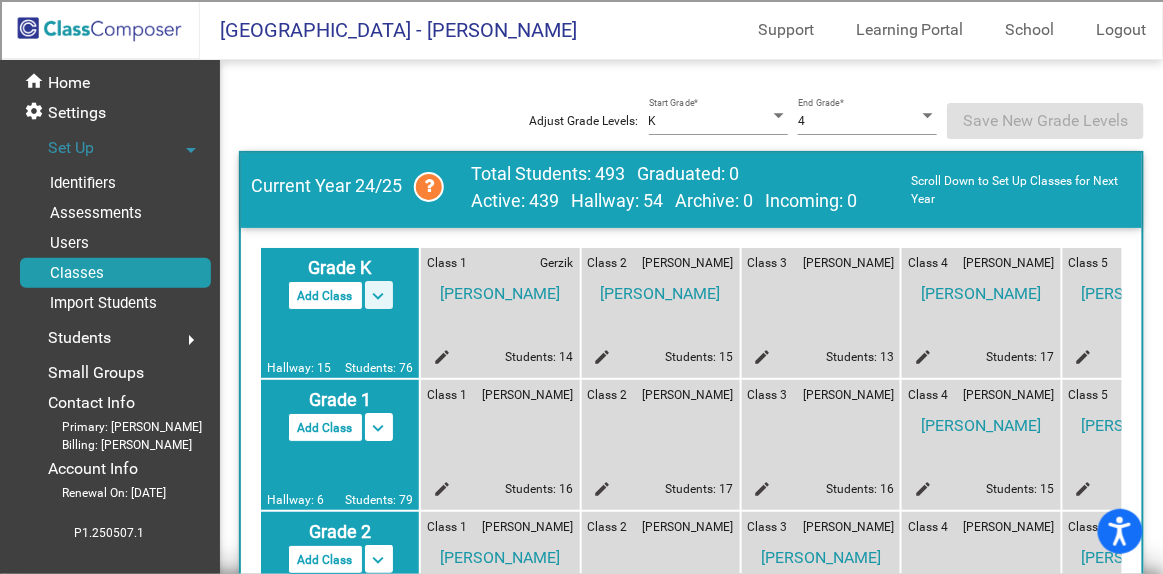 click on "keyboard_arrow_down" at bounding box center [379, 296] 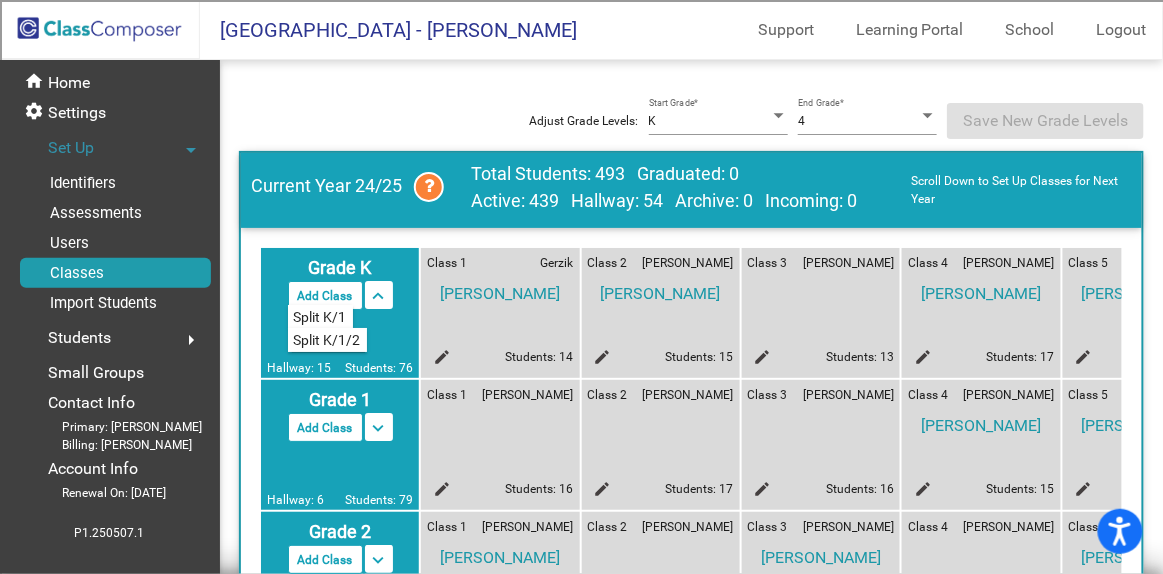 click on "keyboard_arrow_up" at bounding box center [379, 296] 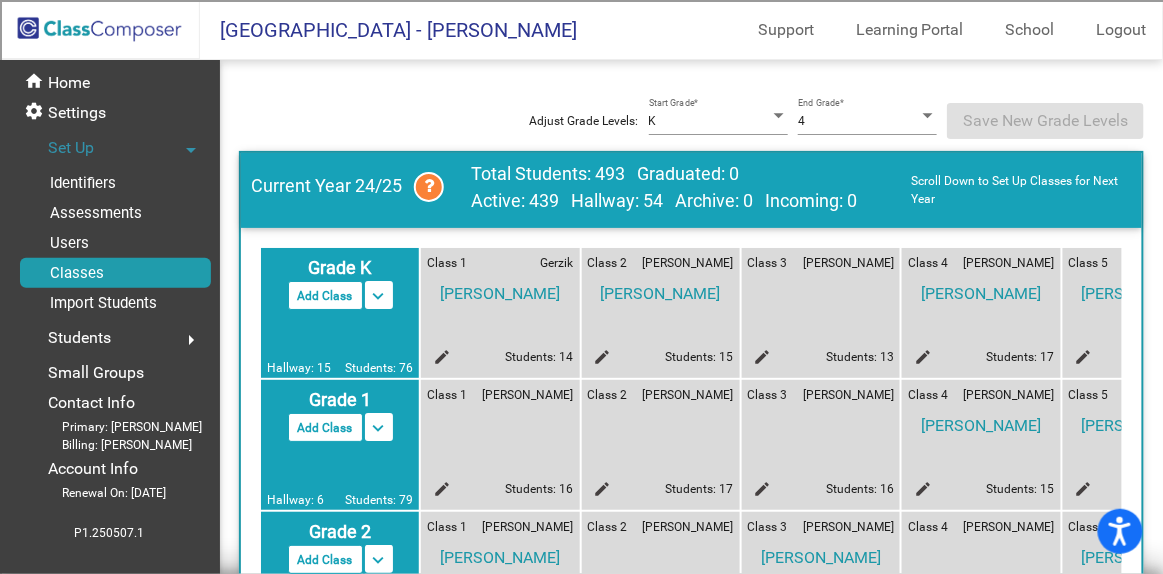 click on "Class 1 Giffin edit Students: 16" 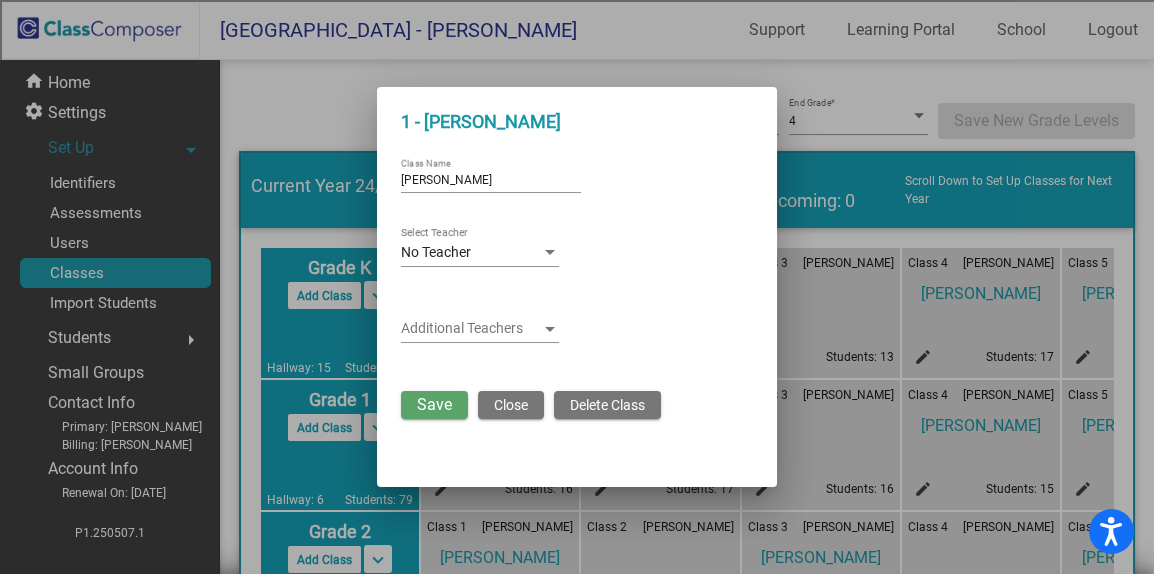 click on "Close" at bounding box center (511, 405) 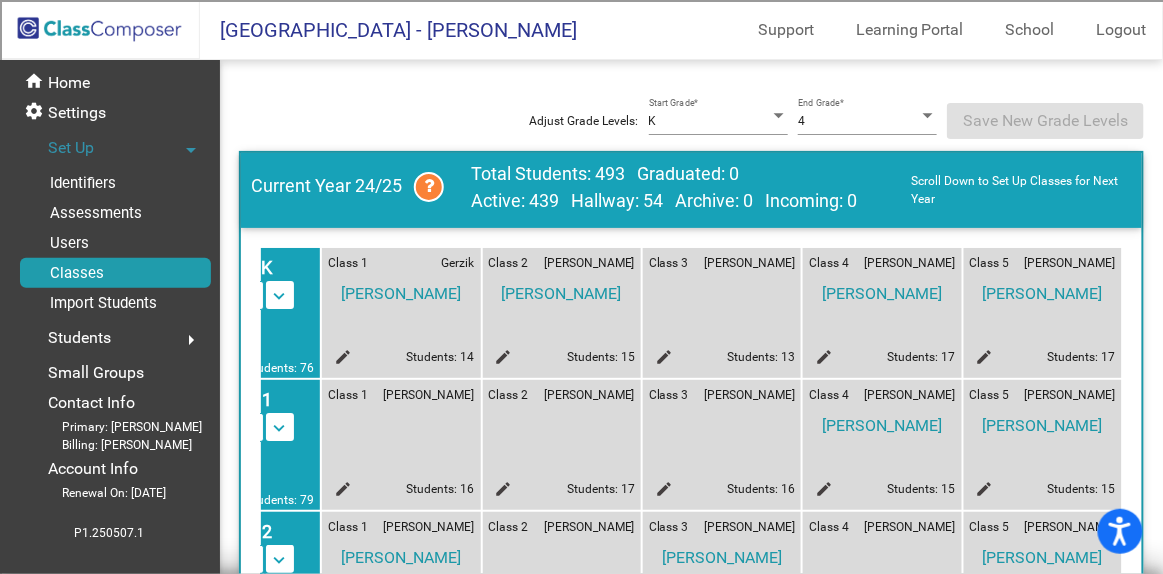 scroll, scrollTop: 0, scrollLeft: 0, axis: both 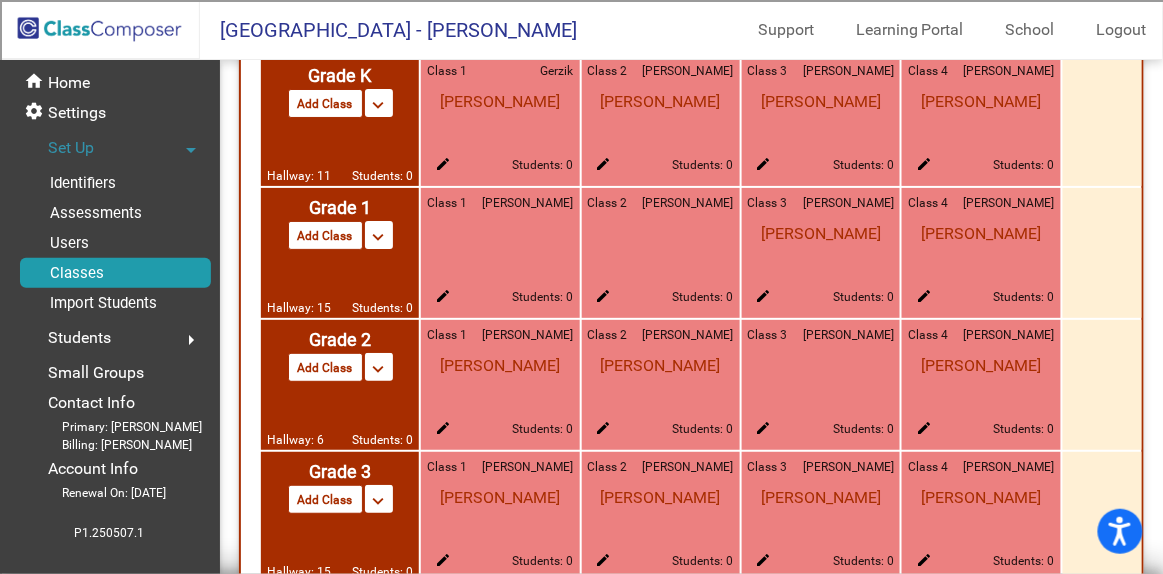 click on "Class 1 Poehl edit Students: 0" 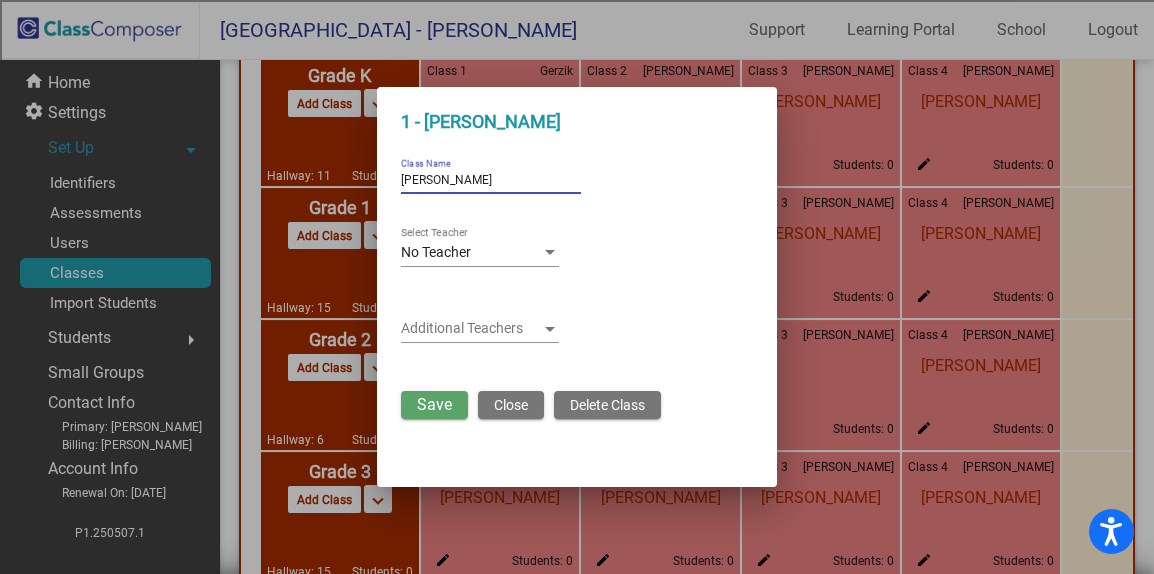drag, startPoint x: 504, startPoint y: 182, endPoint x: 316, endPoint y: 163, distance: 188.95767 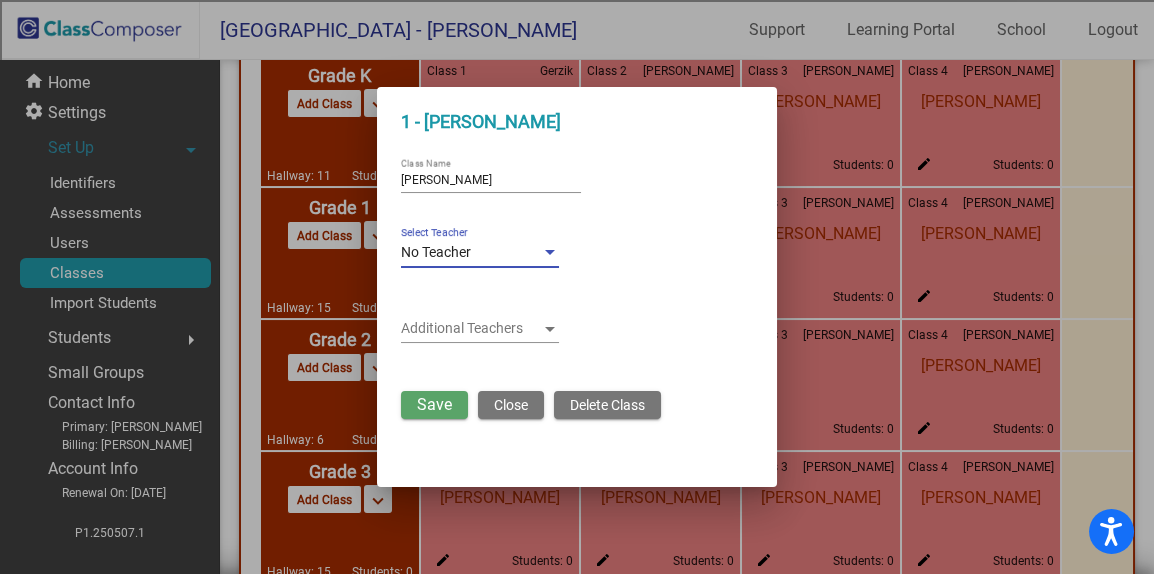 click on "No Teacher" at bounding box center (436, 252) 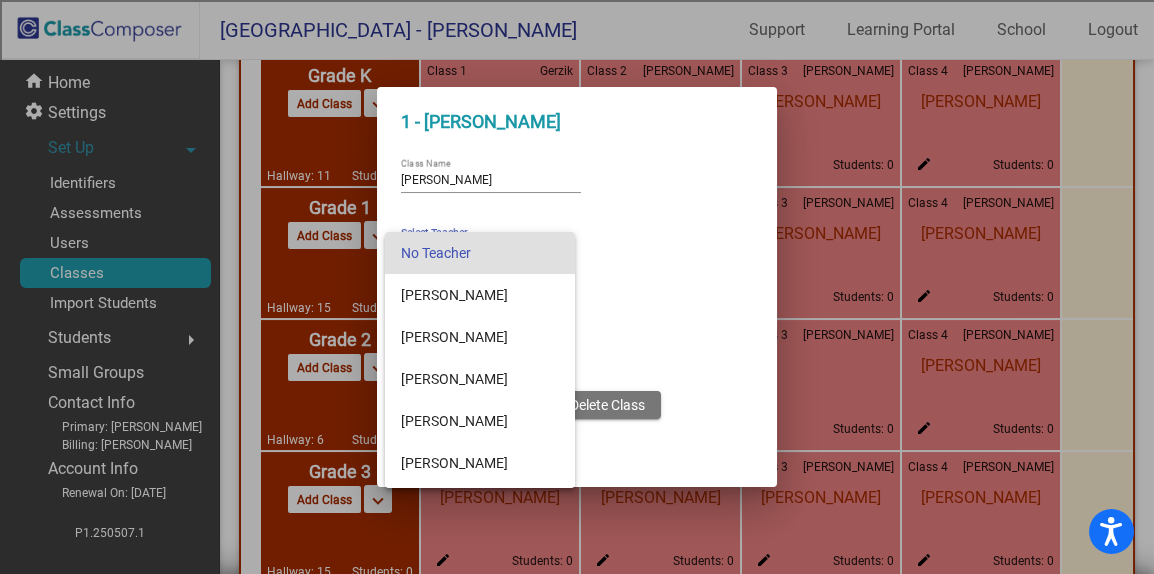 click on "No Teacher" at bounding box center (480, 253) 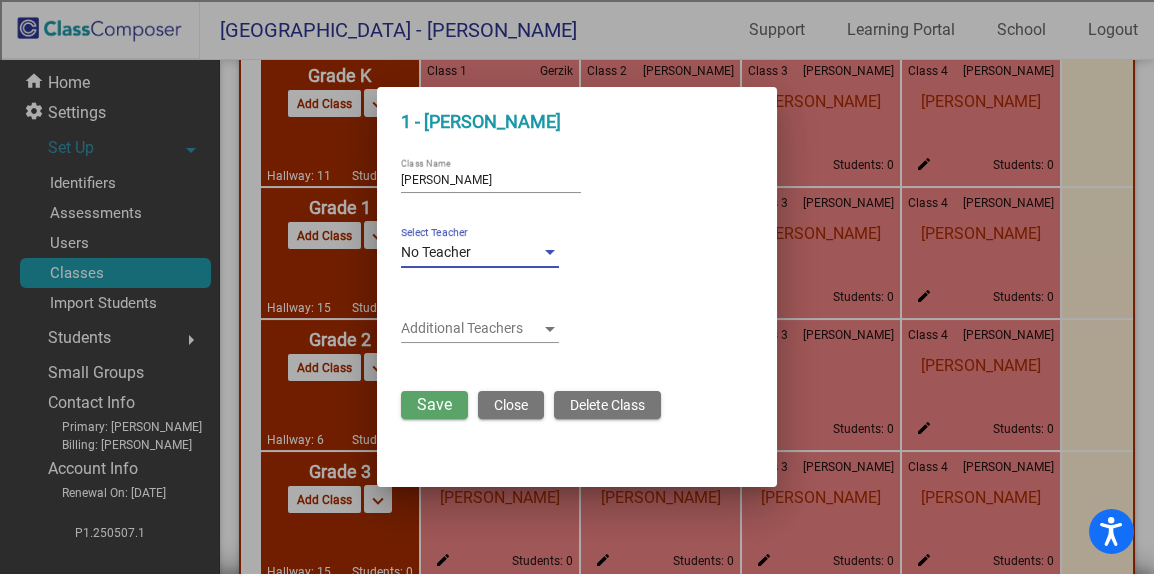 click at bounding box center (471, 329) 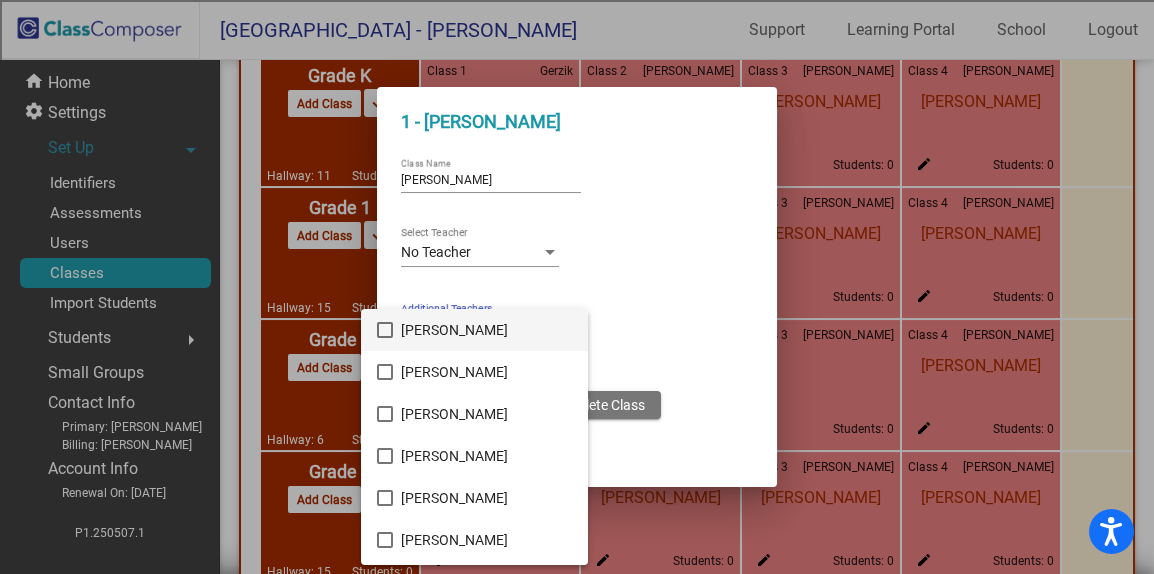 click at bounding box center [577, 287] 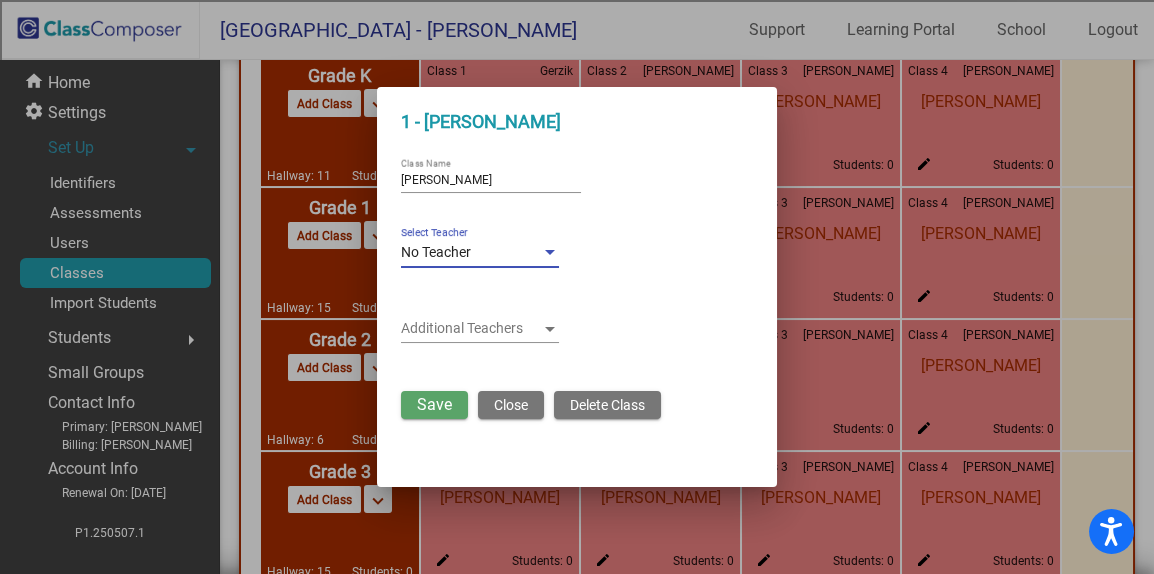 click at bounding box center (550, 253) 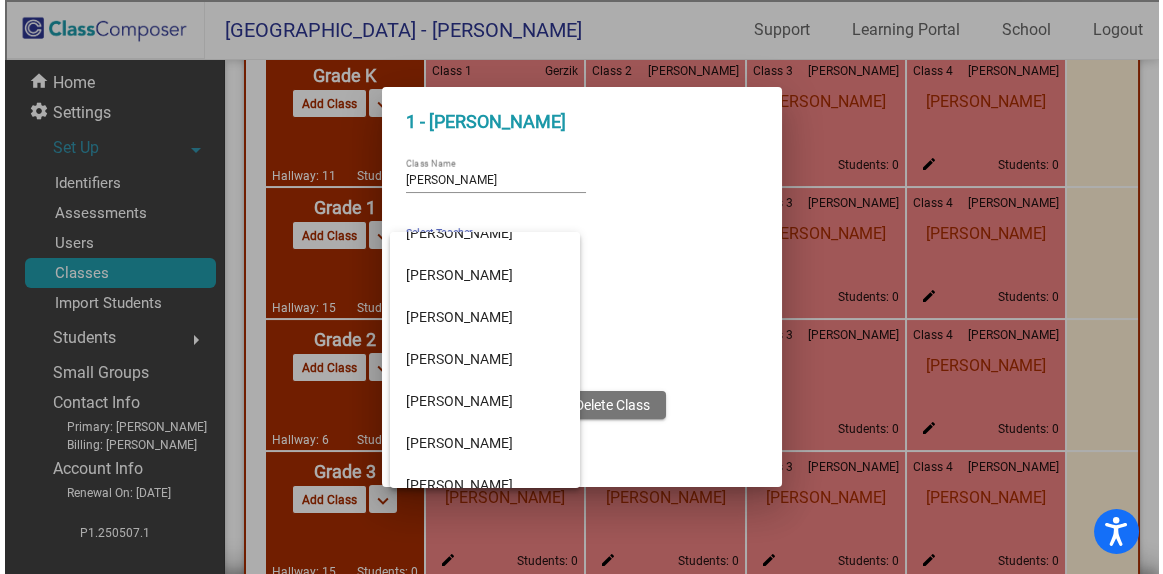 scroll, scrollTop: 542, scrollLeft: 0, axis: vertical 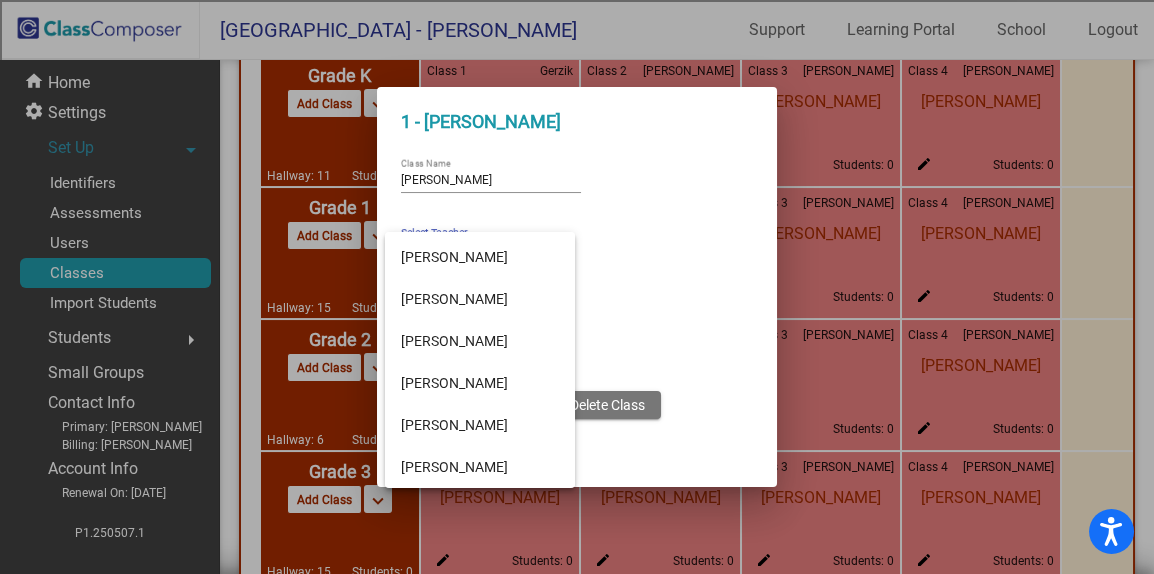 click at bounding box center (577, 287) 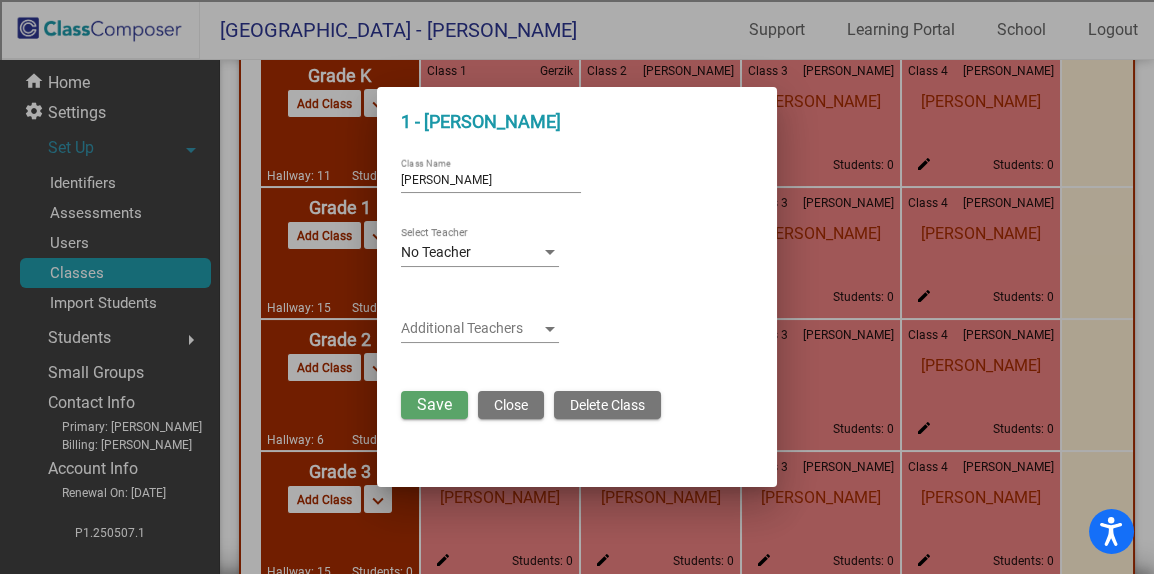 click on "Save" at bounding box center [434, 405] 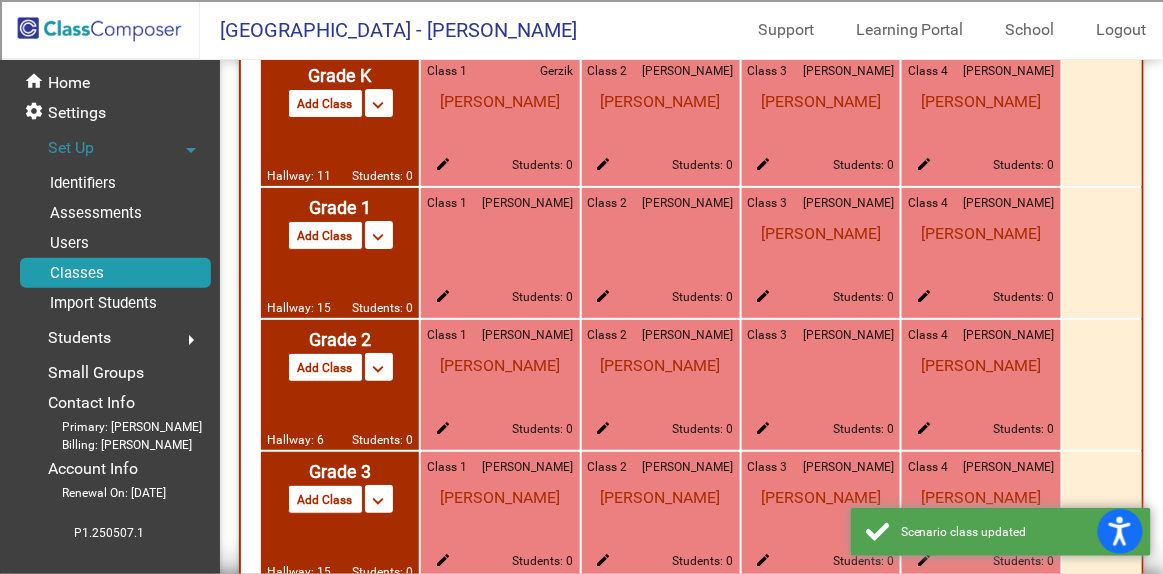 click on "edit" 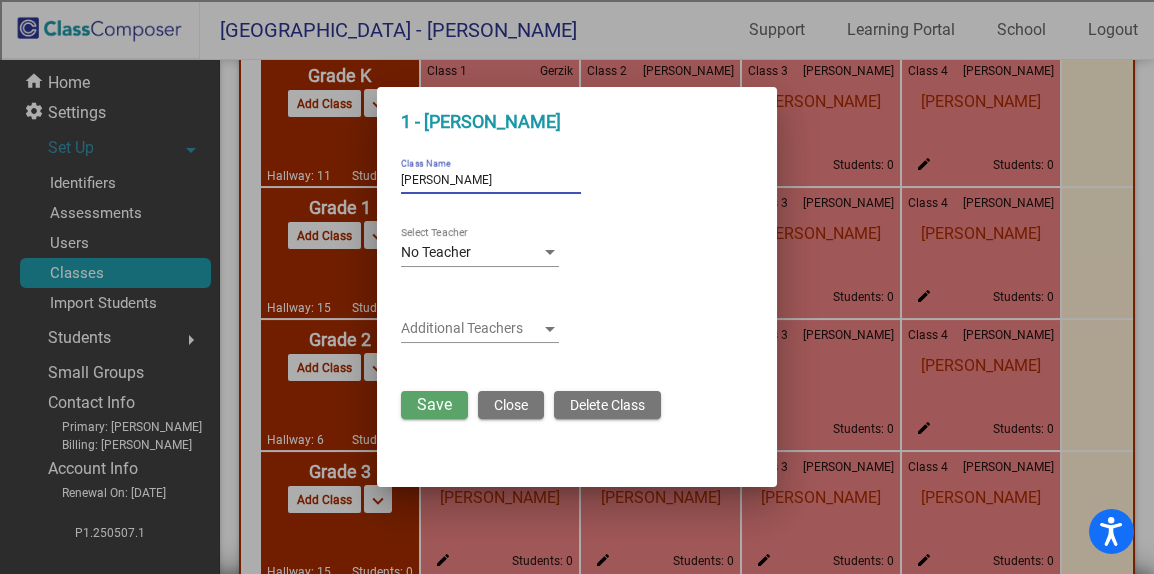 drag, startPoint x: 503, startPoint y: 186, endPoint x: 343, endPoint y: 198, distance: 160.44937 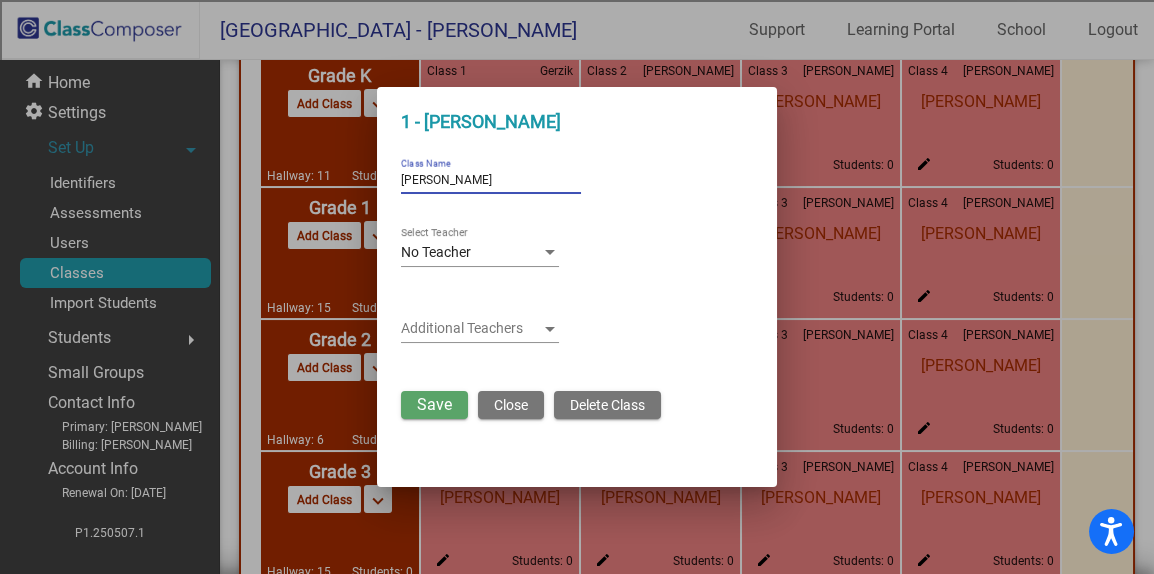 click on "Save" at bounding box center (434, 404) 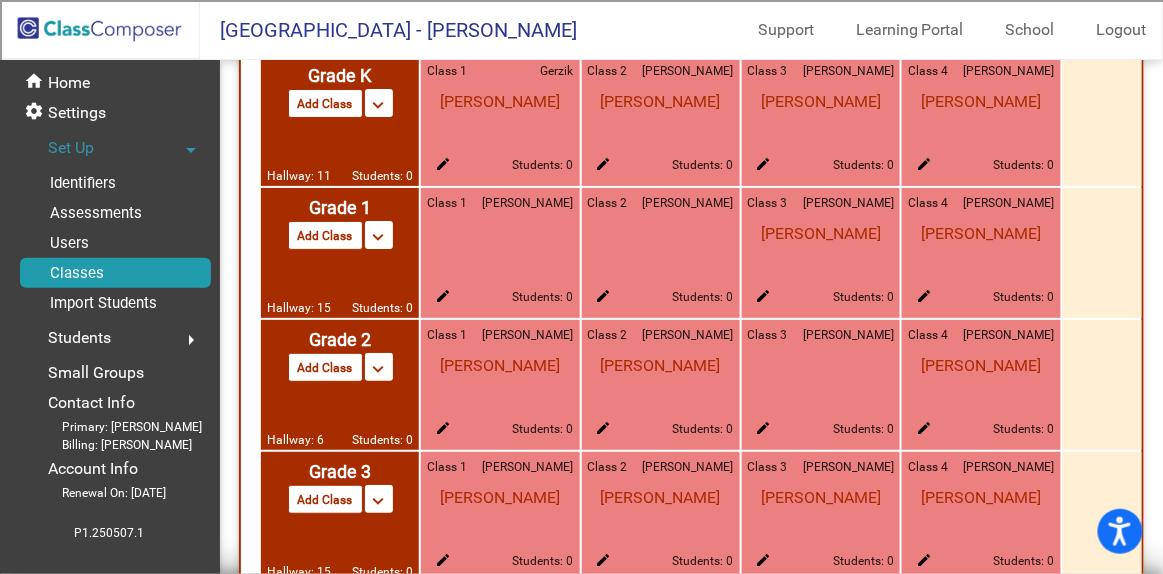 click on "edit" 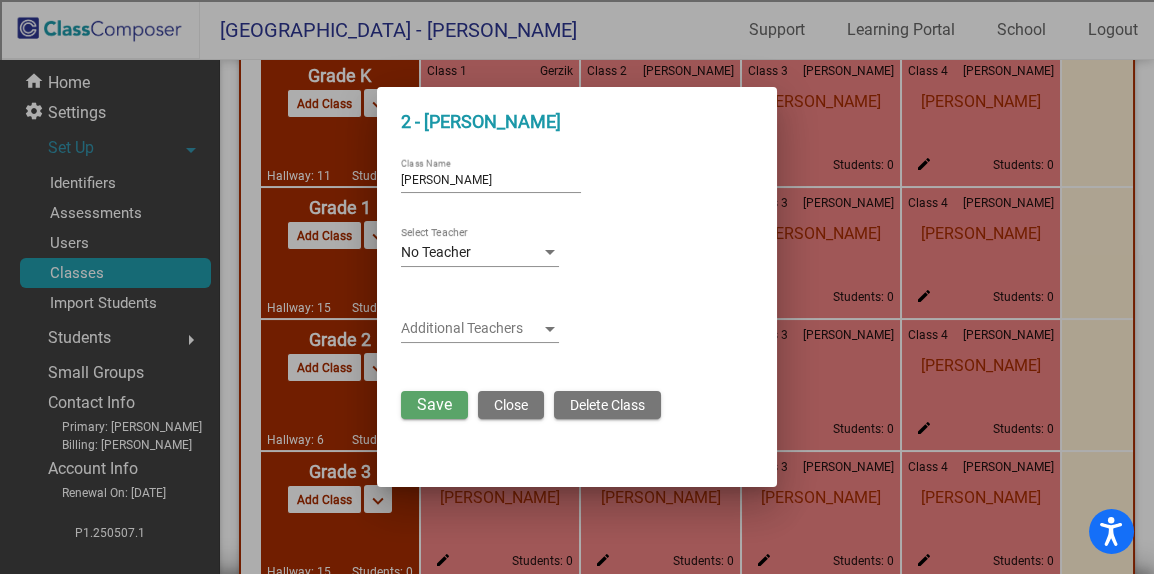 drag, startPoint x: 491, startPoint y: 176, endPoint x: 282, endPoint y: 162, distance: 209.46837 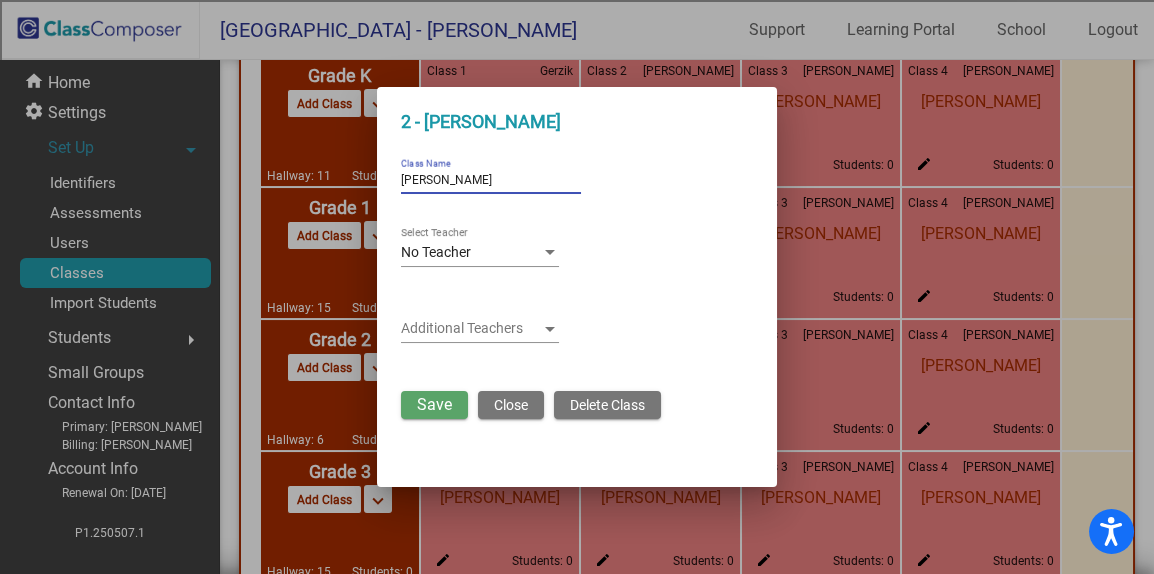 click on "Save" at bounding box center (434, 404) 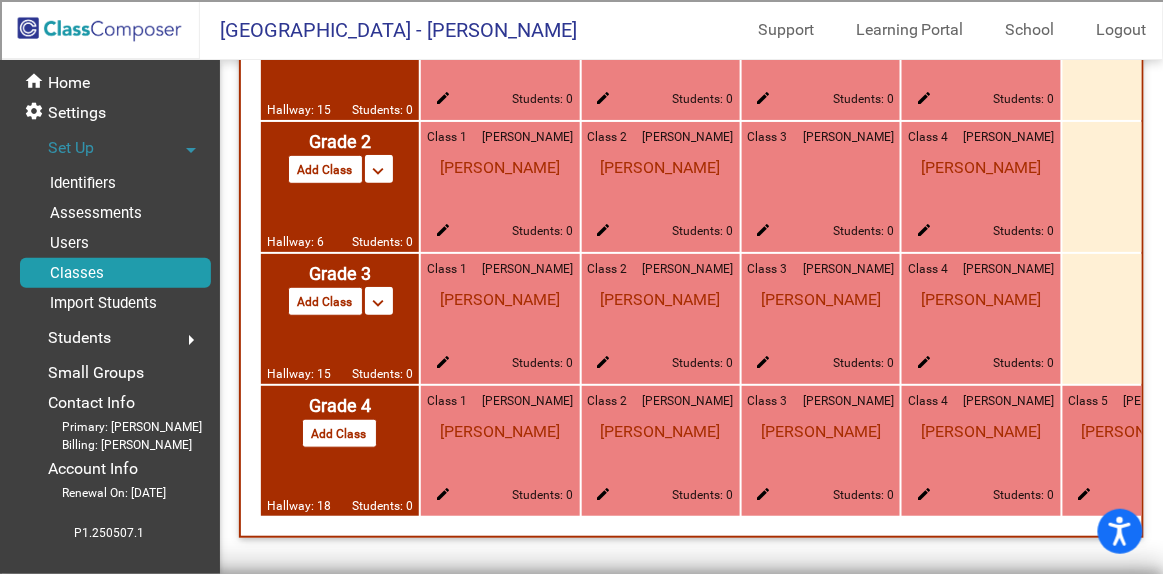 scroll, scrollTop: 1215, scrollLeft: 0, axis: vertical 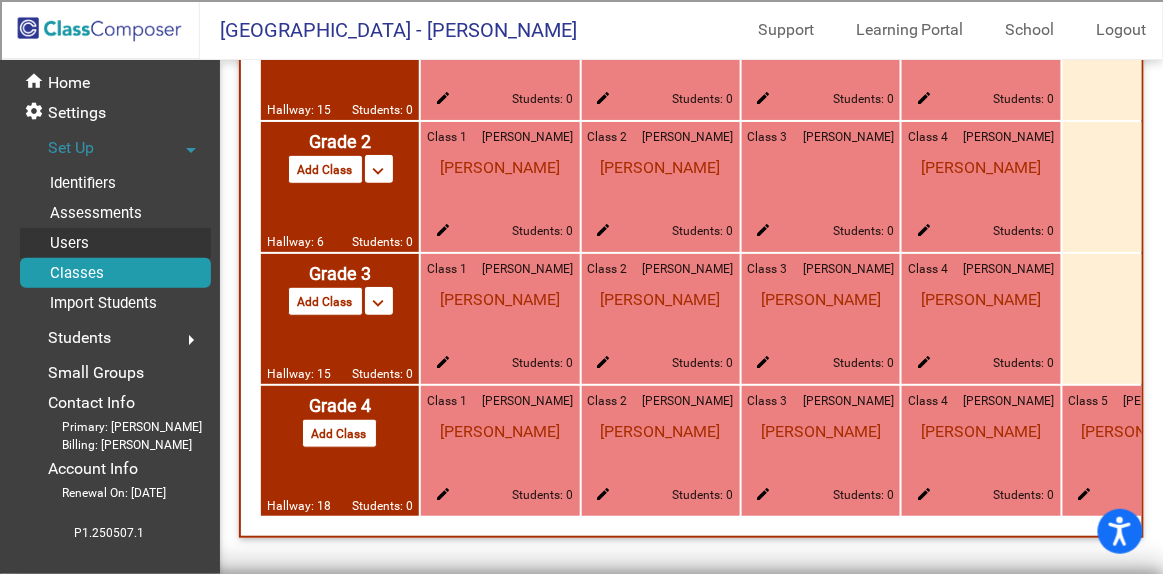 click on "Users" 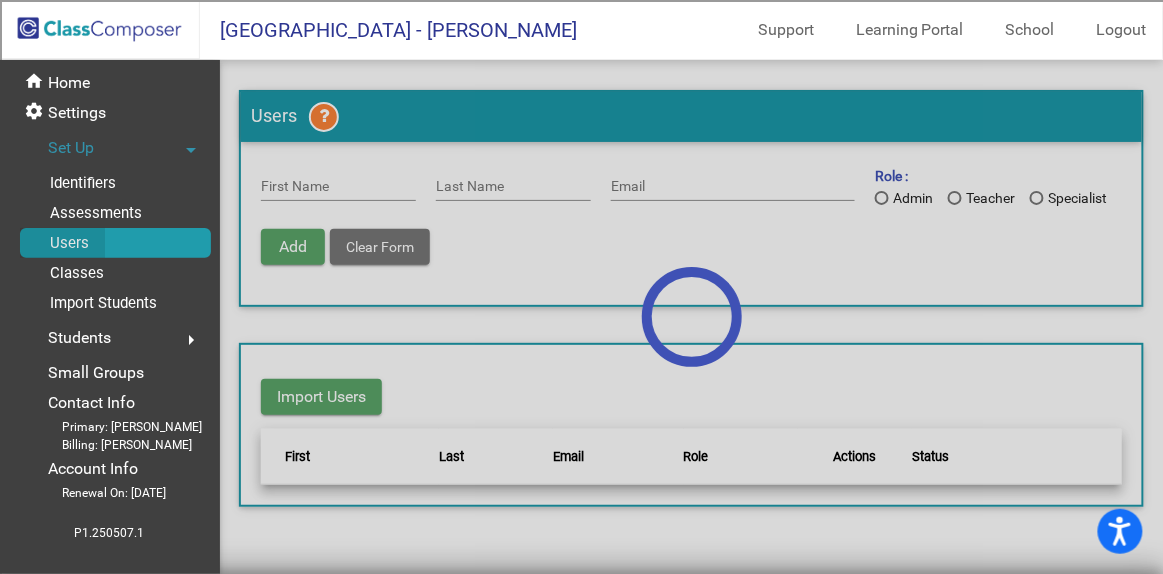 scroll, scrollTop: 0, scrollLeft: 0, axis: both 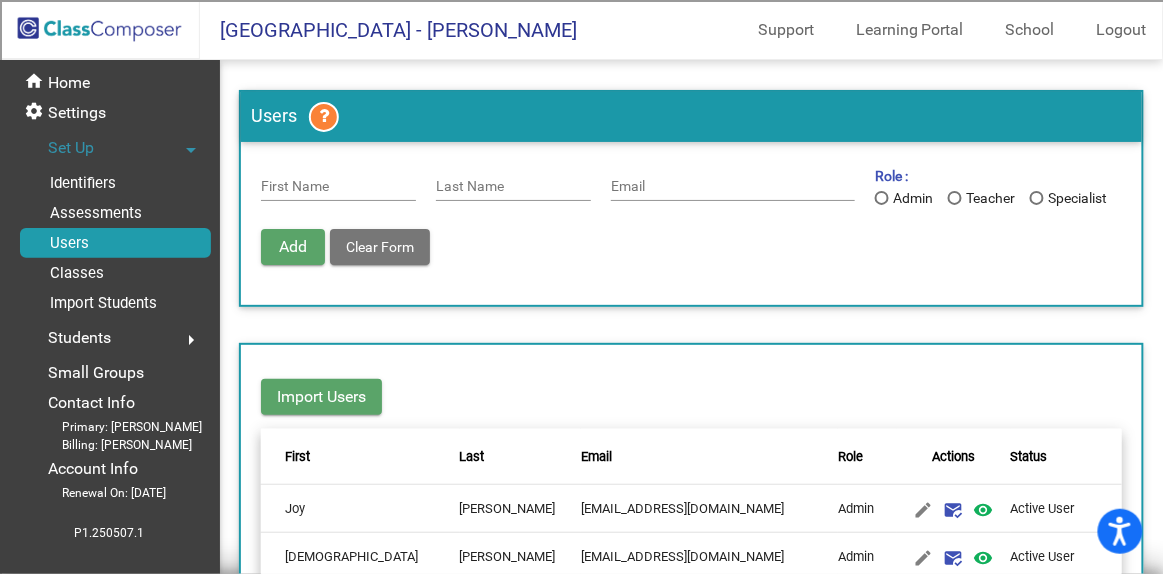 click on "First Name" at bounding box center (338, 187) 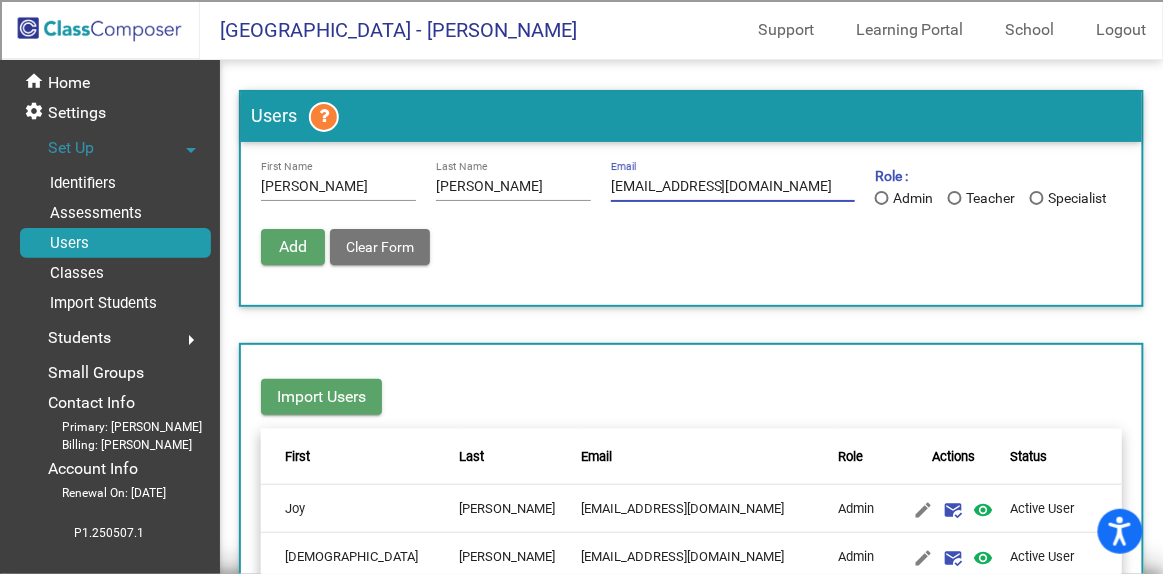 click on "Teacher" at bounding box center (988, 198) 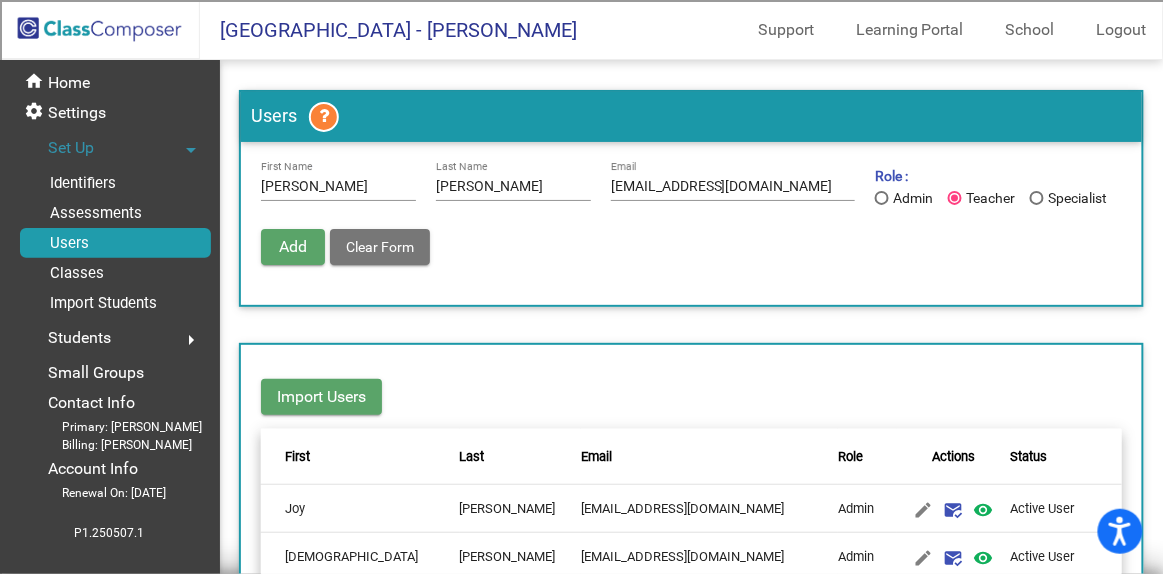 click on "Add" at bounding box center [293, 246] 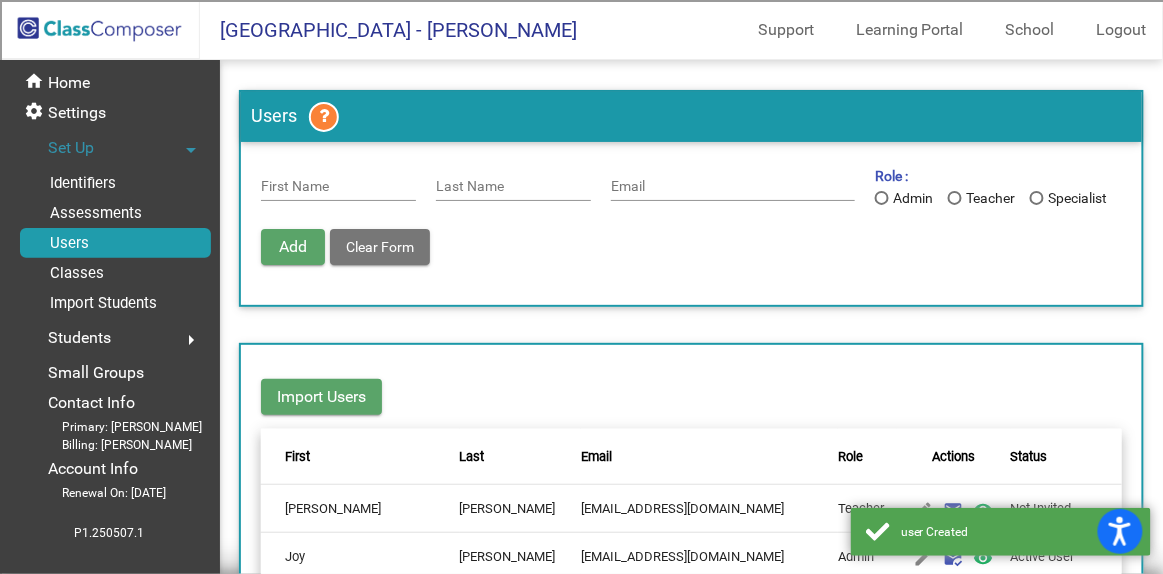 click on "First Name" at bounding box center [338, 187] 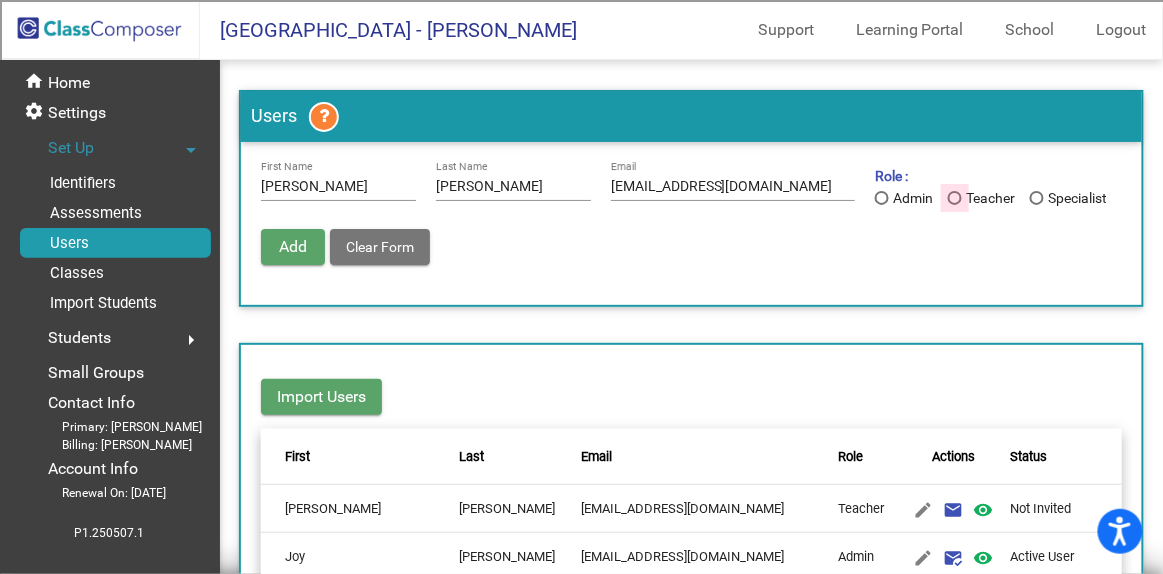click on "Teacher" at bounding box center [988, 198] 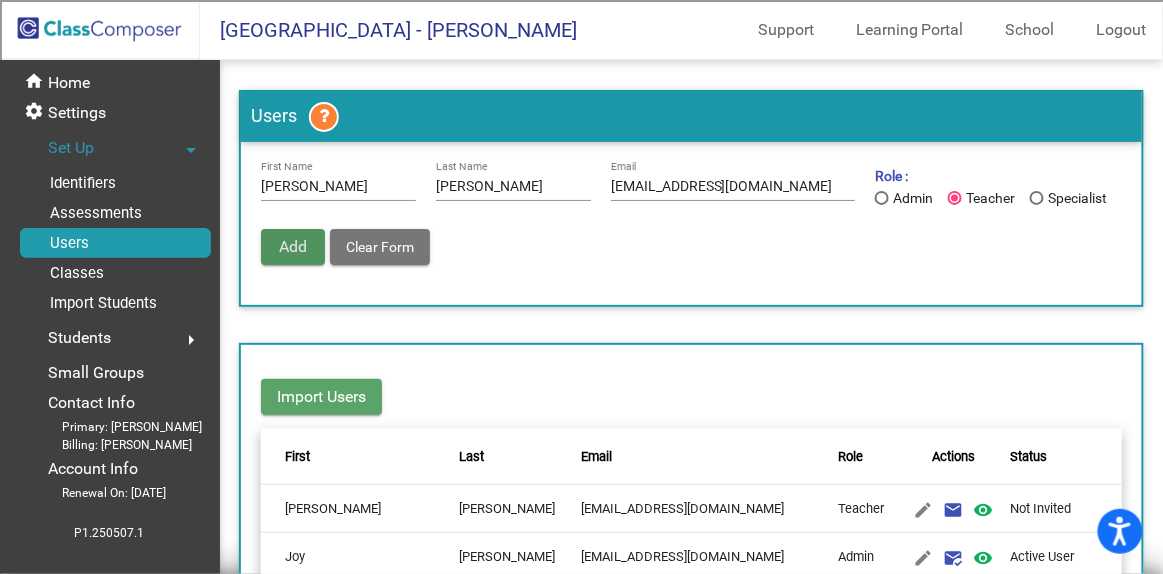 click on "Add" at bounding box center [293, 246] 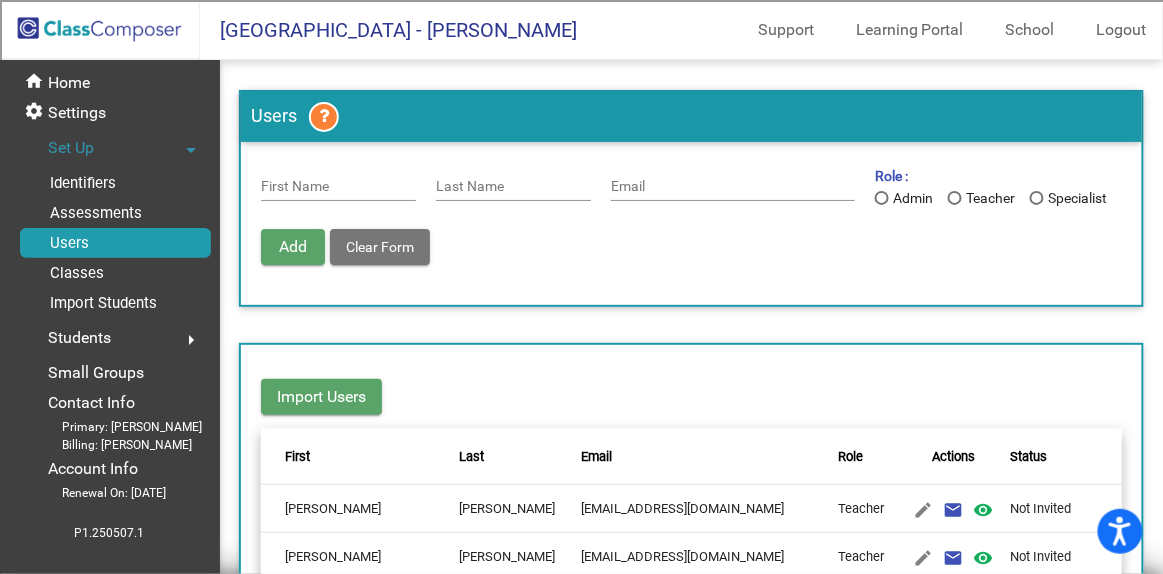 click on "First Name" at bounding box center [338, 187] 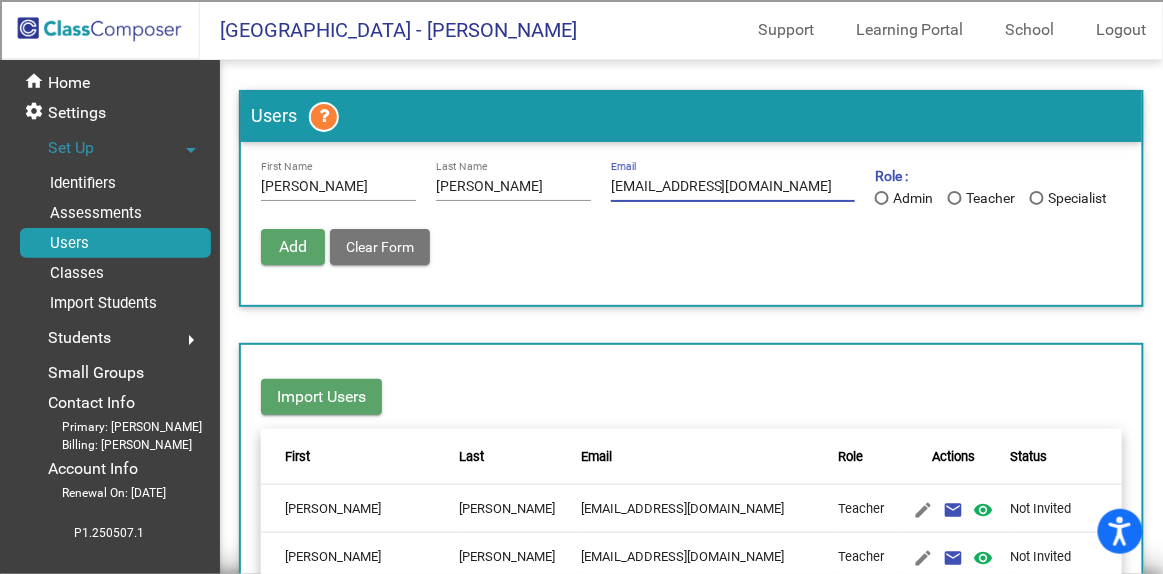 click on "Teacher" at bounding box center (988, 198) 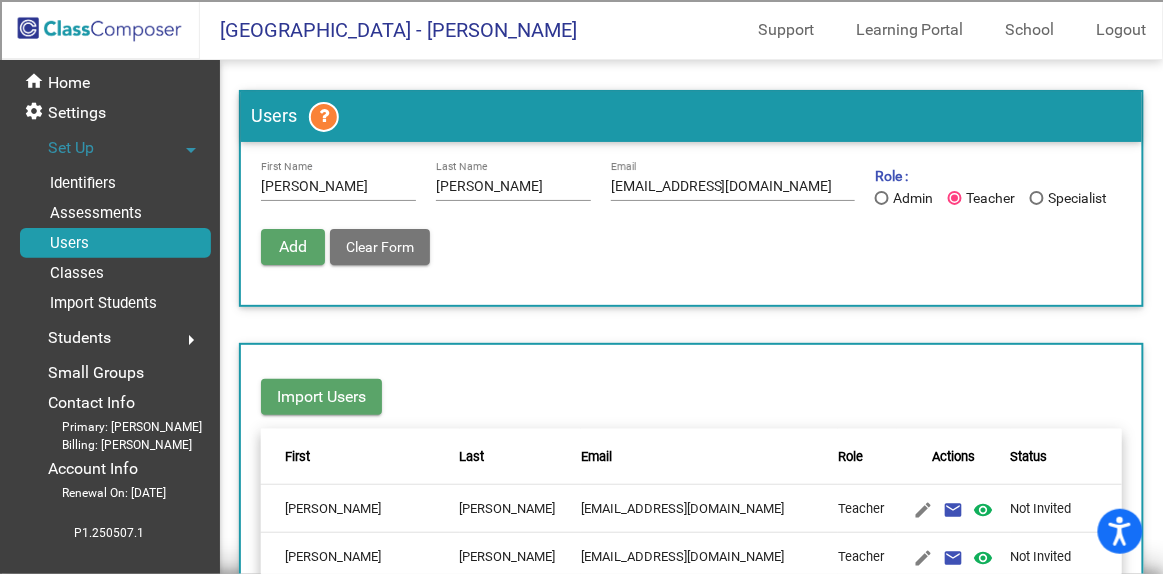 click on "Add" at bounding box center (293, 247) 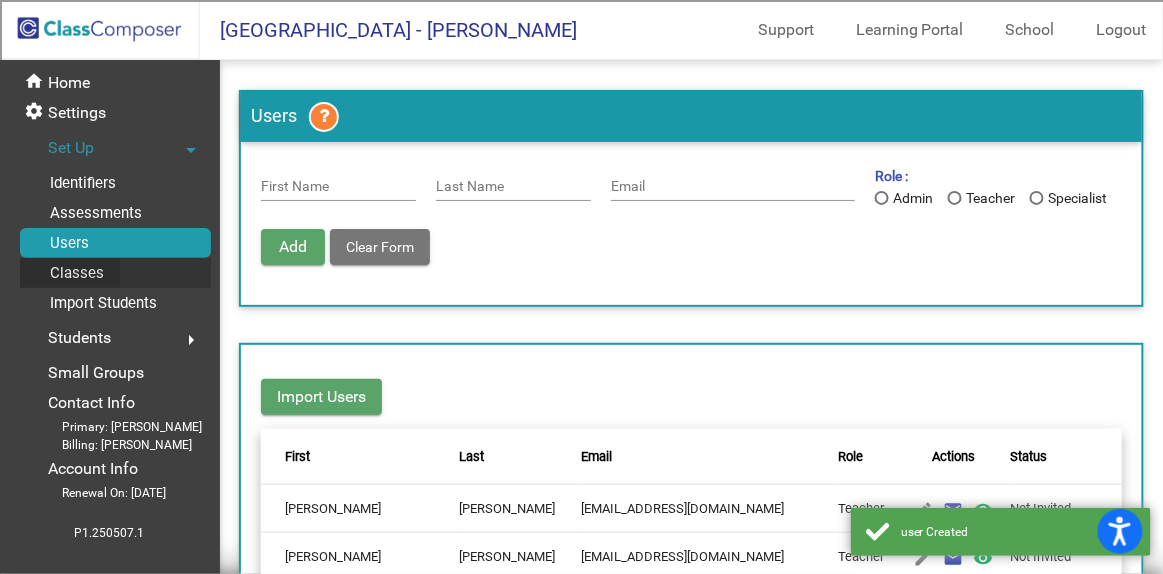 click on "Classes" 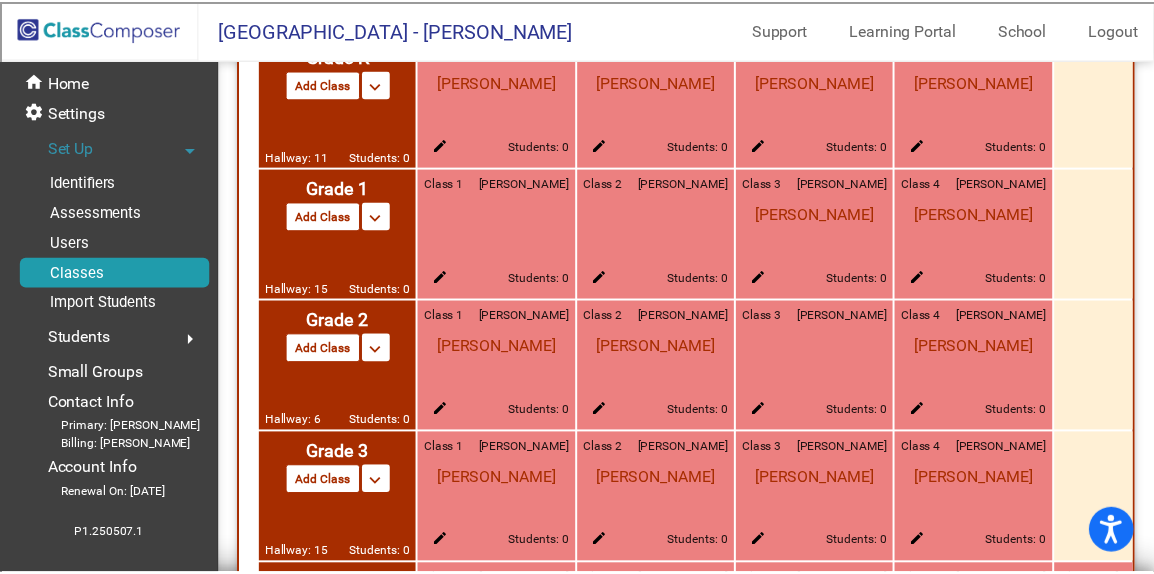 scroll, scrollTop: 1018, scrollLeft: 0, axis: vertical 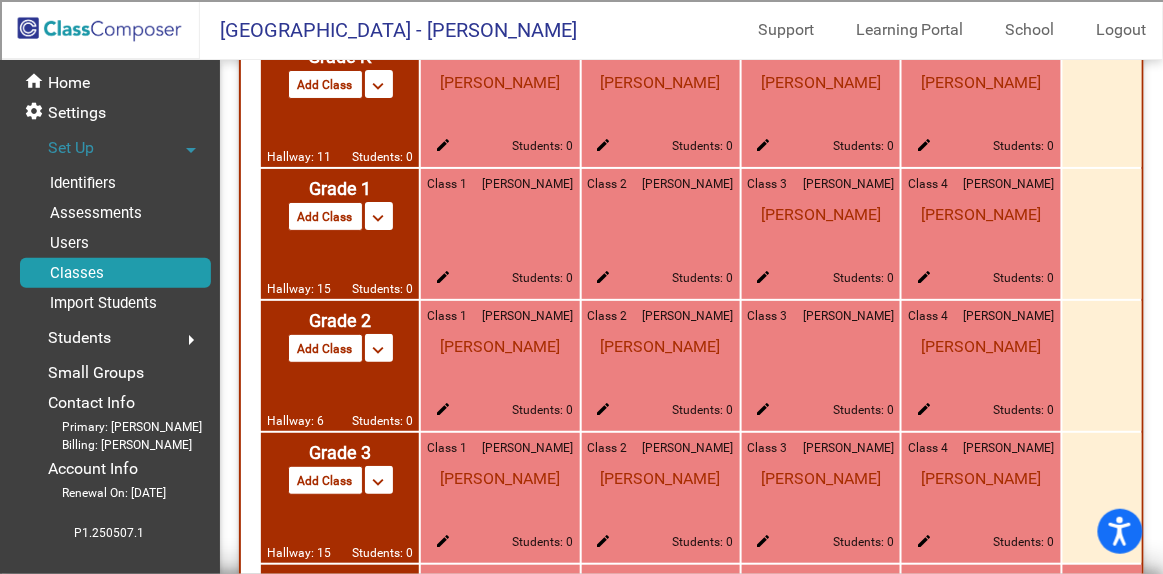 click on "edit" 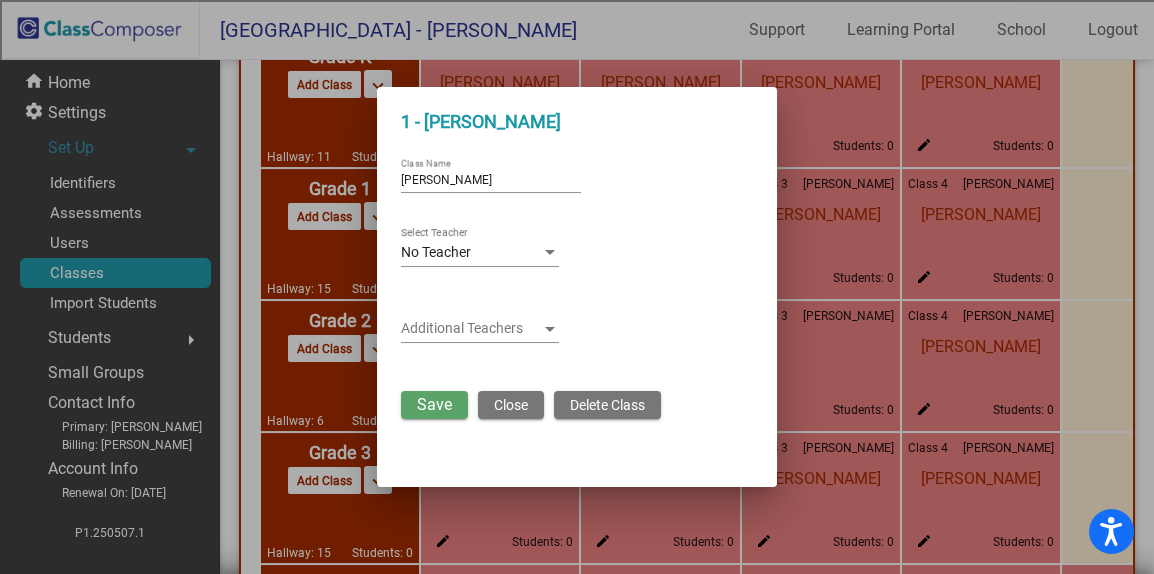 click on "No Teacher Select Teacher" at bounding box center (480, 247) 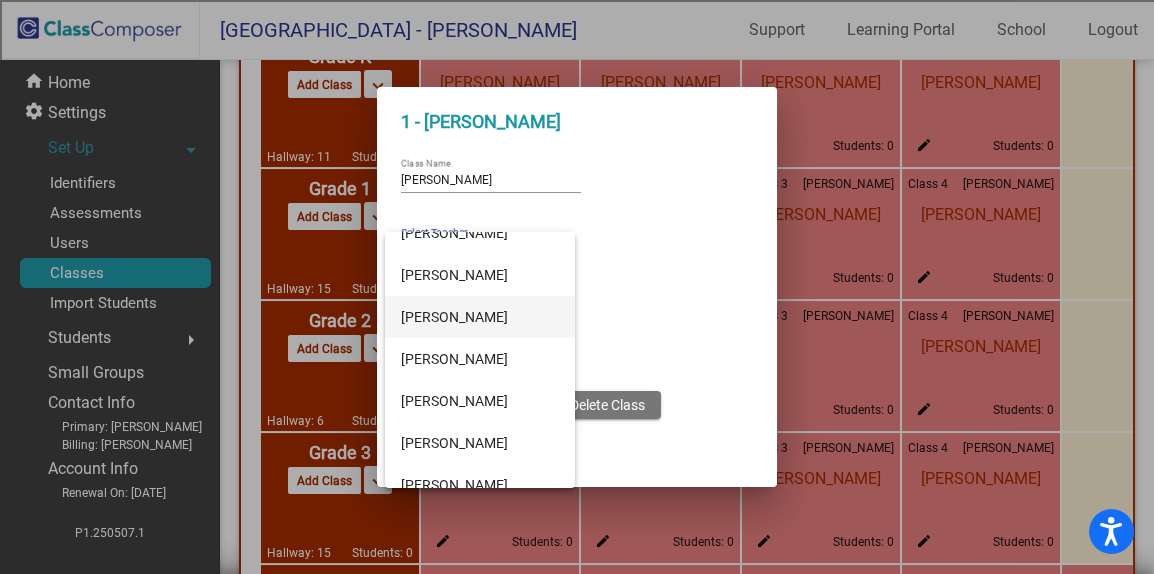 scroll, scrollTop: 363, scrollLeft: 0, axis: vertical 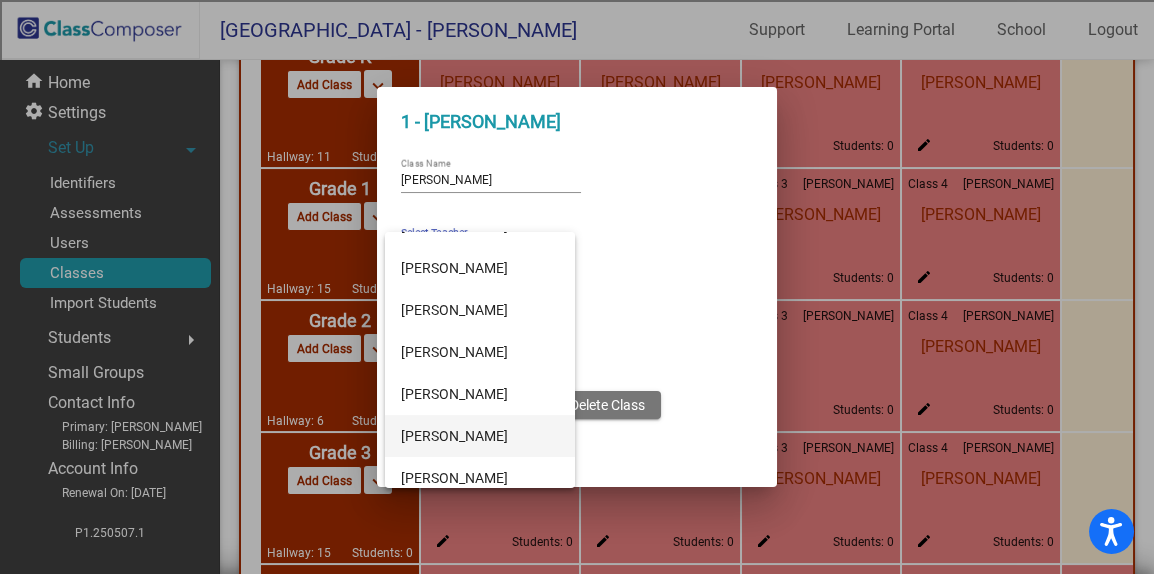 click on "Logan Bost" at bounding box center [480, 436] 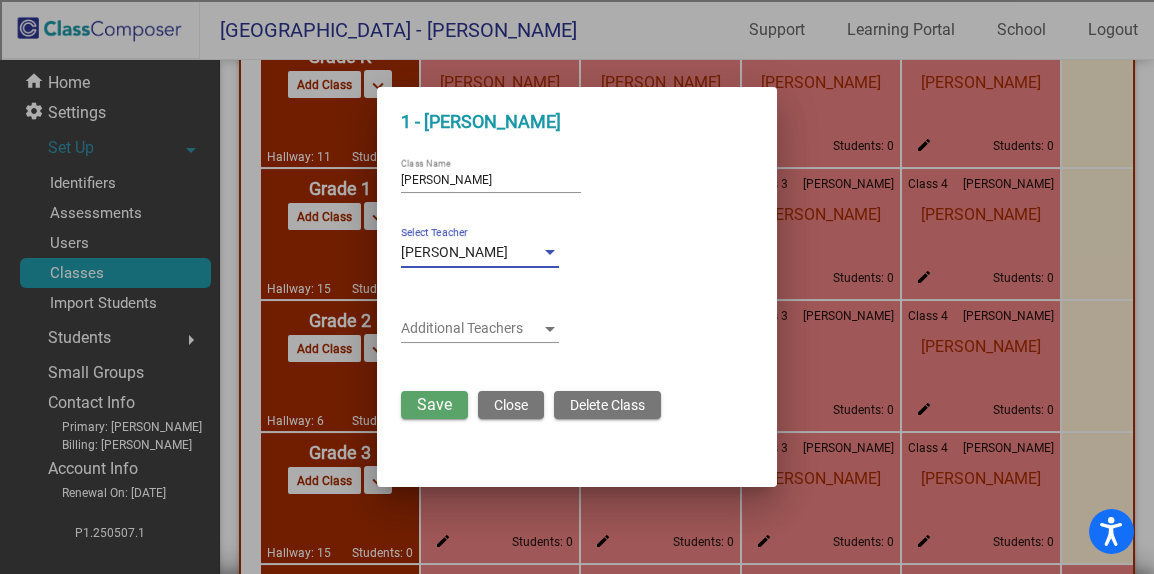 click at bounding box center [471, 329] 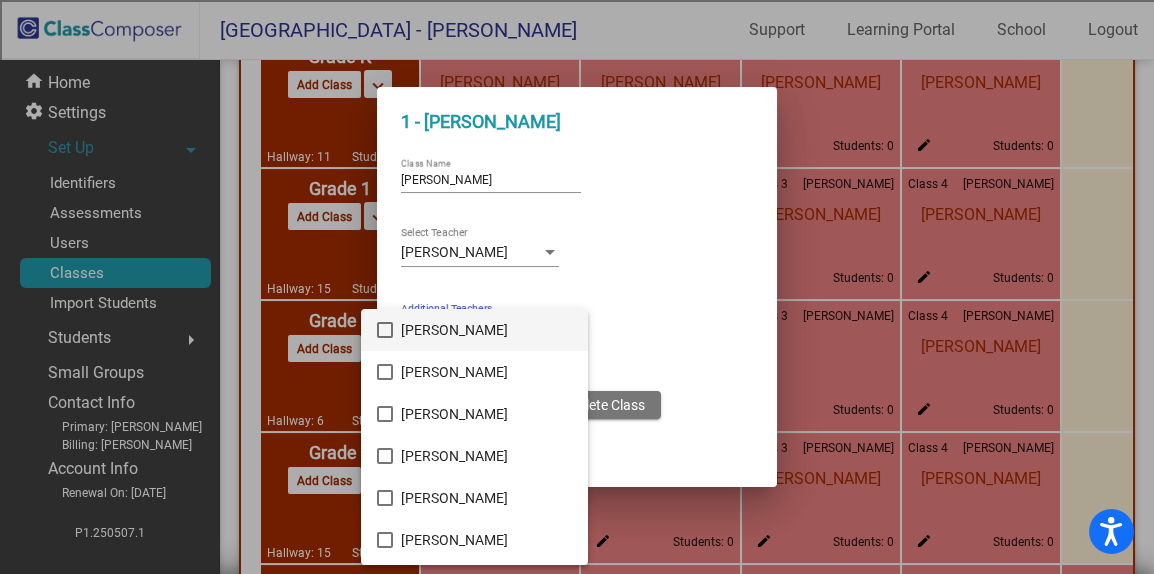 click at bounding box center (577, 287) 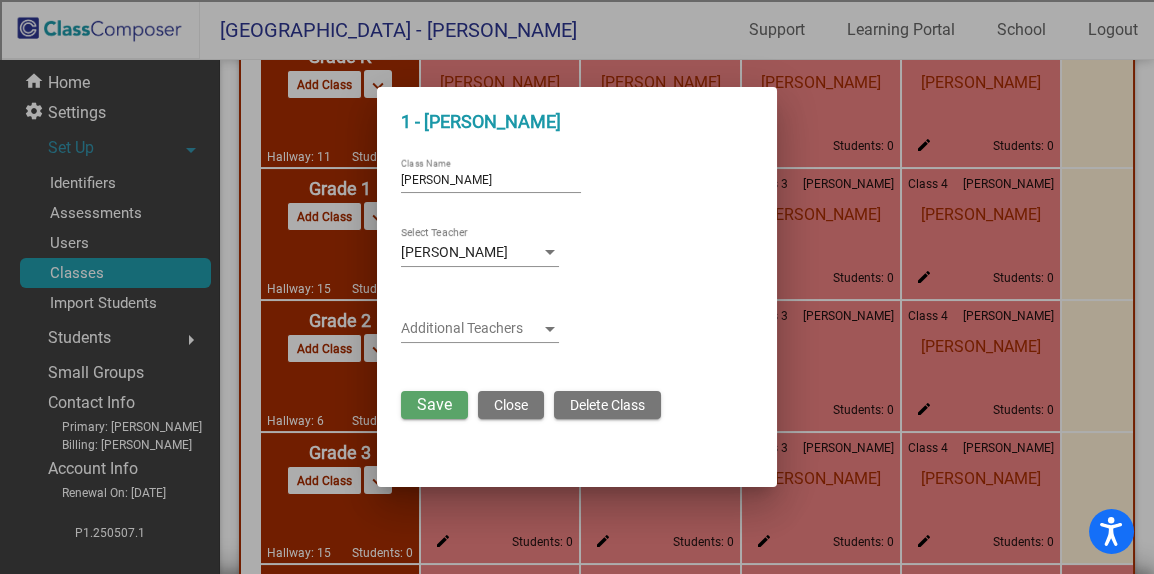 click on "Save" at bounding box center [434, 404] 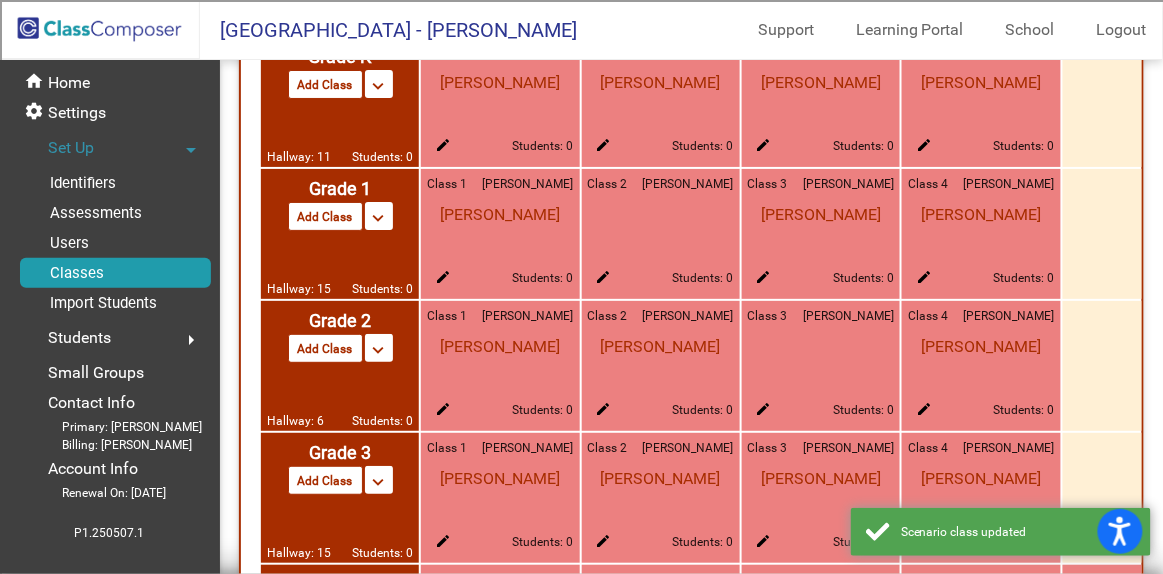 click on "edit" 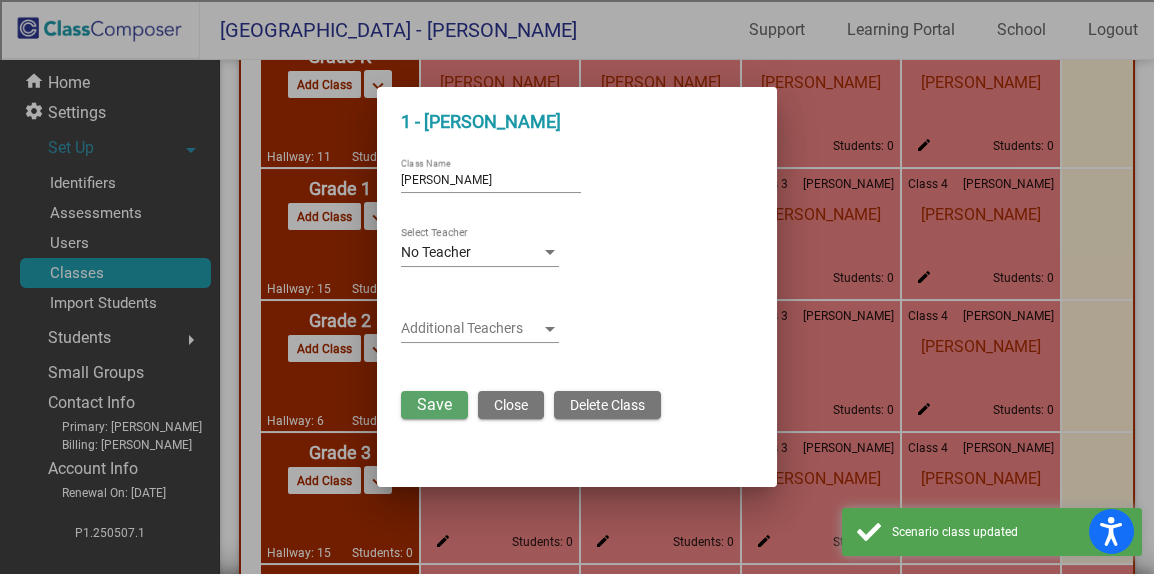 click on "No Teacher Select Teacher" at bounding box center [480, 247] 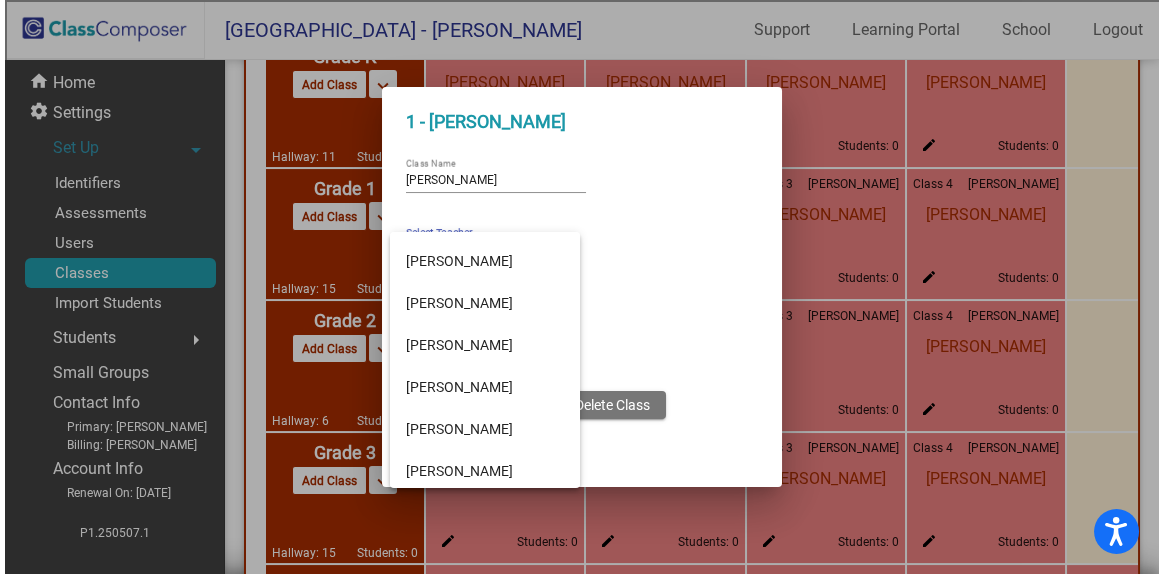 scroll, scrollTop: 636, scrollLeft: 0, axis: vertical 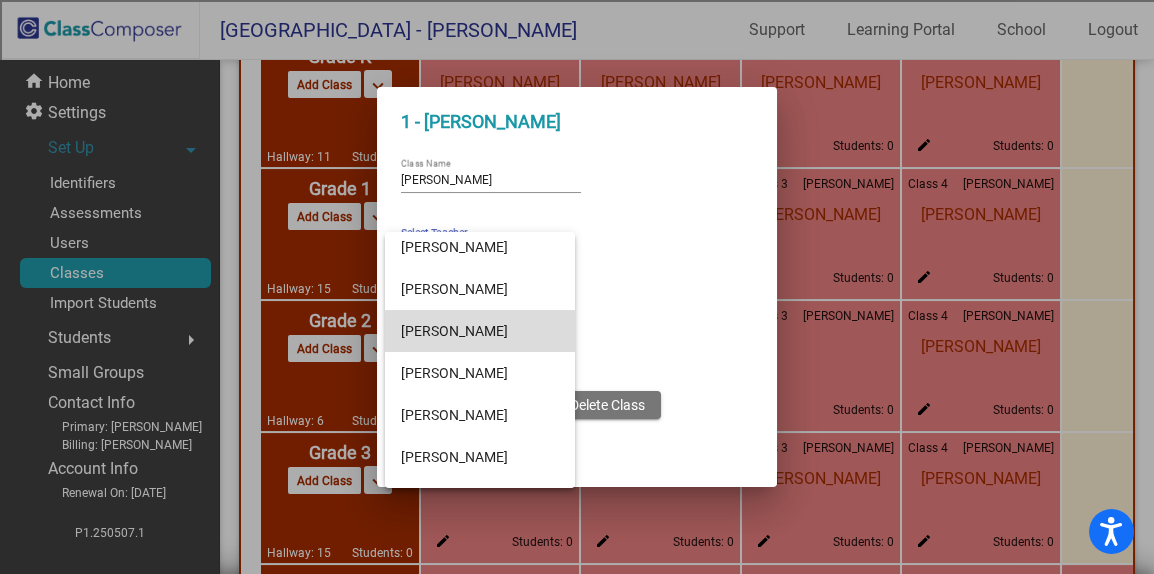 click on "Michelle Redmond" at bounding box center [480, 331] 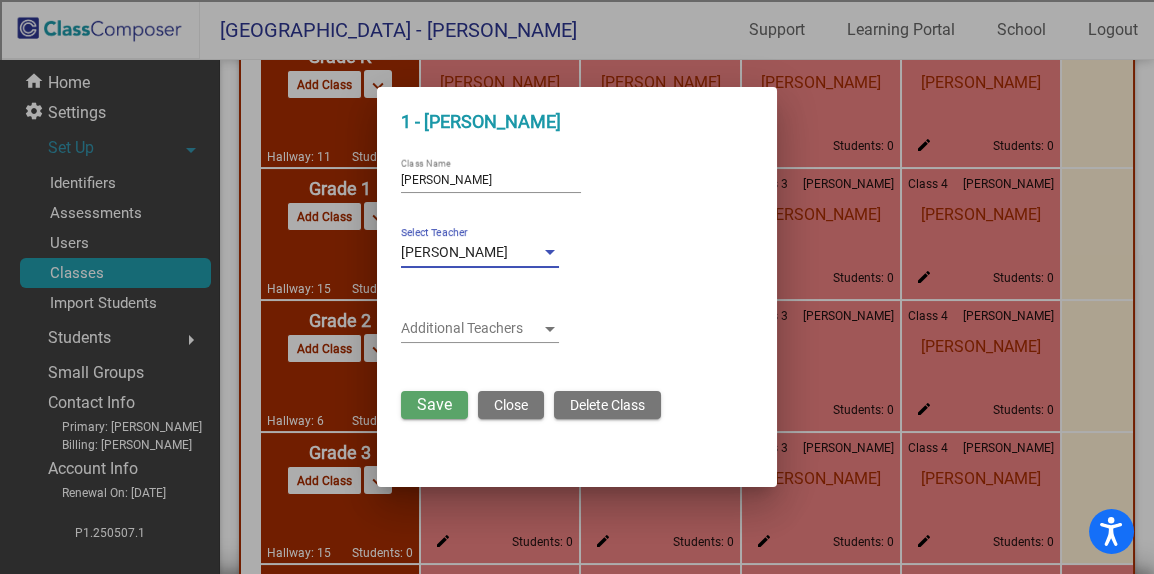 click on "Save" at bounding box center (434, 404) 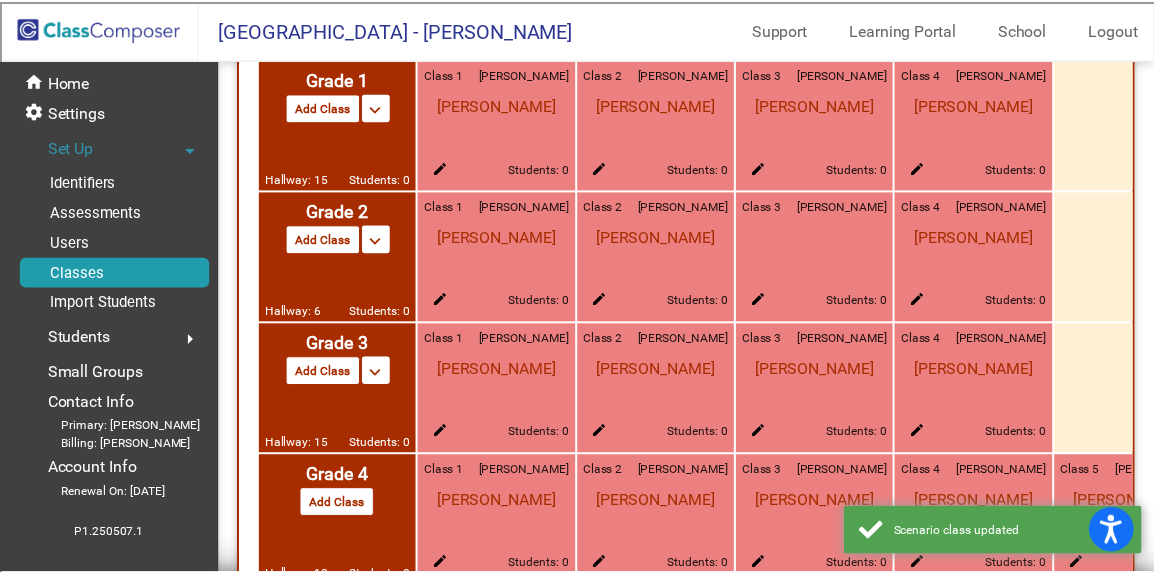 scroll, scrollTop: 1200, scrollLeft: 0, axis: vertical 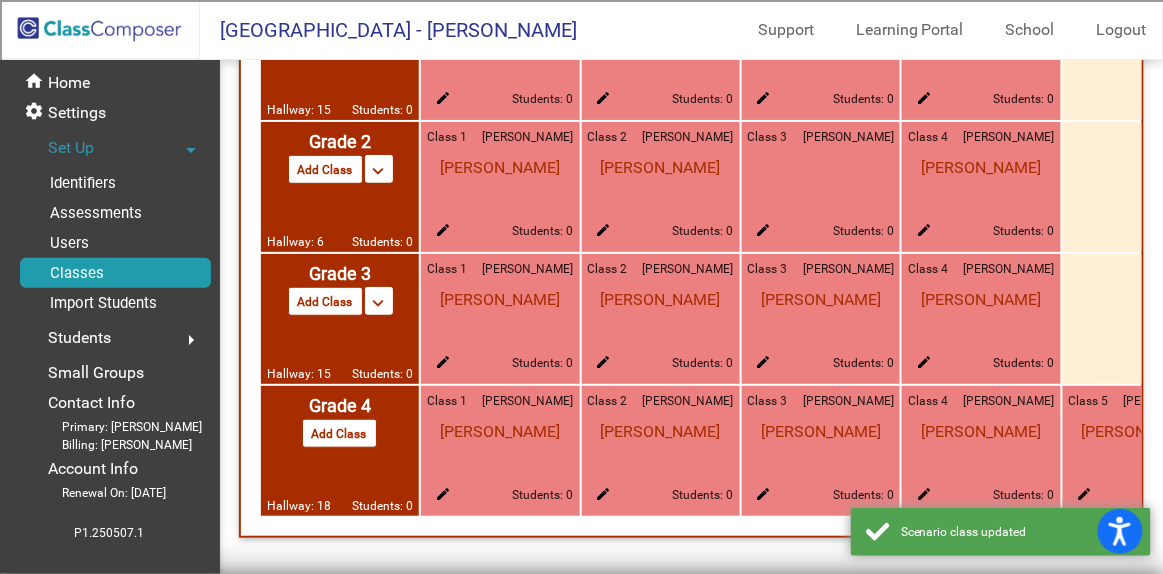click on "edit" 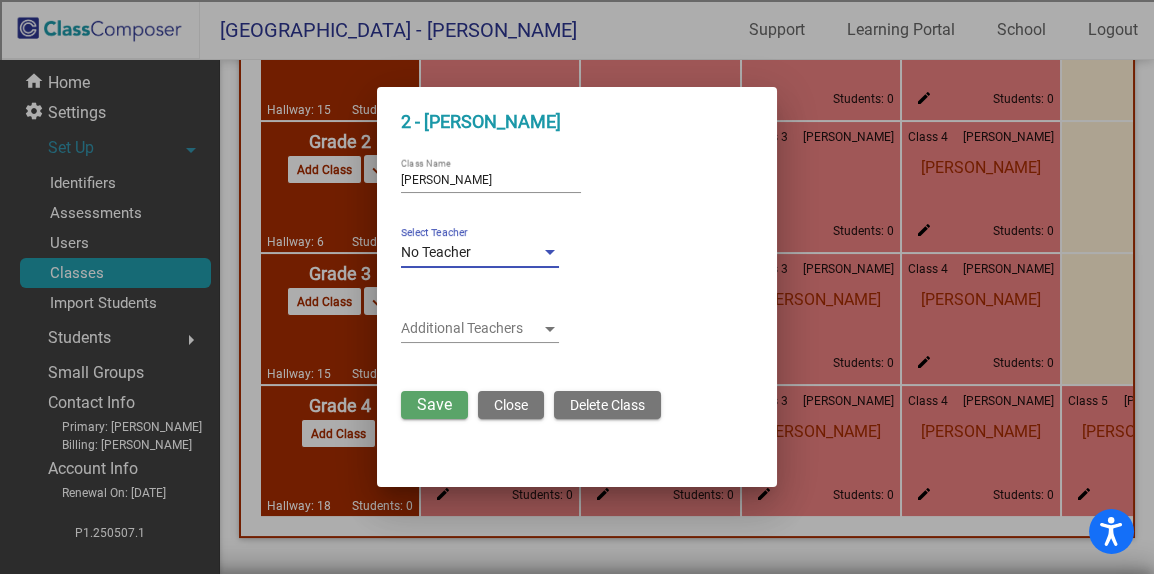 click at bounding box center (550, 253) 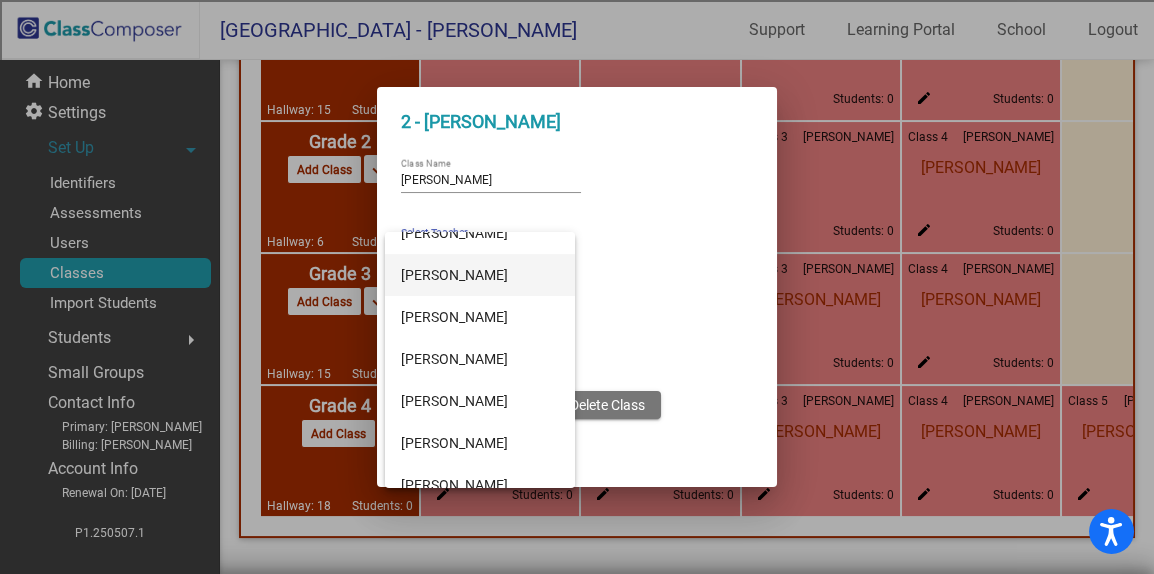 scroll, scrollTop: 668, scrollLeft: 0, axis: vertical 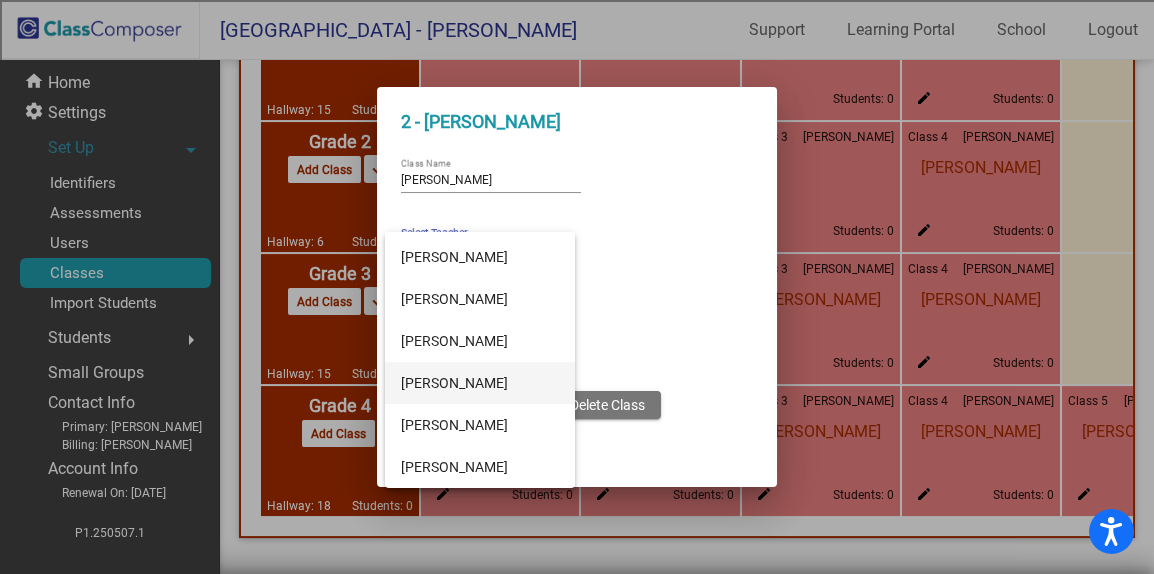 click on "Tami Seagraves" at bounding box center (480, 383) 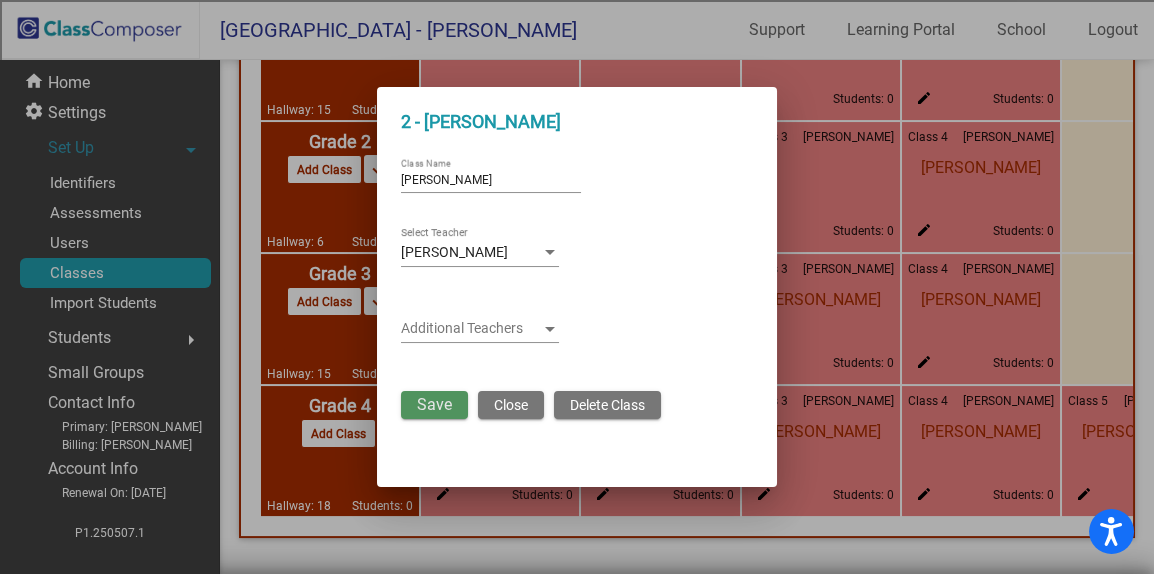 click on "Save" at bounding box center [434, 404] 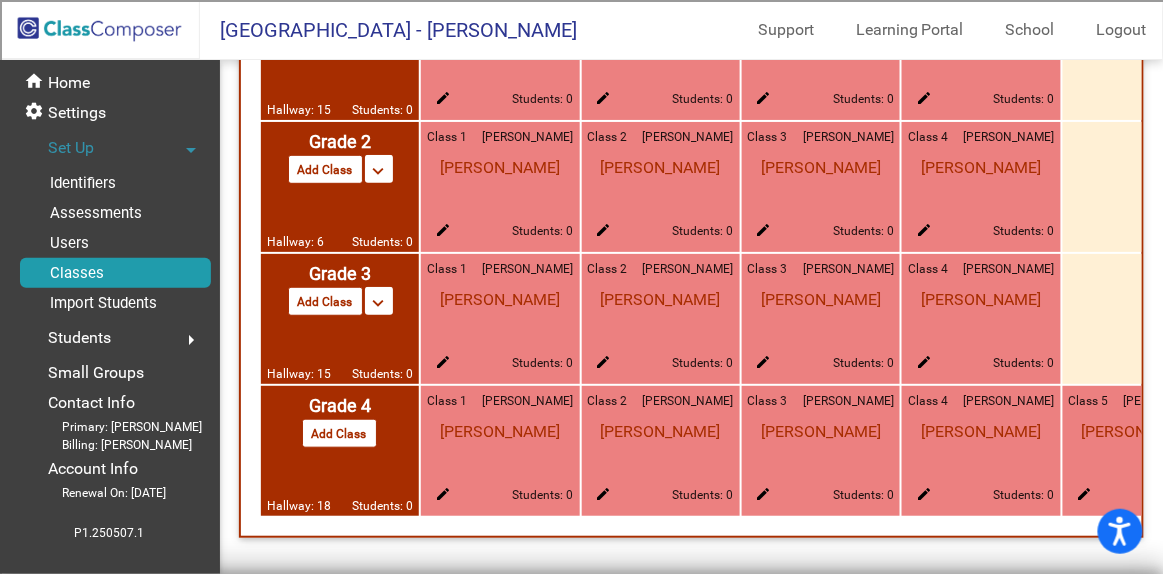 click on "edit" 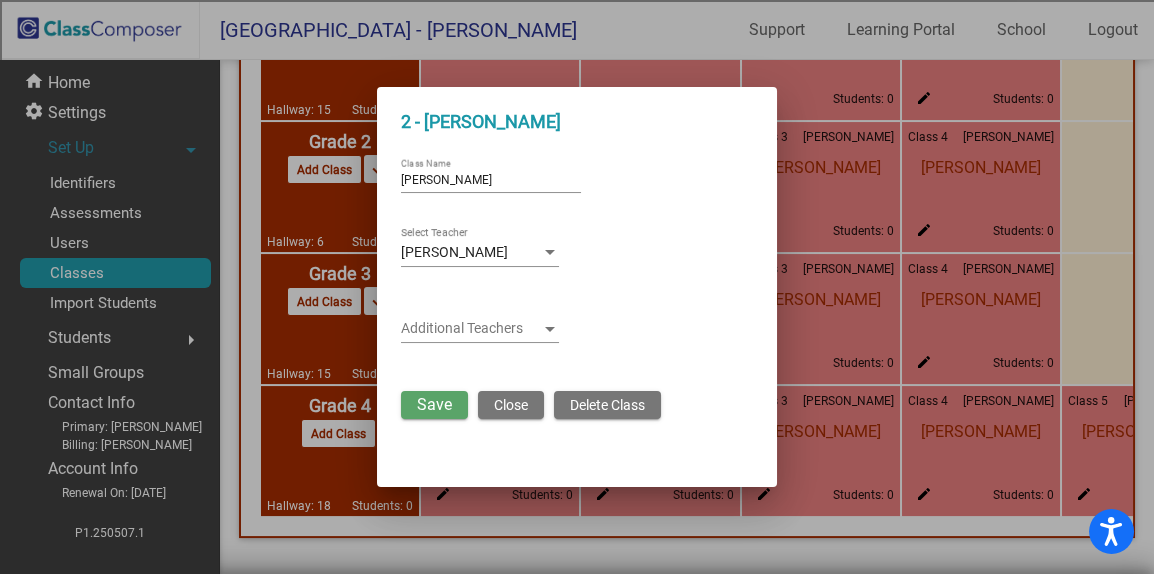 click at bounding box center (471, 329) 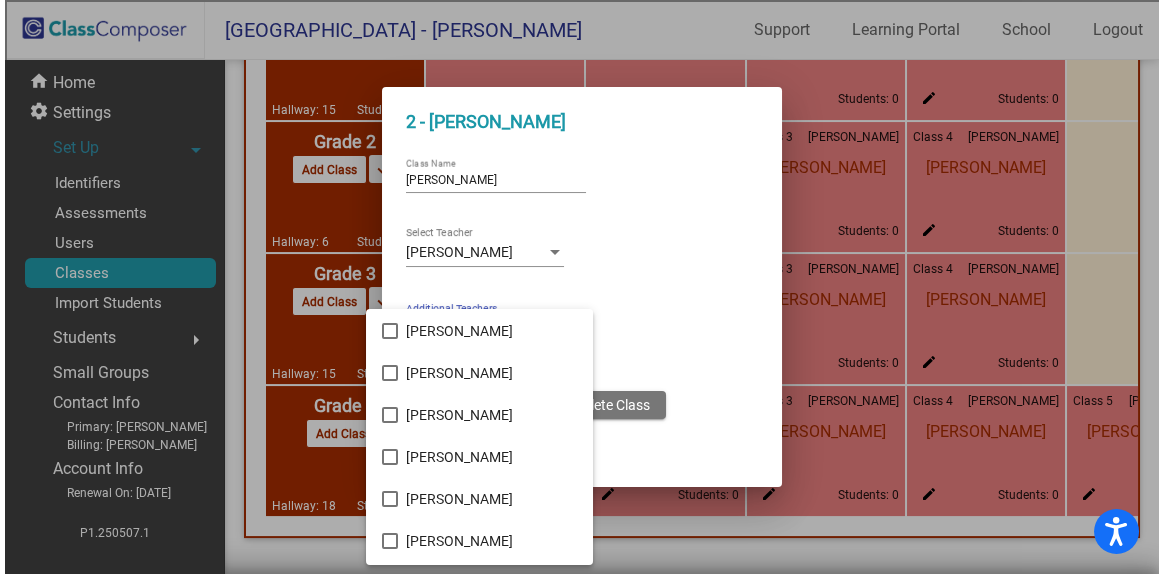 scroll, scrollTop: 626, scrollLeft: 0, axis: vertical 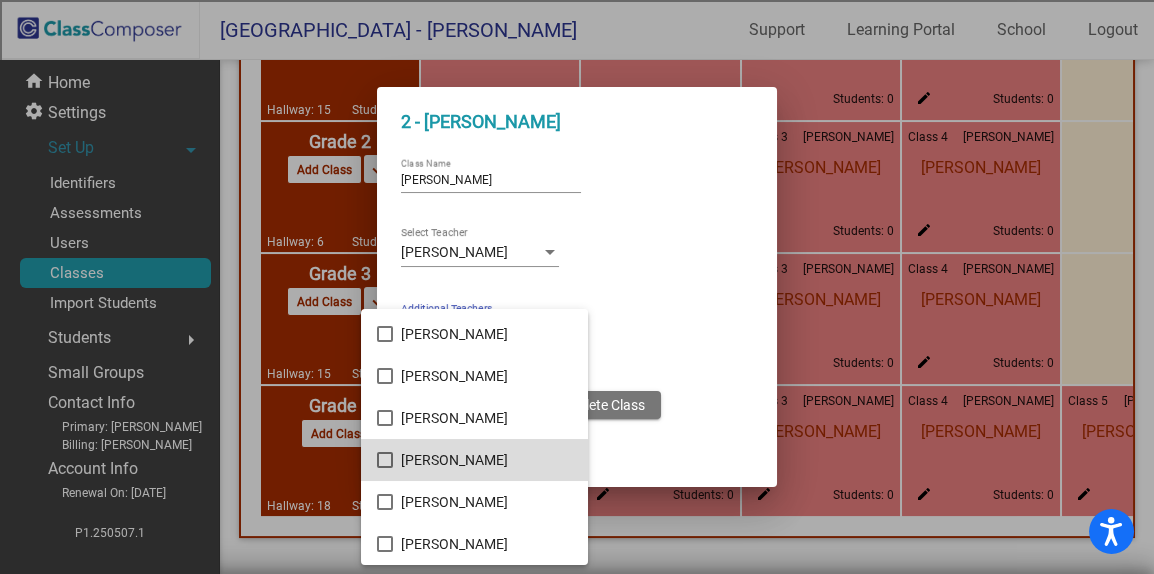 click on "Tami Seagraves" at bounding box center [486, 460] 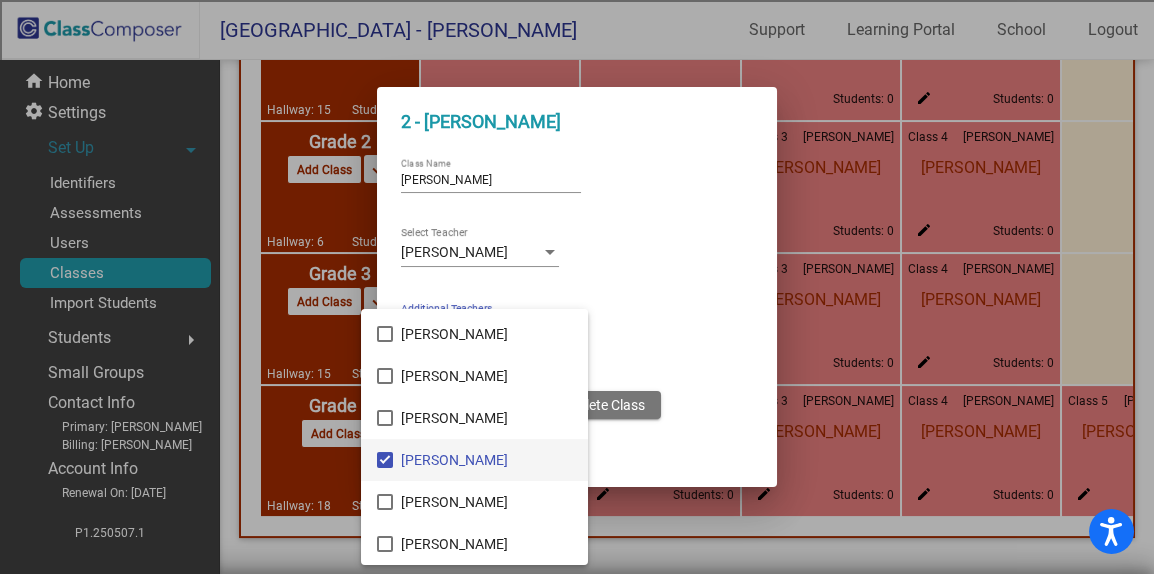 click at bounding box center (577, 287) 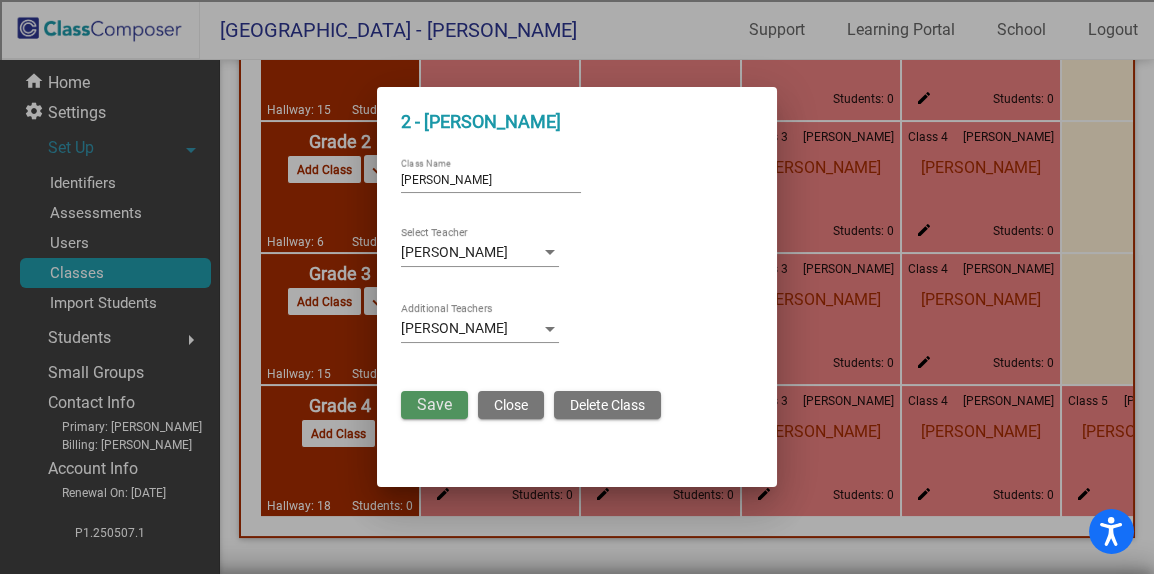 click on "Save" at bounding box center [434, 404] 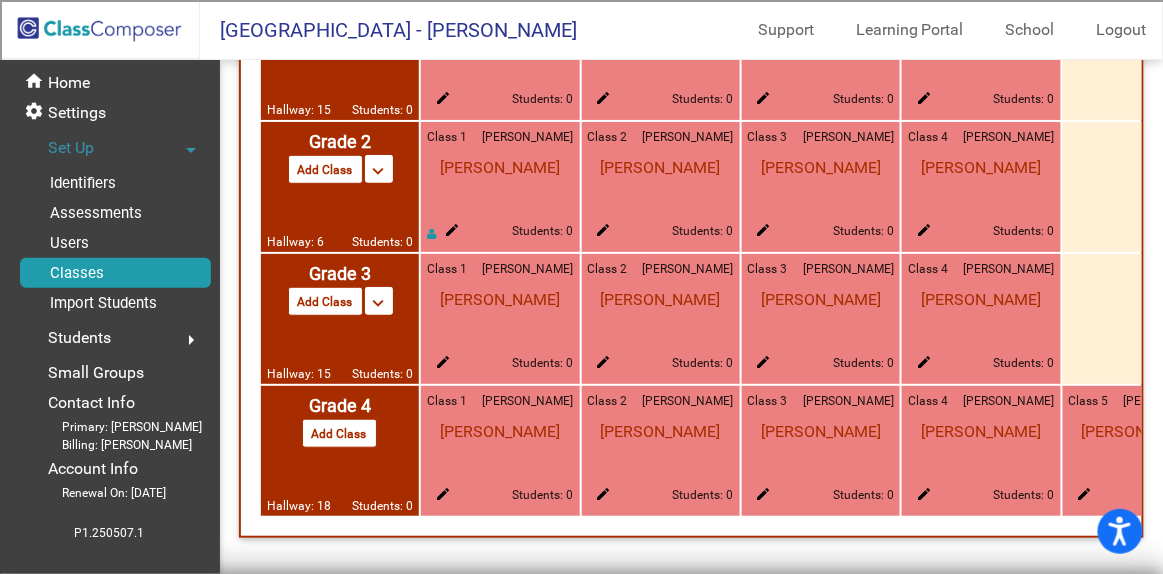 scroll, scrollTop: 1215, scrollLeft: 0, axis: vertical 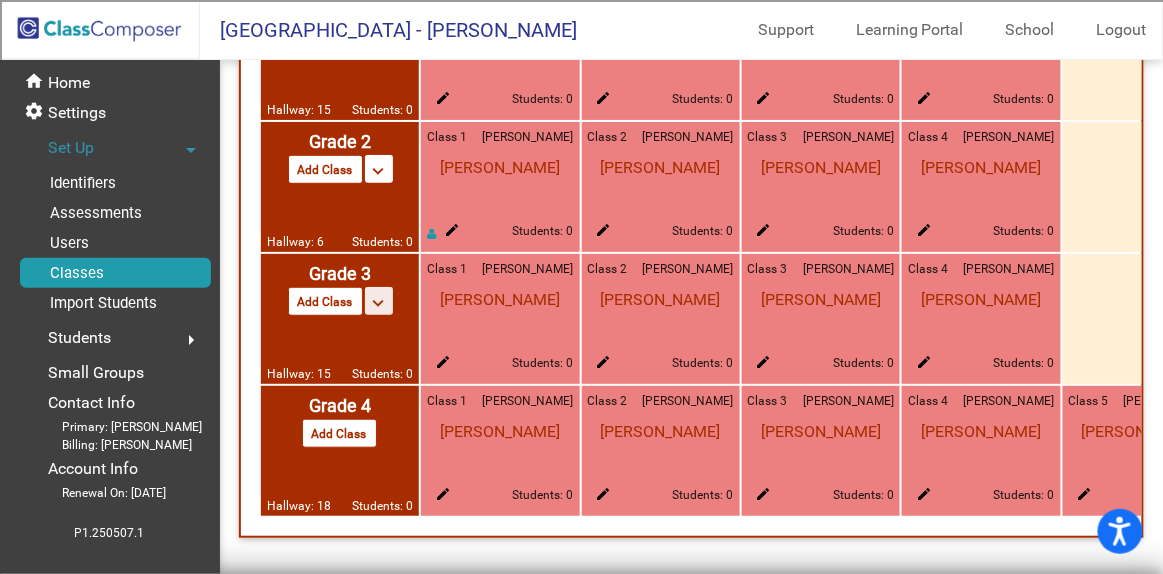click on "keyboard_arrow_down" at bounding box center [379, 303] 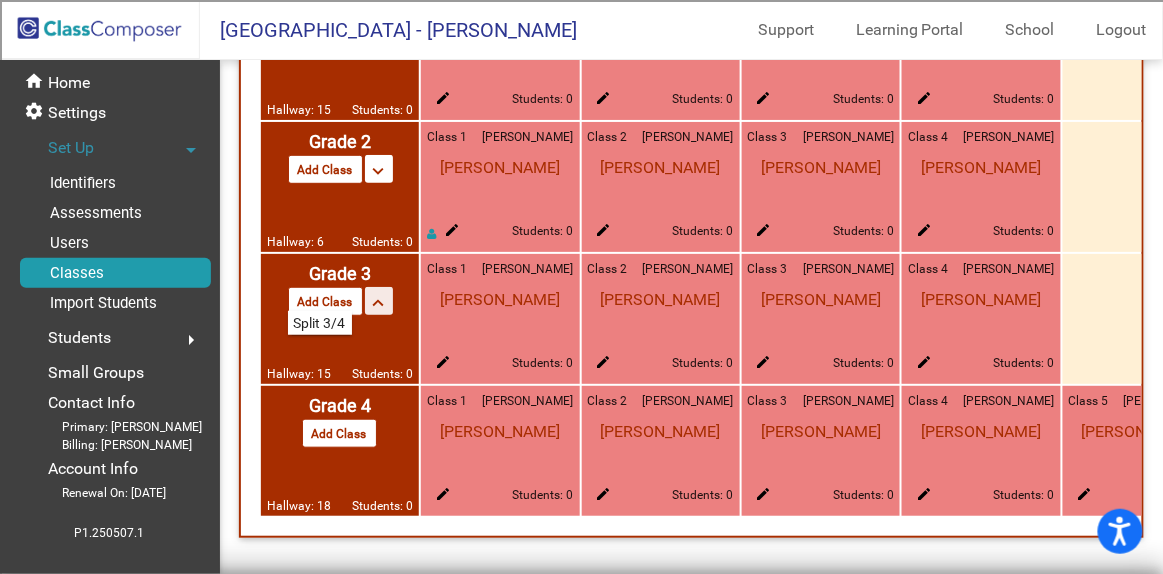 click on "keyboard_arrow_up" at bounding box center [379, 303] 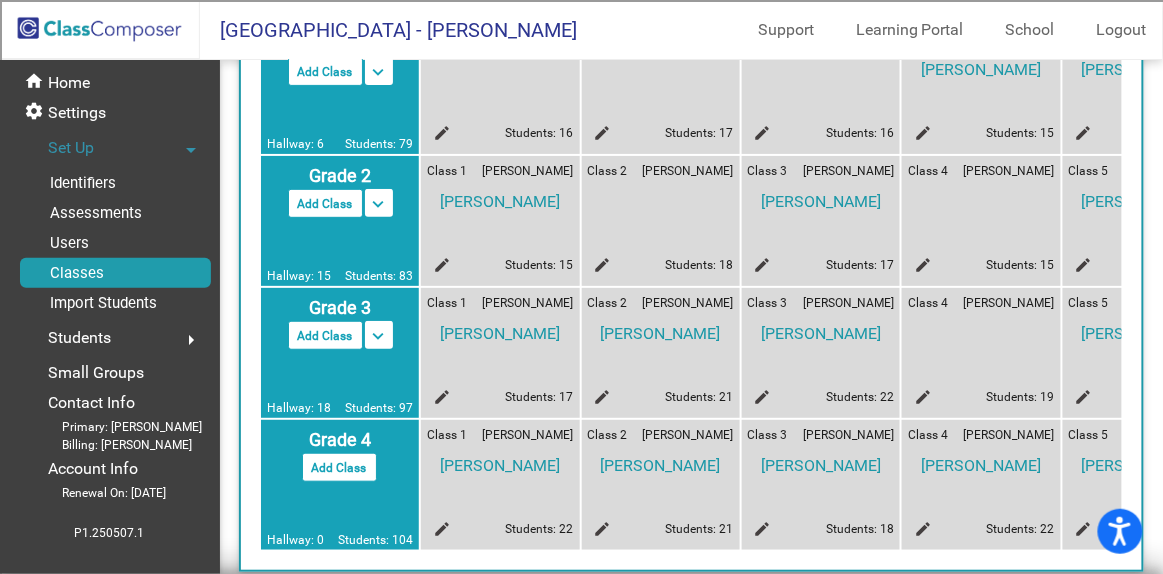 scroll, scrollTop: 549, scrollLeft: 0, axis: vertical 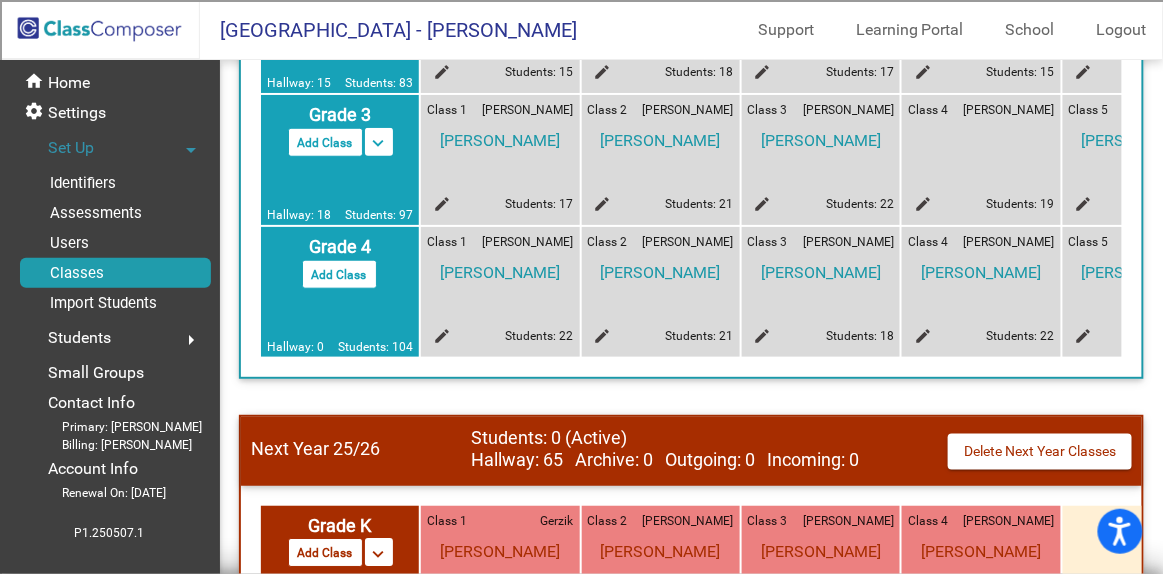 click on "edit" 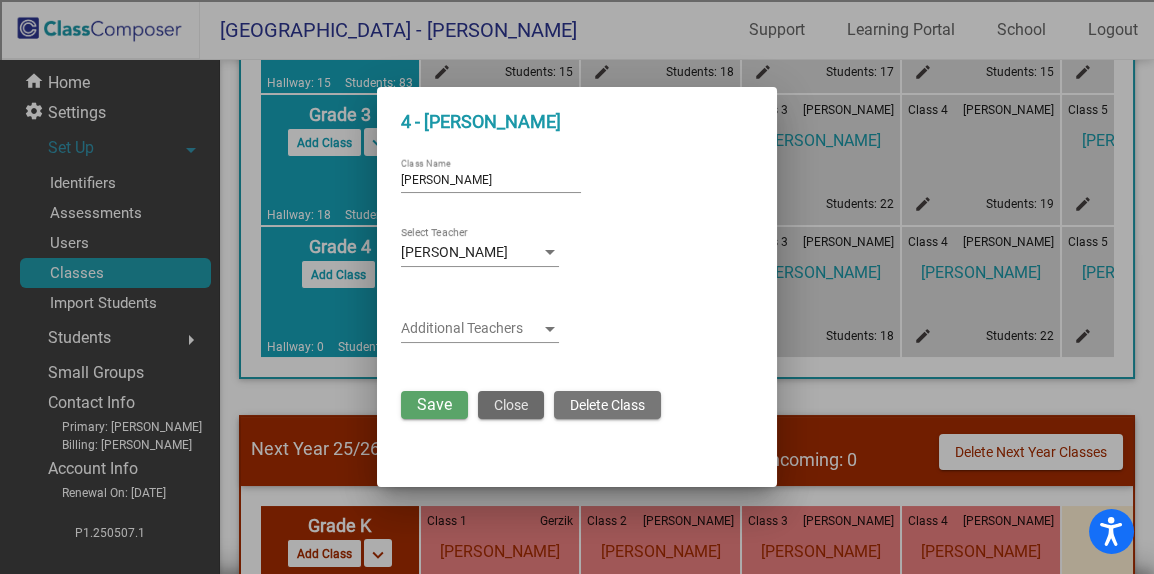 click on "Close" at bounding box center [511, 405] 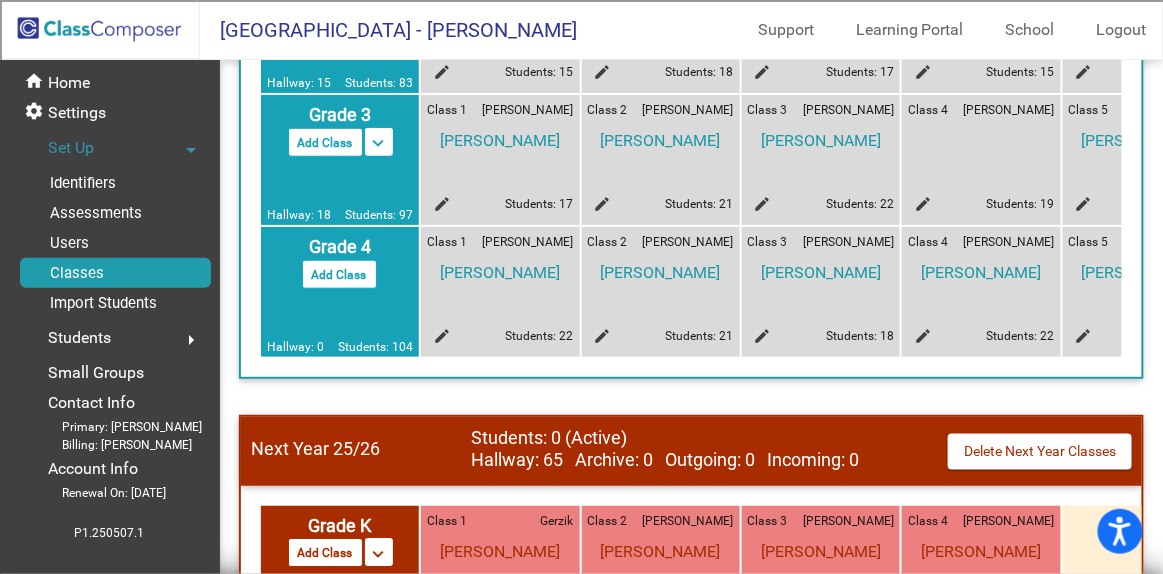 scroll, scrollTop: 0, scrollLeft: 107, axis: horizontal 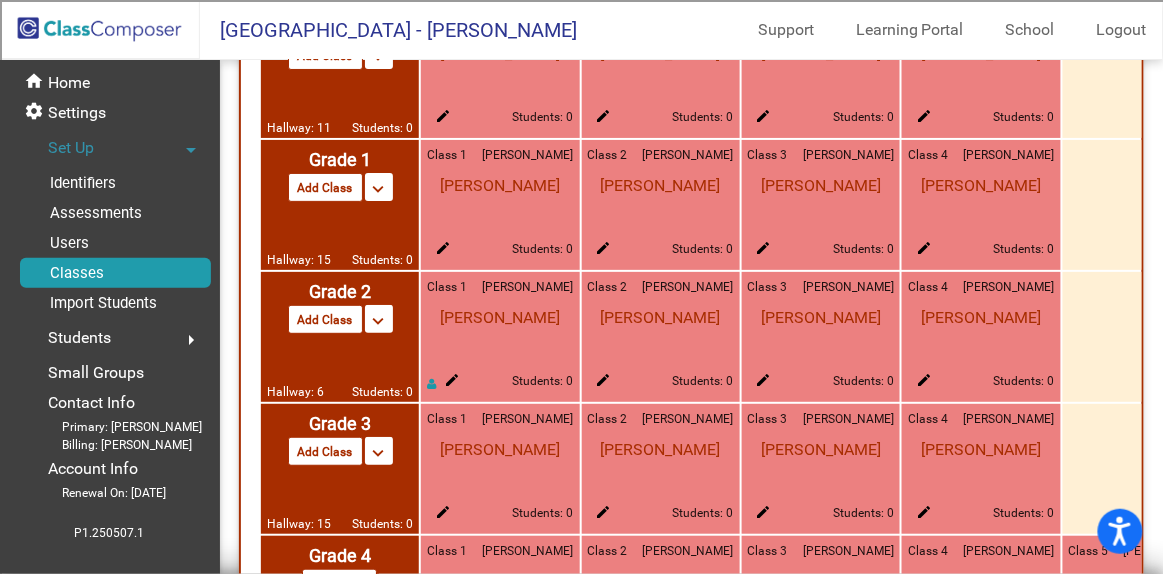 click on "edit" 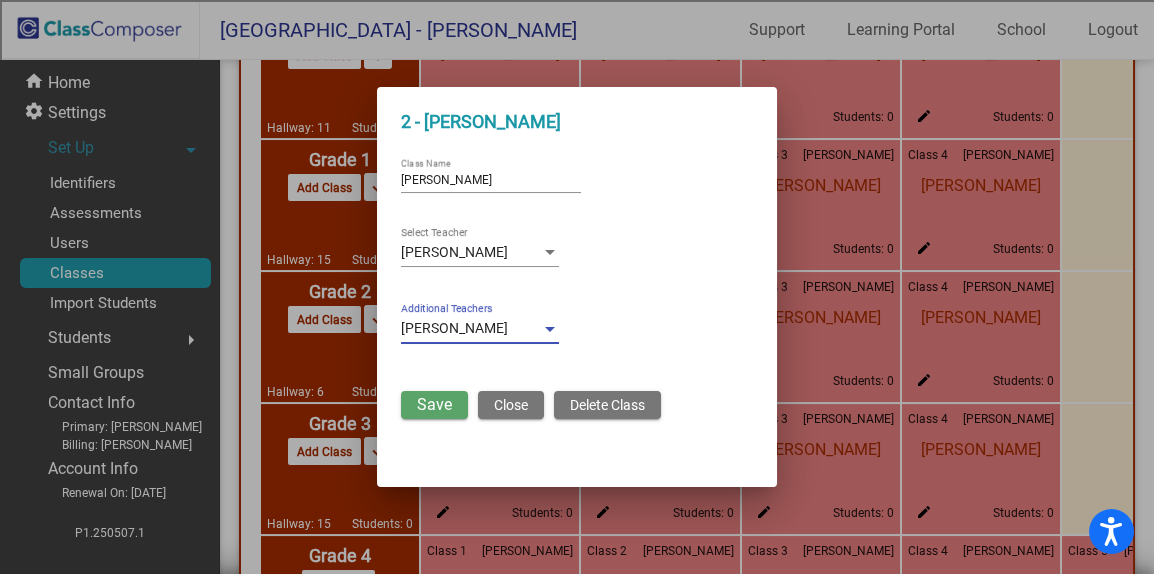 click on "Tami Seagraves" at bounding box center (454, 328) 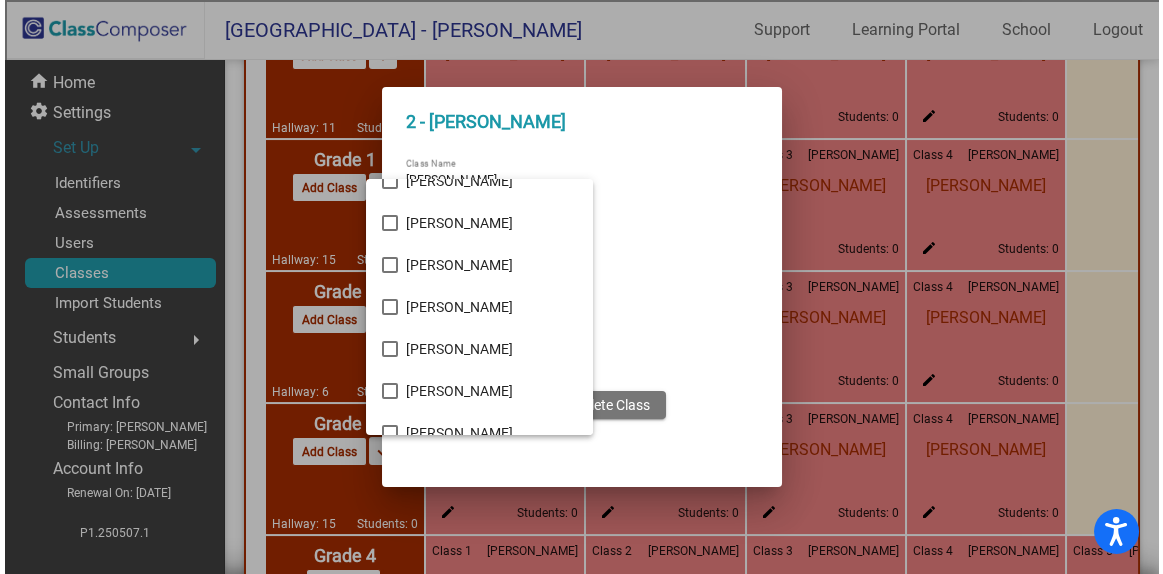 scroll, scrollTop: 603, scrollLeft: 0, axis: vertical 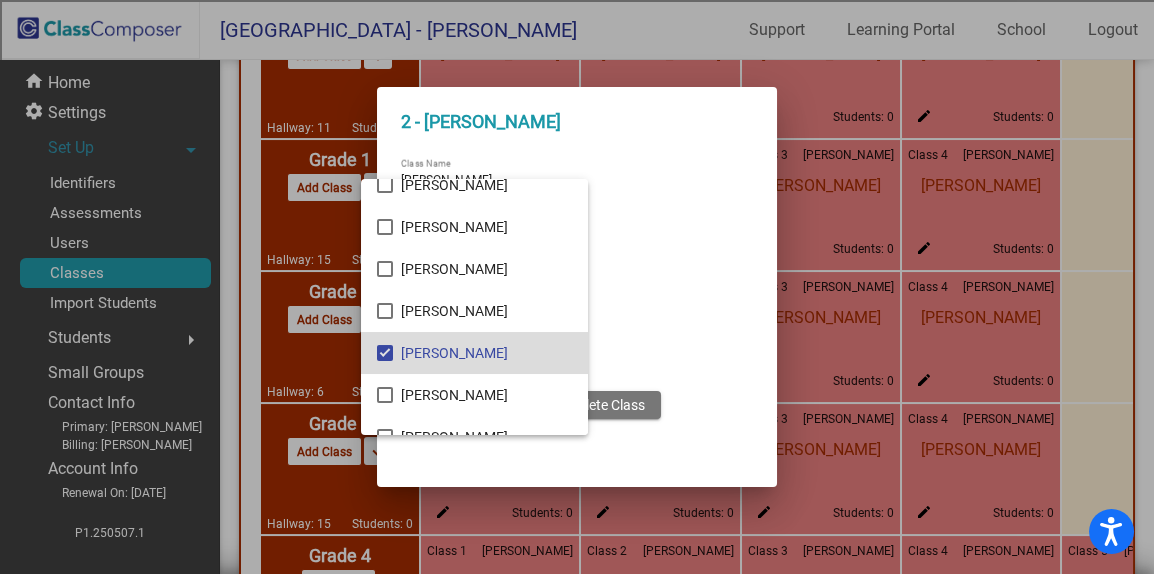 click on "Tami Seagraves" at bounding box center [486, 353] 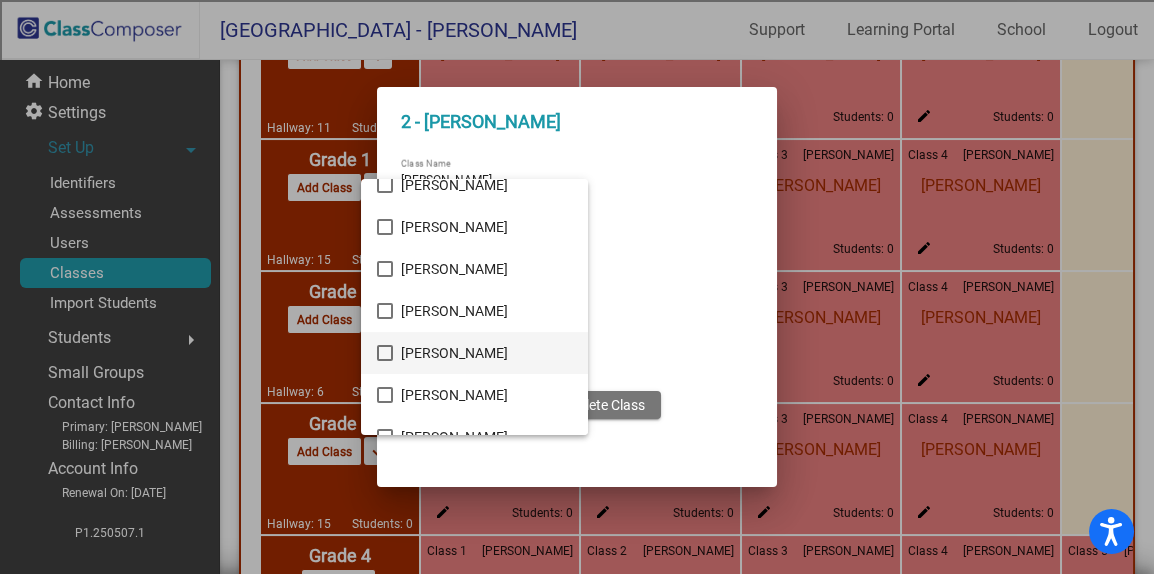 click at bounding box center (577, 287) 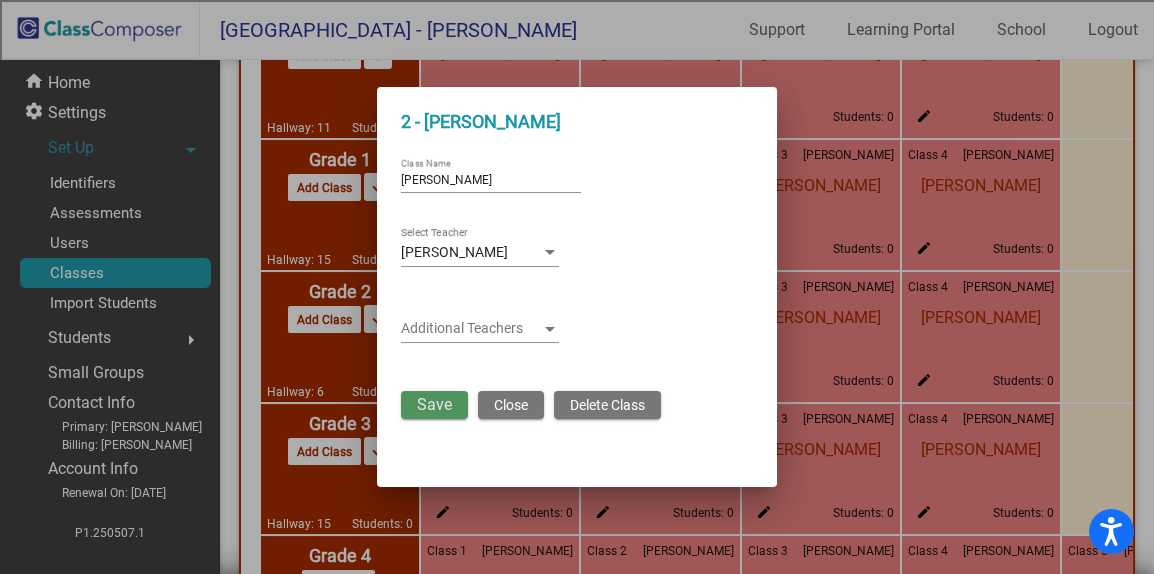 click on "Save" at bounding box center [434, 404] 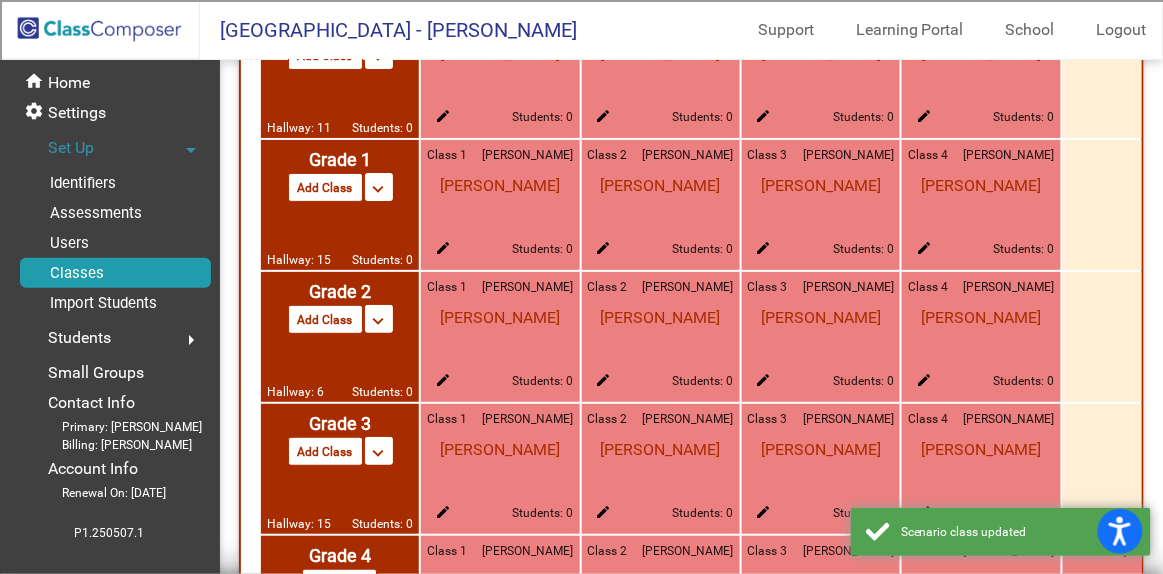 scroll, scrollTop: 1215, scrollLeft: 0, axis: vertical 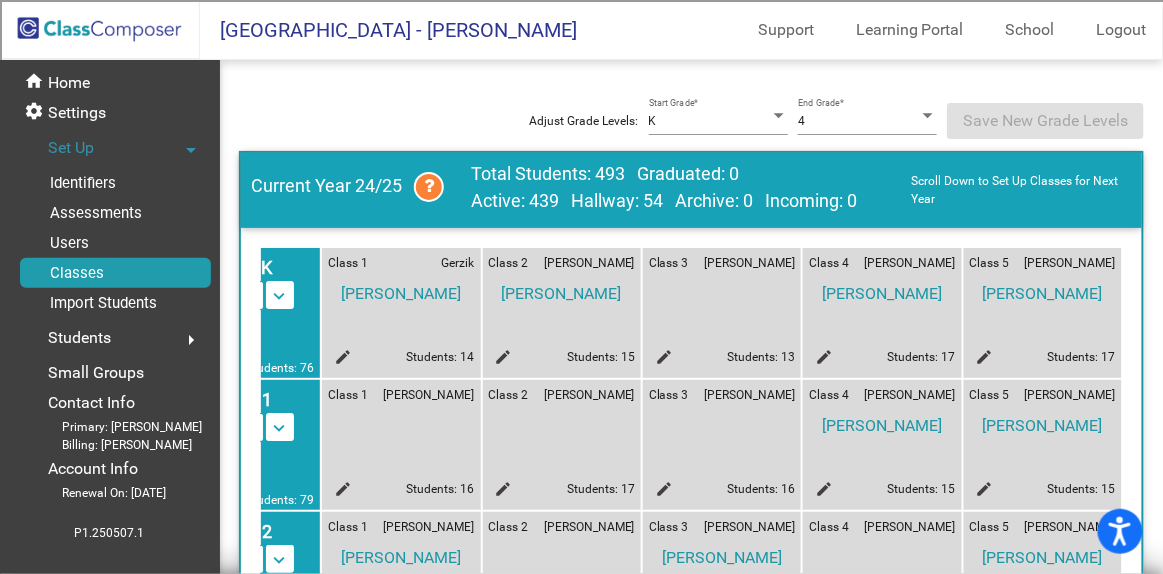 click on "Adjust Grade Levels: K Start Grade  * 4 End Grade  *  Save New Grade Levels" 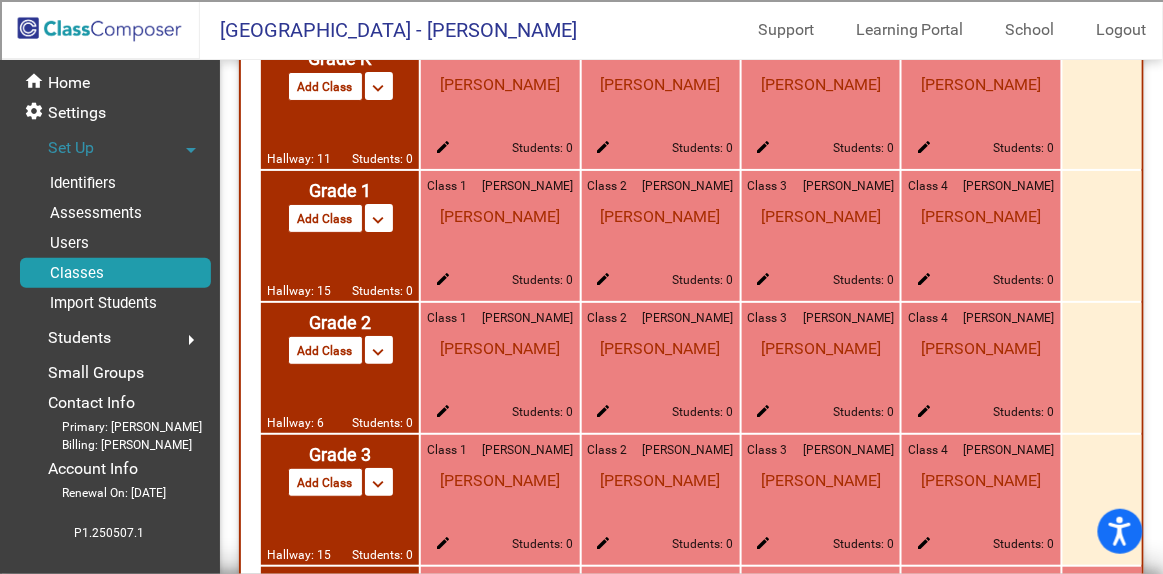 scroll, scrollTop: 1215, scrollLeft: 0, axis: vertical 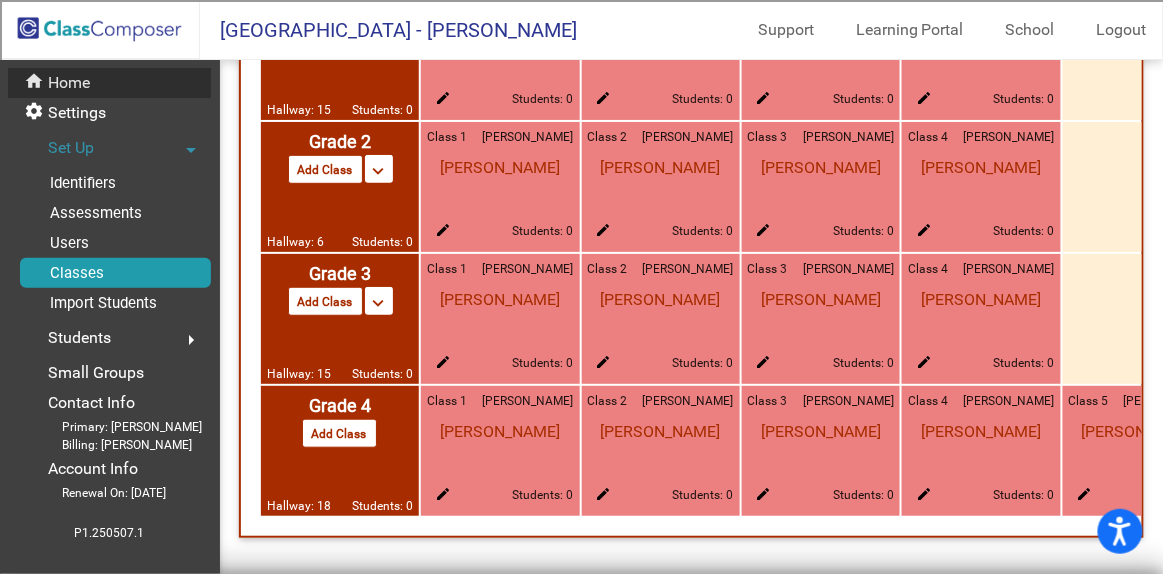click on "home Home" 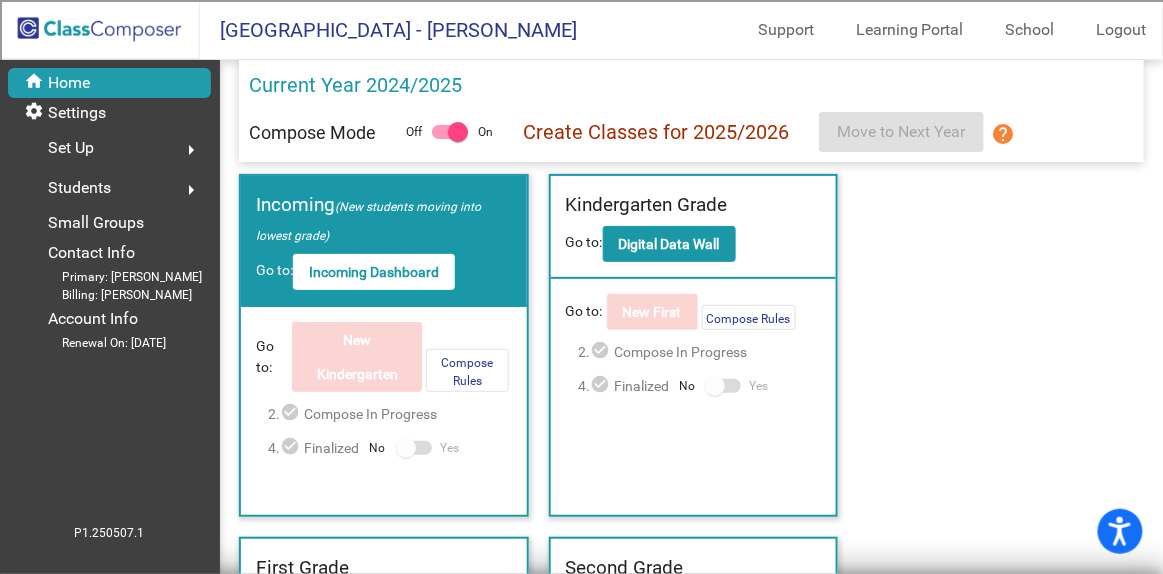 click on "Compose Mode" 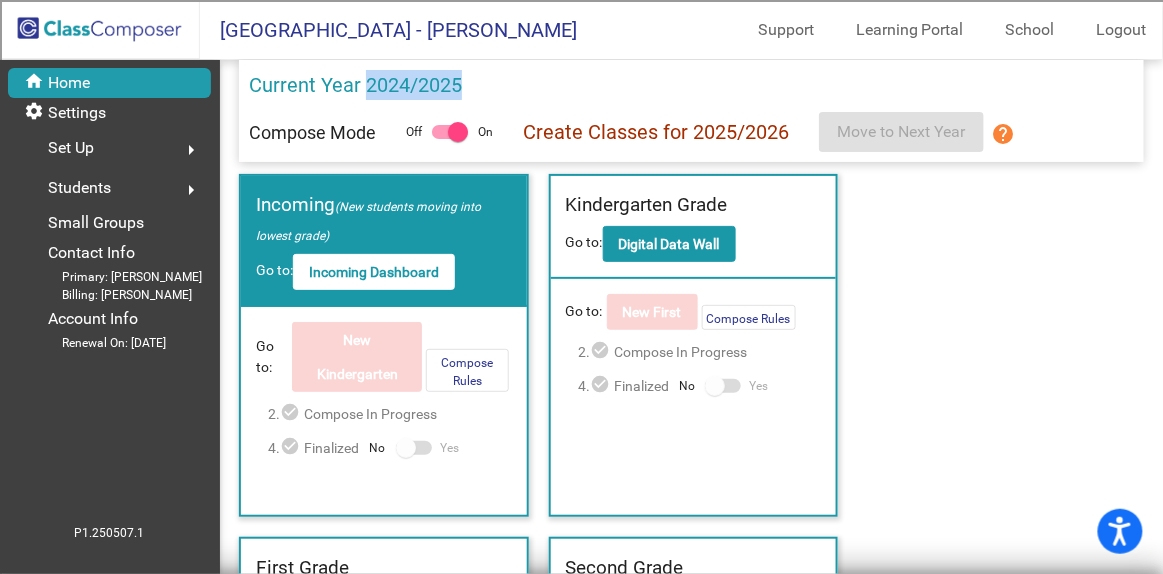 drag, startPoint x: 363, startPoint y: 85, endPoint x: 494, endPoint y: 85, distance: 131 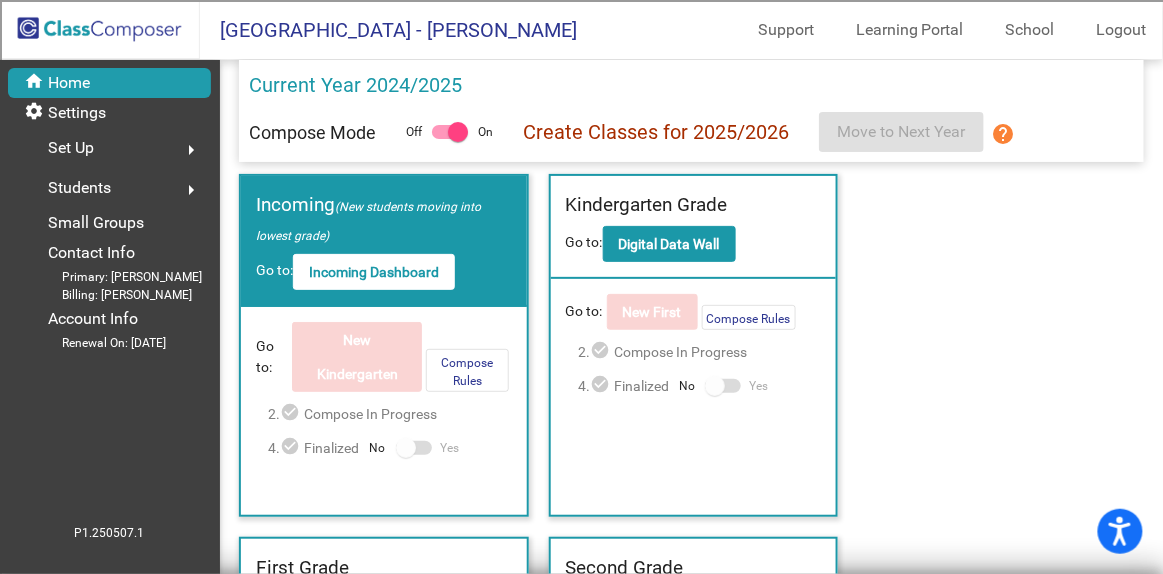 click on "Create Classes for 2025/2026" 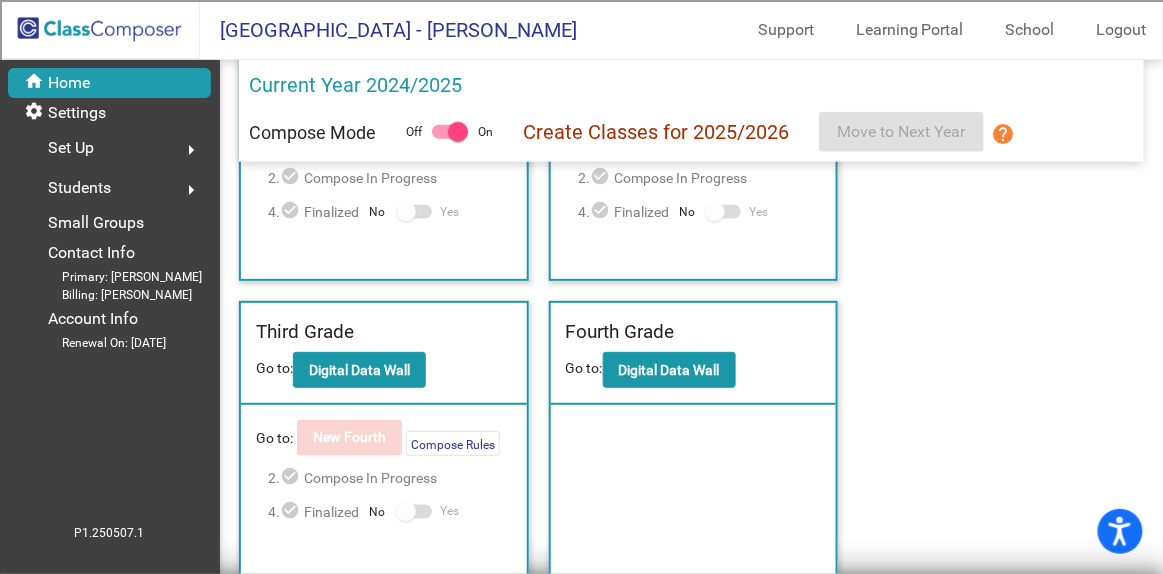 scroll, scrollTop: 0, scrollLeft: 0, axis: both 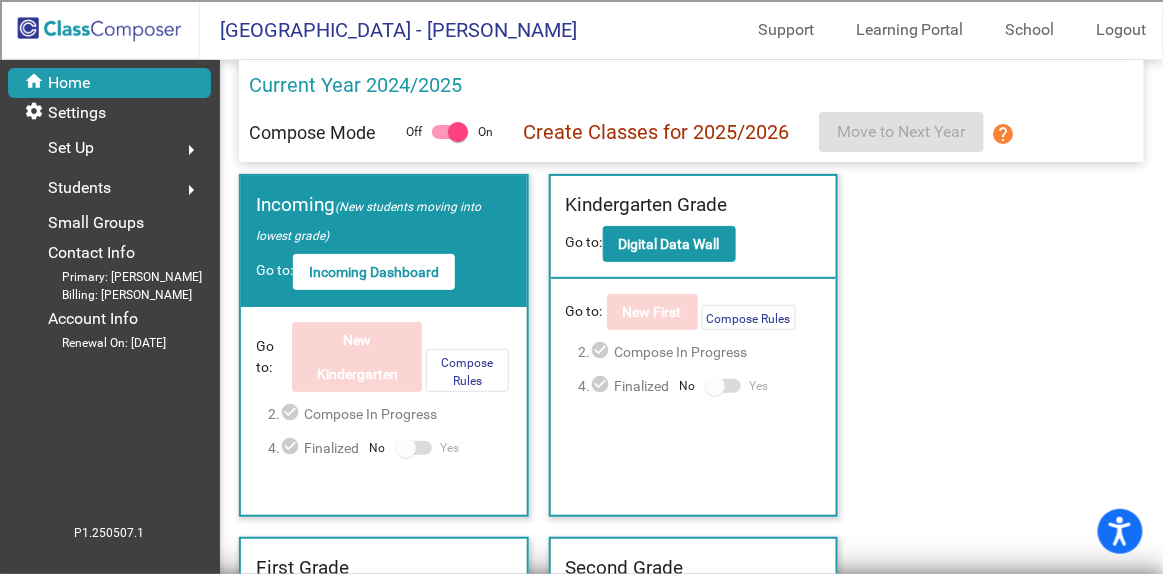 click on "Set Up  arrow_right" 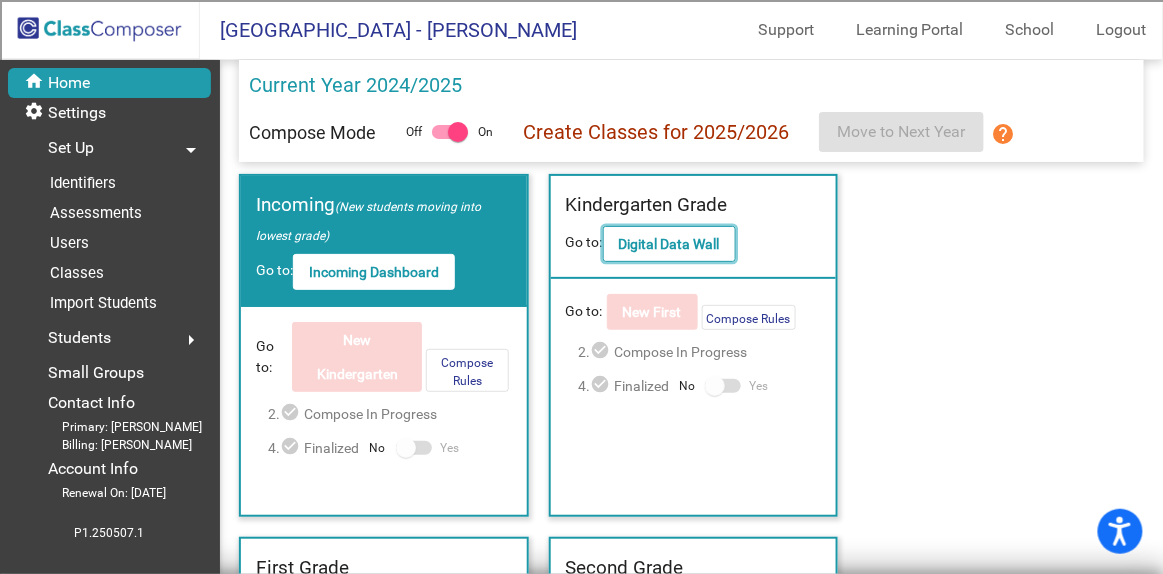 click on "Digital Data Wall" 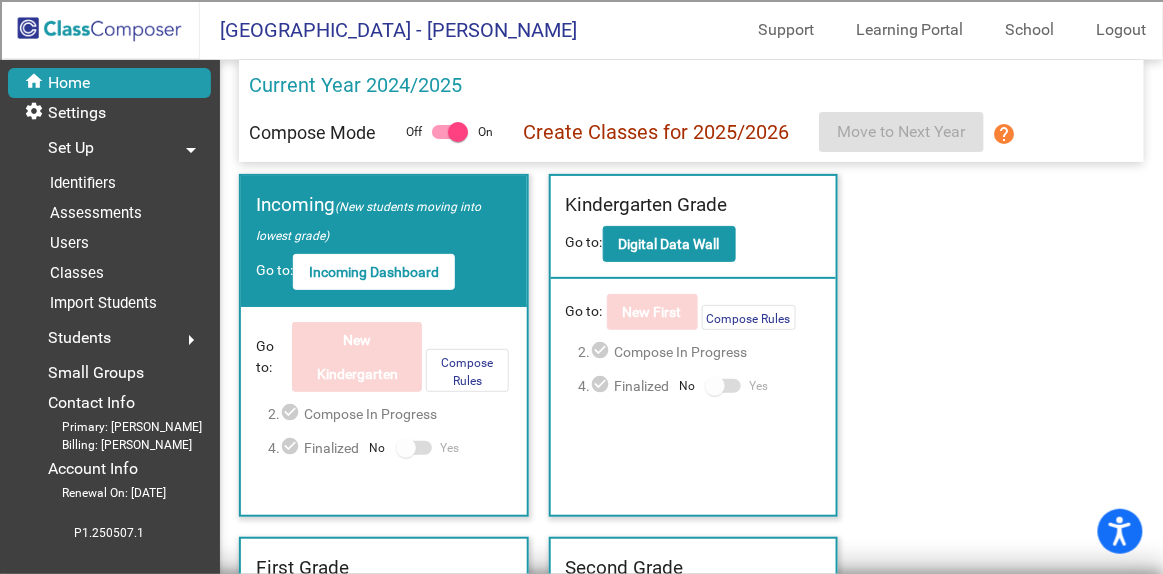 scroll, scrollTop: 363, scrollLeft: 0, axis: vertical 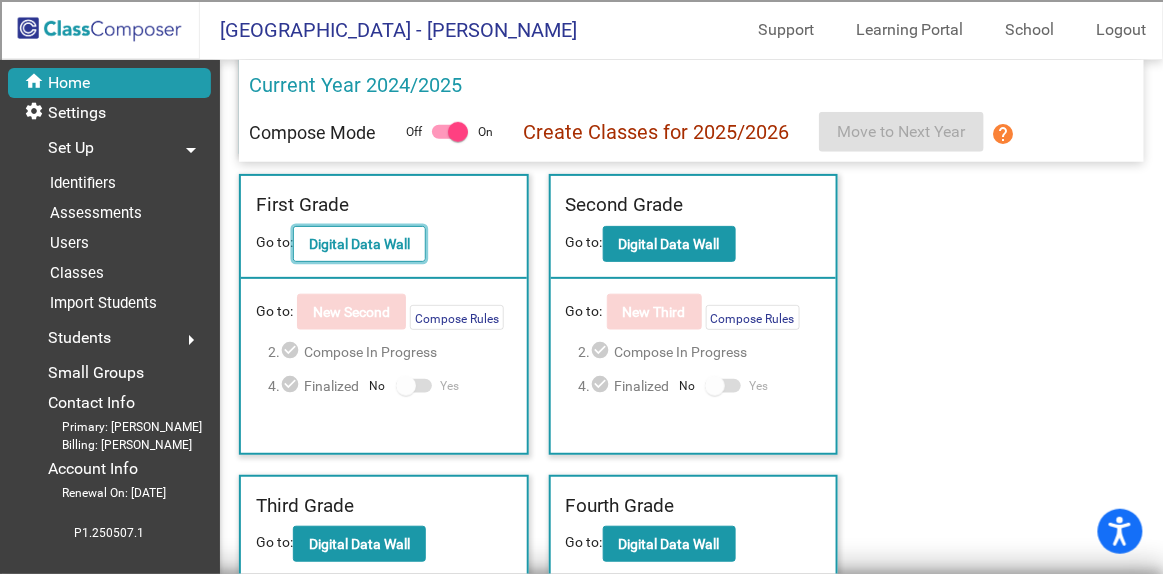 click on "Digital Data Wall" 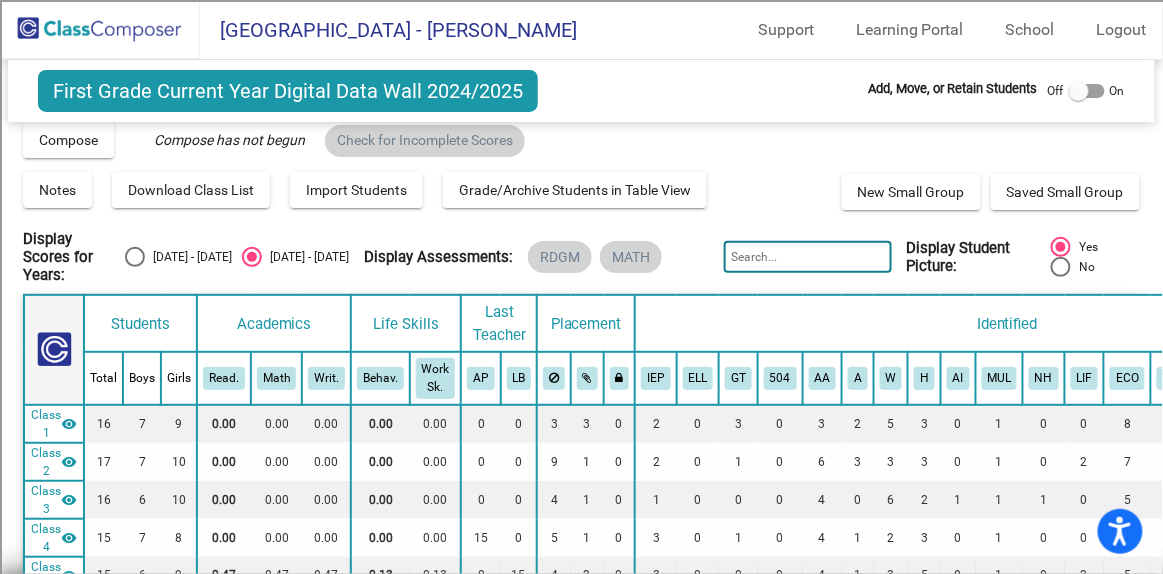 scroll, scrollTop: 0, scrollLeft: 0, axis: both 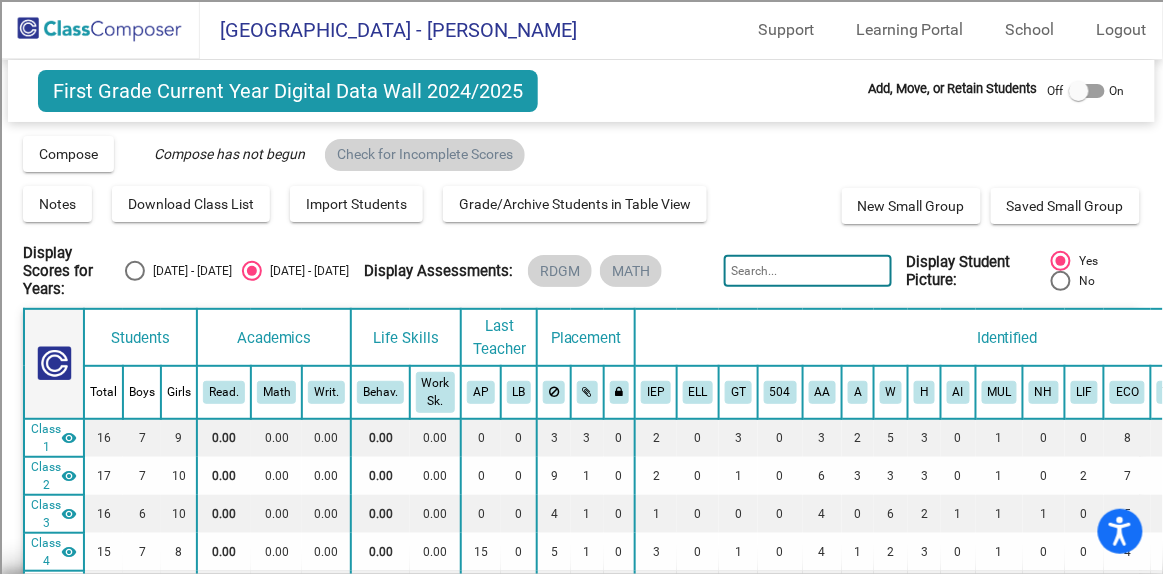 click on "Compose   View Compose   View & Edit Compose   Submit Classes  Compose has not begun  Check for Incomplete Scores" 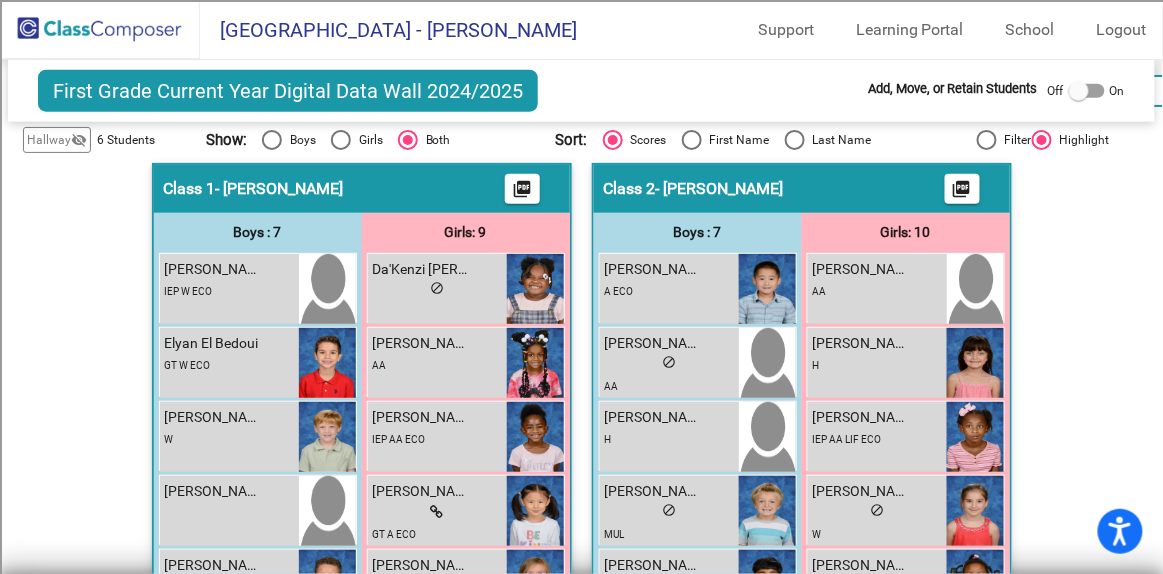 scroll, scrollTop: 533, scrollLeft: 0, axis: vertical 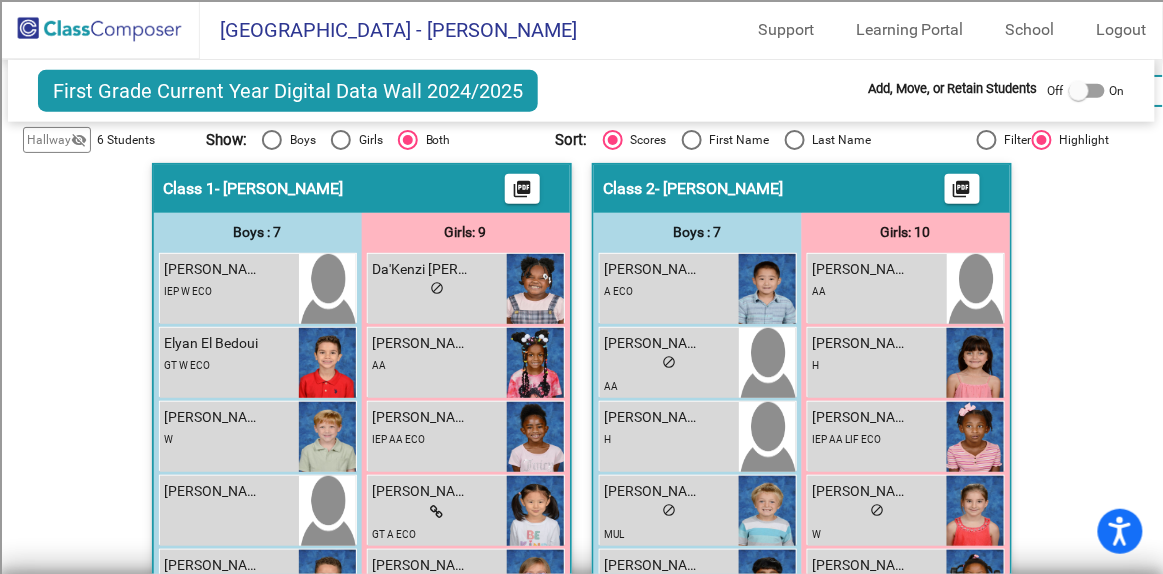 click on "Hallway   - Hallway Class  picture_as_pdf  Add Student  First Name Last Name Student Id  (Recommended)   Boy   Girl   Non Binary Add Close  Boys : 3  Hudson Pete Yelton lock do_not_disturb_alt W Jakova Cadence Zavala lock do_not_disturb_alt IEP H ECO Trevion Evan Luna lock do_not_disturb_alt Girls: 3 Hannah Li lock do_not_disturb_alt ELL A Jeweliana Jade Contreras lock do_not_disturb_alt Madeline Dixie Brimley lock do_not_disturb_alt W Class 1   - Giffin  picture_as_pdf  Add Student  First Name Last Name Student Id  (Recommended)   Boy   Girl   Non Binary Add Close  Boys : 7  Elijah Gavin Weirich lock do_not_disturb_alt IEP W ECO Elyan El Bedoui lock do_not_disturb_alt GT W ECO Henry Maddox Winchester lock do_not_disturb_alt W John Patrick III Seigler lock do_not_disturb_alt Kai Emry Albertelli lock do_not_disturb_alt H ECO Kyrie Alexander Maxwell lock do_not_disturb_alt H ECO Ray Imin Jang lock do_not_disturb_alt GT A Girls: 9 Da'Kenzi Danae Boxley lock do_not_disturb_alt Elisha Sanders lock AA lock AA" 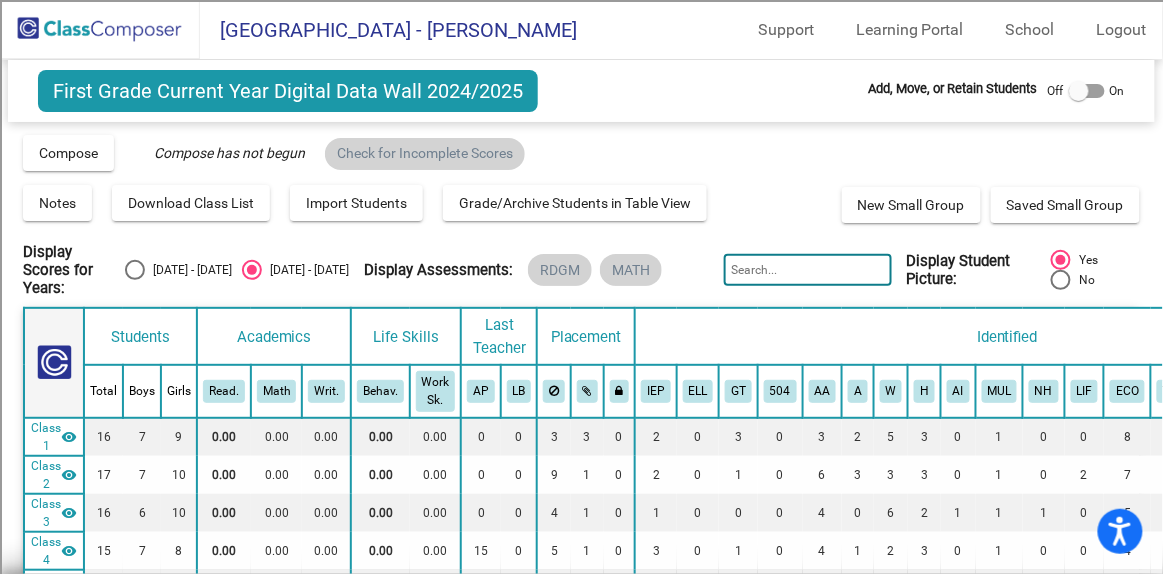 scroll, scrollTop: 0, scrollLeft: 0, axis: both 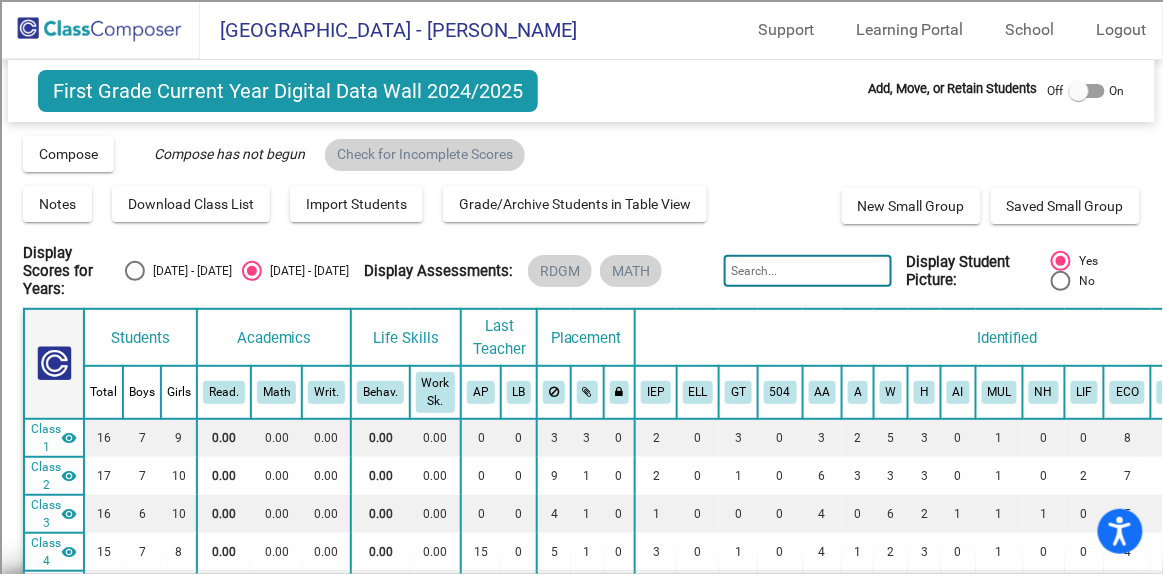 click 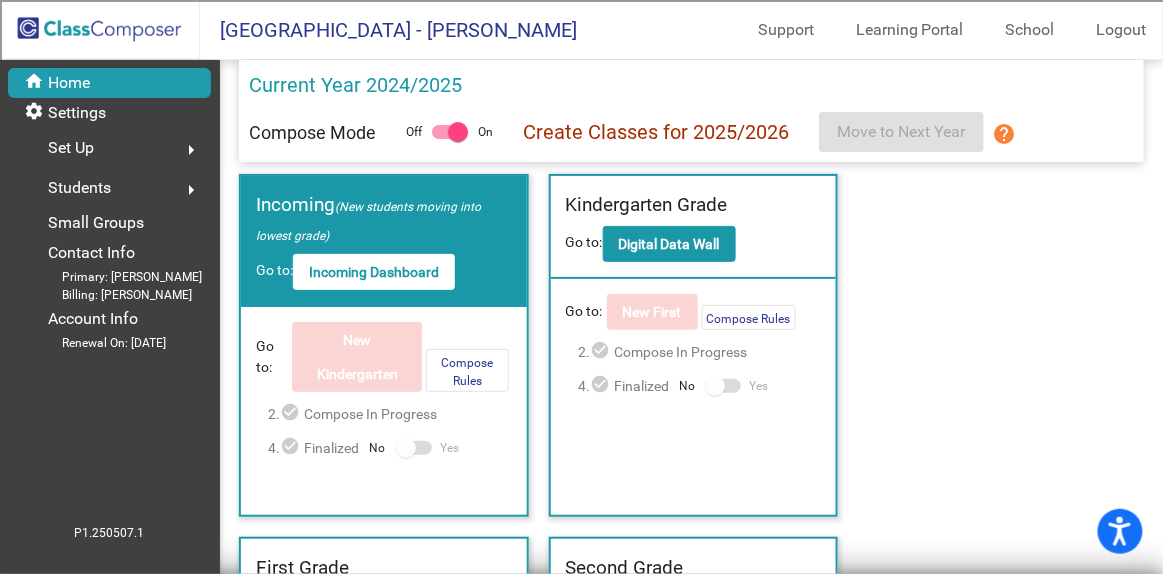 click on "arrow_right" 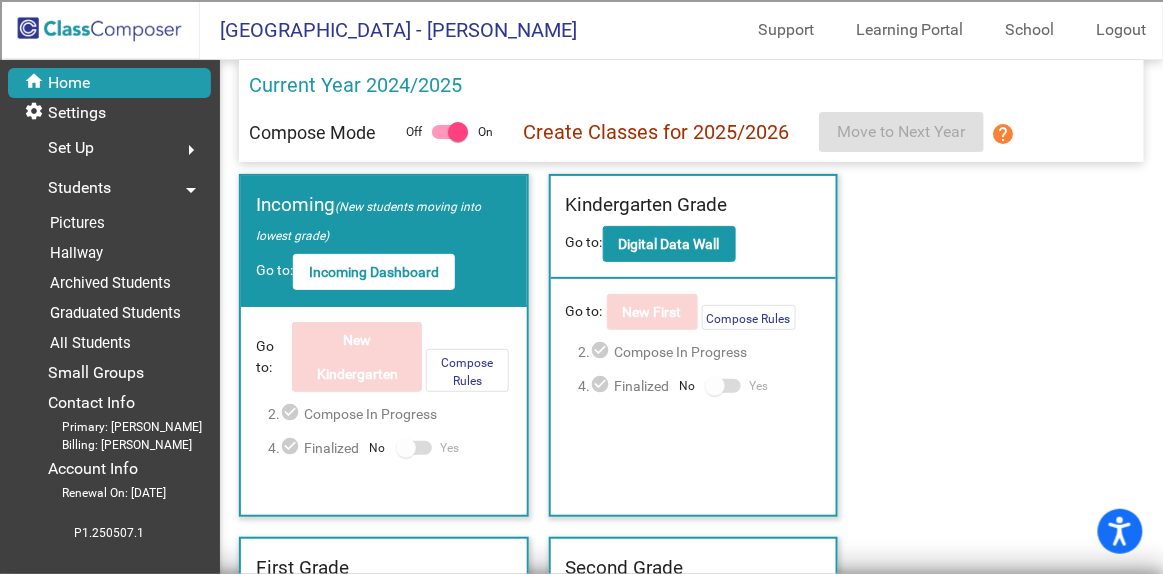 click on "arrow_right" 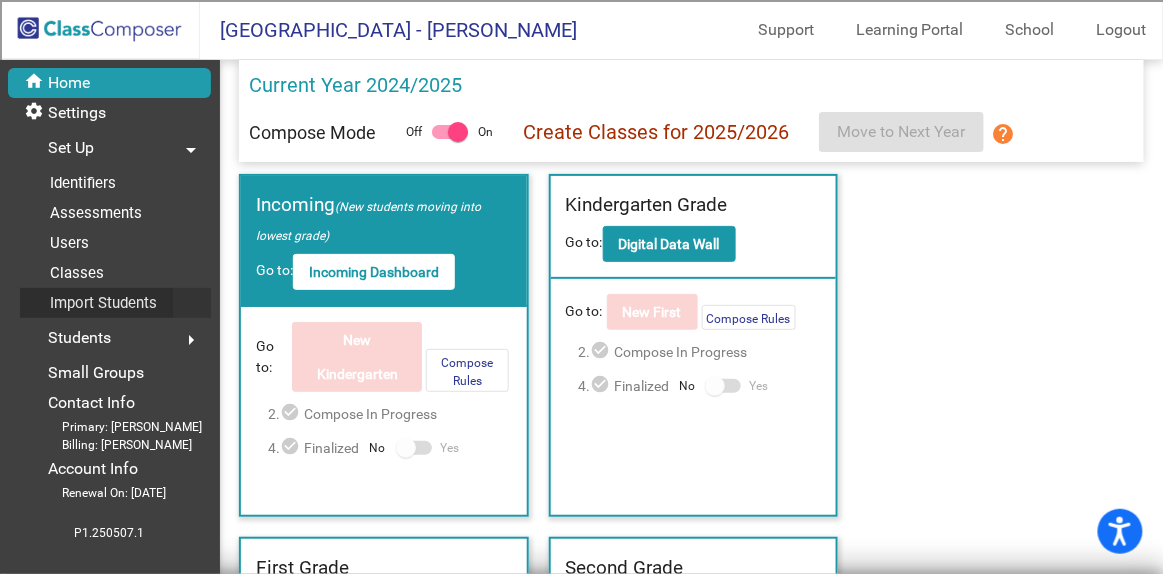click on "Import Students" 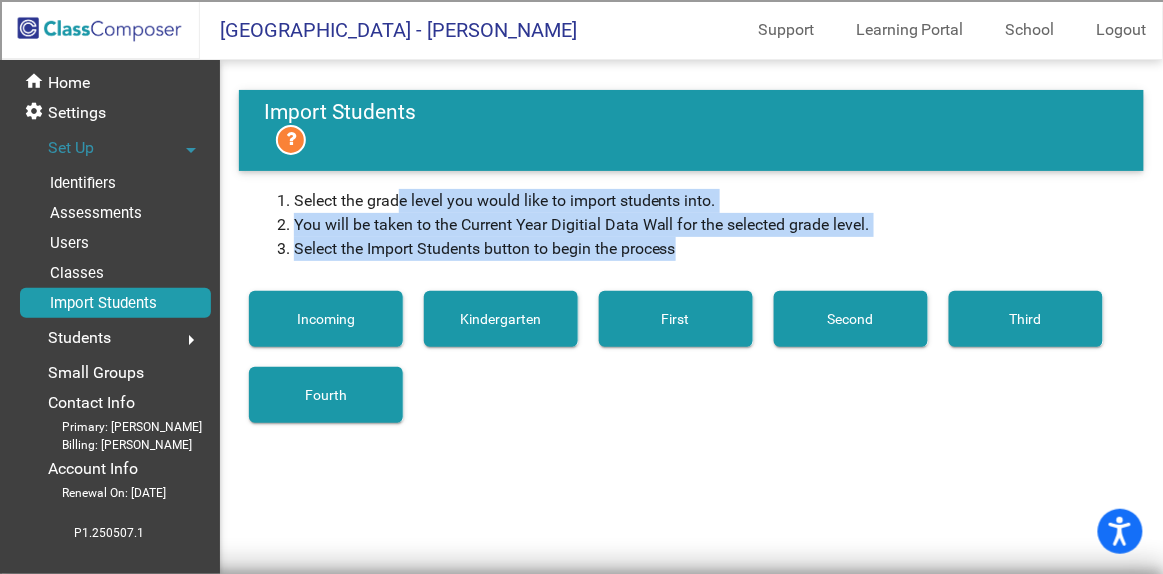 drag, startPoint x: 399, startPoint y: 208, endPoint x: 759, endPoint y: 239, distance: 361.33224 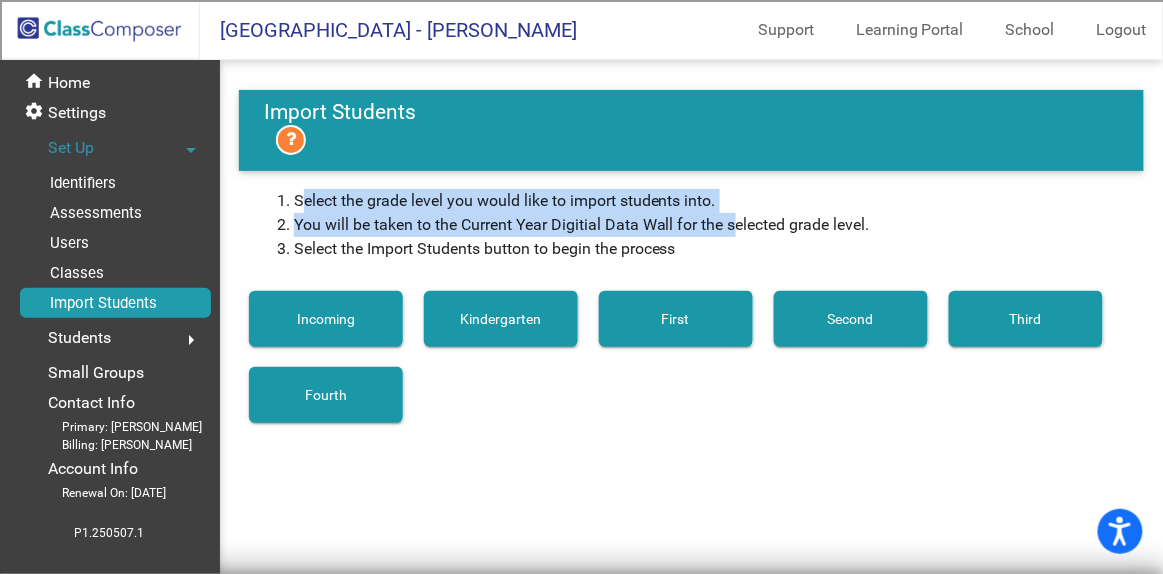 drag, startPoint x: 731, startPoint y: 236, endPoint x: 286, endPoint y: 202, distance: 446.297 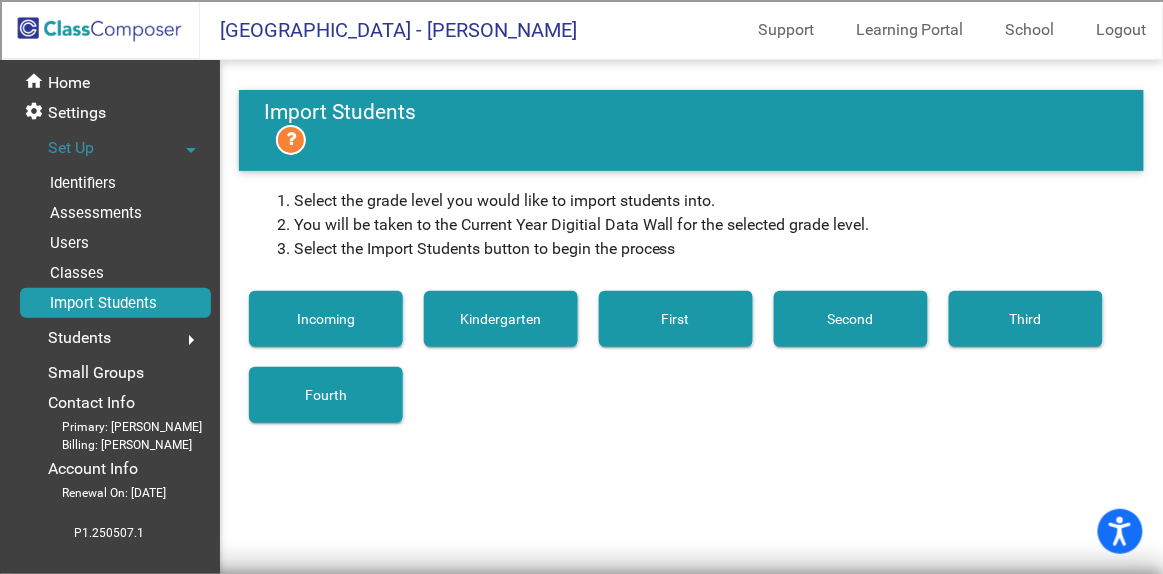 click on "Select the grade level you would like to import students into." 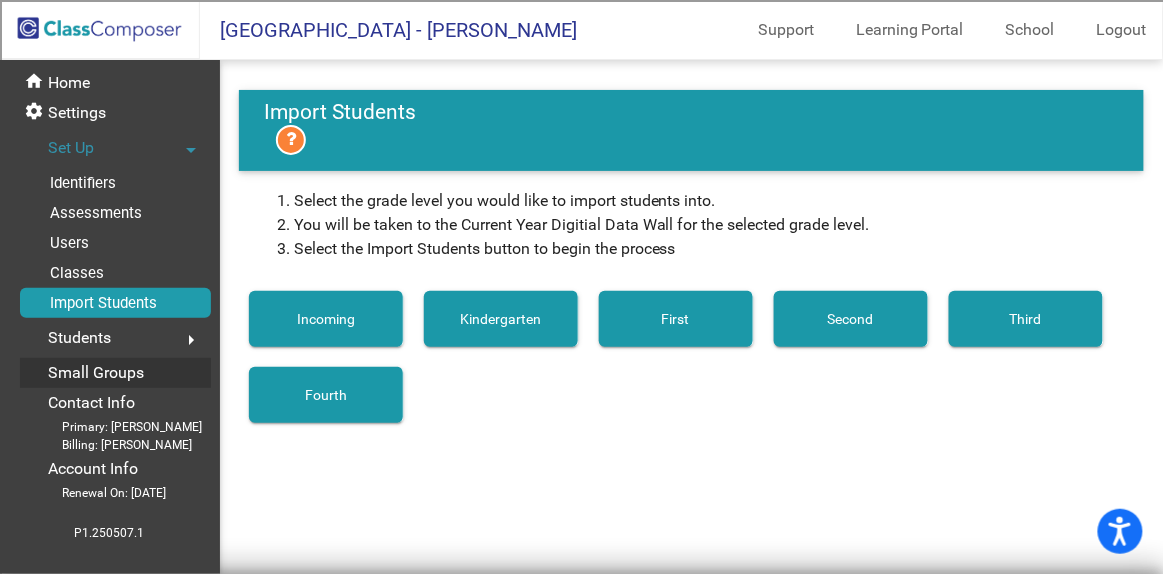 click on "Small Groups" 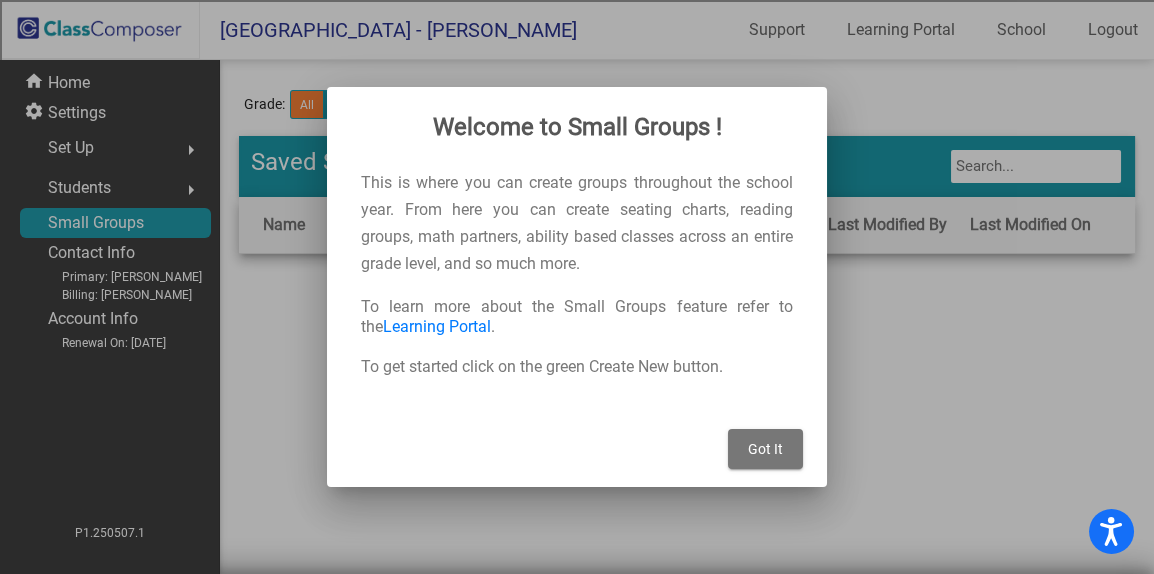 click on "Got It" at bounding box center [765, 449] 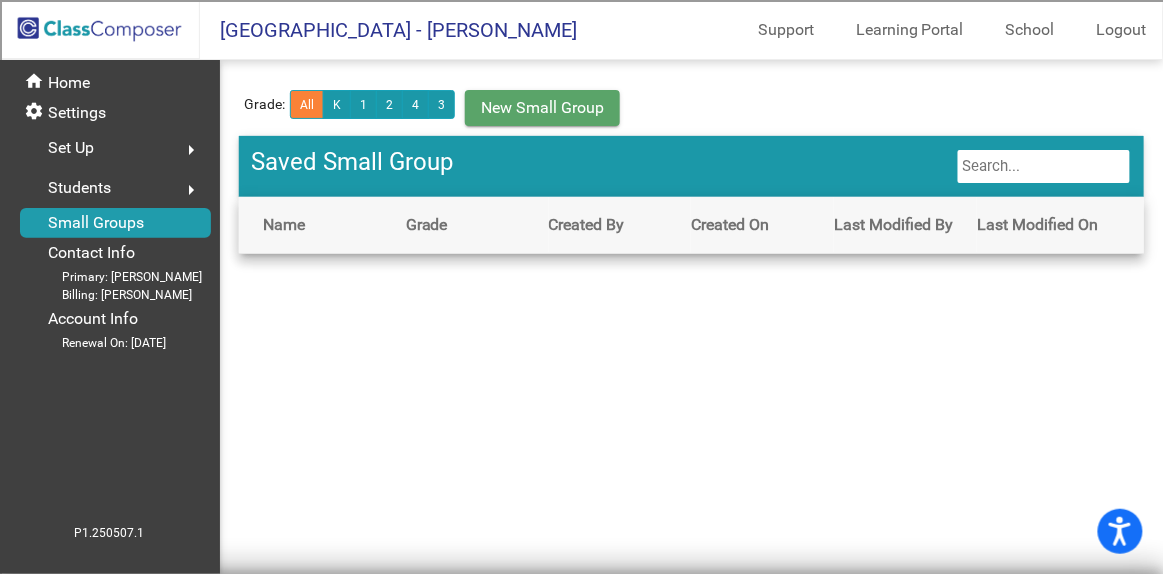 click on "Set Up  arrow_right" 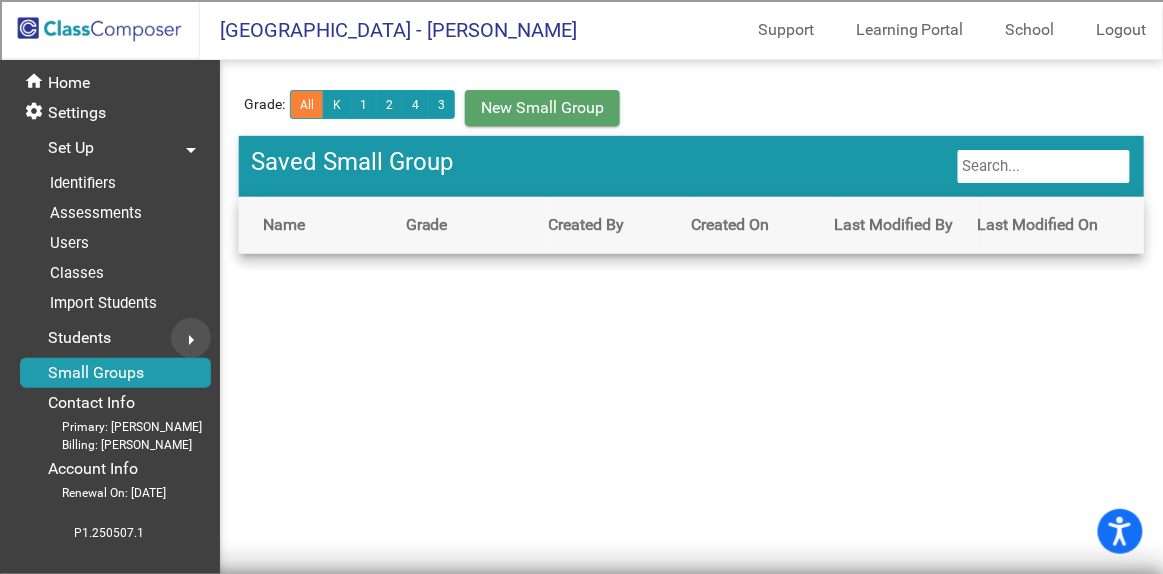 click on "arrow_right" 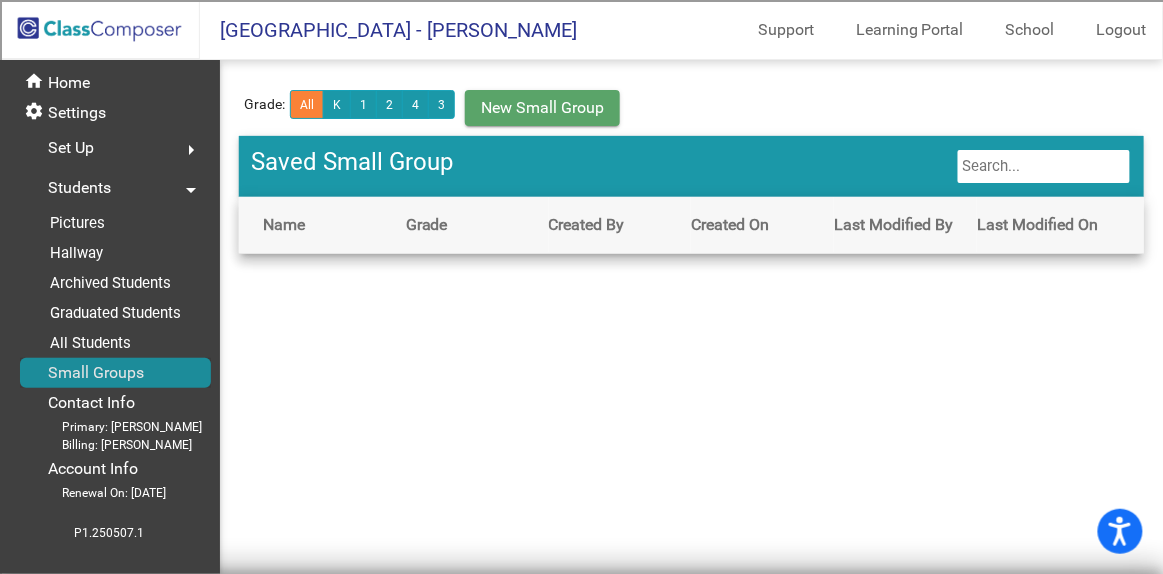 click on "Small Groups" 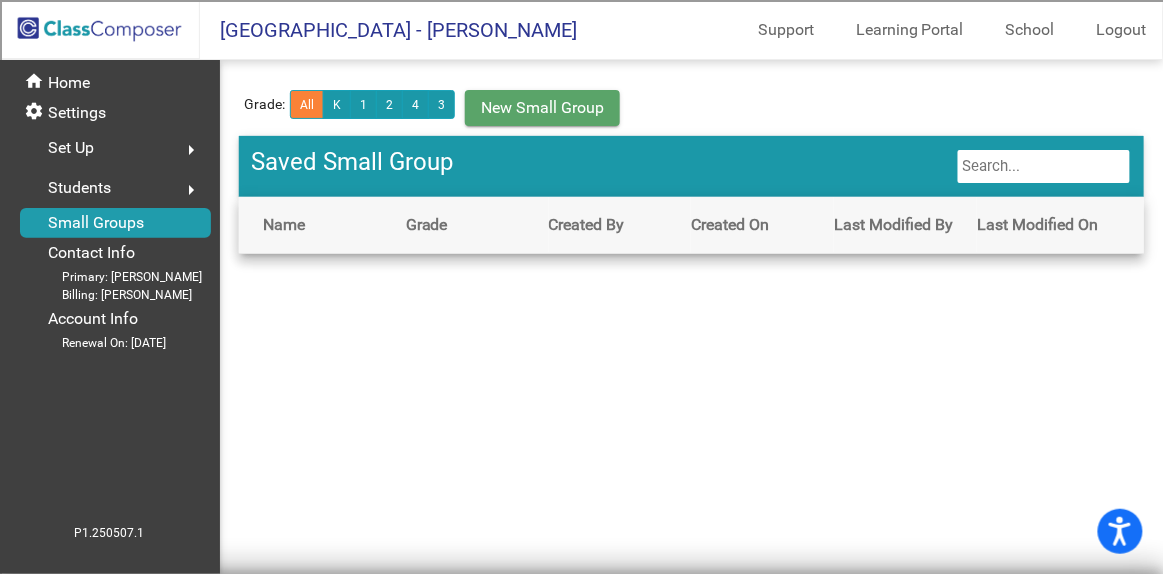 click on "Set Up  arrow_right" 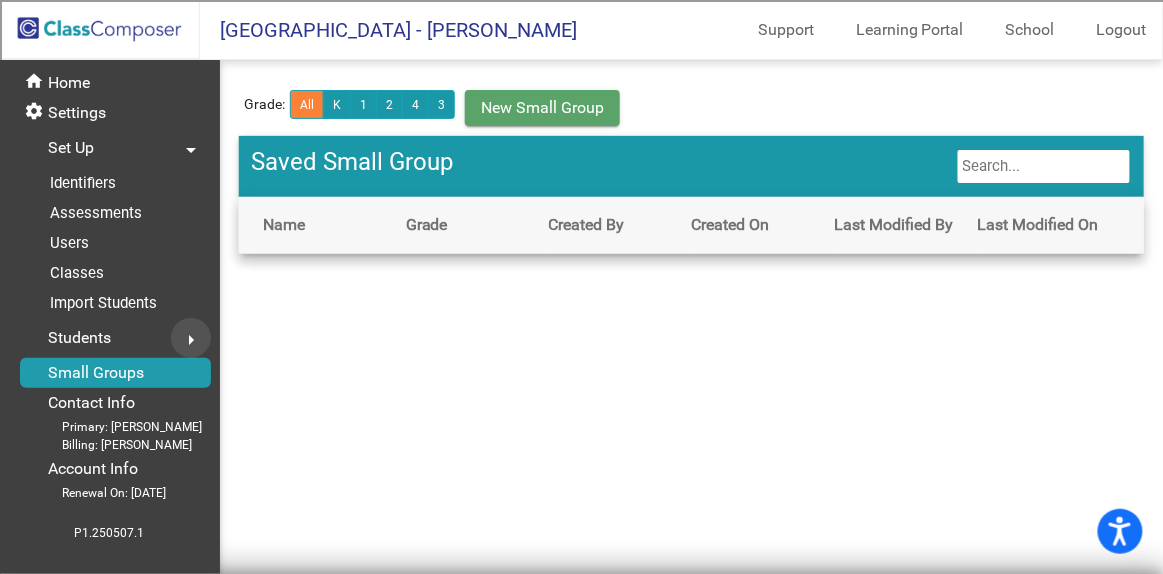 click on "arrow_right" 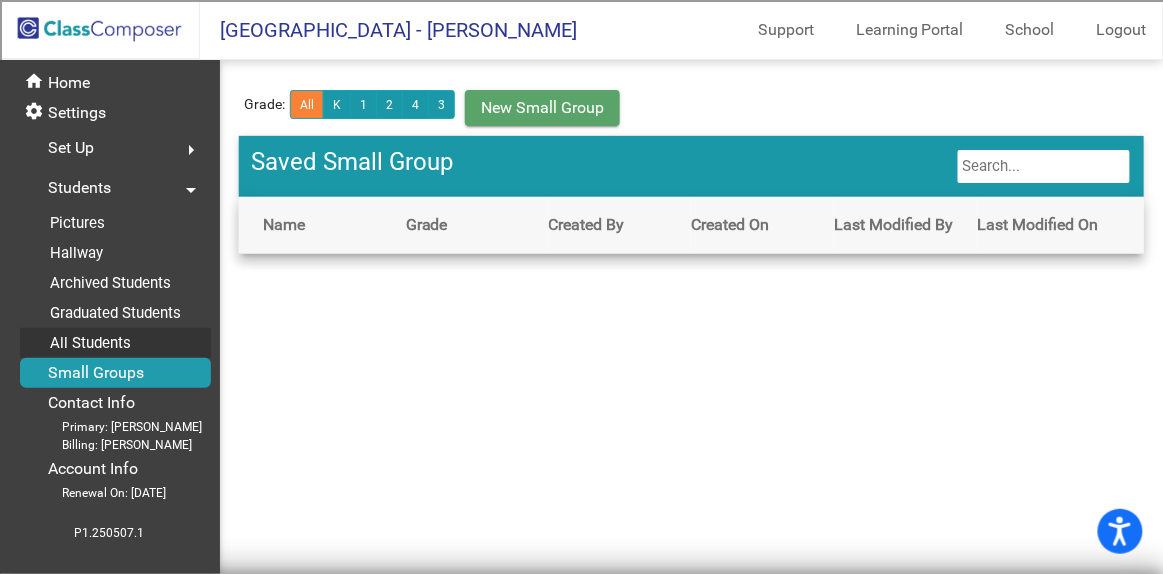 click on "All Students" 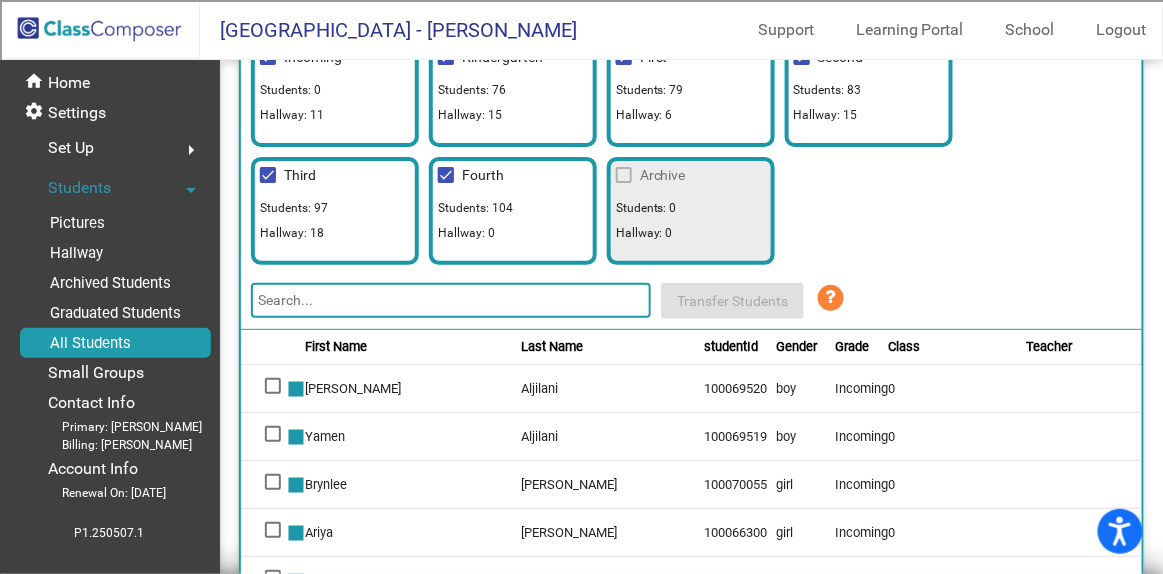 scroll, scrollTop: 272, scrollLeft: 0, axis: vertical 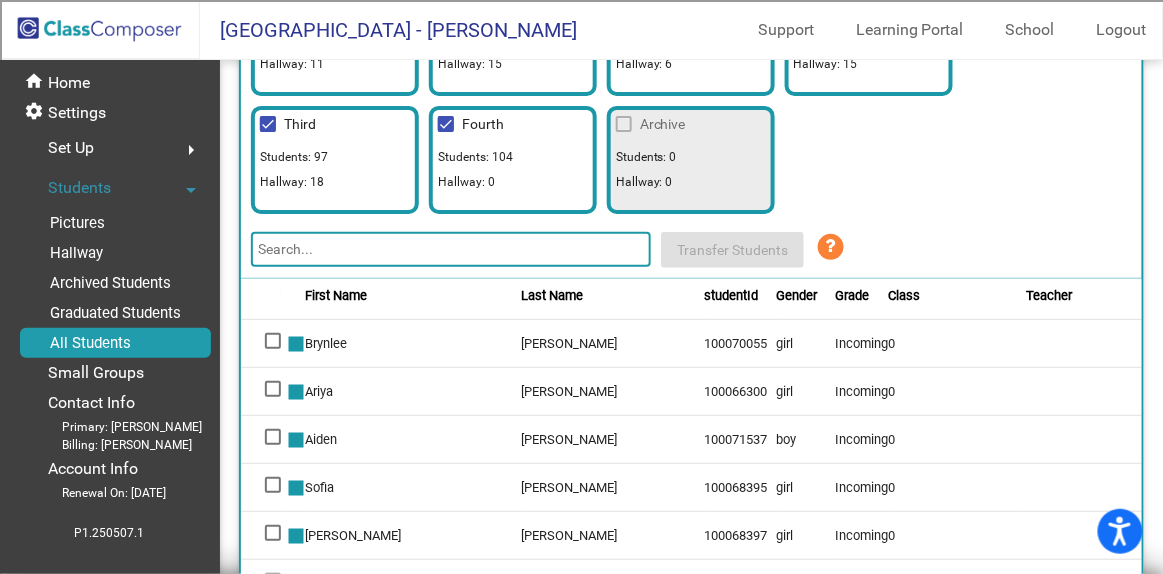 click on "Set Up  arrow_right" 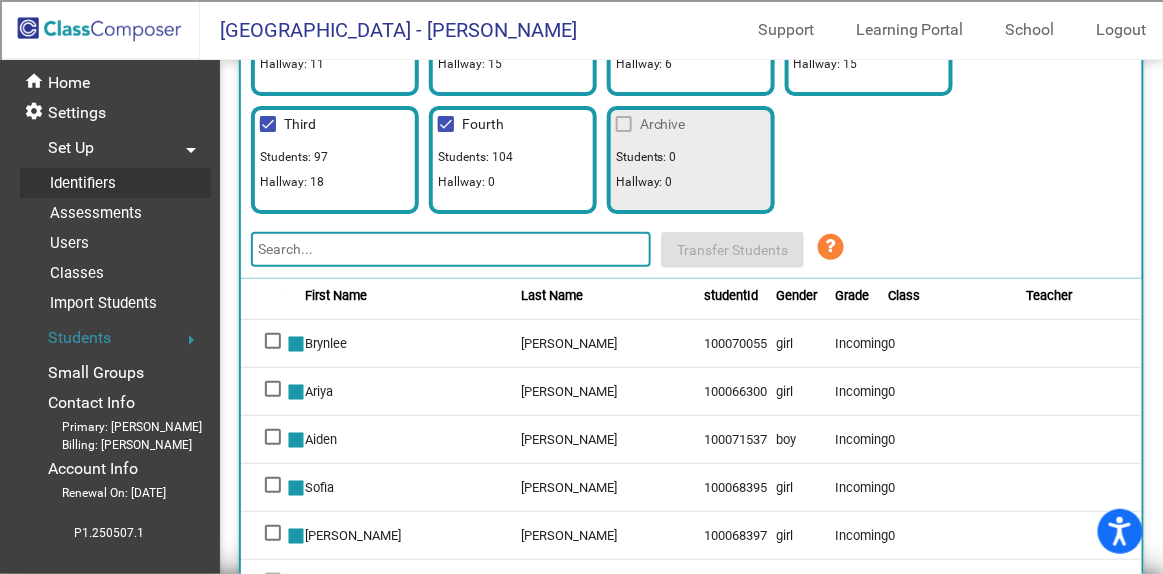 click on "Identifiers" 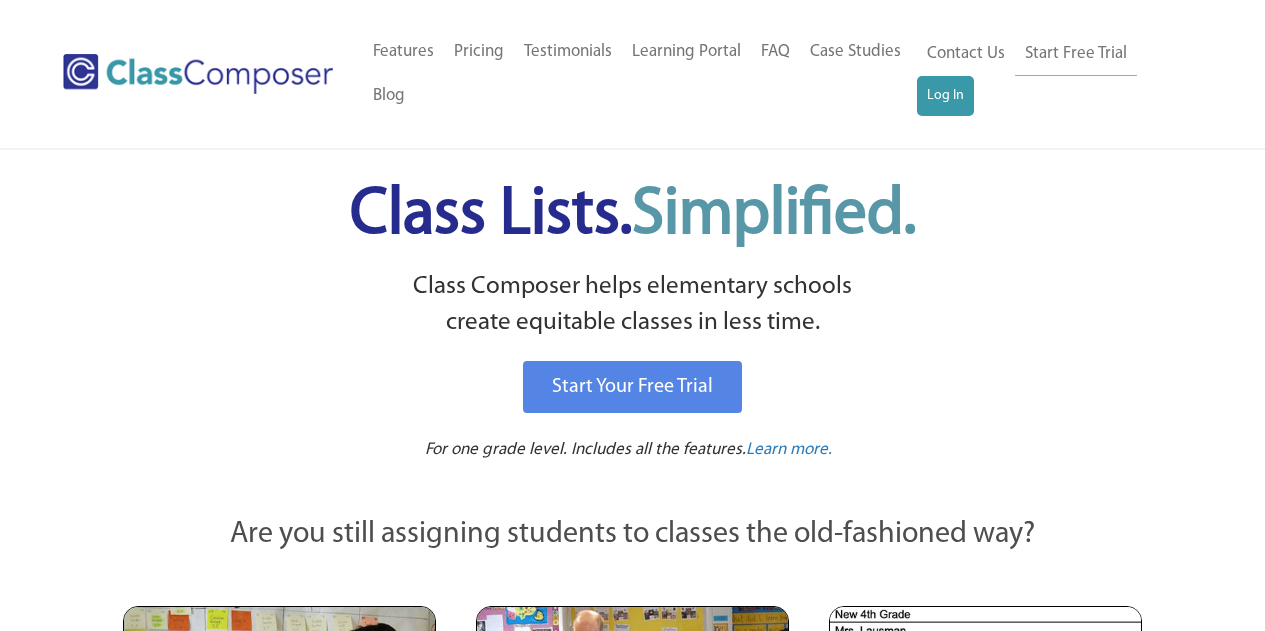 scroll, scrollTop: 0, scrollLeft: 0, axis: both 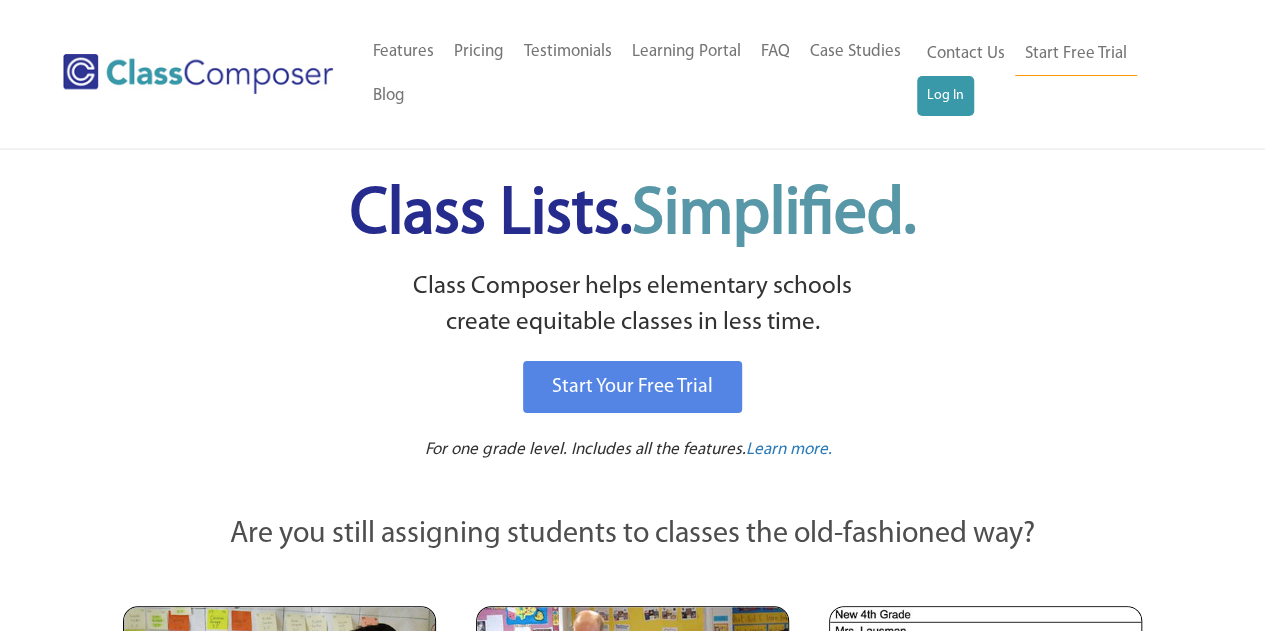 click on "Home Old
Features
Pricing
Testimonials
Learning Portal
FAQ
Case Studies
Blog
Contact Us" at bounding box center (640, 74) 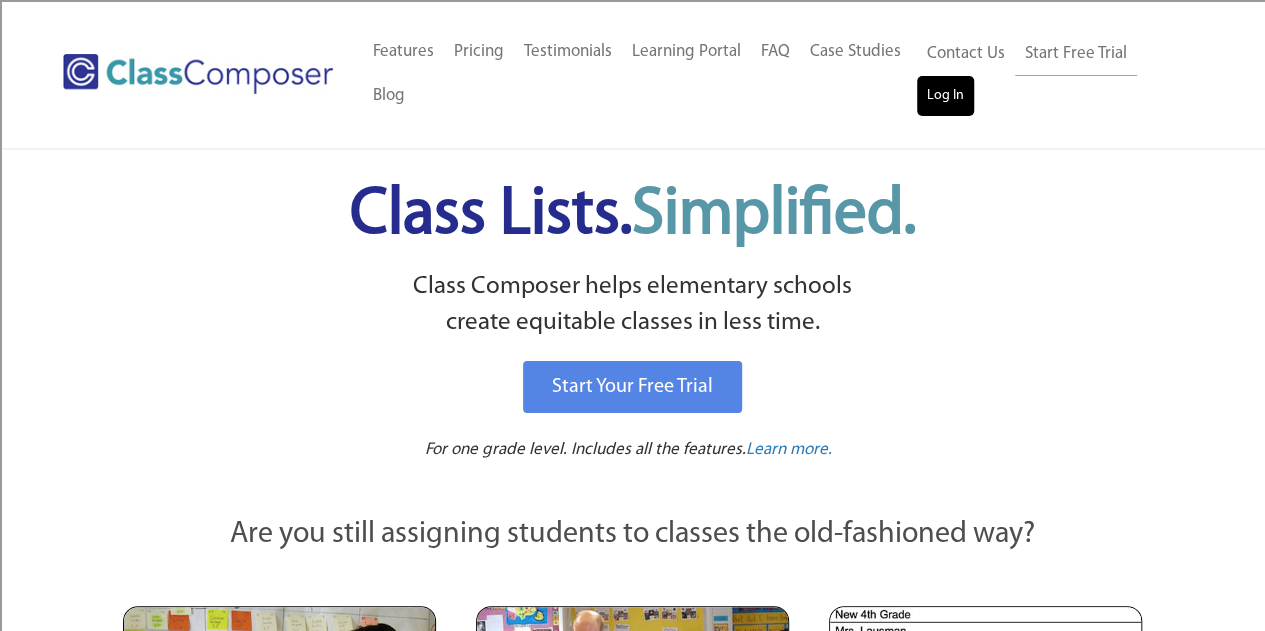 scroll, scrollTop: 0, scrollLeft: 0, axis: both 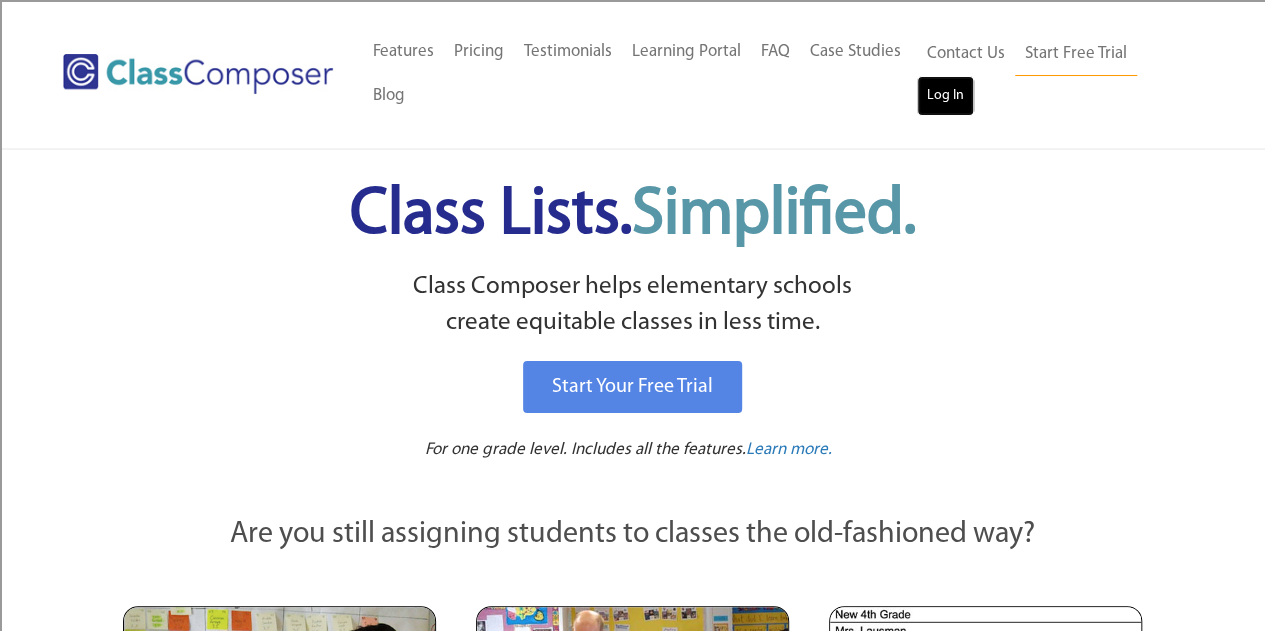 click on "Log In" at bounding box center (945, 96) 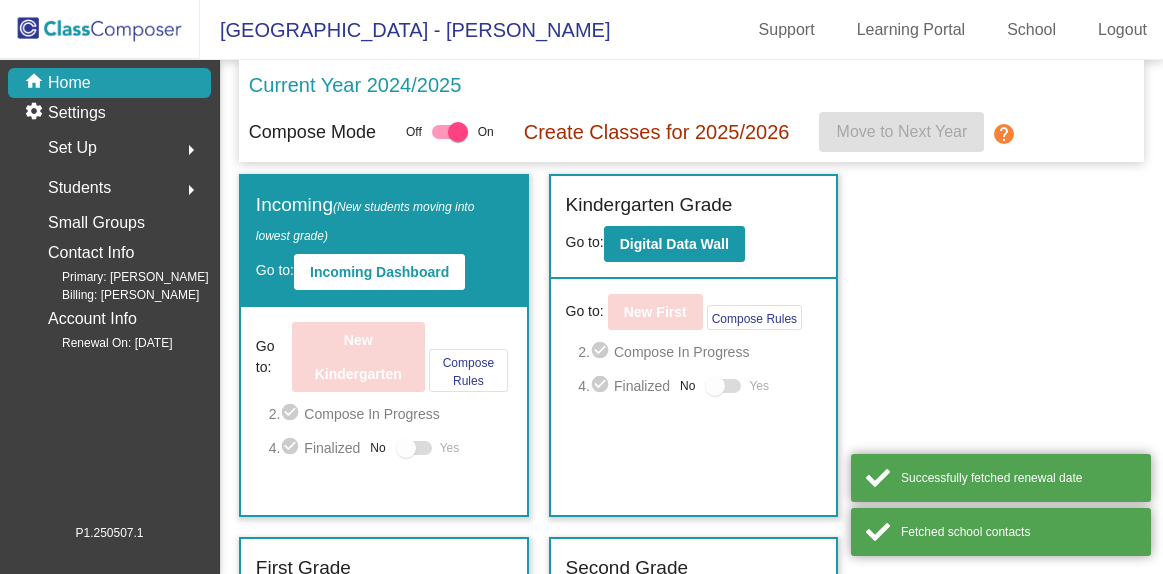 scroll, scrollTop: 0, scrollLeft: 0, axis: both 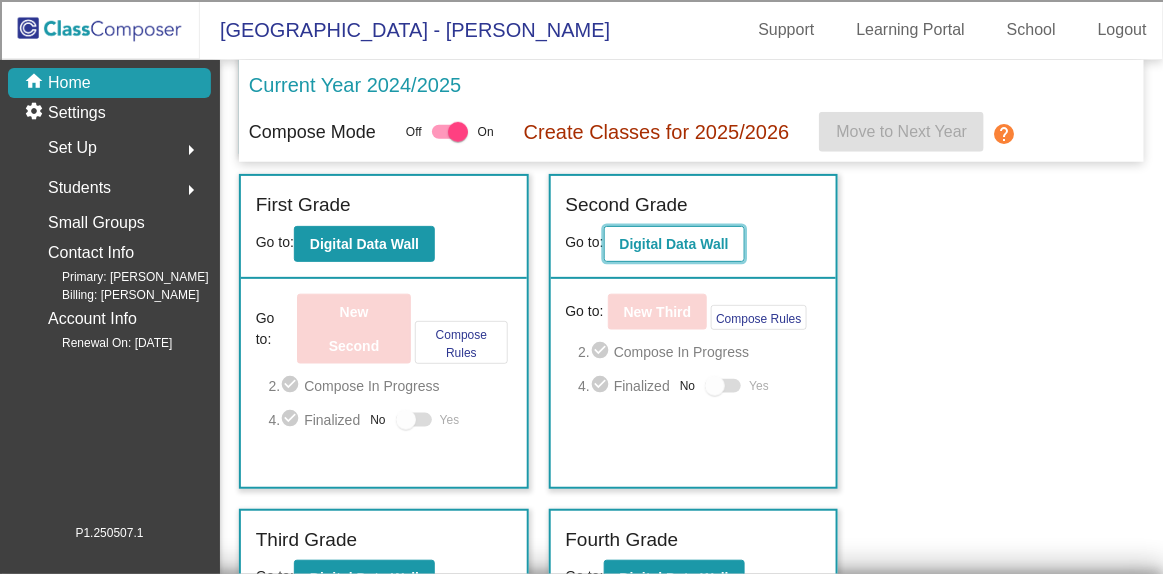 click on "Digital Data Wall" 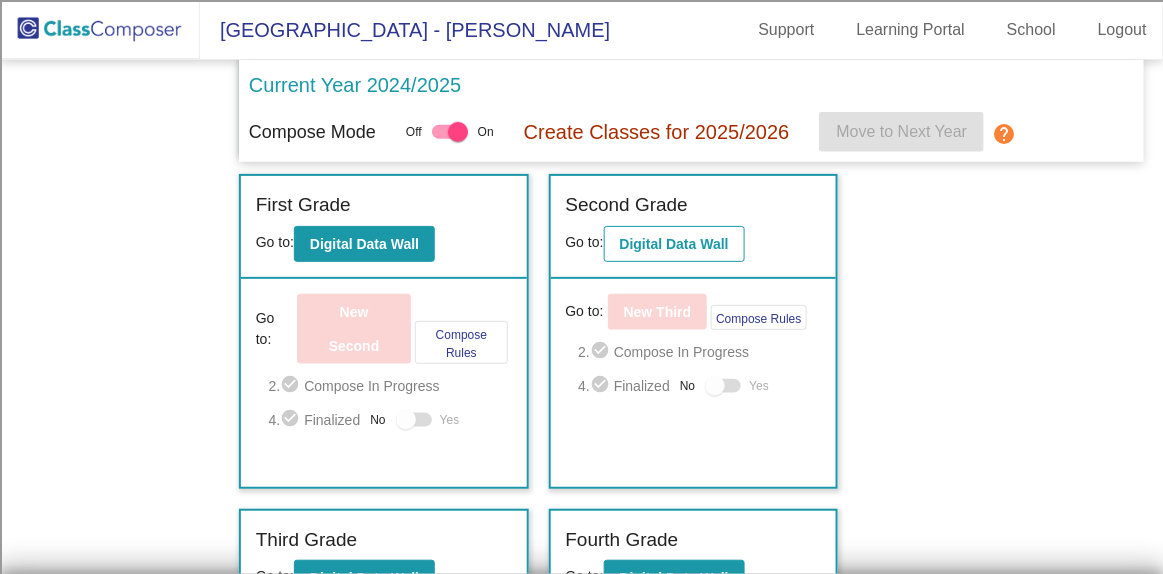scroll, scrollTop: 0, scrollLeft: 0, axis: both 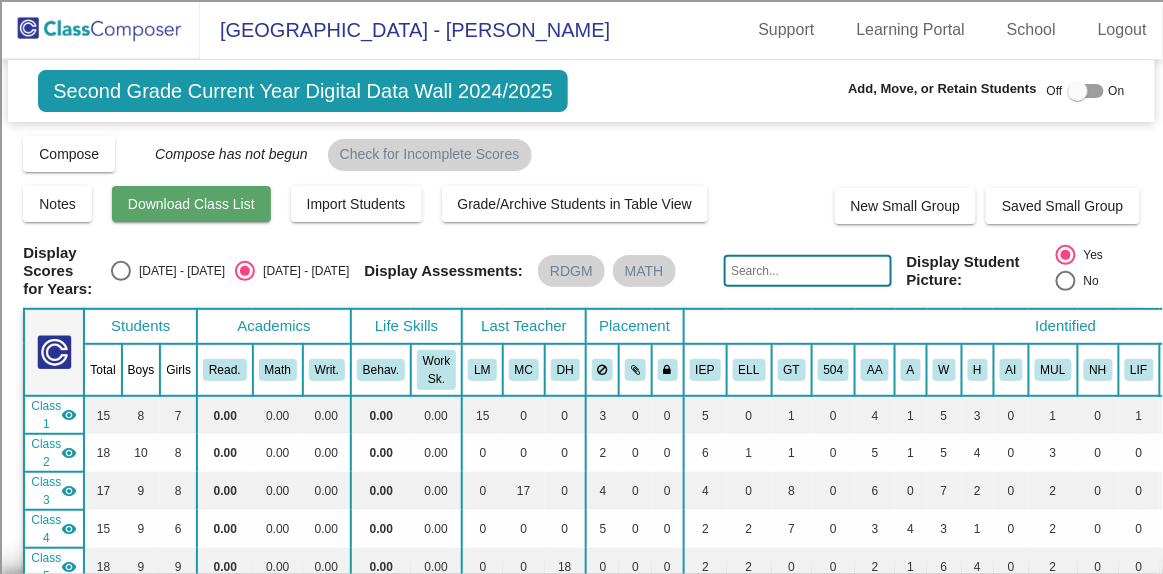 click on "Download Class List" 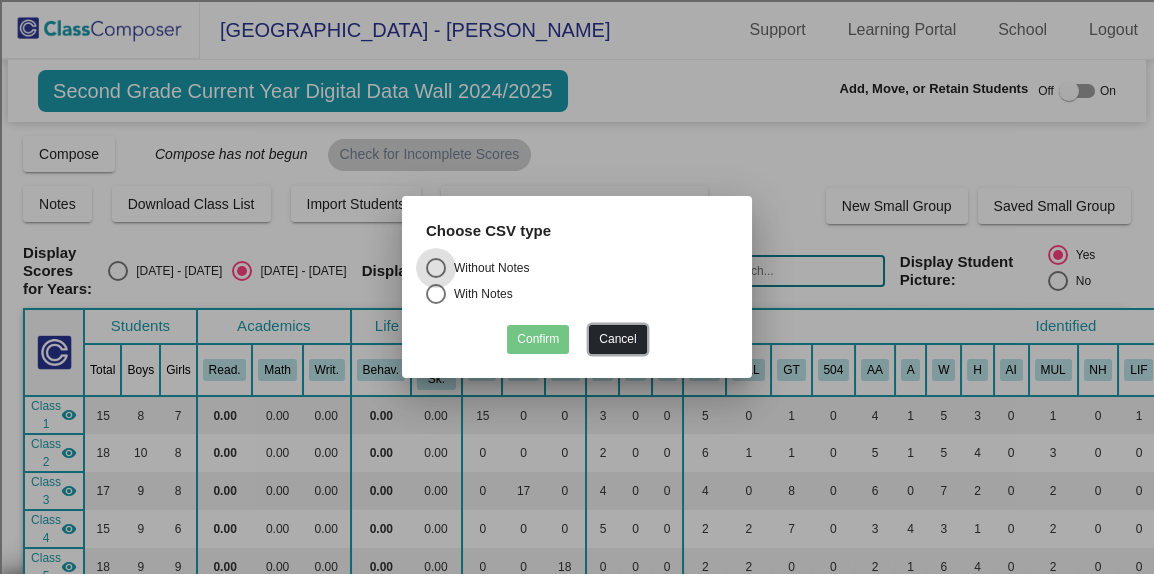 click on "Cancel" at bounding box center [617, 339] 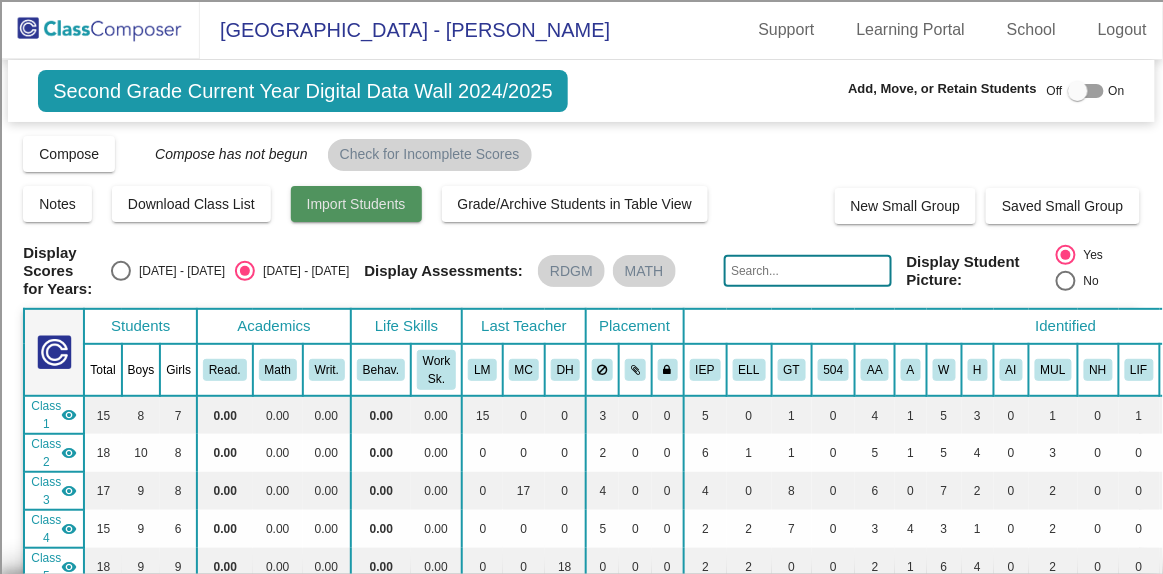 click on "Import Students" 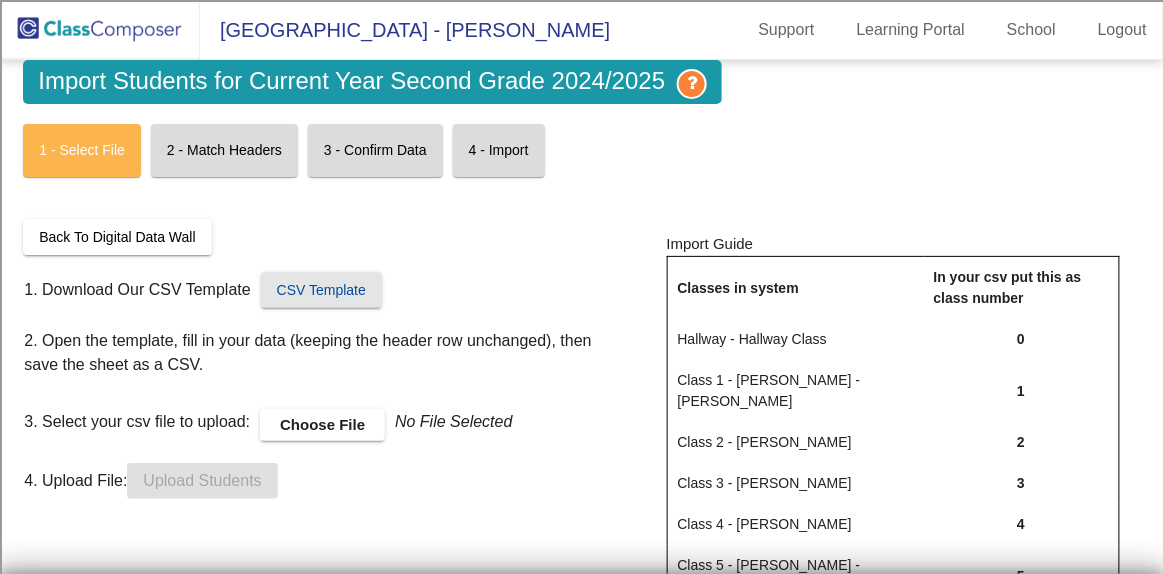 click on "CSV Template" at bounding box center (321, 290) 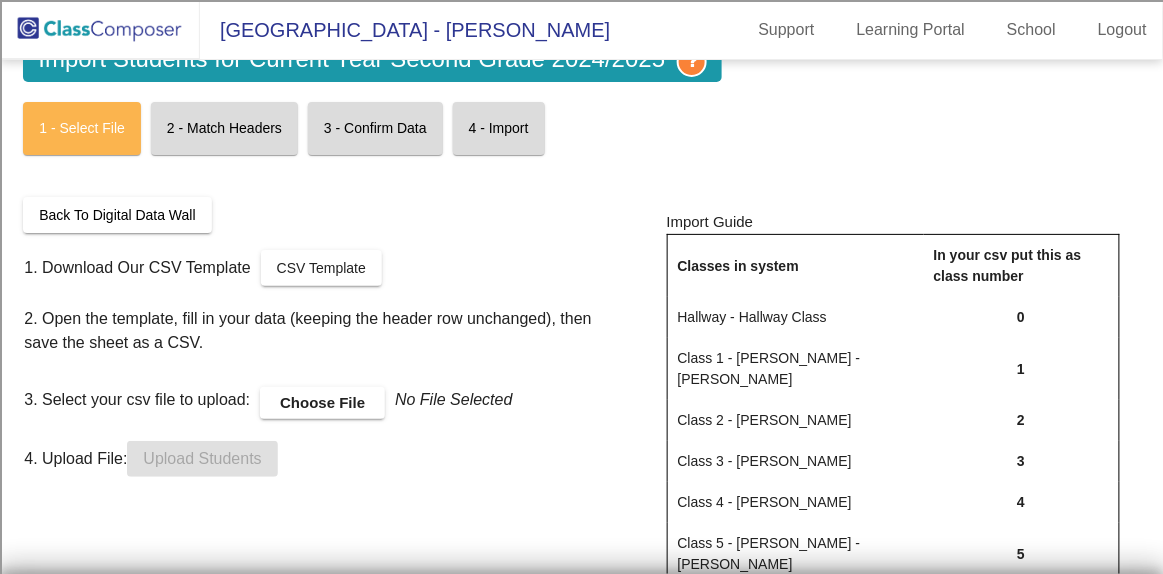 scroll, scrollTop: 0, scrollLeft: 0, axis: both 